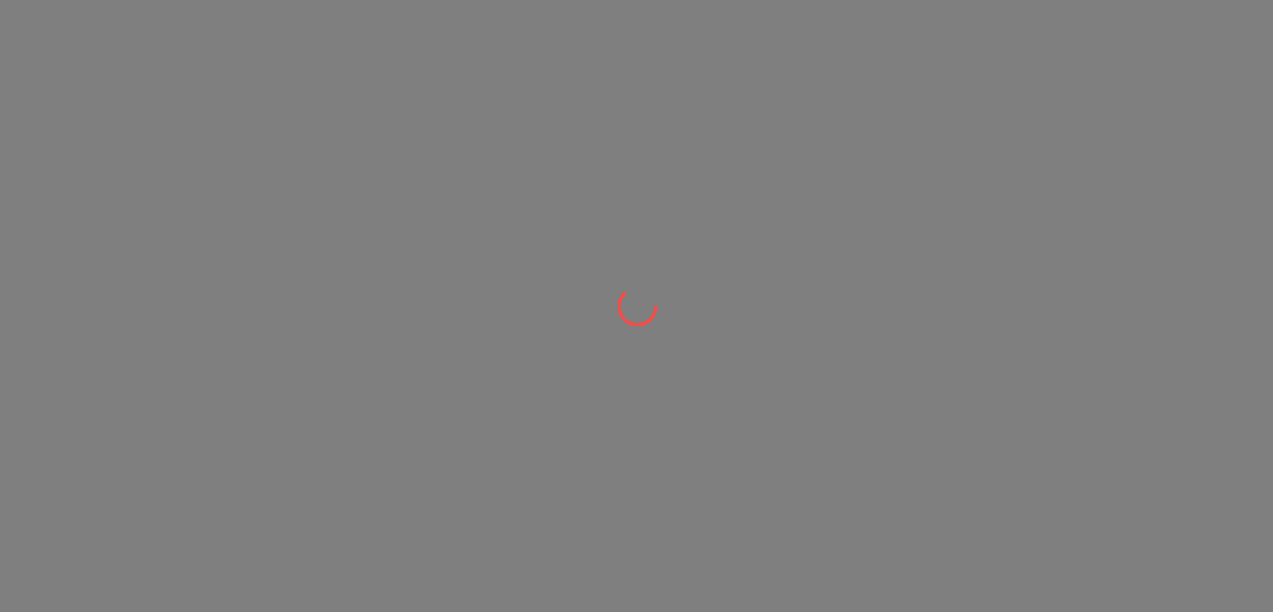 scroll, scrollTop: 0, scrollLeft: 0, axis: both 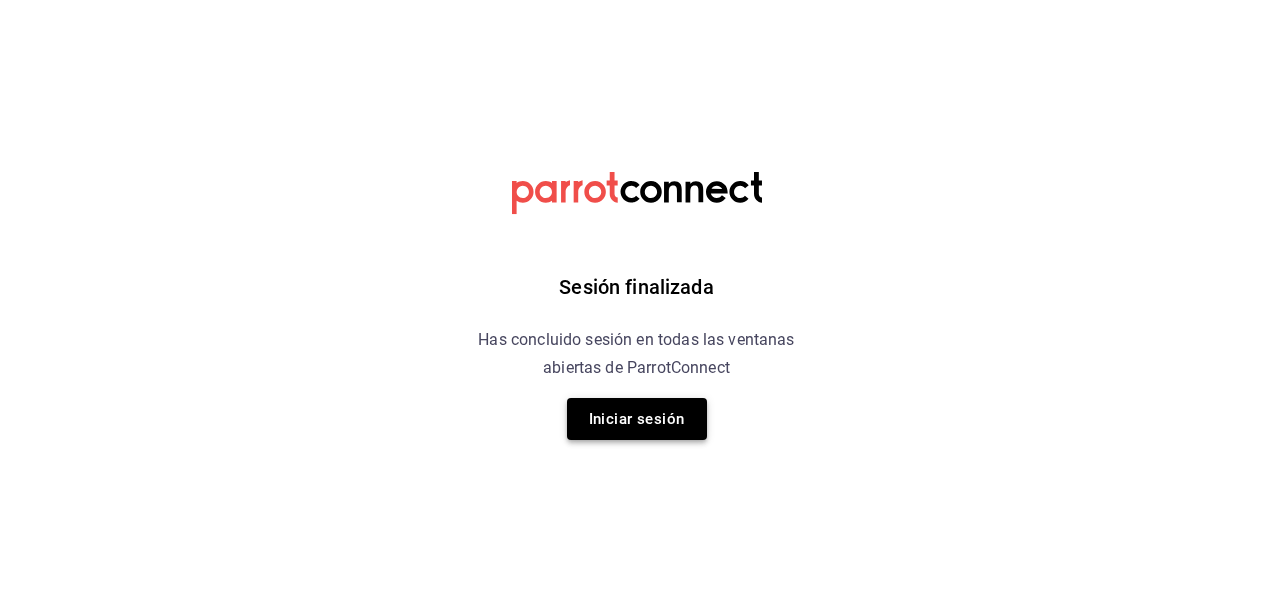 click on "Iniciar sesión" at bounding box center (637, 419) 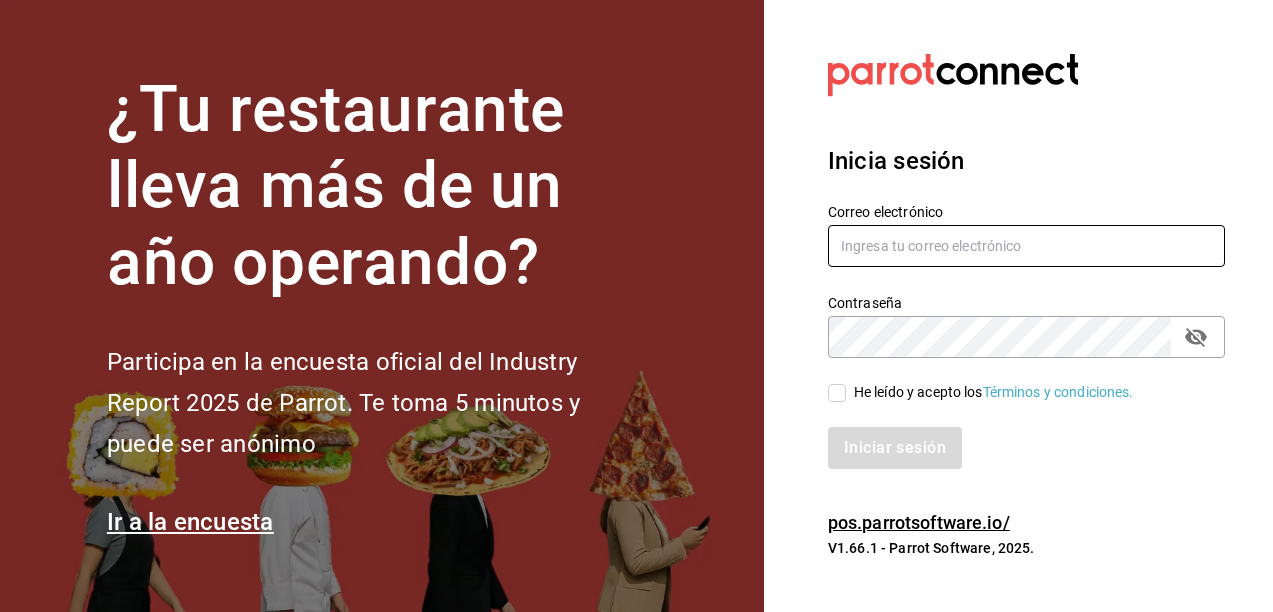 type on "[EMAIL]" 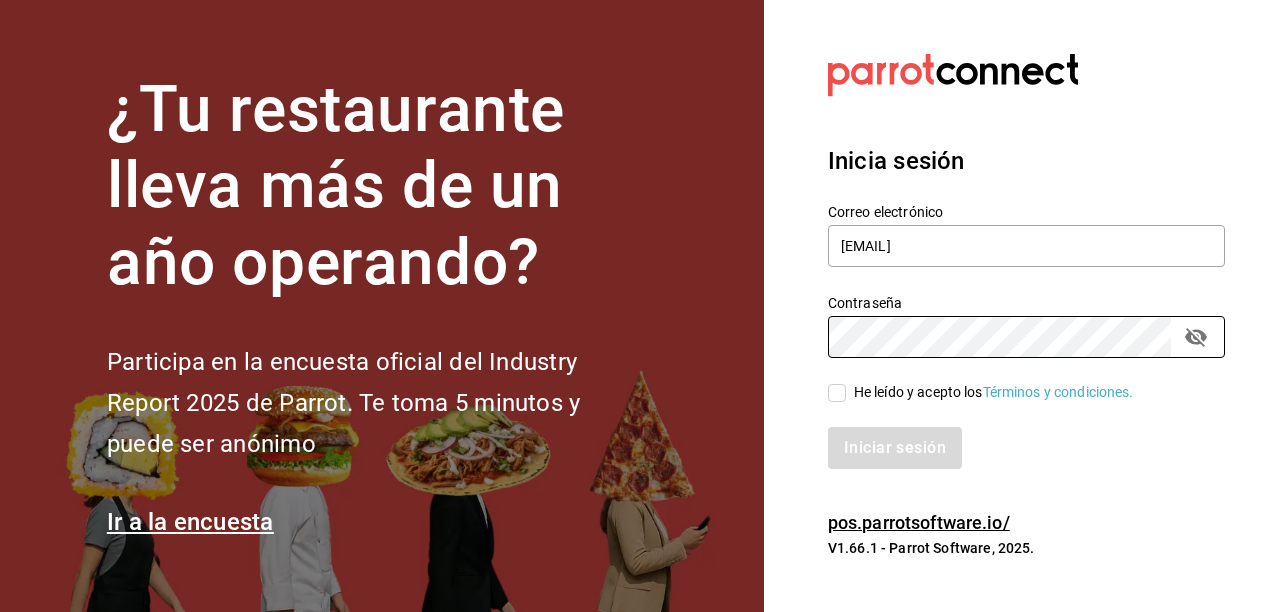 click on "He leído y acepto los  Términos y condiciones." at bounding box center (837, 393) 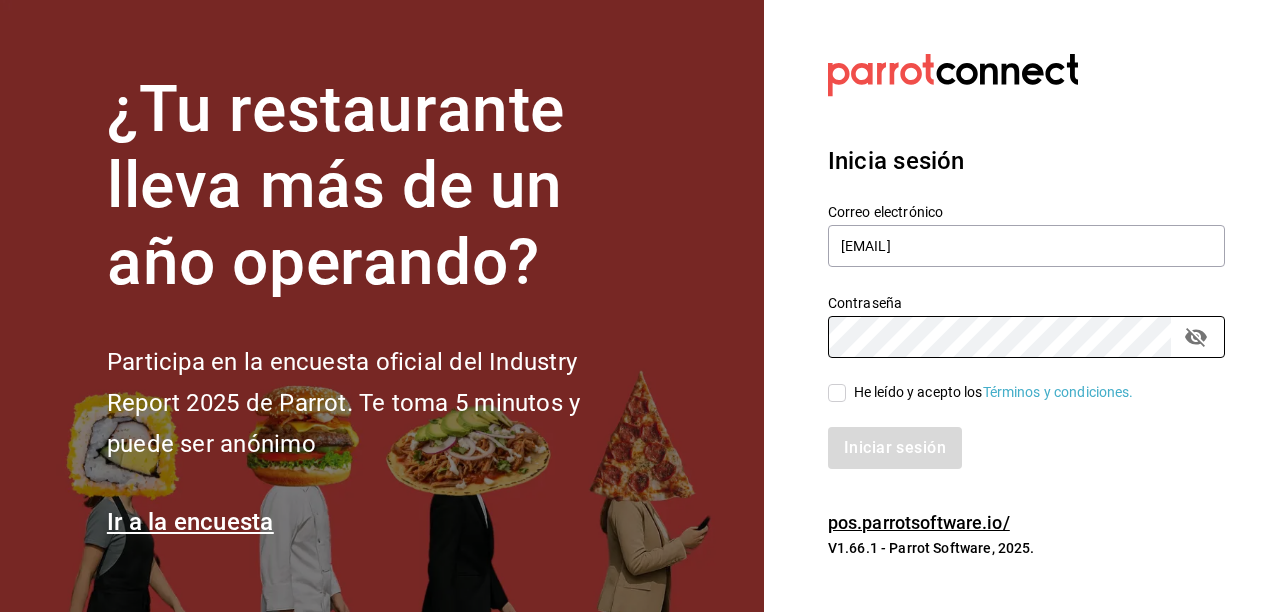 checkbox on "true" 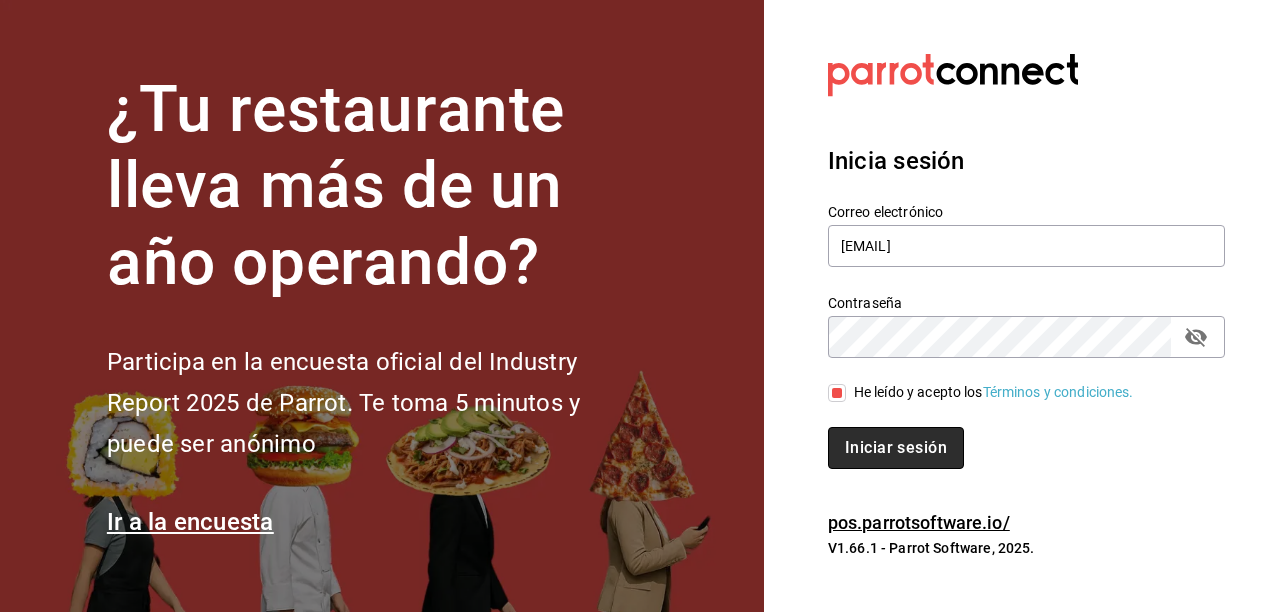click on "Iniciar sesión" at bounding box center [896, 448] 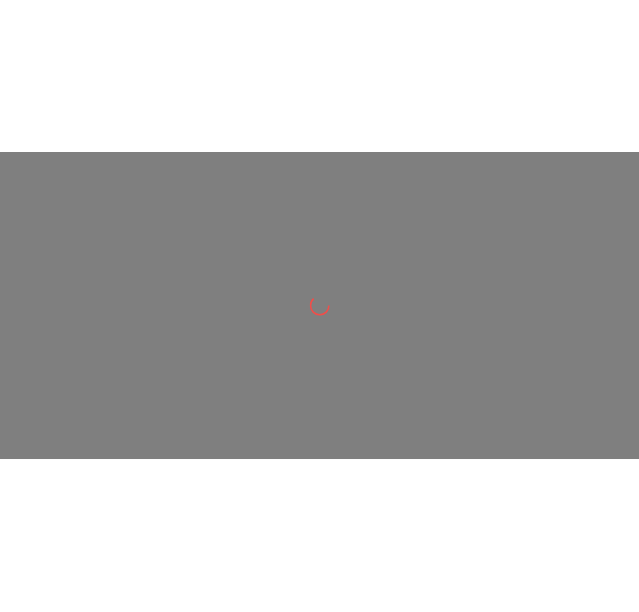 scroll, scrollTop: 0, scrollLeft: 0, axis: both 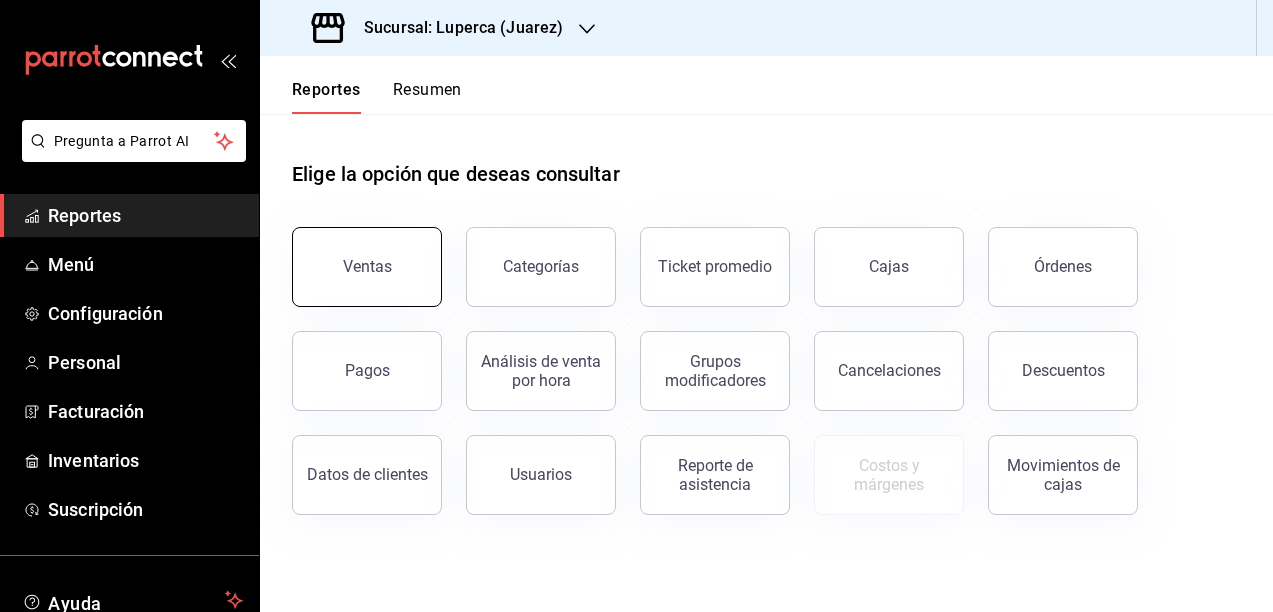 click on "Ventas" at bounding box center [367, 266] 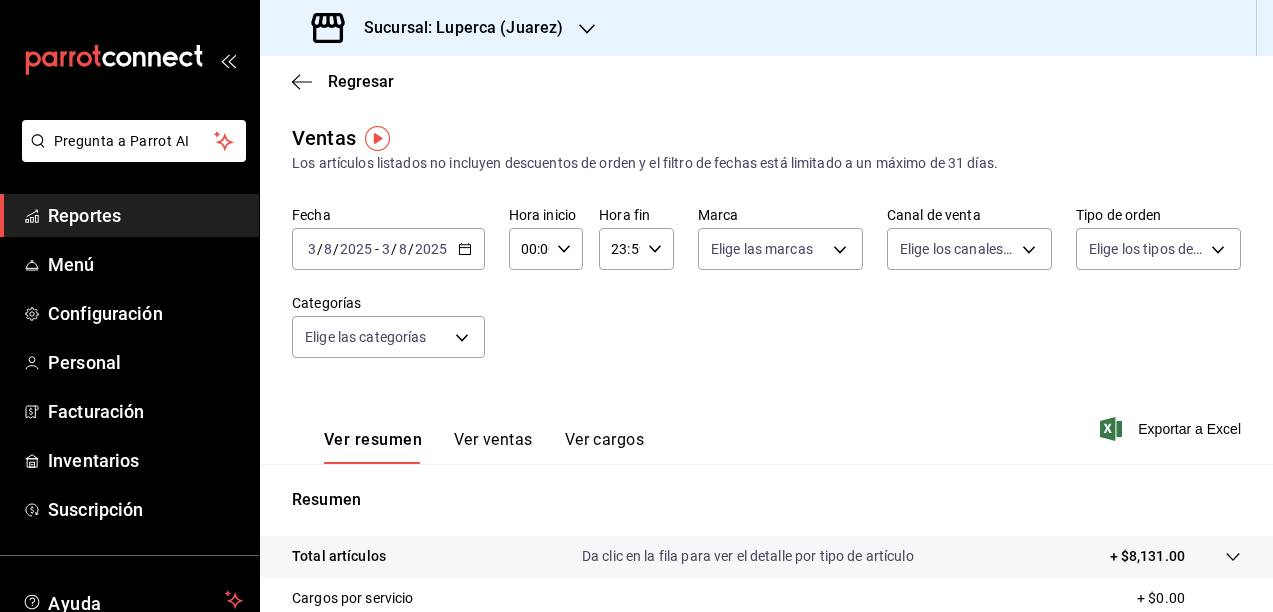 click on "Sucursal: Luperca (Juarez)" at bounding box center (439, 28) 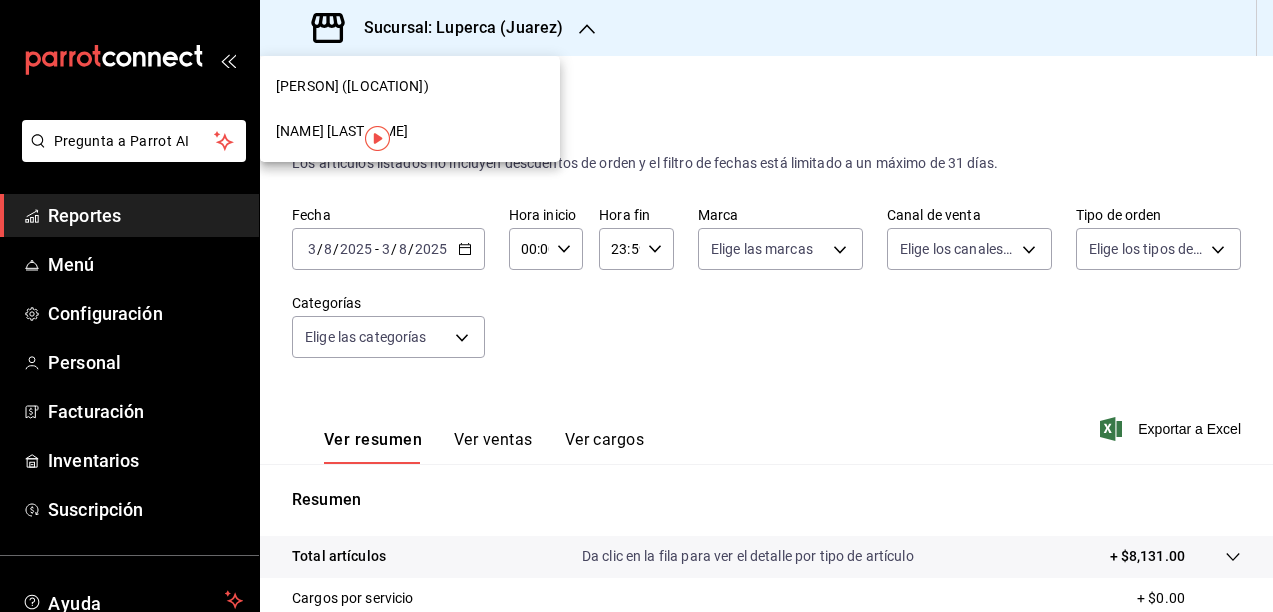 click on "[NAME] [LASTNAME]" at bounding box center [342, 131] 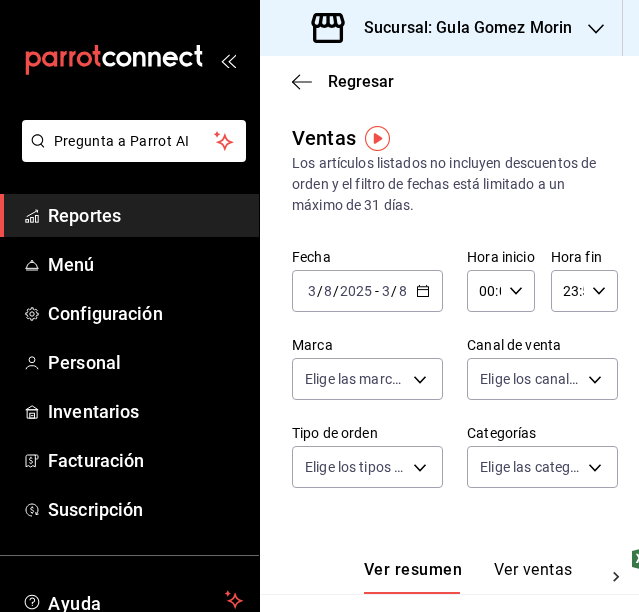 click 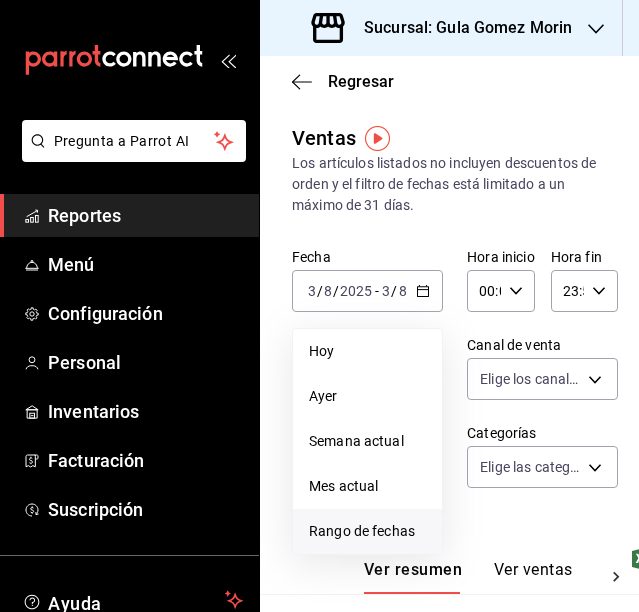 click on "Rango de fechas" at bounding box center [367, 531] 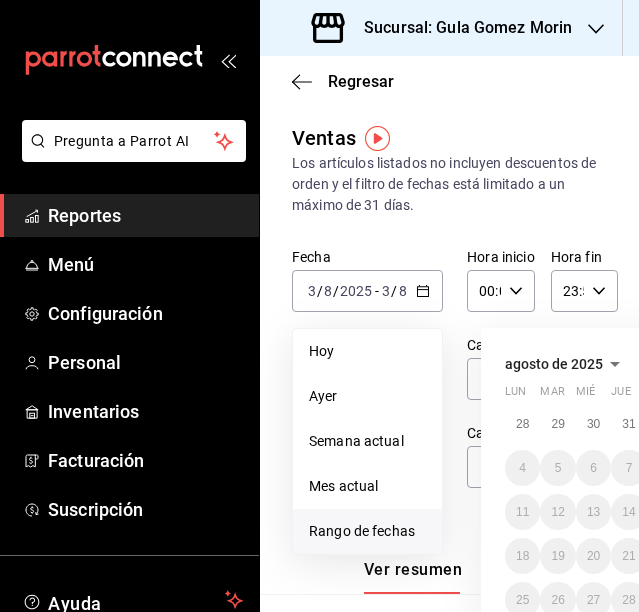 click on "agosto de 2025" at bounding box center [566, 364] 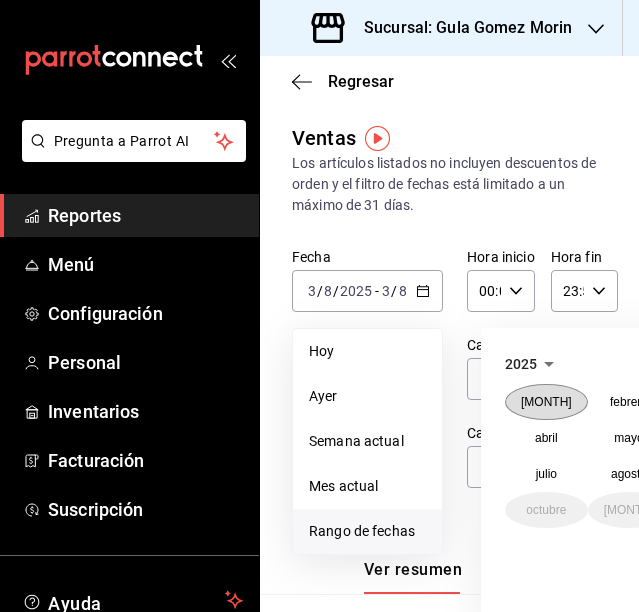 click on "[MONTH]" at bounding box center [546, 402] 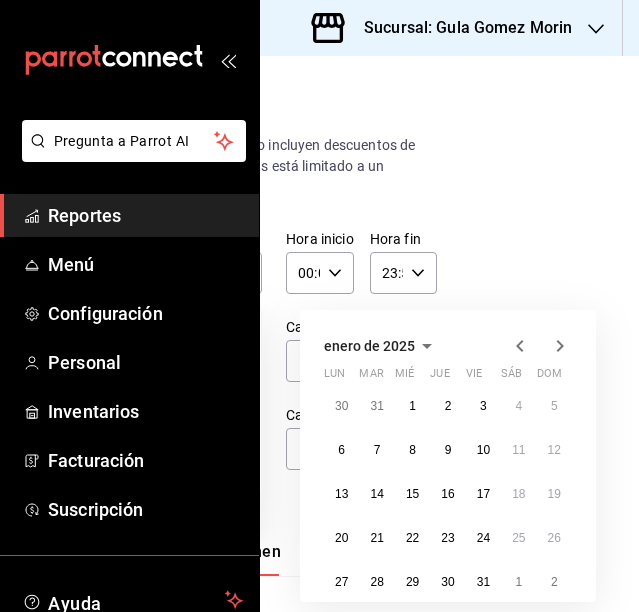 scroll, scrollTop: 33, scrollLeft: 181, axis: both 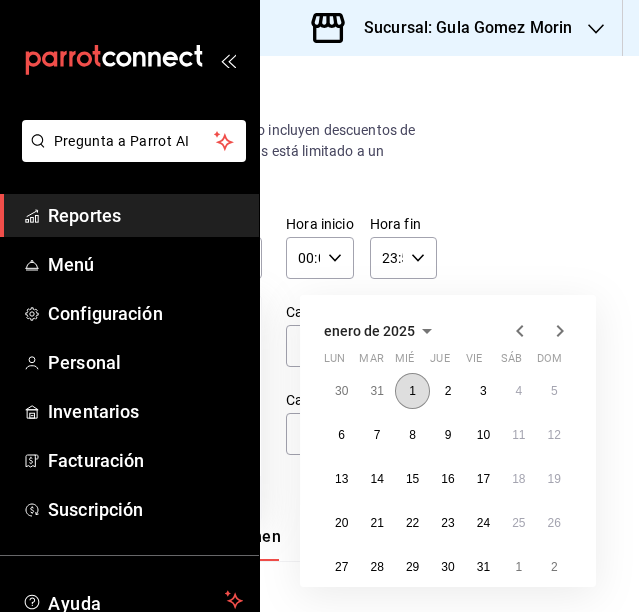 click on "1" at bounding box center (412, 391) 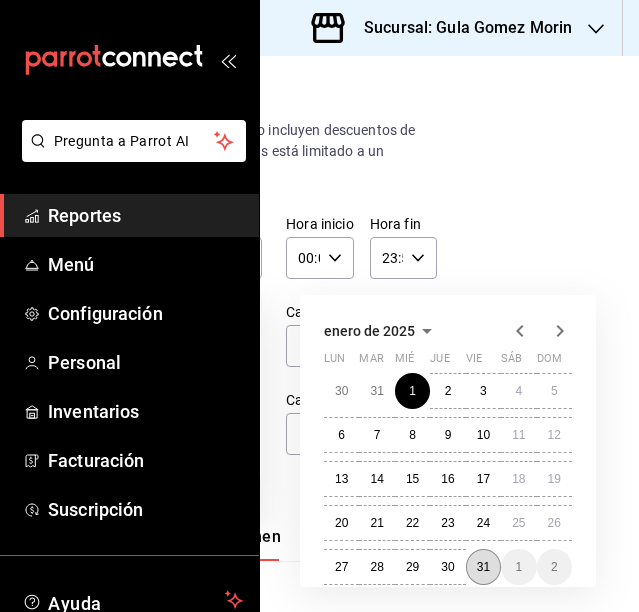 click on "31" at bounding box center (483, 567) 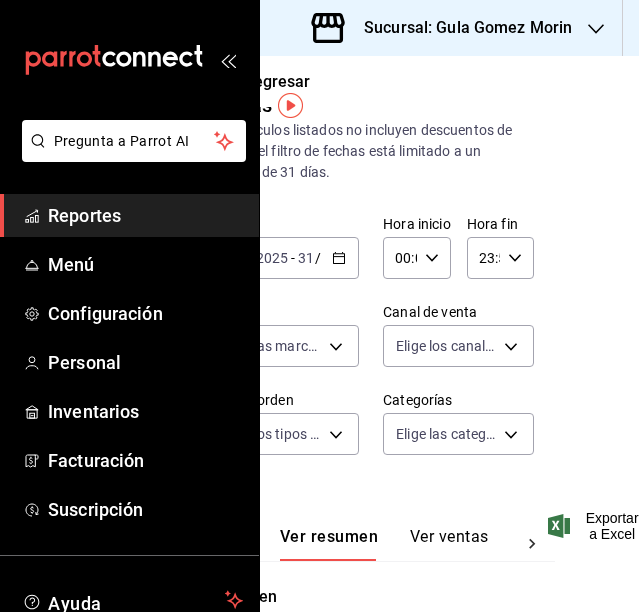 click on "Regresar Ventas Los artículos listados no incluyen descuentos de orden y el filtro de fechas está limitado a un máximo de 31 días. Fecha [DATE] [DATE] - [DATE] [DATE] Hora inicio 00:00 Hora inicio Hora fin 23:59 Hora fin Marca Elige las marcas Canal de venta Elige los canales de venta Tipo de orden Elige los tipos de orden Categorías Elige las categorías Ver resumen Ver ventas Ver cargos Exportar a Excel Resumen Total artículos Da clic en la fila para ver el detalle por tipo de artículo + [PRICE] Cargos por servicio + [PRICE] Venta bruta = [PRICE] Descuentos totales - [PRICE] Certificados de regalo - [PRICE] Venta total = [PRICE] Impuestos - [PRICE] Venta neta = [PRICE]" at bounding box center [449, 334] 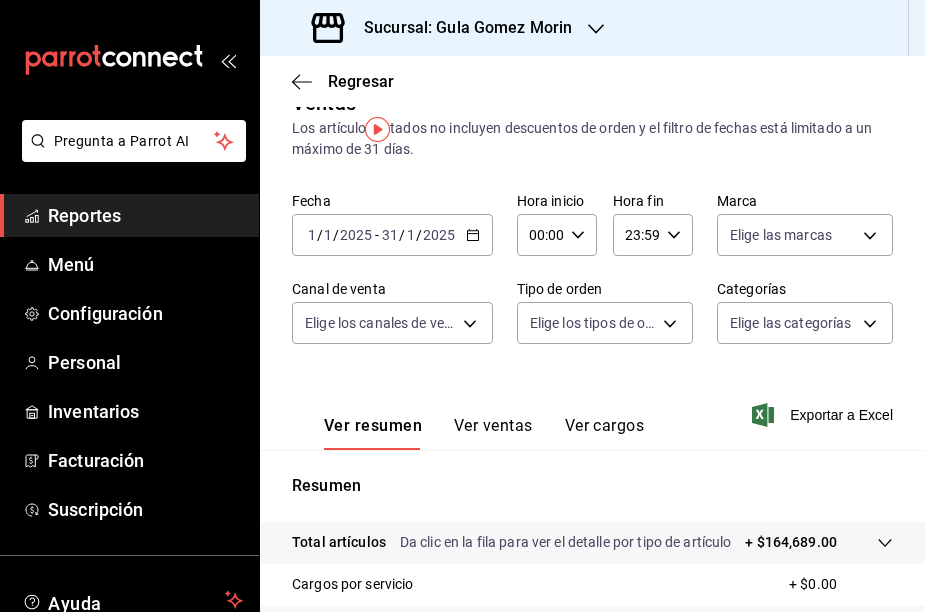 scroll, scrollTop: 0, scrollLeft: 0, axis: both 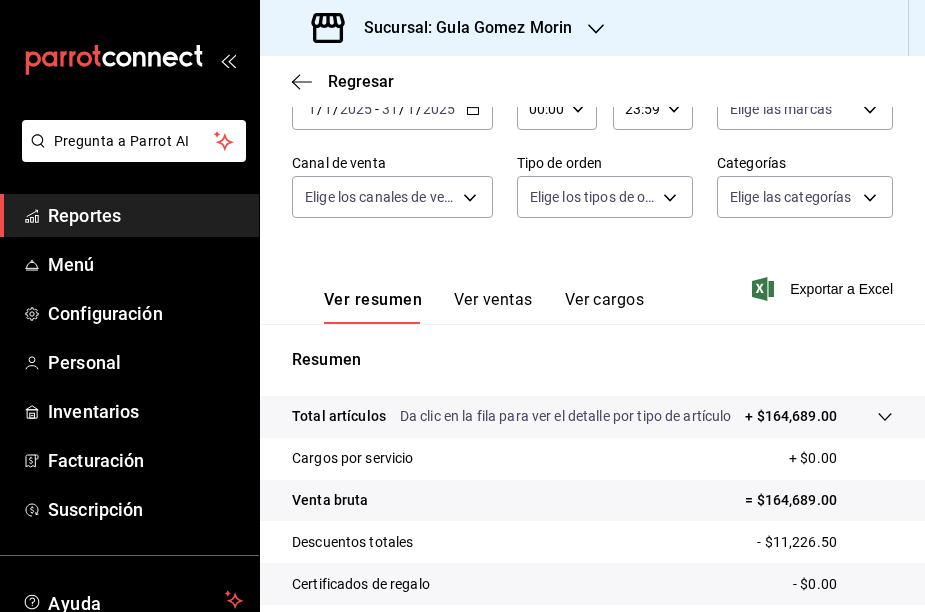 click on "Ver ventas" at bounding box center (493, 307) 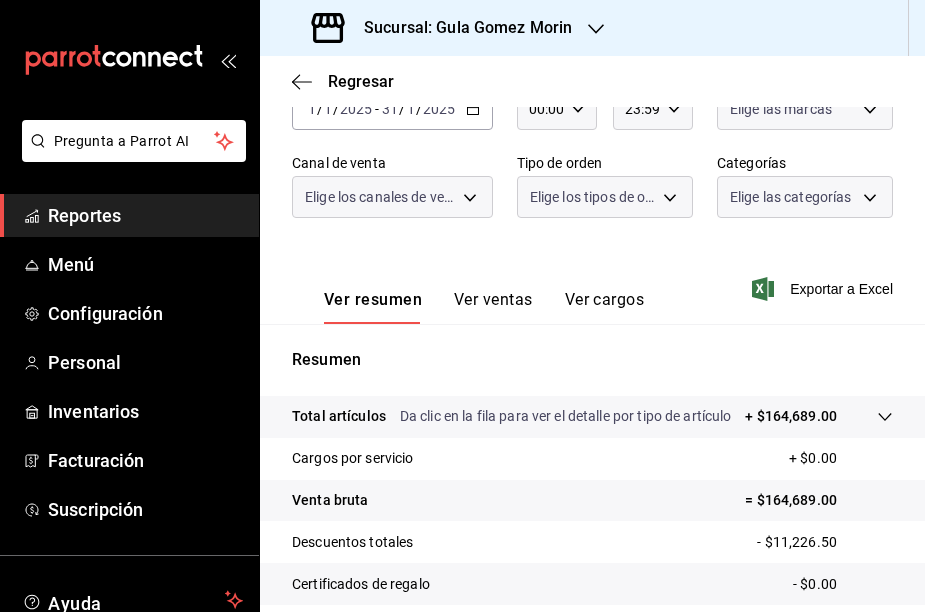 scroll, scrollTop: 148, scrollLeft: 0, axis: vertical 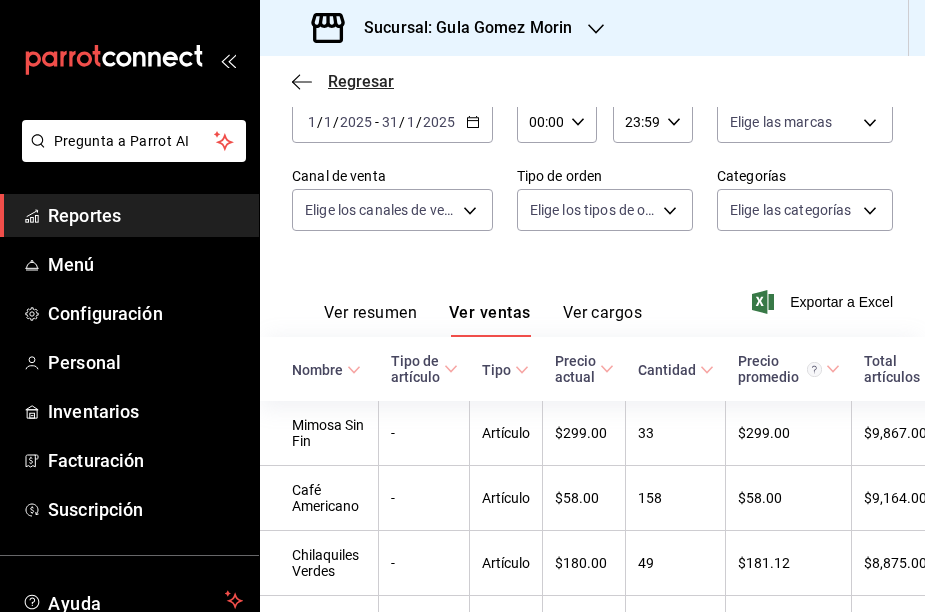 click 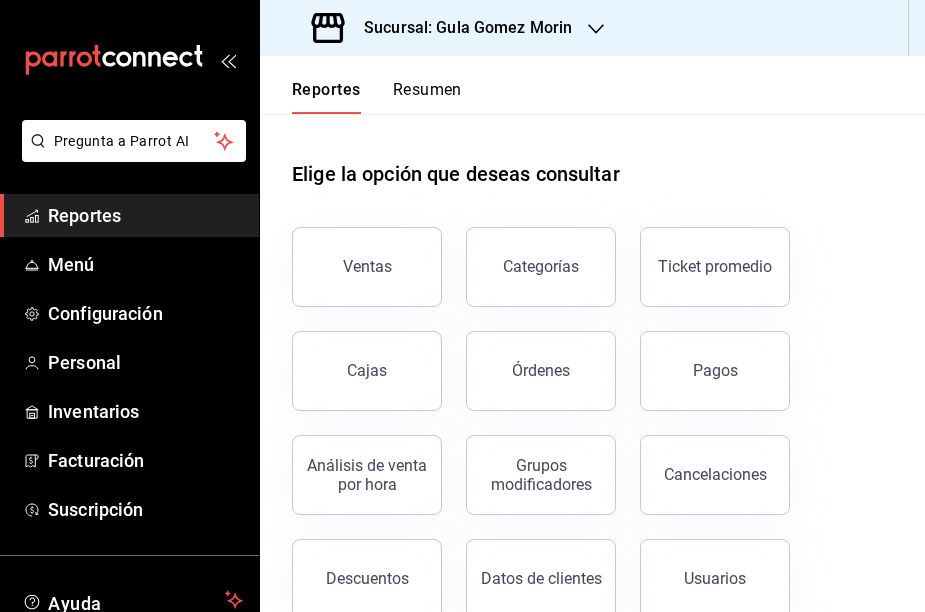 click on "Cancelaciones" at bounding box center [703, 463] 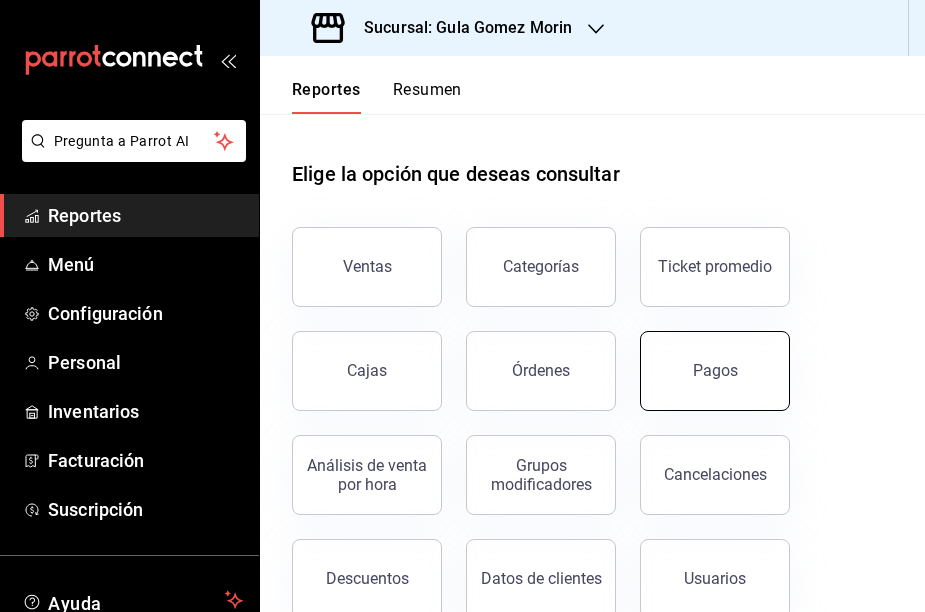 click on "Pagos" at bounding box center [715, 371] 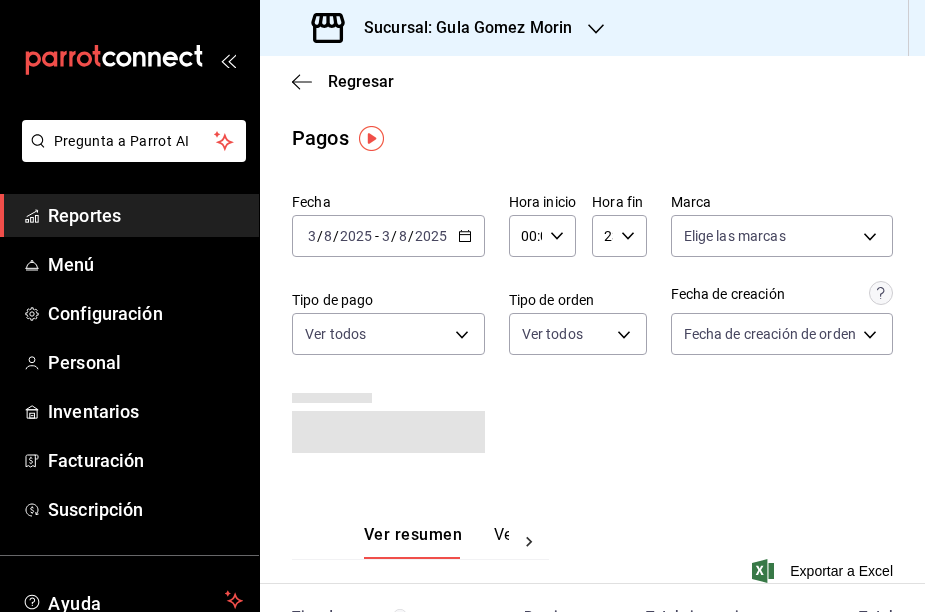 scroll, scrollTop: 0, scrollLeft: 0, axis: both 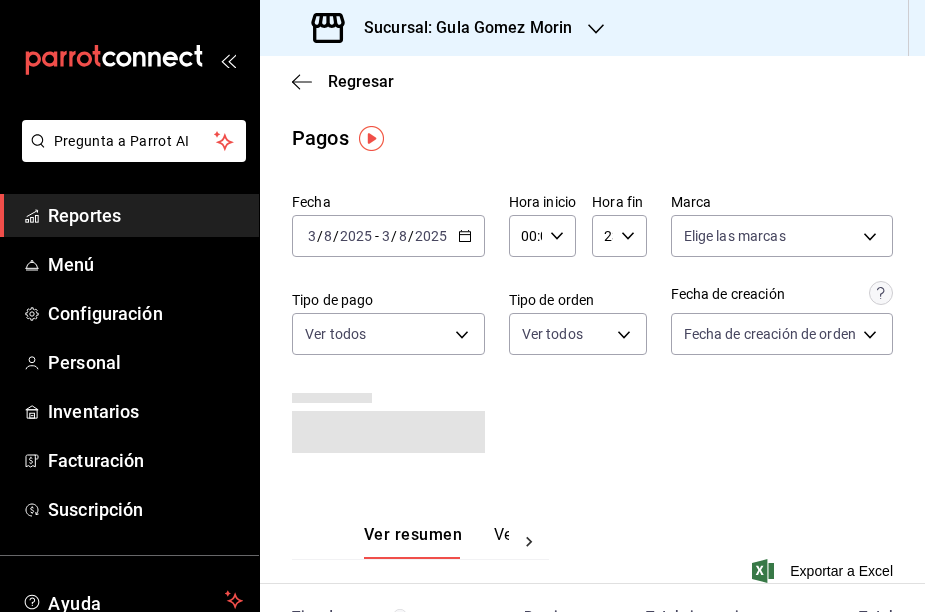 click on "2025-08-03 3 / 8 / 2025 - 2025-08-03 3 / 8 / 2025" at bounding box center [388, 236] 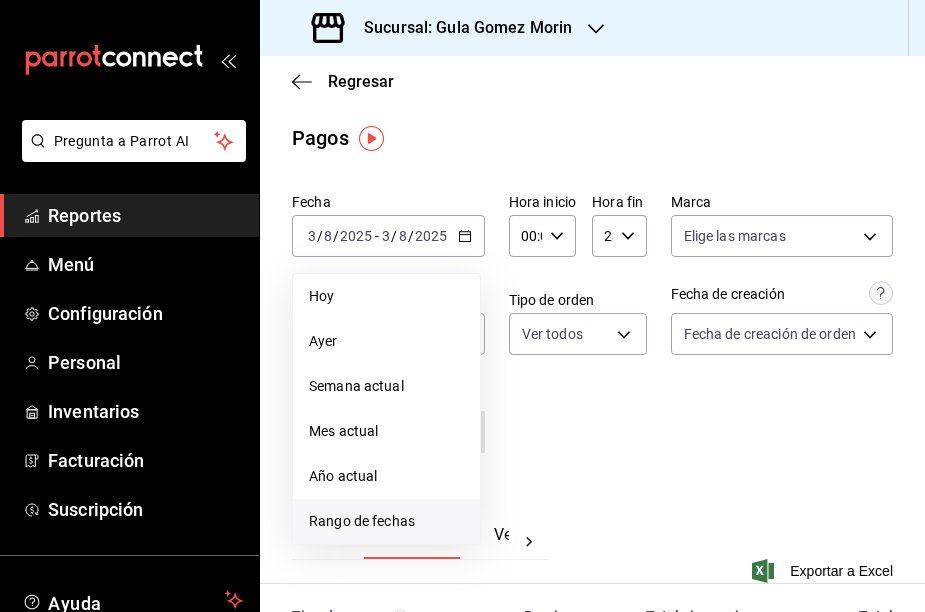 click on "Rango de fechas" at bounding box center [386, 521] 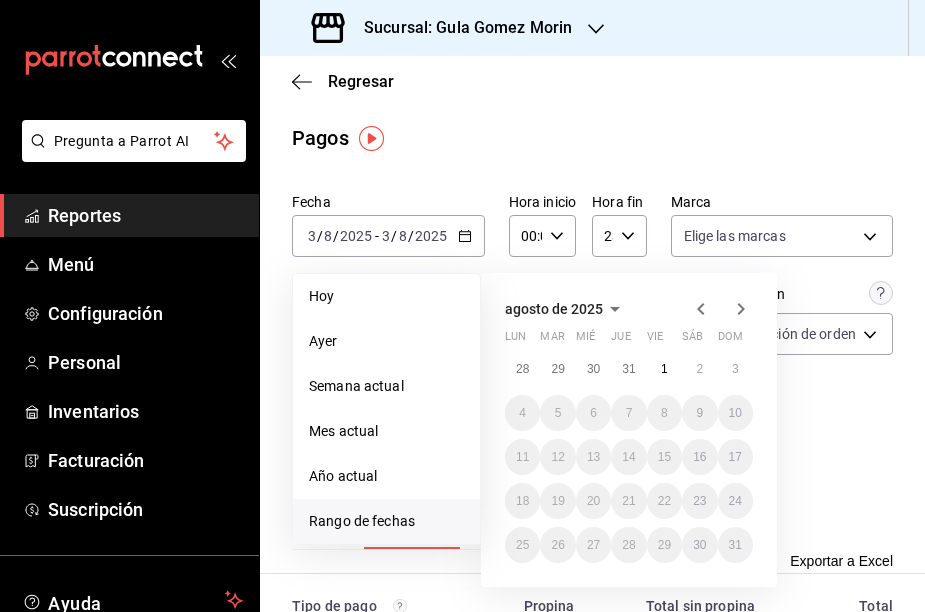 click on "agosto de 2025" at bounding box center [554, 309] 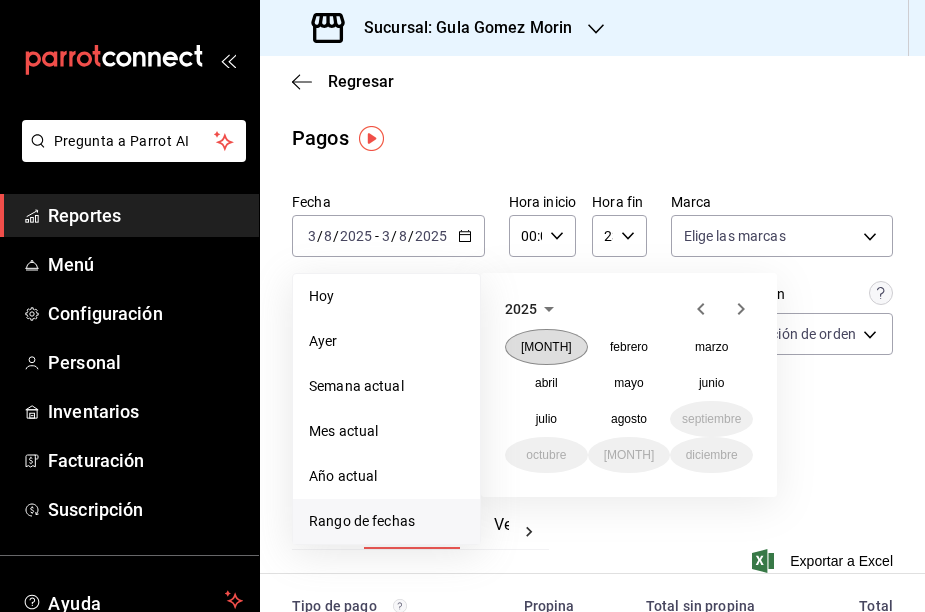 click on "[MONTH]" at bounding box center [546, 347] 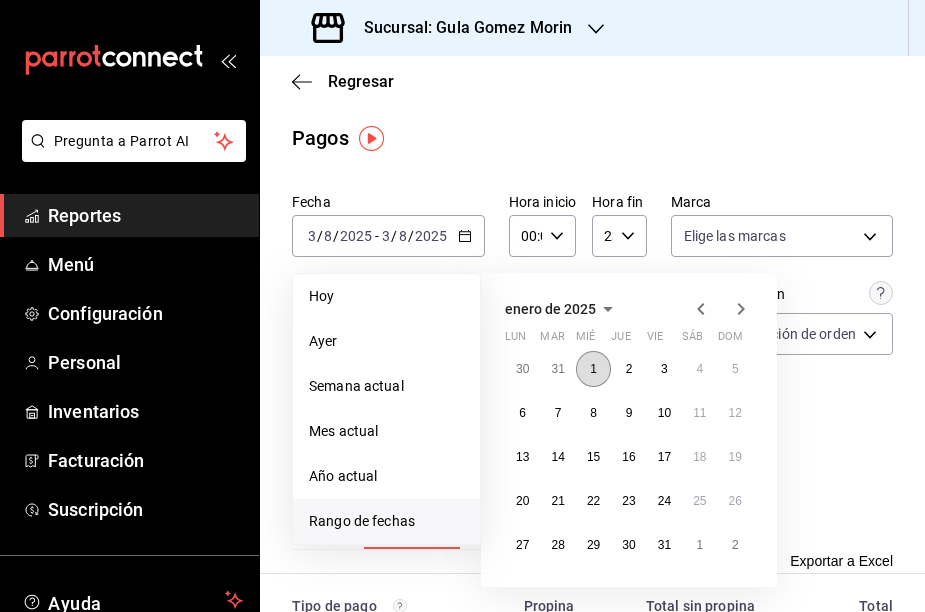 click on "1" at bounding box center (593, 369) 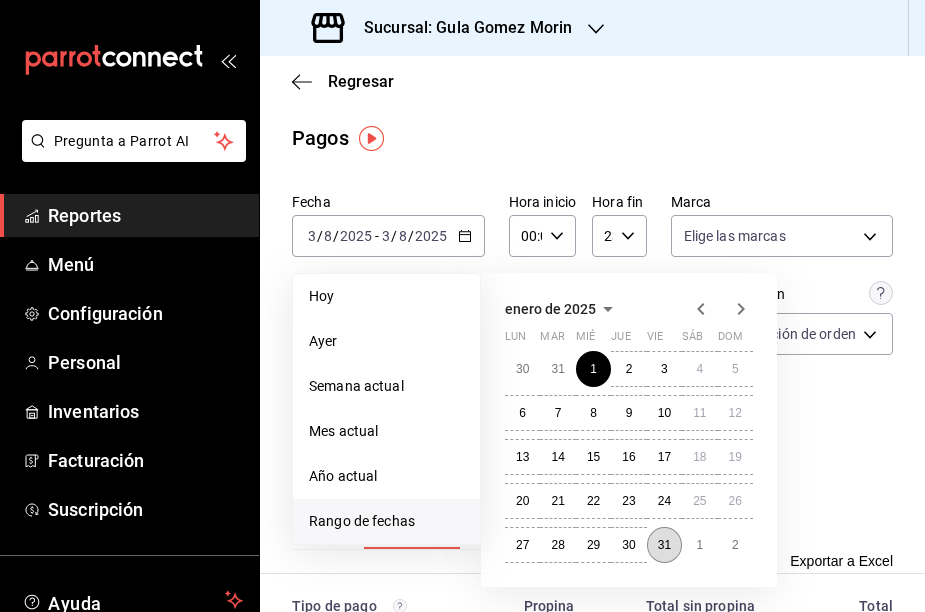 click on "31" at bounding box center (664, 545) 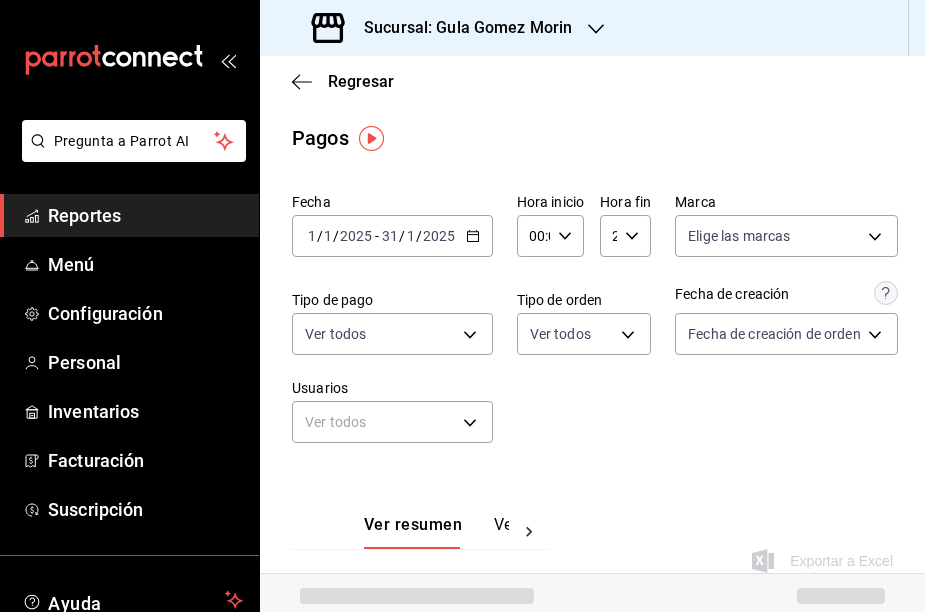 click on "Fecha [DATE] [DAY] / [MONTH] / [YEAR] - [DATE] [DAY] / [MONTH] / [YEAR] Hora inicio 00:00 Hora inicio Hora fin 23:59 Hora fin Marca Elige las marcas Tipo de pago Ver todos Tipo de orden Ver todos Fecha de creación   Fecha de creación de orden ORDER Usuarios Ver todos null" at bounding box center [592, 326] 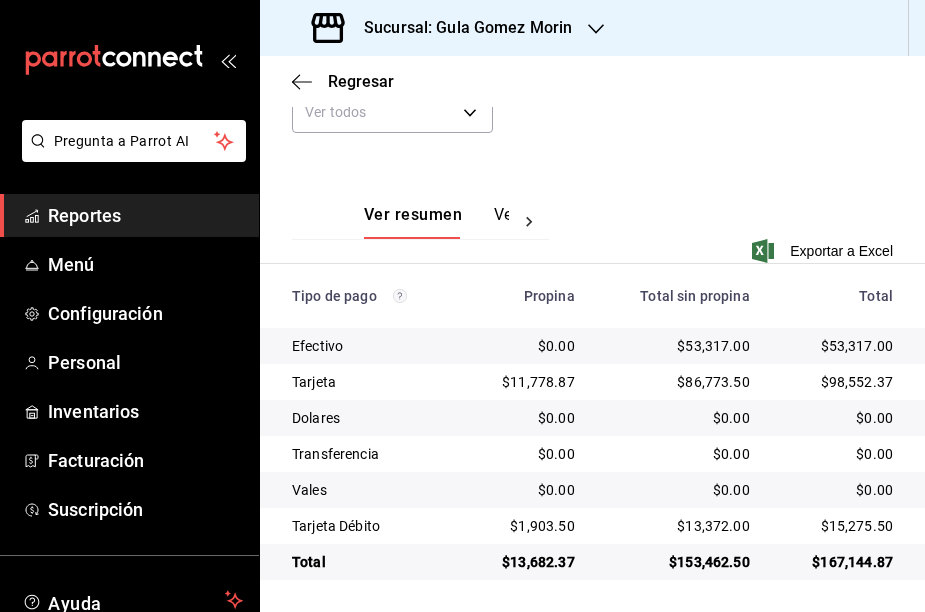 scroll, scrollTop: 310, scrollLeft: 0, axis: vertical 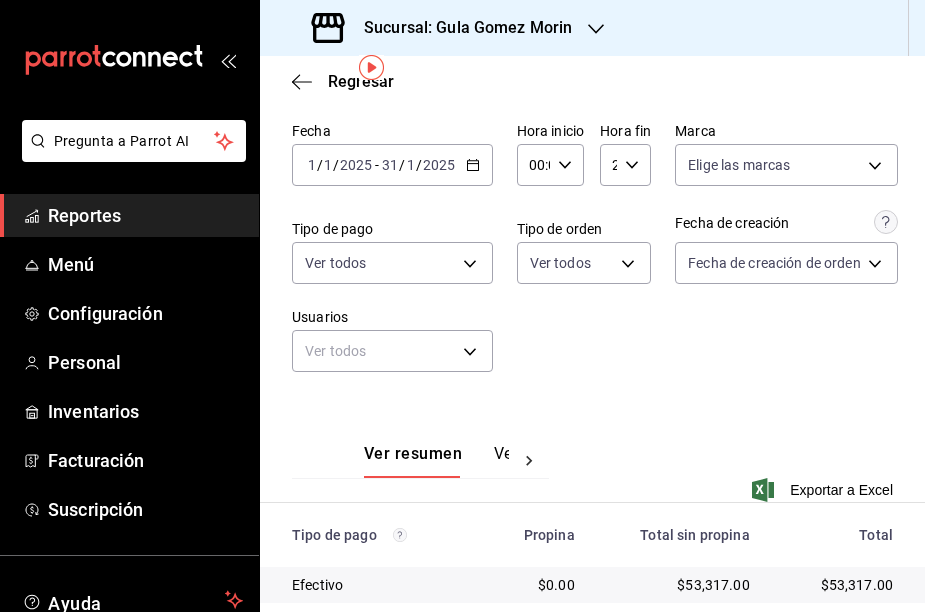 click 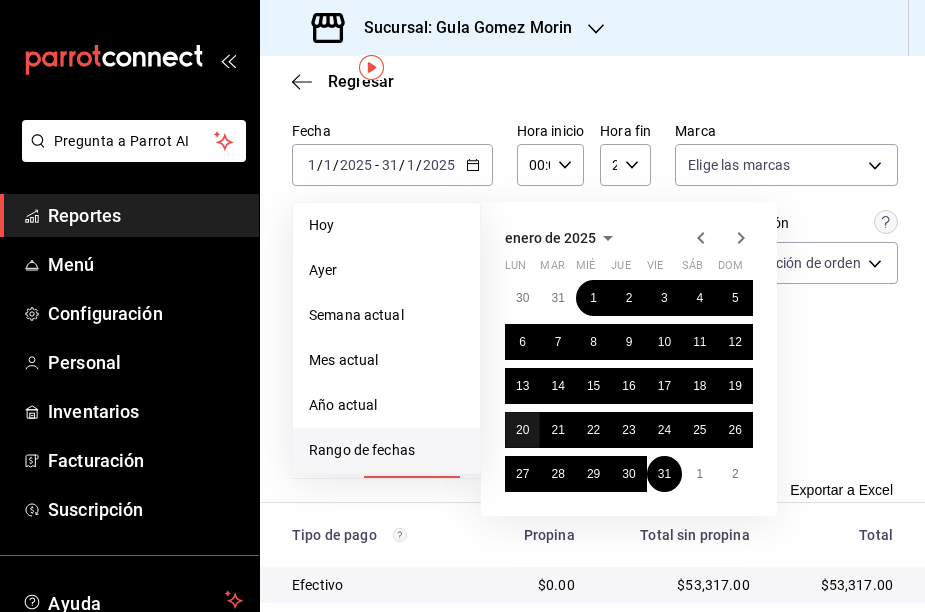 click on "20" at bounding box center (522, 430) 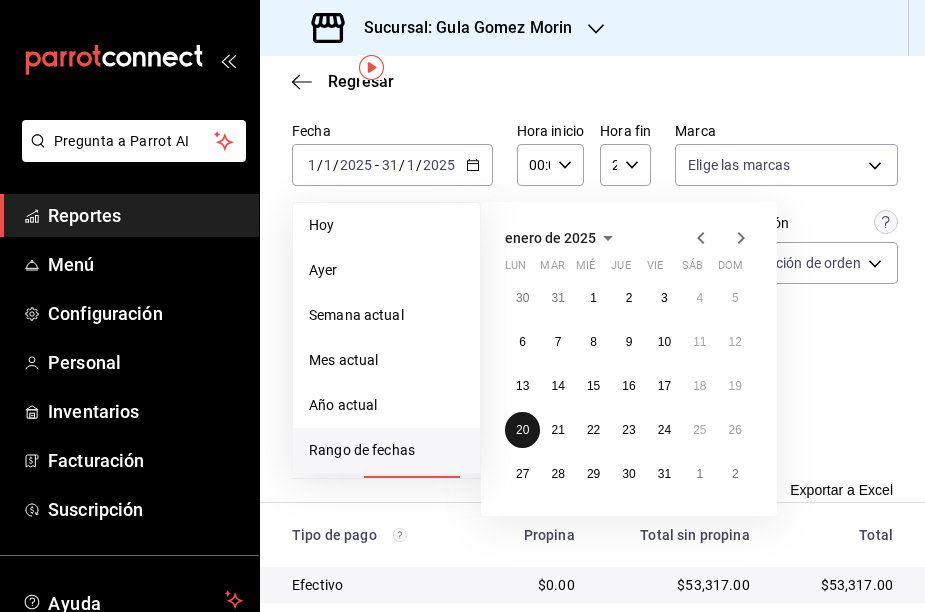 click on "20" at bounding box center (522, 430) 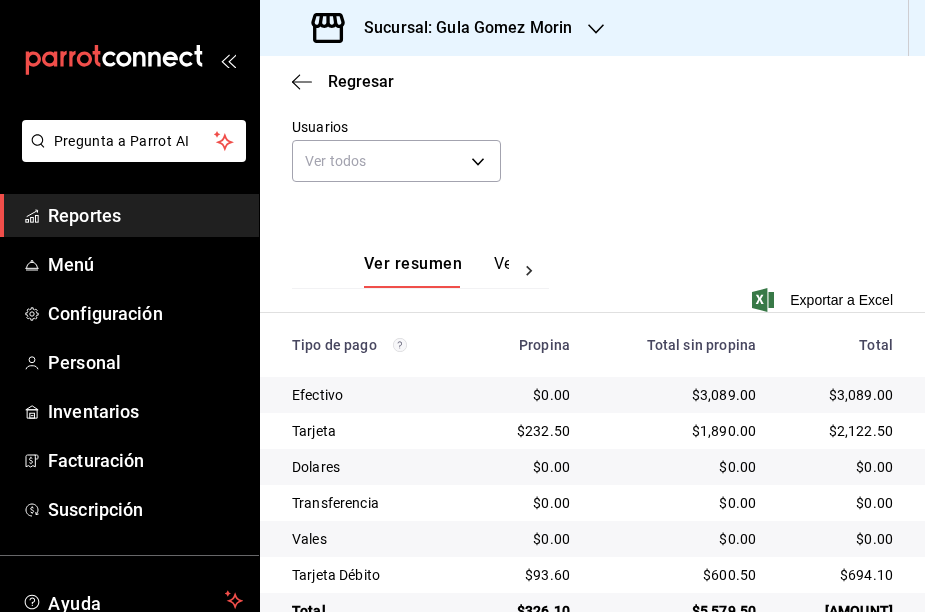 scroll, scrollTop: 310, scrollLeft: 0, axis: vertical 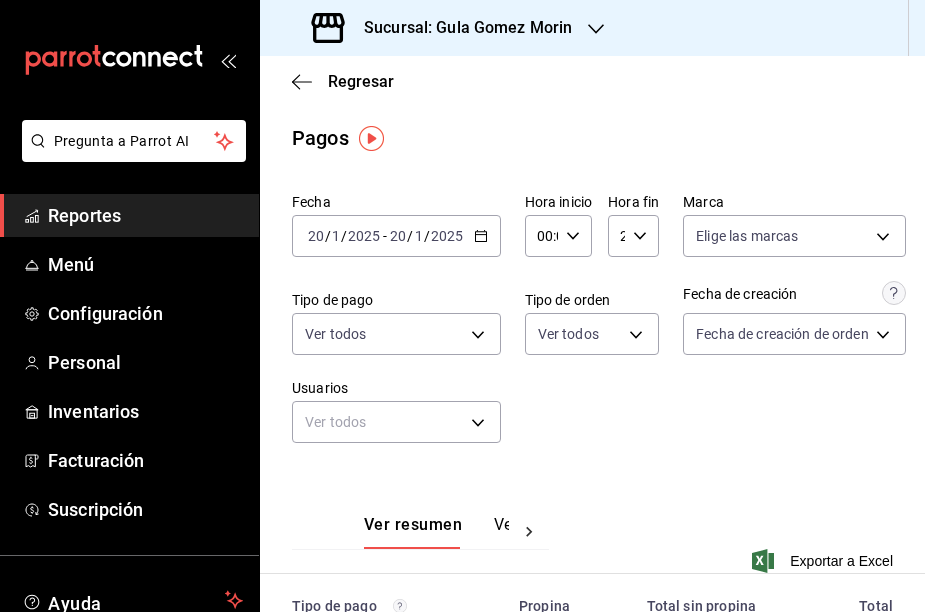 click 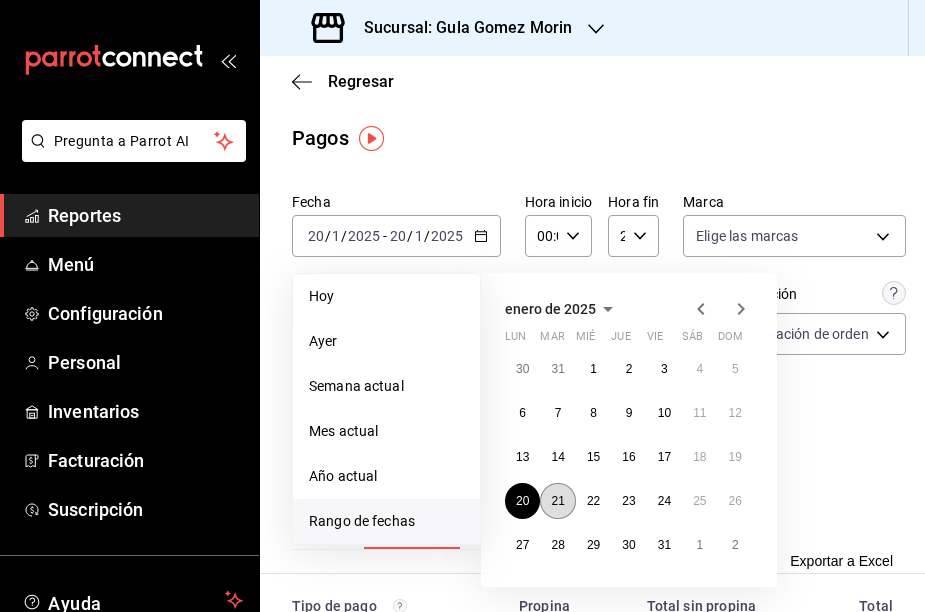 click on "21" at bounding box center (557, 501) 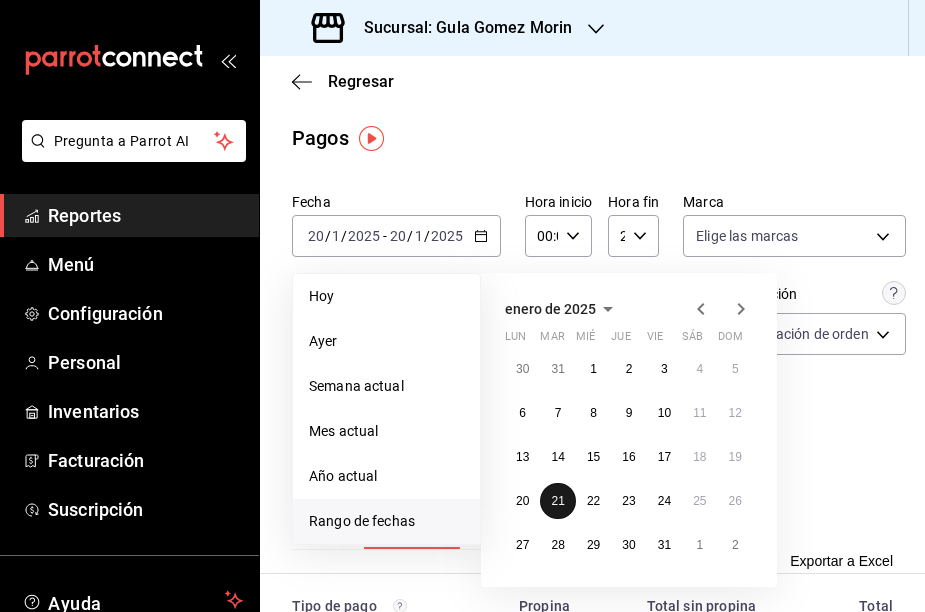 click on "21" at bounding box center [557, 501] 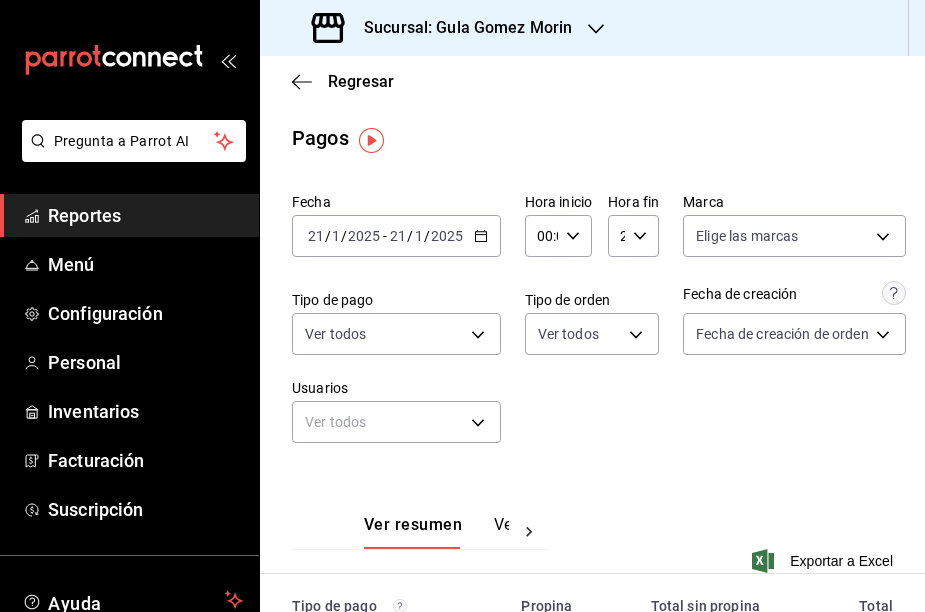 scroll, scrollTop: 0, scrollLeft: 0, axis: both 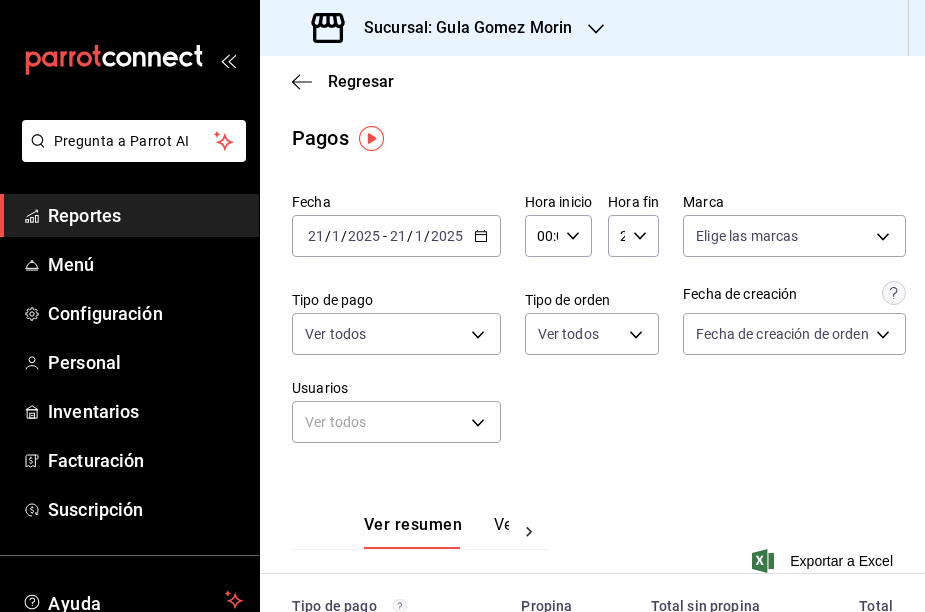 click 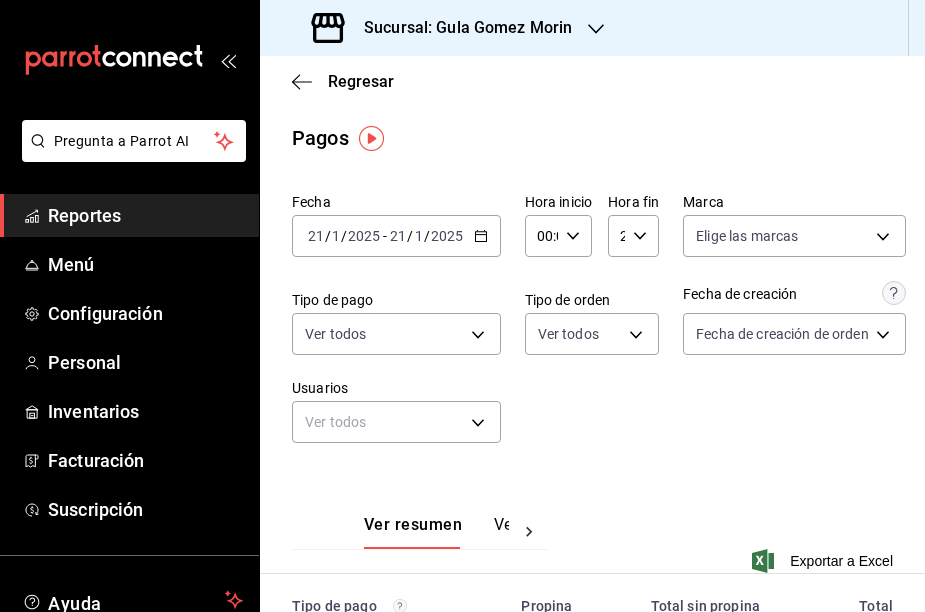 click 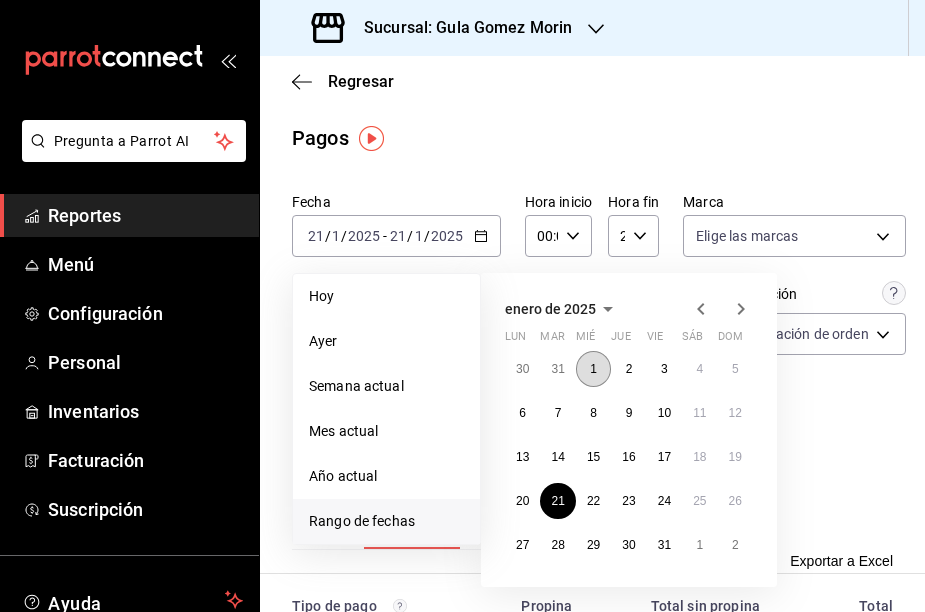 click on "1" at bounding box center [593, 369] 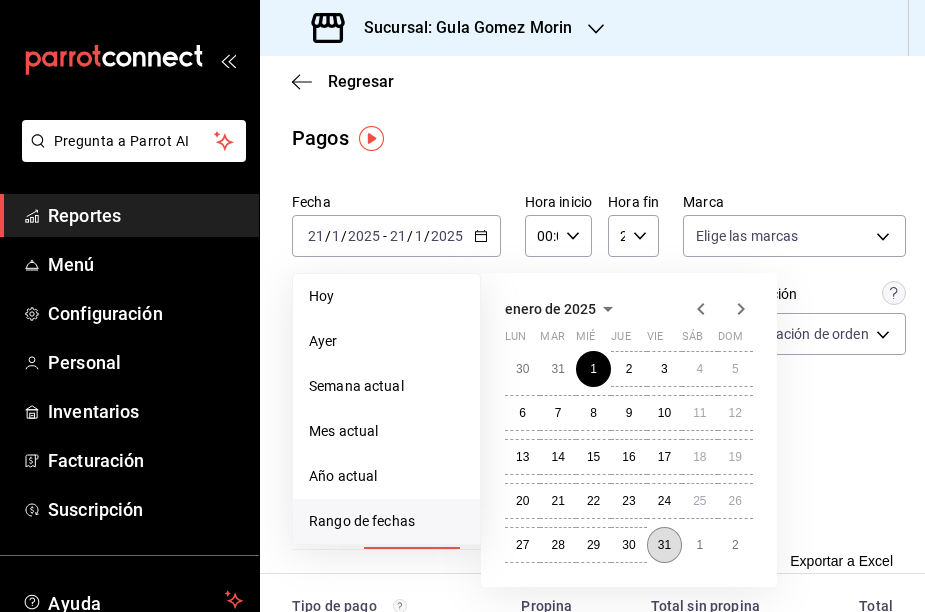 click on "31" at bounding box center (664, 545) 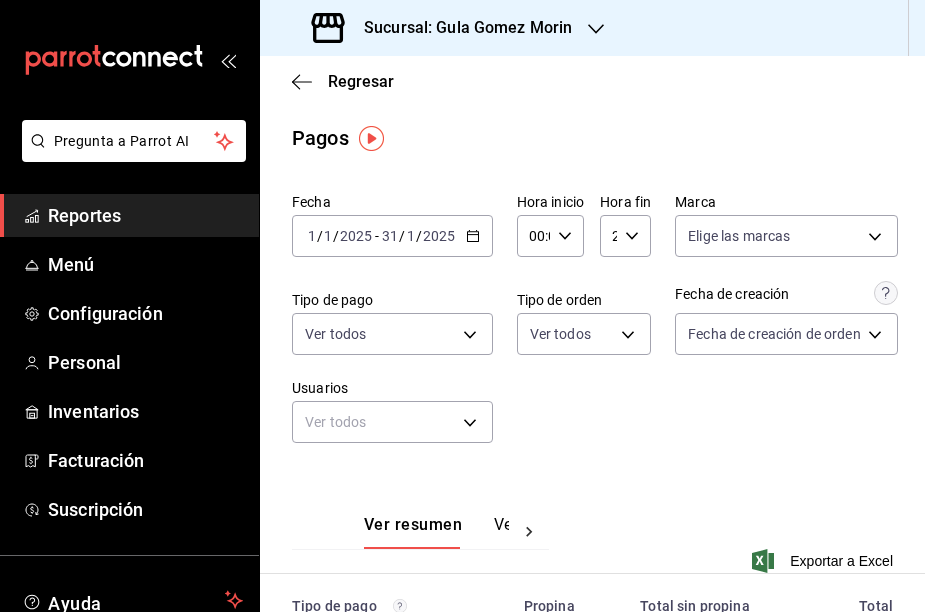 click on "Fecha [DATE] [DAY] / [MONTH] / [YEAR] - [DATE] [DAY] / [MONTH] / [YEAR] Hora inicio 00:00 Hora inicio Hora fin 23:59 Hora fin Marca Elige las marcas Tipo de pago Ver todos Tipo de orden Ver todos Fecha de creación   Fecha de creación de orden ORDER Usuarios Ver todos null" at bounding box center (592, 326) 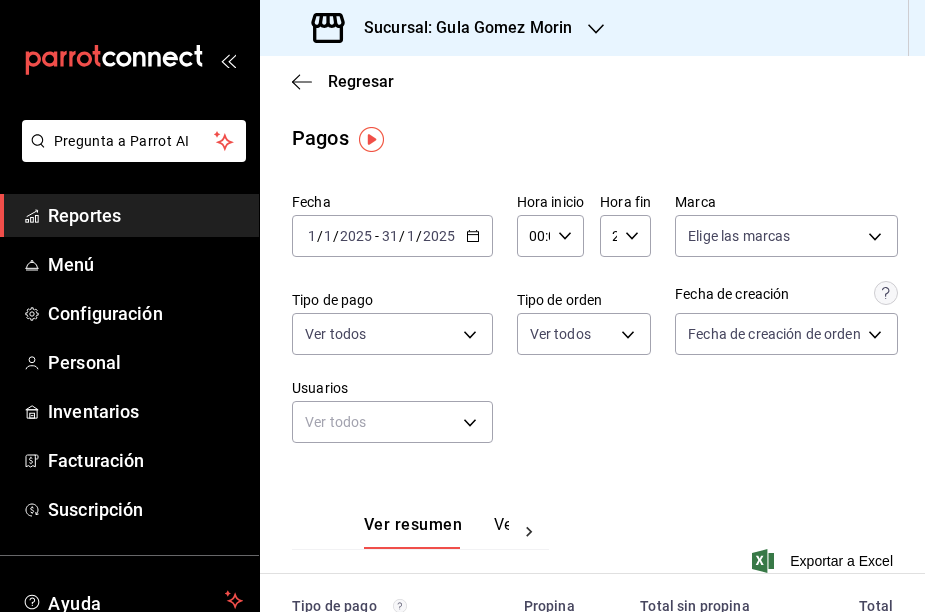 scroll, scrollTop: 0, scrollLeft: 0, axis: both 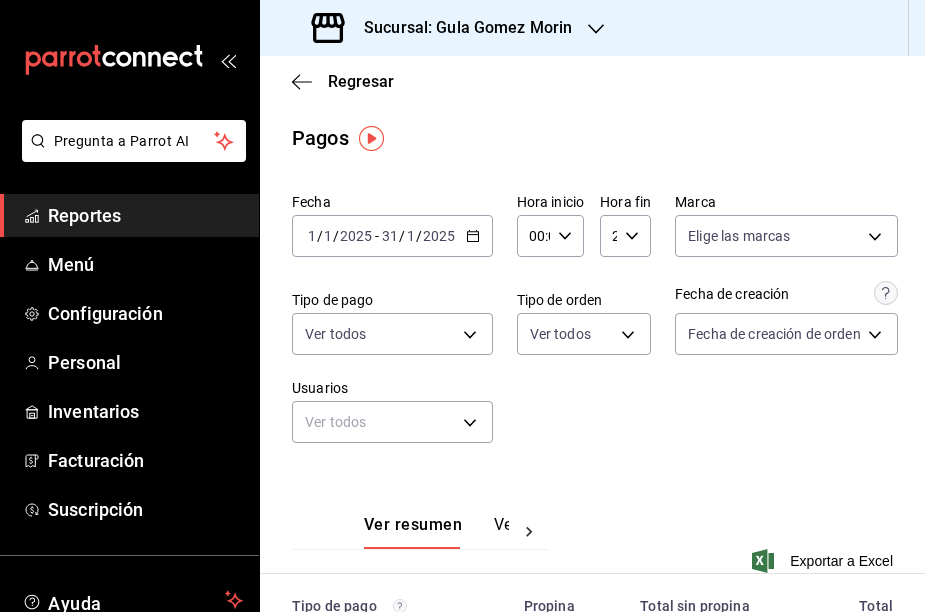 click on "Sucursal: Gula Gomez Morin" at bounding box center (444, 28) 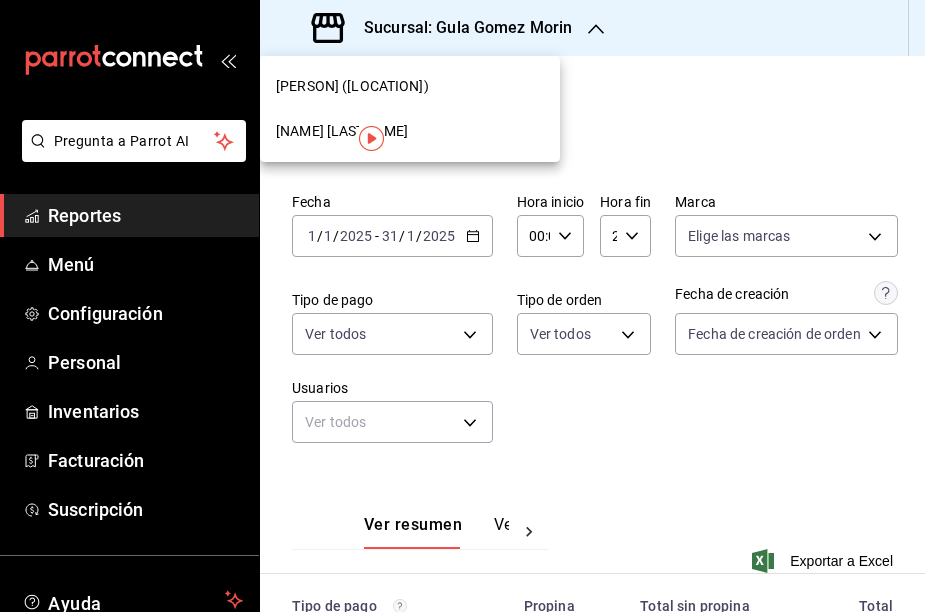 click on "[PERSON] ([LOCATION])" at bounding box center (352, 86) 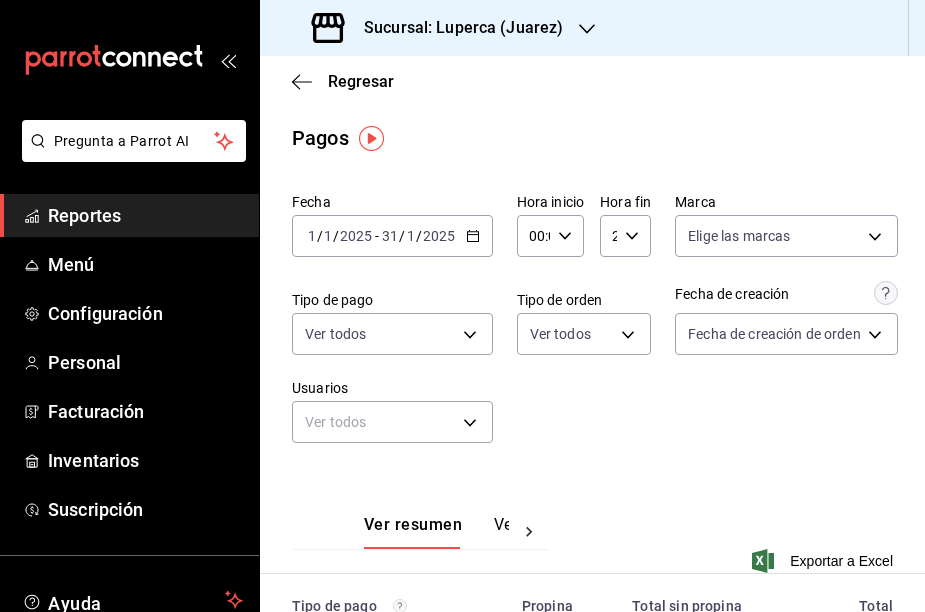 scroll, scrollTop: 0, scrollLeft: 0, axis: both 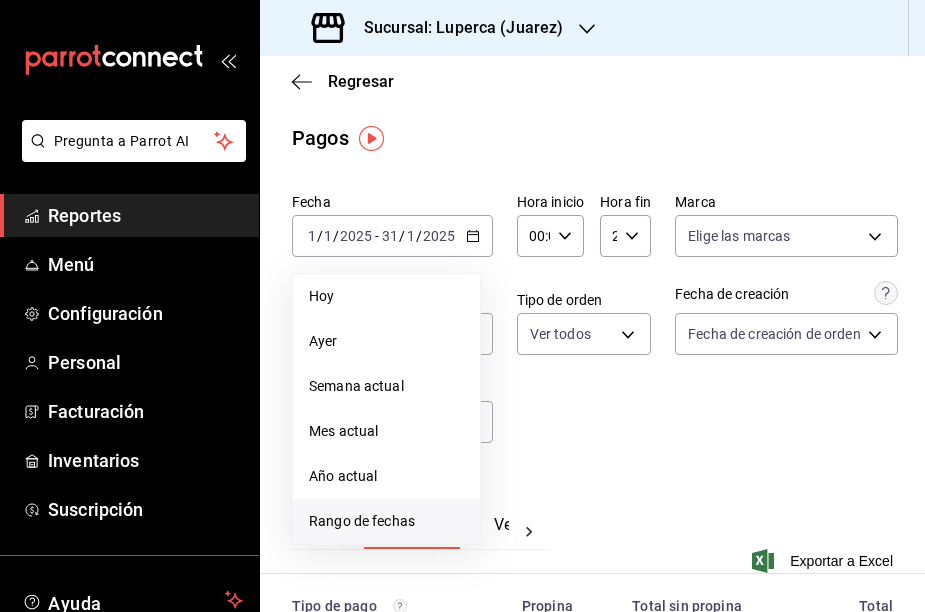 click on "Rango de fechas" at bounding box center [386, 521] 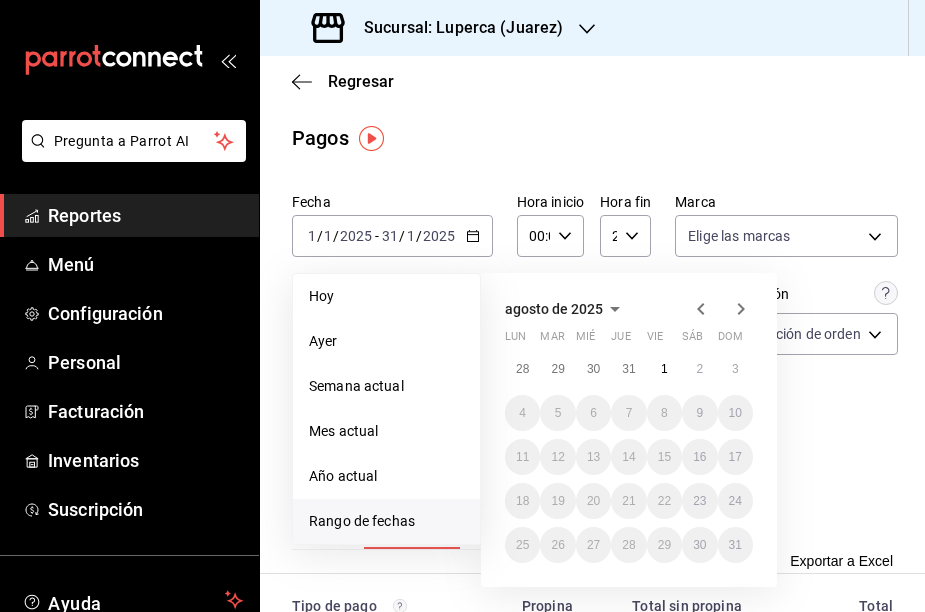 click on "agosto de 2025" at bounding box center [566, 309] 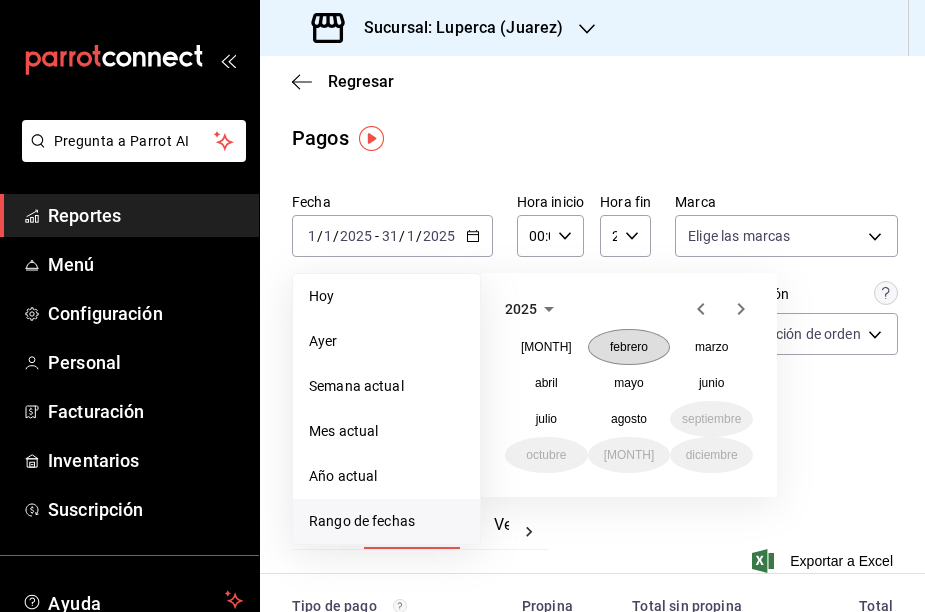 click on "febrero" at bounding box center [629, 347] 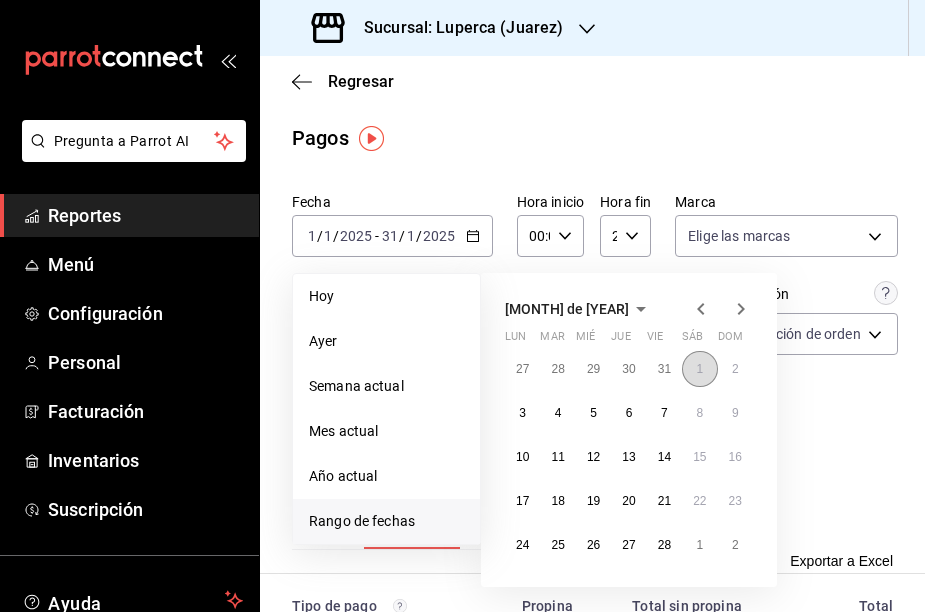click on "1" at bounding box center [699, 369] 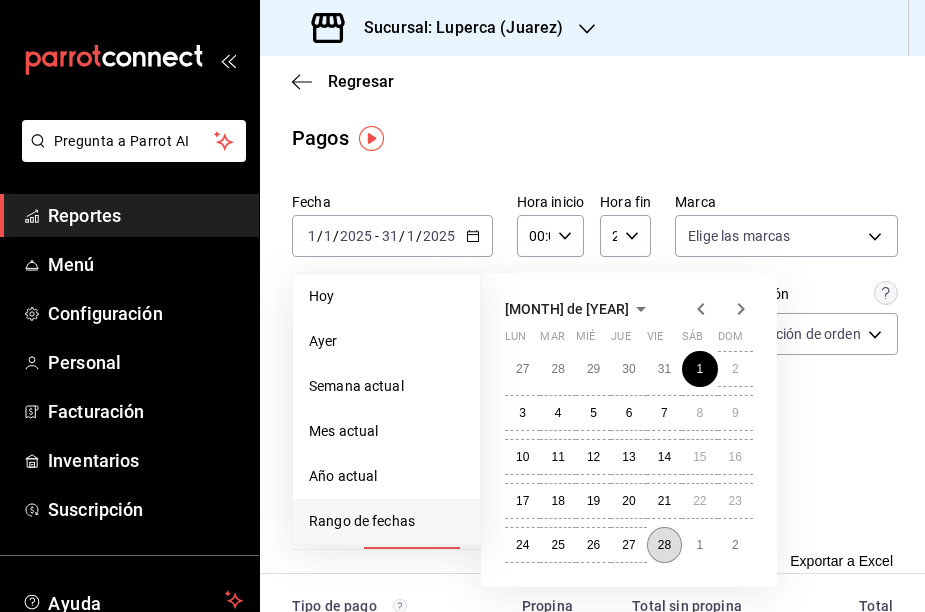 click on "28" at bounding box center [664, 545] 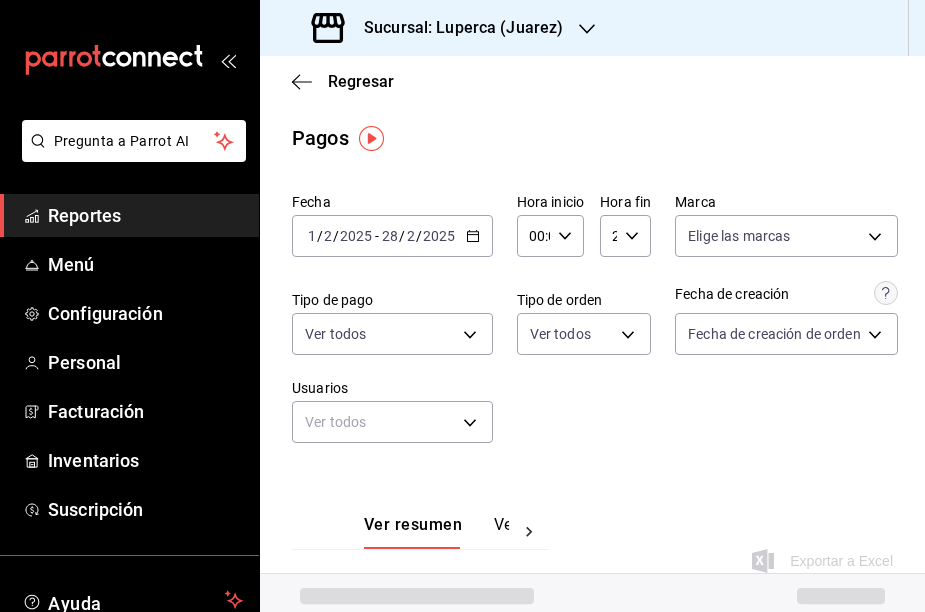 click on "Fecha [DATE] [DATE] - [DATE] [DATE] Hora inicio 00:00 Hora inicio Hora fin 23:59 Hora fin Marca Elige las marcas Tipo de pago Ver todos Tipo de orden Ver todos Fecha de creación   Fecha de creación de orden ORDER Usuarios Ver todos null" at bounding box center [592, 326] 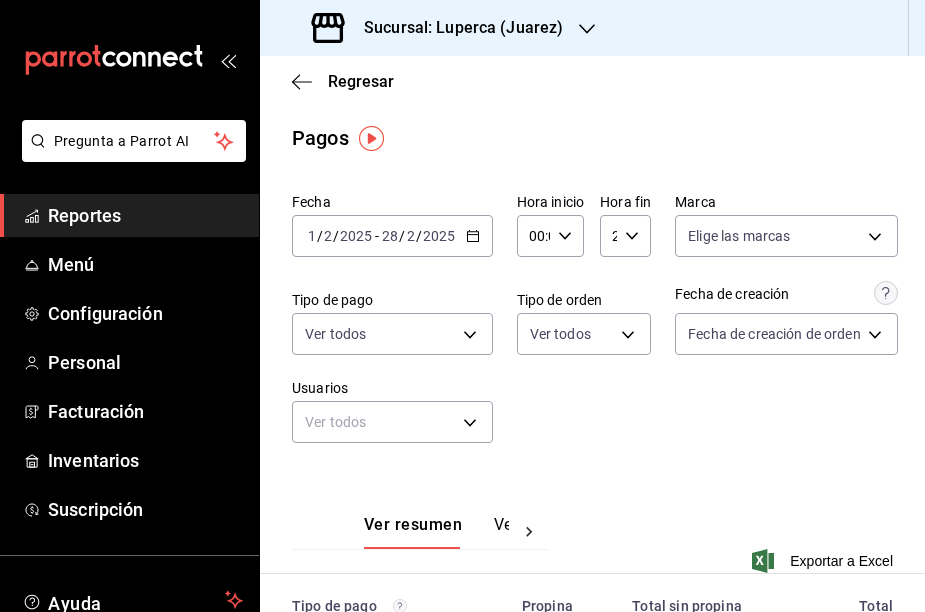 click on "Sucursal: Luperca (Juarez)" at bounding box center [455, 28] 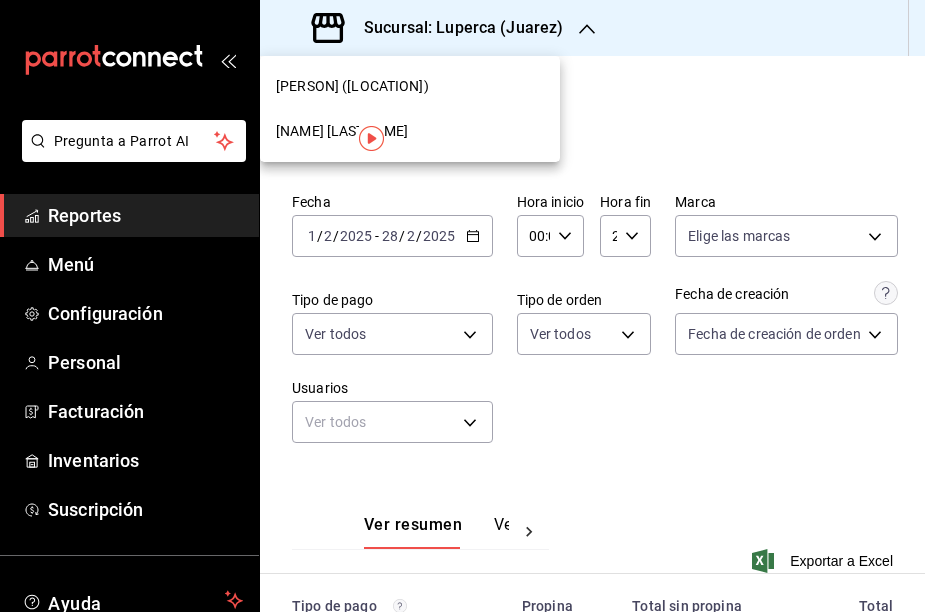 click on "[NAME] [LASTNAME]" at bounding box center [342, 131] 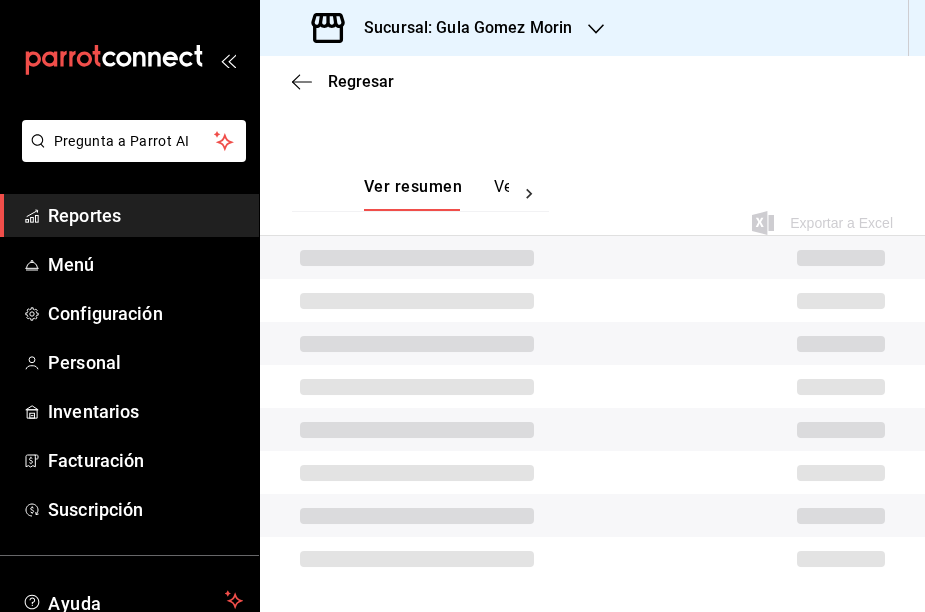 scroll, scrollTop: 348, scrollLeft: 0, axis: vertical 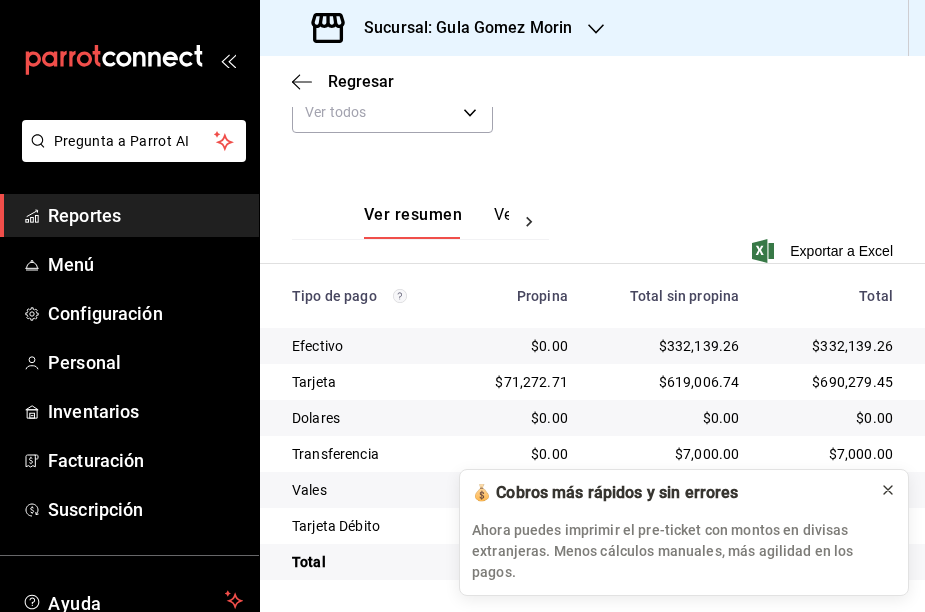 click 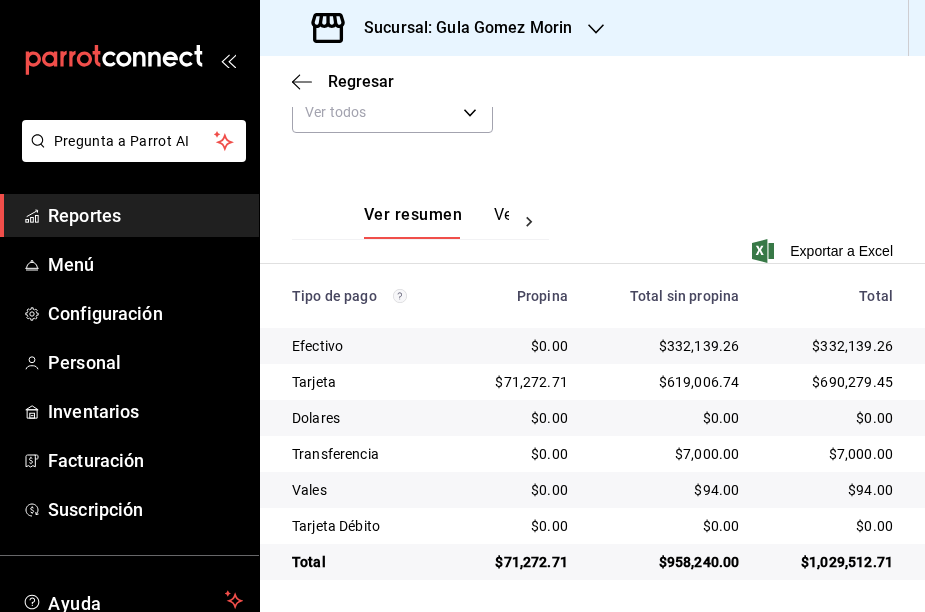 scroll, scrollTop: 0, scrollLeft: 0, axis: both 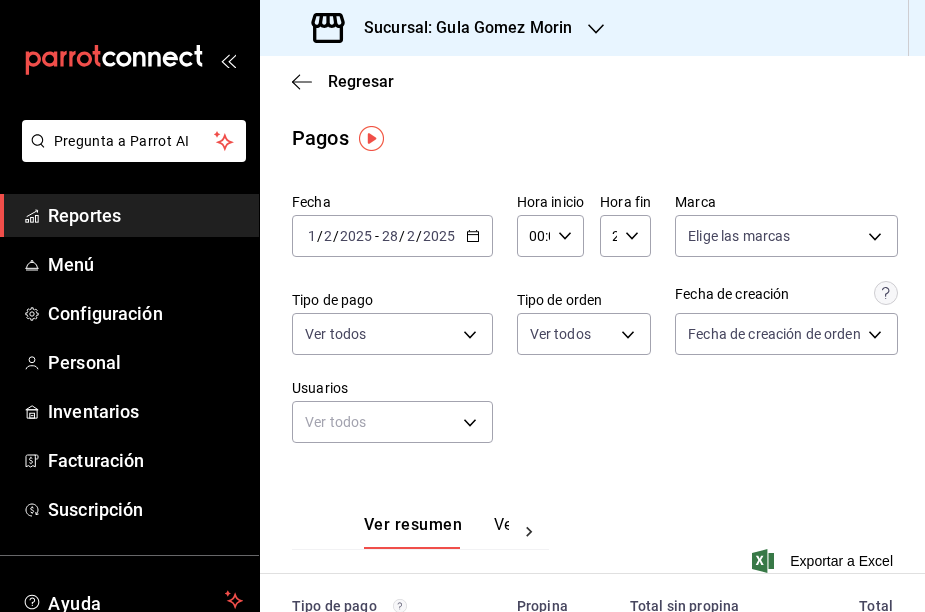 click on "[DATE] [DATE] - [DATE] [DATE]" at bounding box center (392, 236) 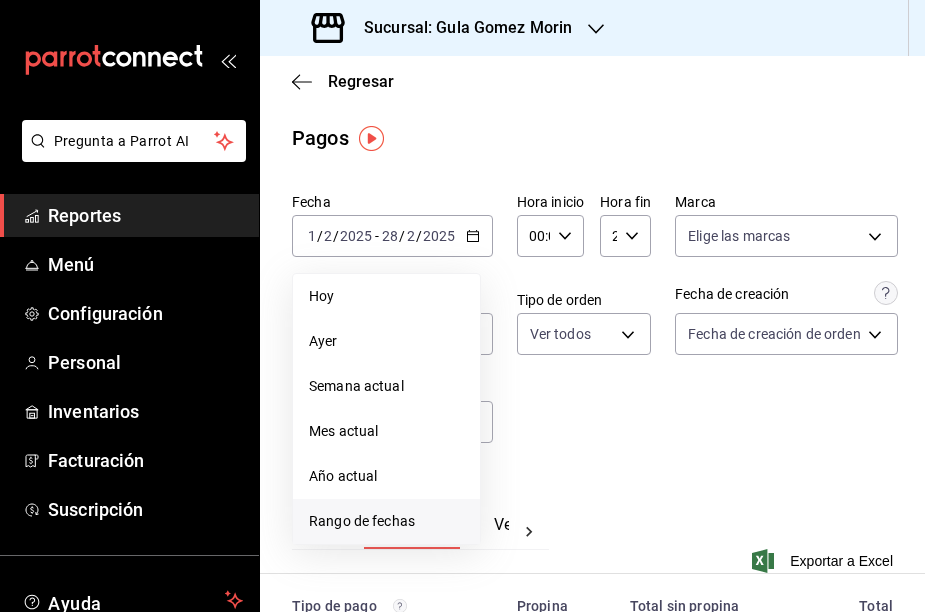 click on "Rango de fechas" at bounding box center [386, 521] 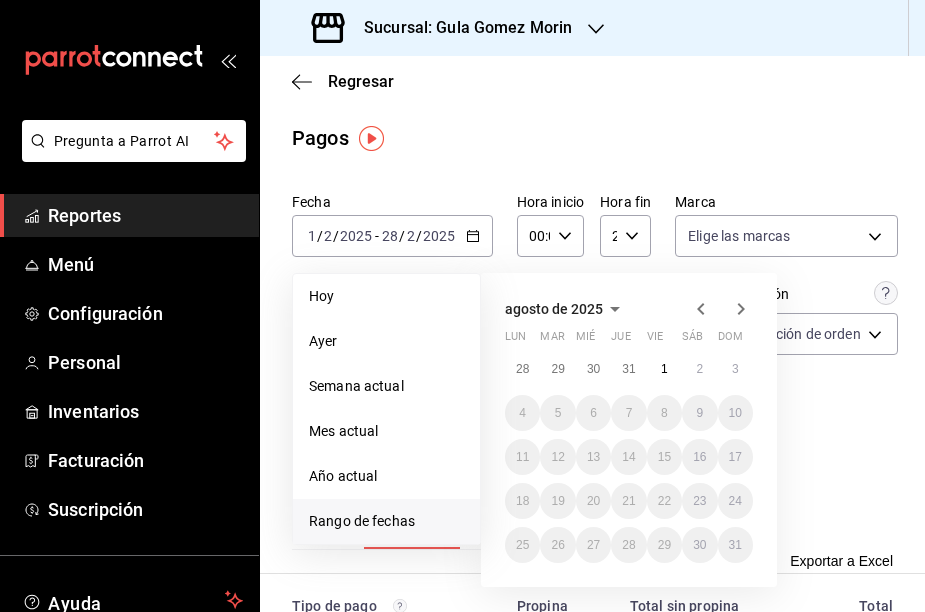 click on "agosto de 2025" at bounding box center (554, 309) 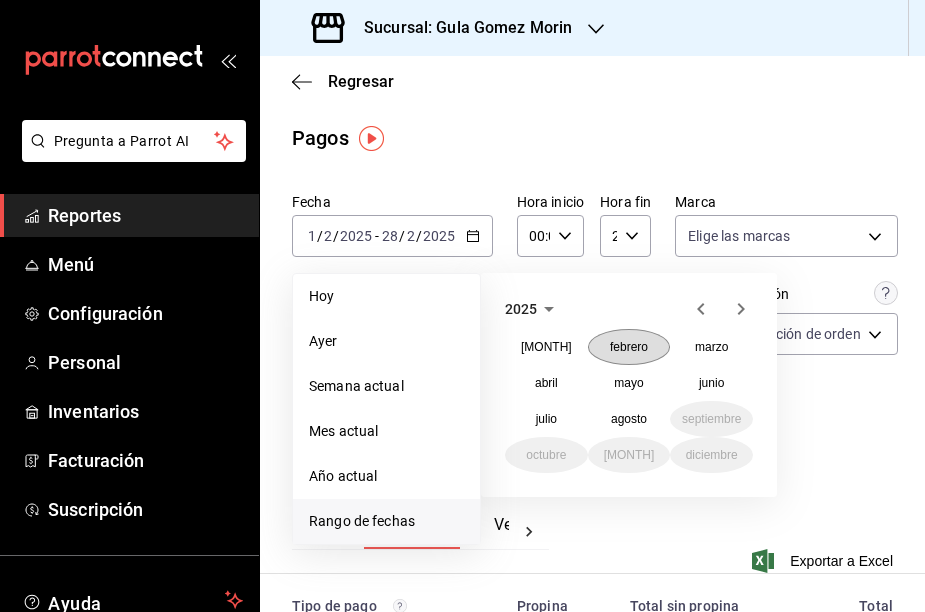 click on "febrero" at bounding box center (629, 347) 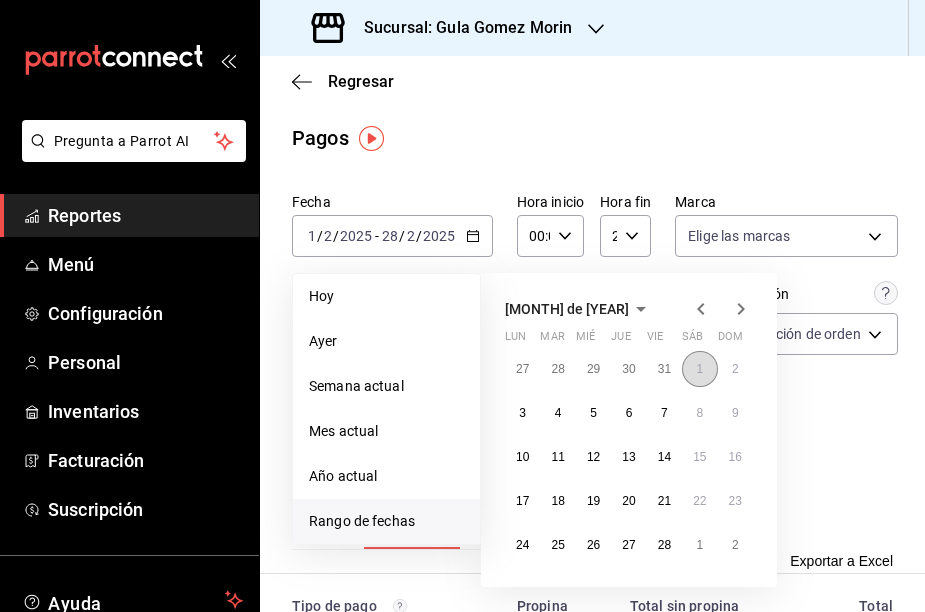 click on "1" at bounding box center [699, 369] 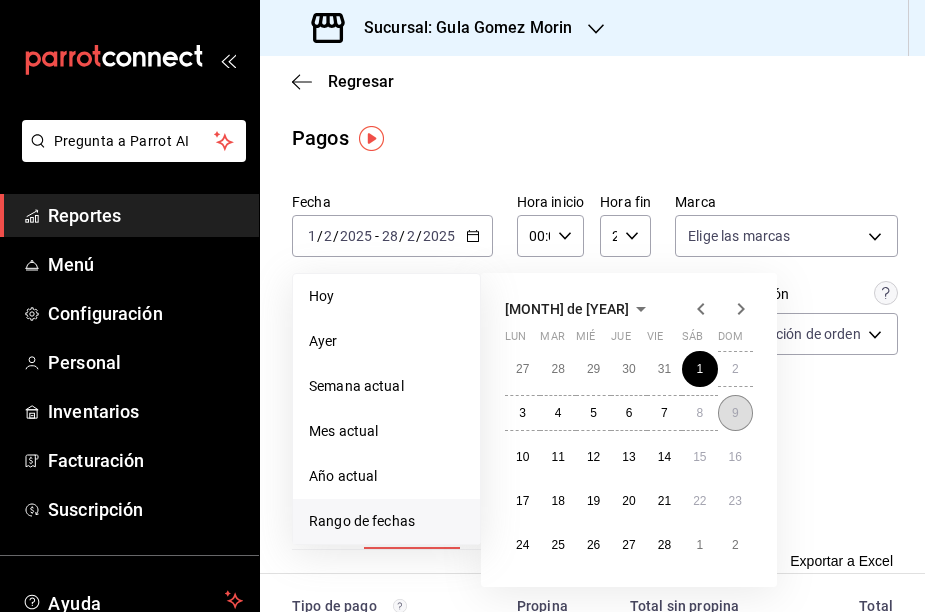 click on "9" at bounding box center [735, 413] 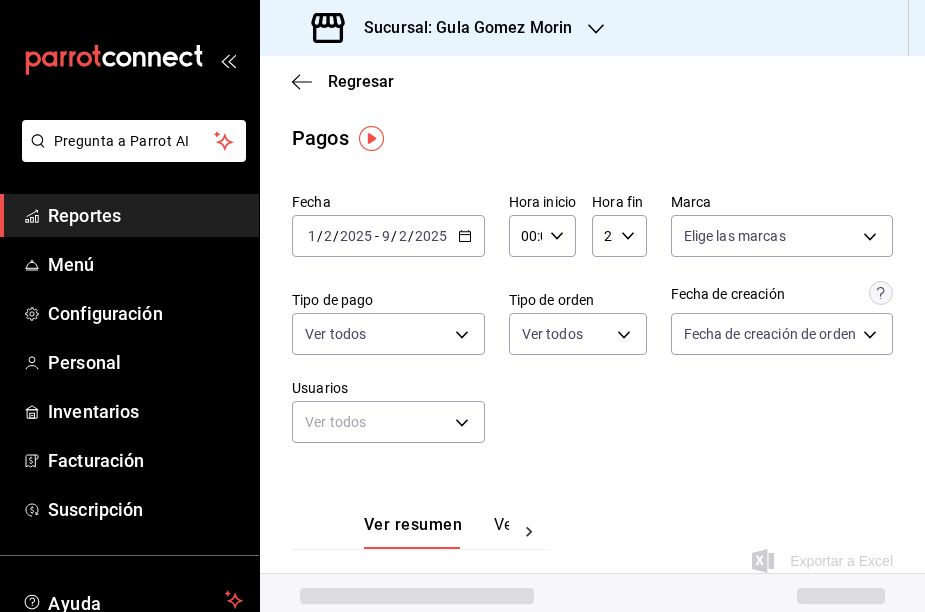 click on "Fecha [DATE] [DATE] - [DATE] [DATE] Hora inicio 00:00 Hora inicio Hora fin 23:59 Hora fin Marca Elige las marcas Tipo de pago Ver todos Tipo de orden Ver todos Fecha de creación   Fecha de creación de orden ORDER Usuarios Ver todos null" at bounding box center (592, 326) 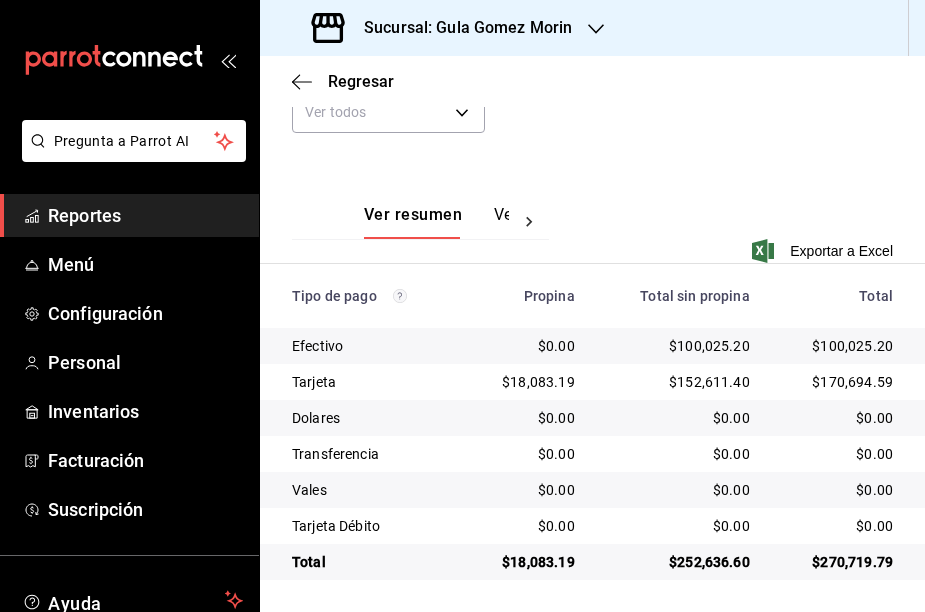 scroll, scrollTop: 310, scrollLeft: 0, axis: vertical 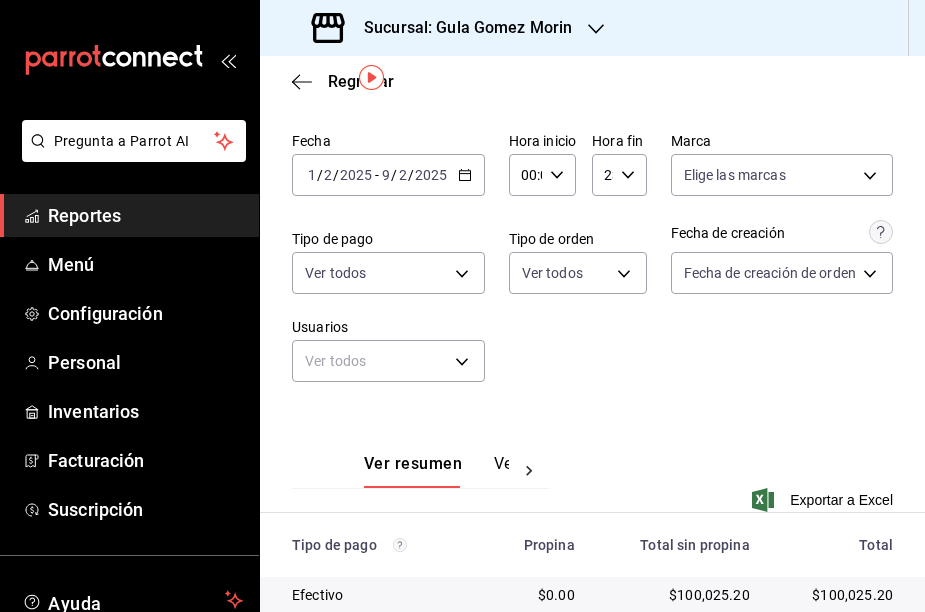 click on "Fecha [DATE] [DATE] - [DATE] [DATE] Hora inicio 00:00 Hora inicio Hora fin 23:59 Hora fin Marca Elige las marcas Tipo de pago Ver todos Tipo de orden Ver todos Fecha de creación   Fecha de creación de orden ORDER Usuarios Ver todos null" at bounding box center [592, 265] 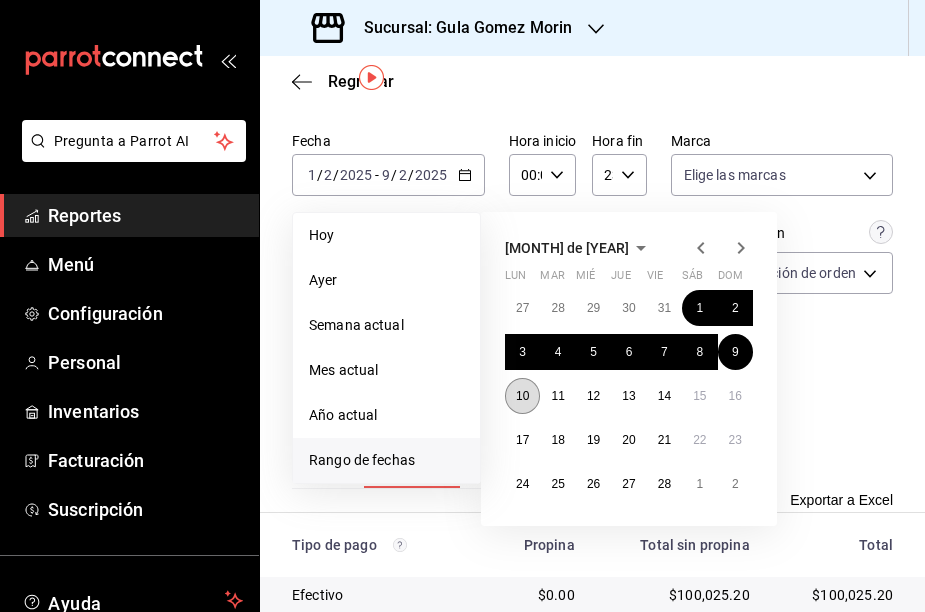 click on "10" at bounding box center [522, 396] 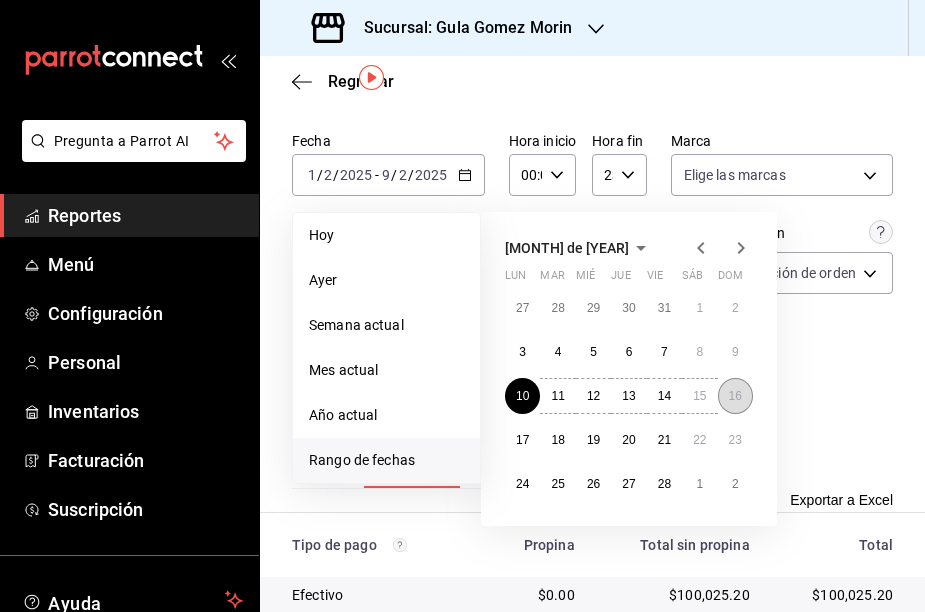 click on "16" at bounding box center [735, 396] 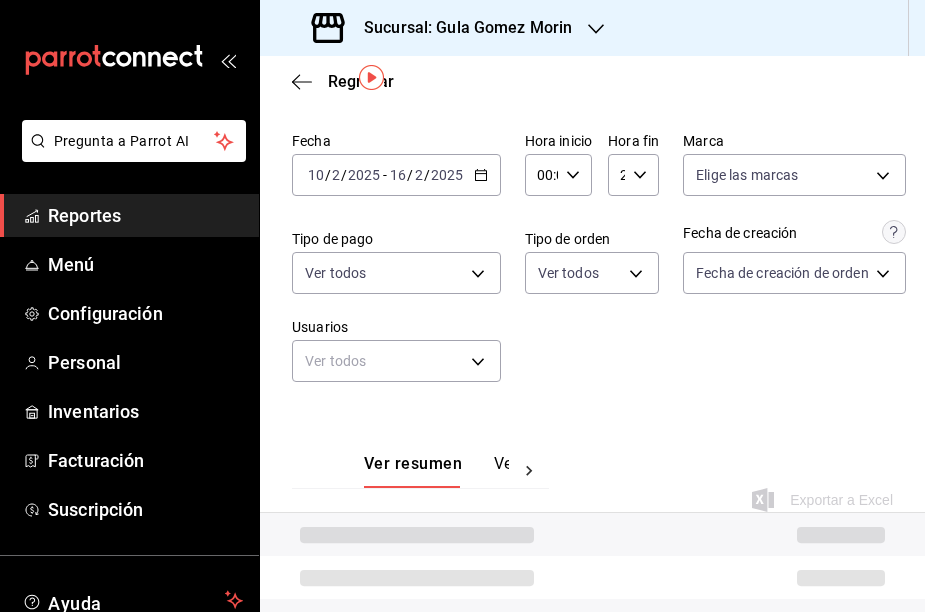 click on "Fecha [DATE] [DATE] - [DATE] [DATE] Hora inicio 00:00 Hora inicio Hora fin 23:59 Hora fin Marca Elige las marcas Tipo de pago Ver todos Tipo de orden Ver todos Fecha de creación   Fecha de creación de orden ORDER Usuarios Ver todos null" at bounding box center (592, 265) 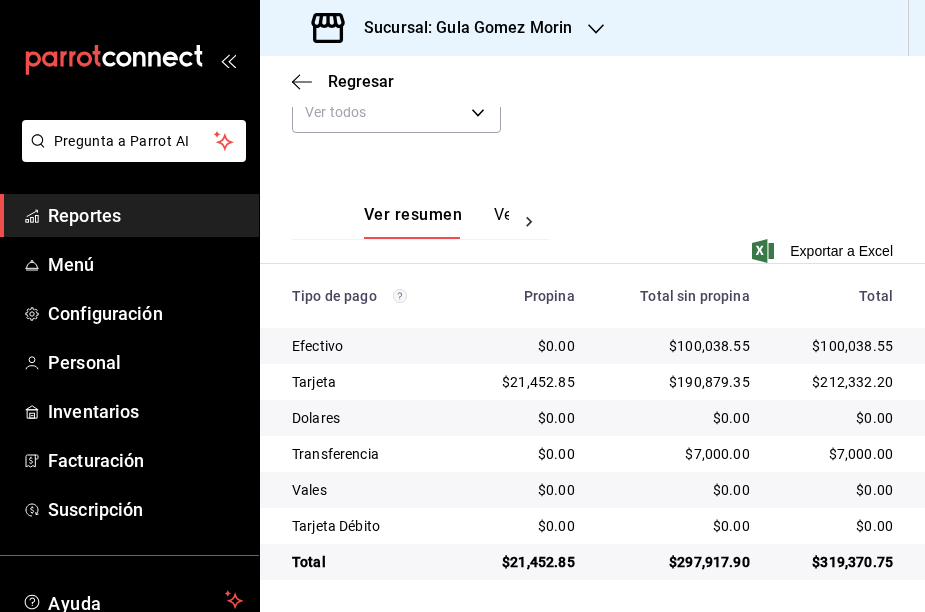 scroll, scrollTop: 96, scrollLeft: 0, axis: vertical 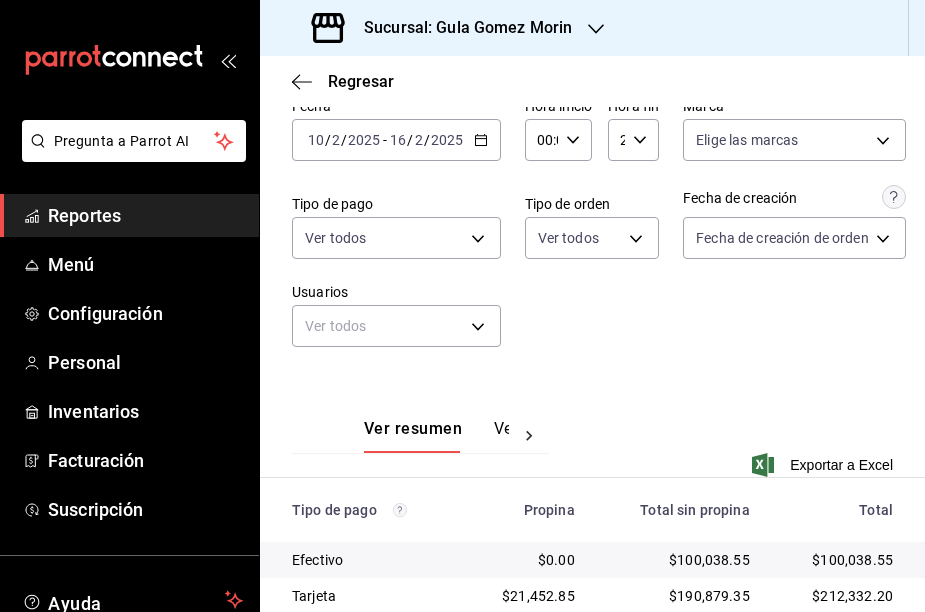 click on "[DATE] [DATE] - [DATE] [DATE]" at bounding box center (396, 140) 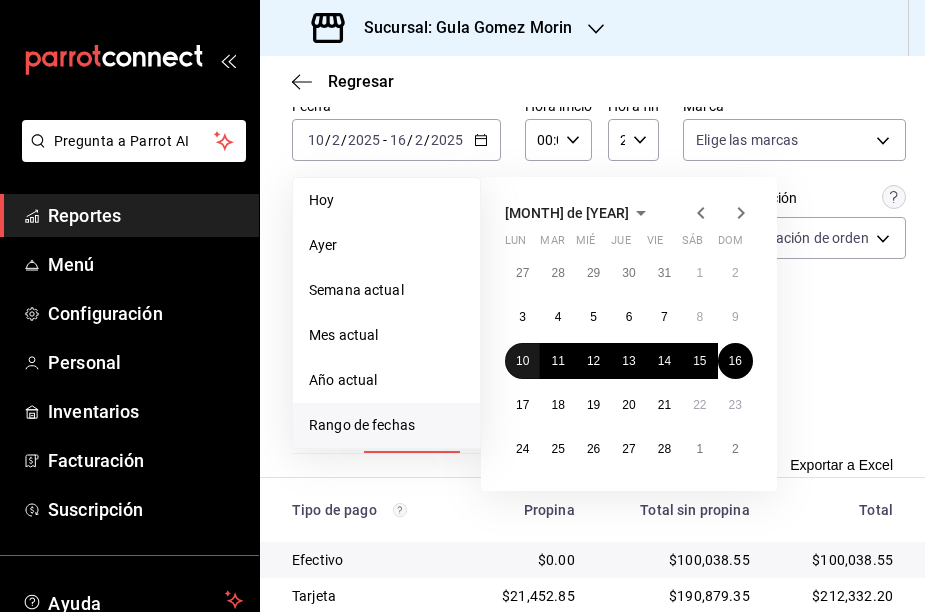 click on "10" at bounding box center [522, 361] 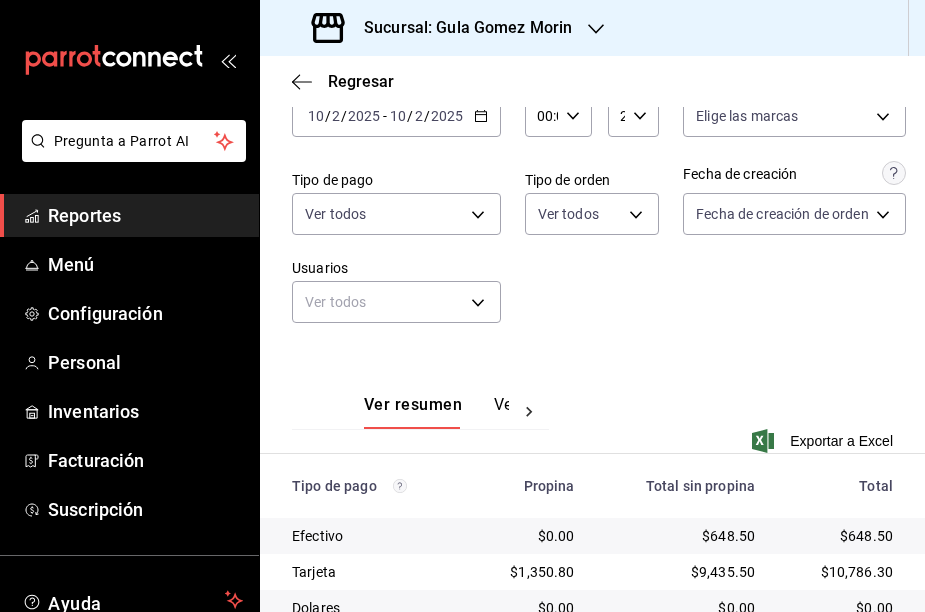 scroll, scrollTop: 108, scrollLeft: 0, axis: vertical 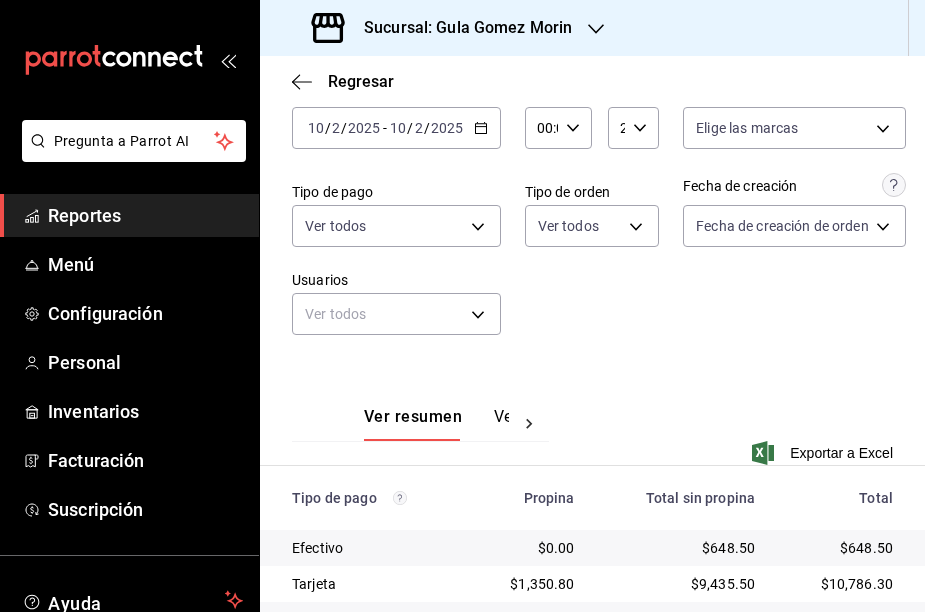 click 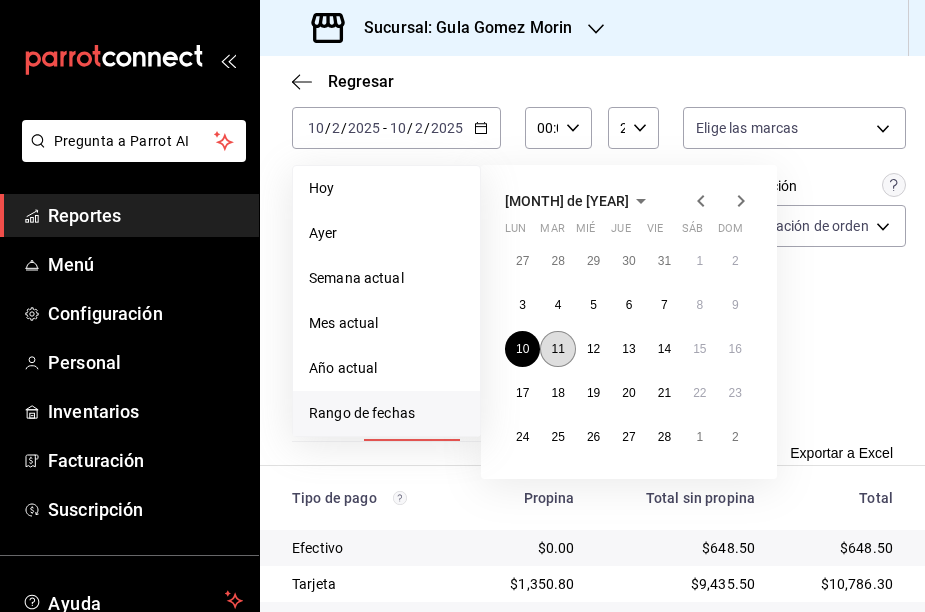 click on "11" at bounding box center [557, 349] 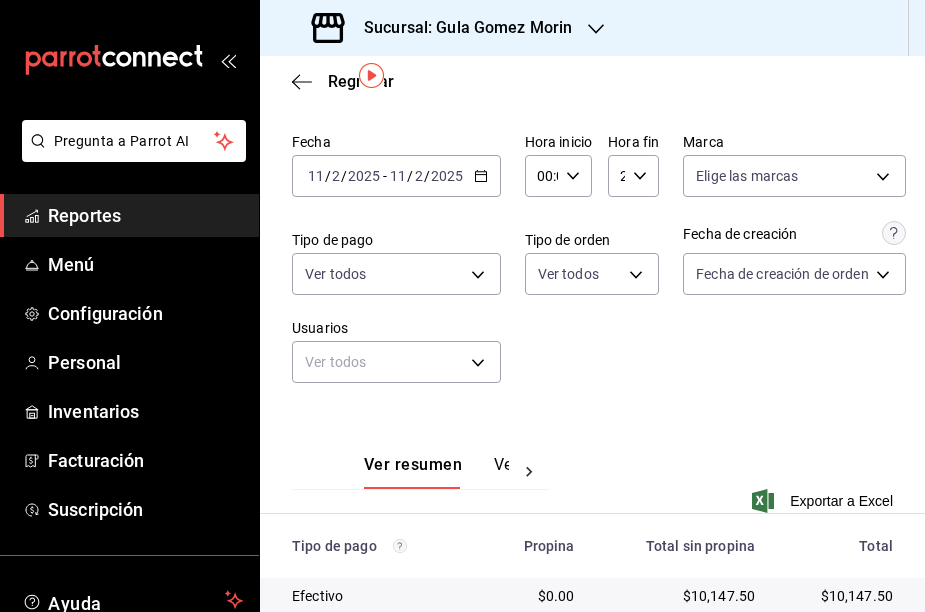 scroll, scrollTop: 59, scrollLeft: 0, axis: vertical 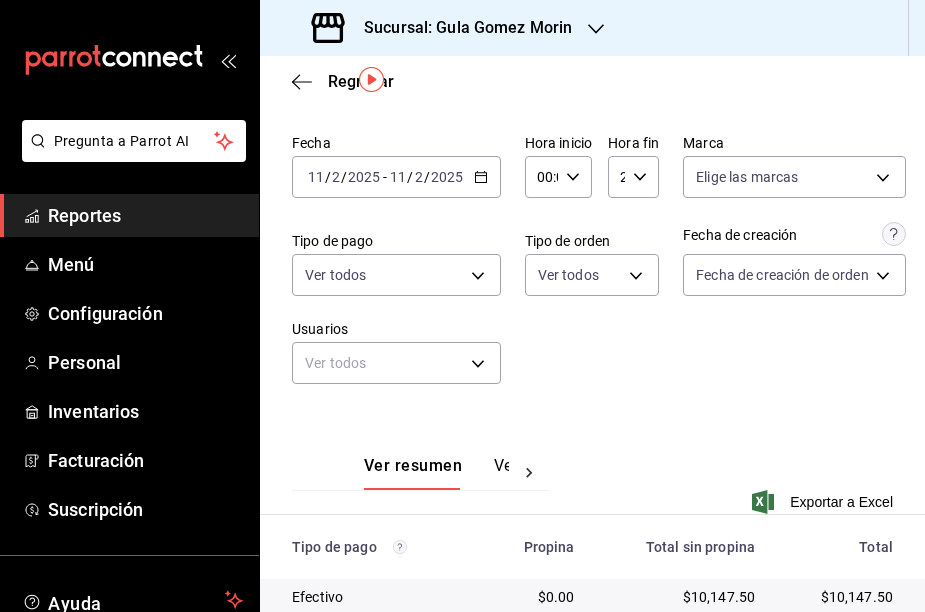 click on "[DATE] [DATE] - [DATE] [DATE]" at bounding box center [396, 177] 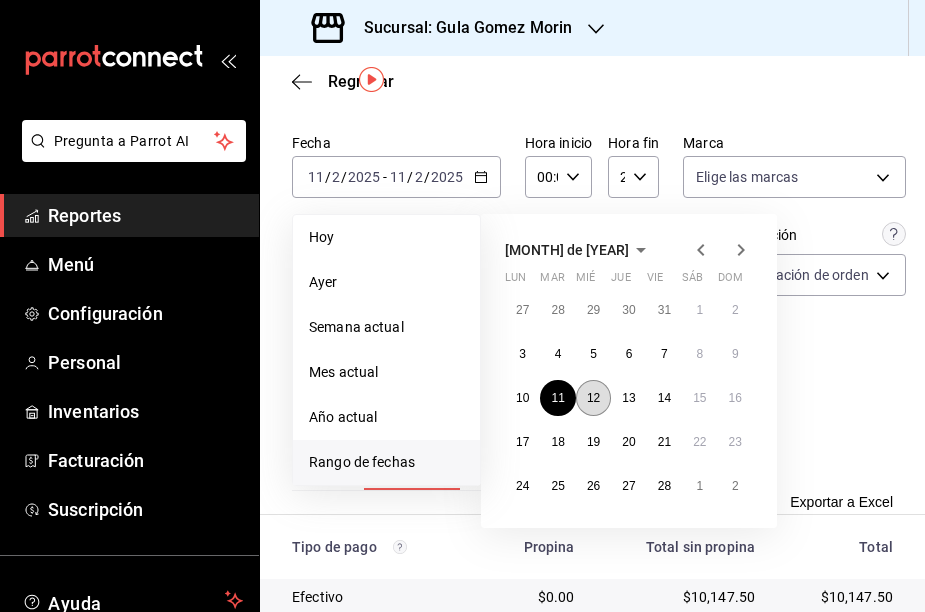 click on "12" at bounding box center (593, 398) 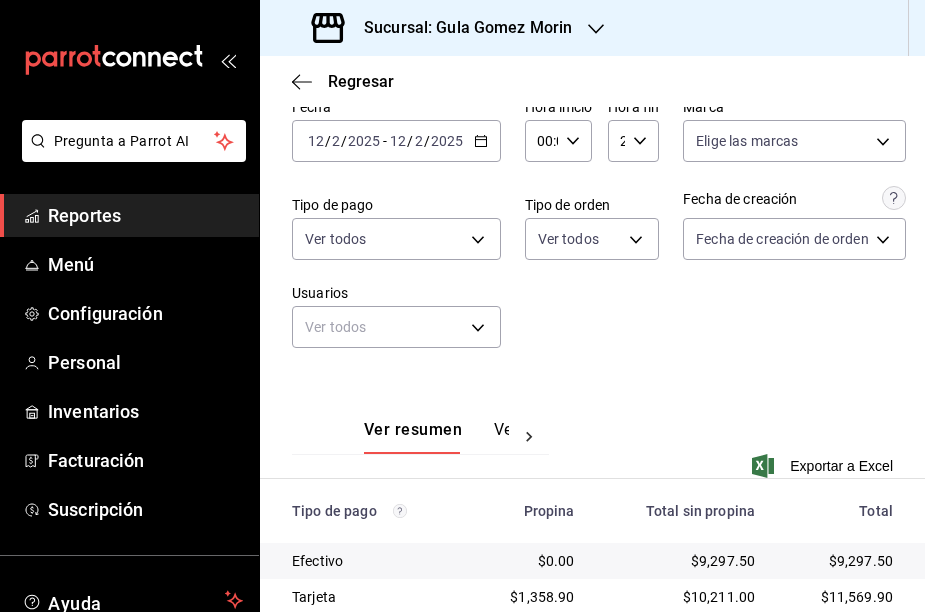 scroll, scrollTop: 94, scrollLeft: 0, axis: vertical 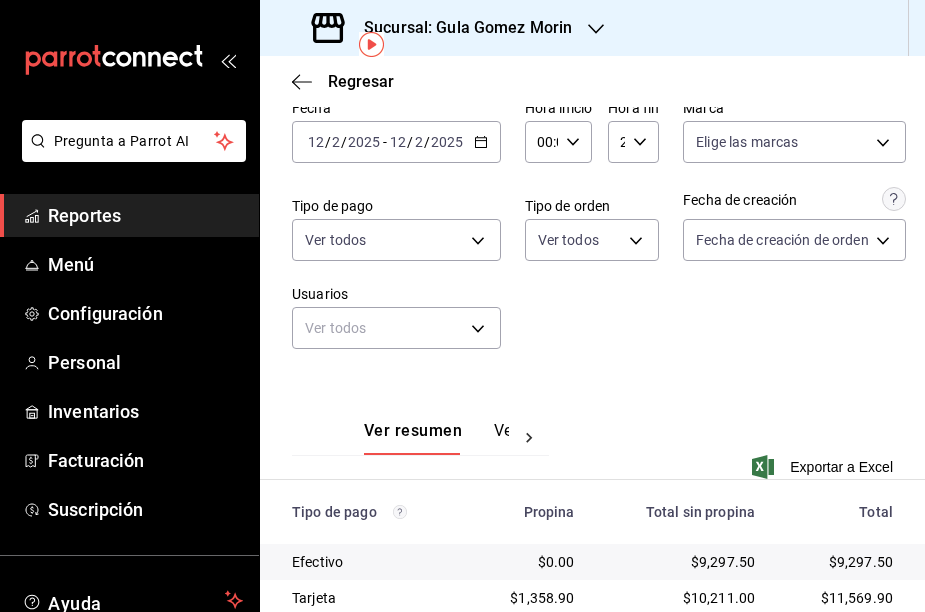 click 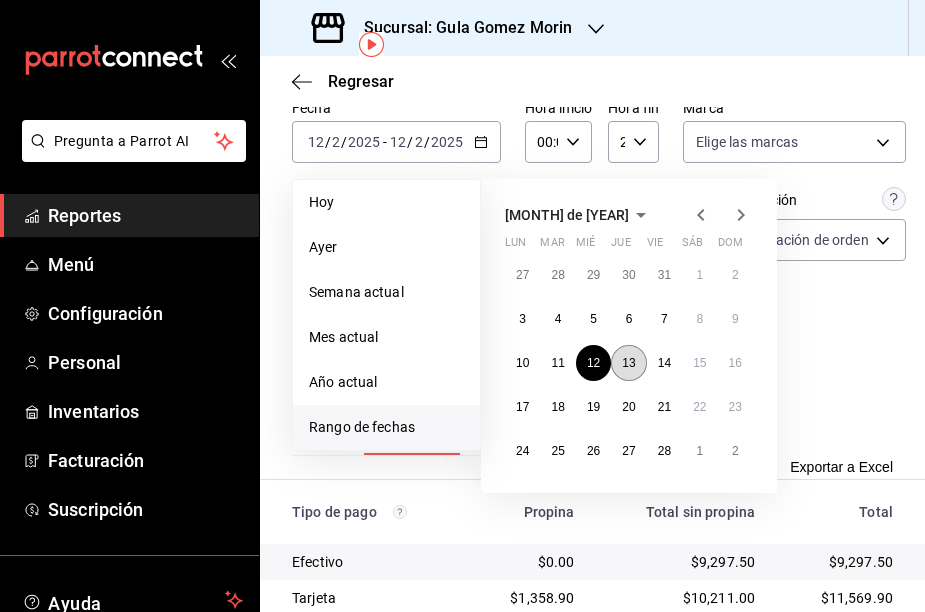 click on "13" at bounding box center (628, 363) 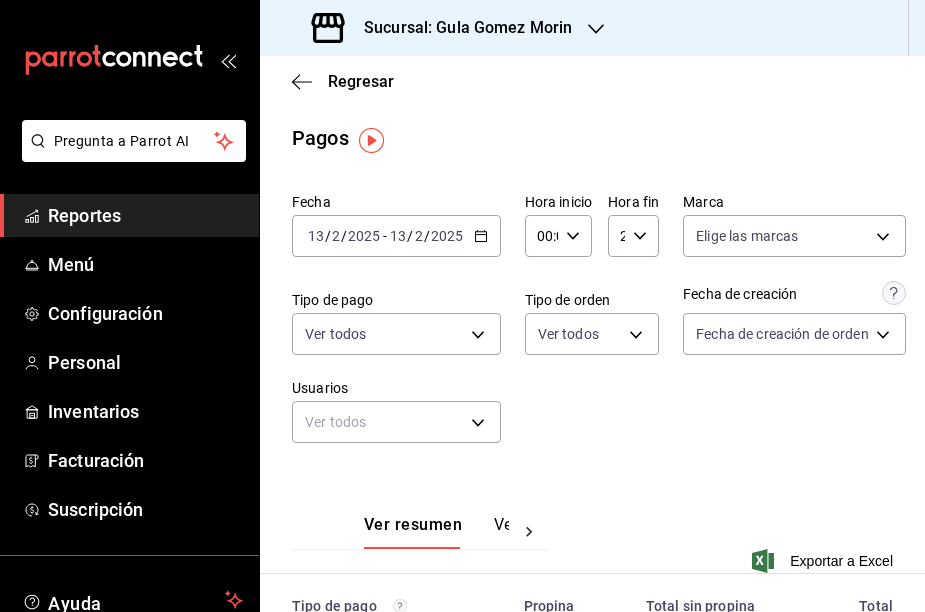 scroll, scrollTop: 0, scrollLeft: 0, axis: both 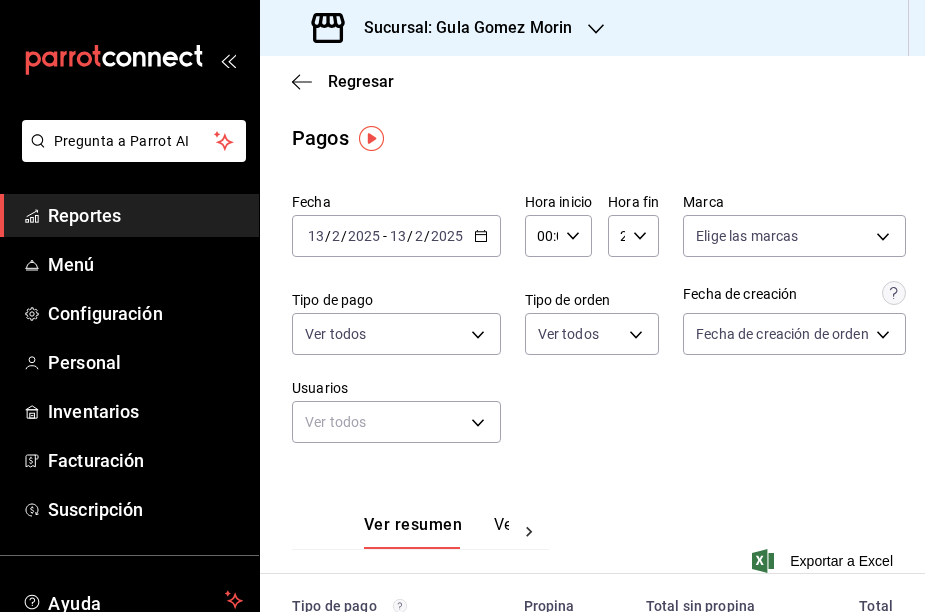 click 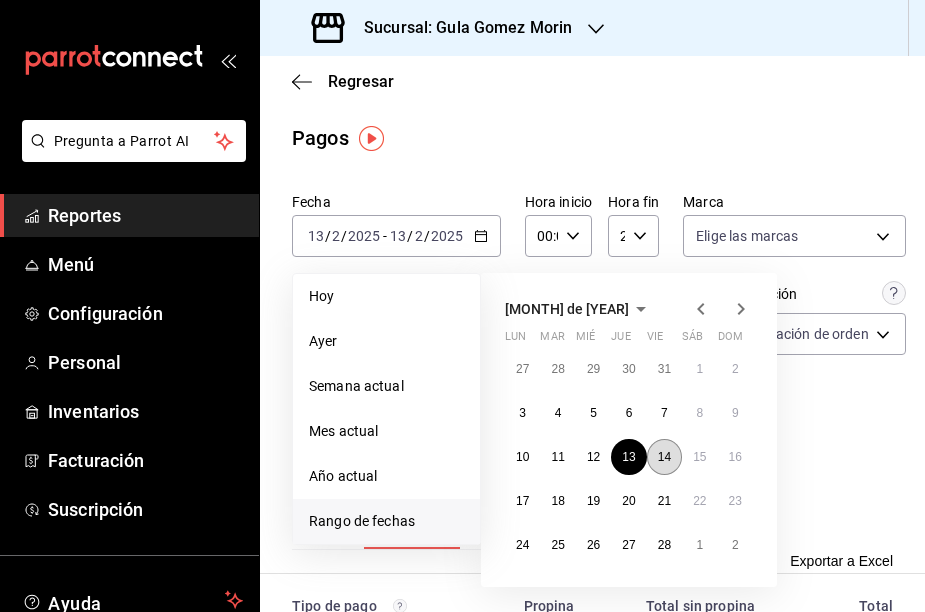 click on "14" at bounding box center (664, 457) 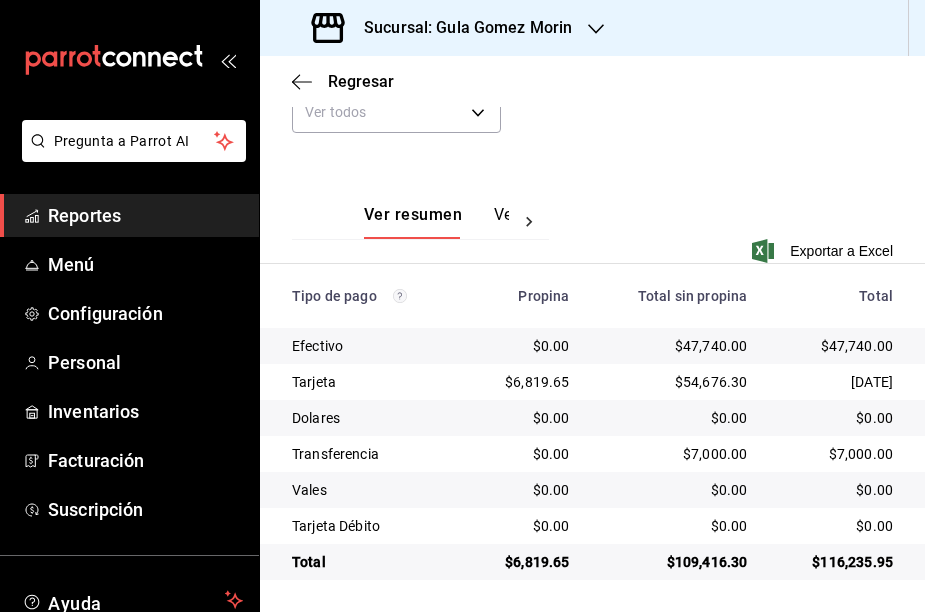 scroll, scrollTop: 310, scrollLeft: 0, axis: vertical 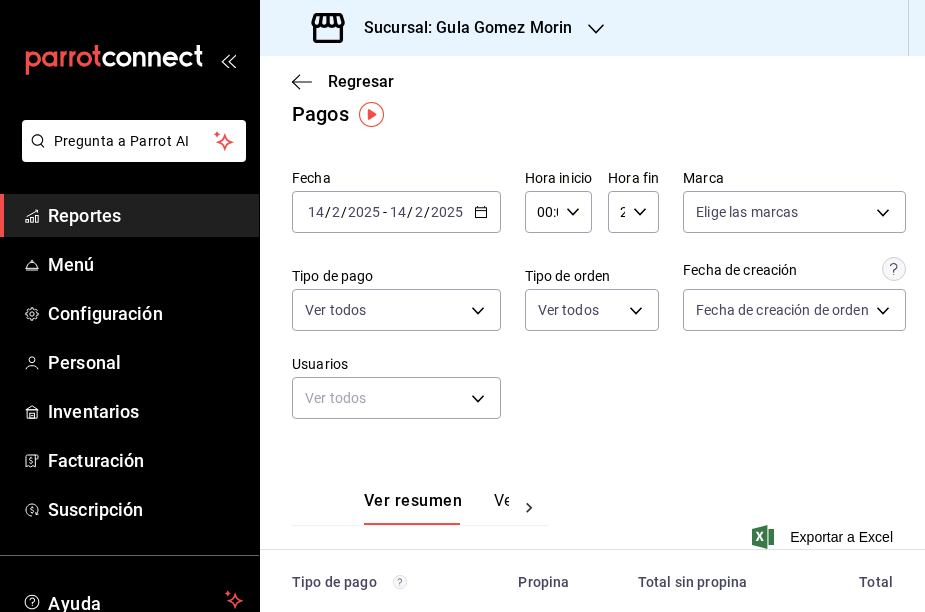 click on "[DATE] [DATE] - [DATE] [DATE]" at bounding box center [396, 212] 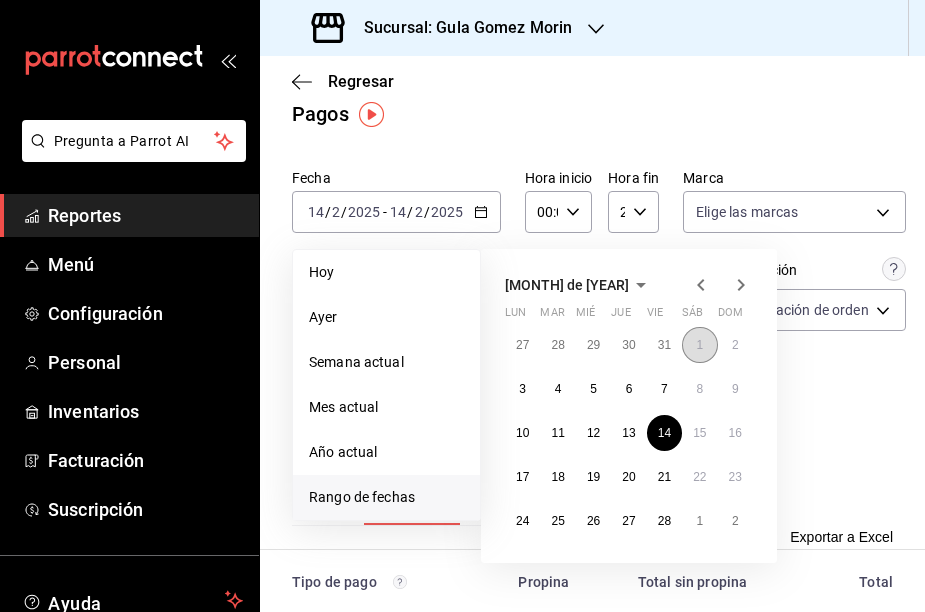 click on "1" at bounding box center [699, 345] 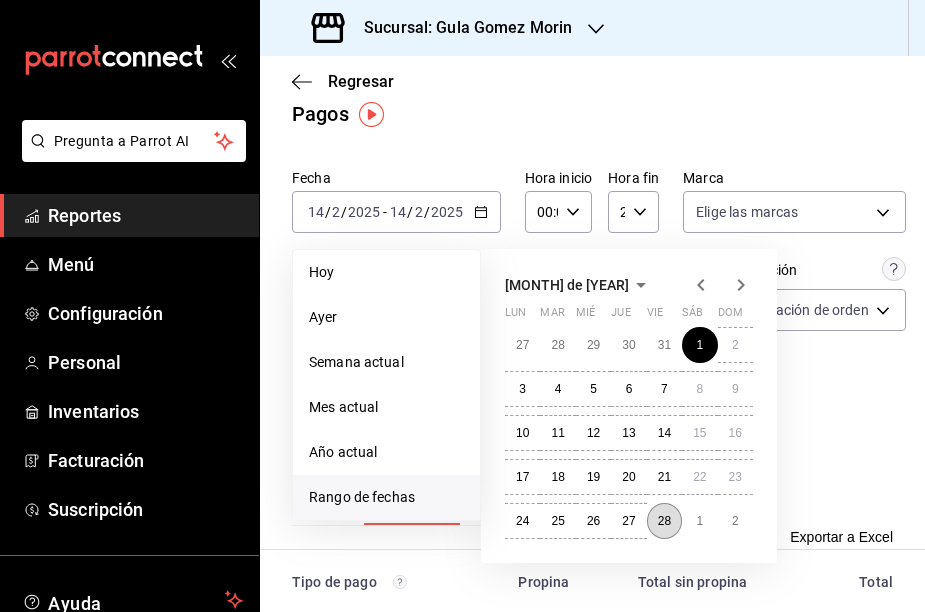 click on "28" at bounding box center (664, 521) 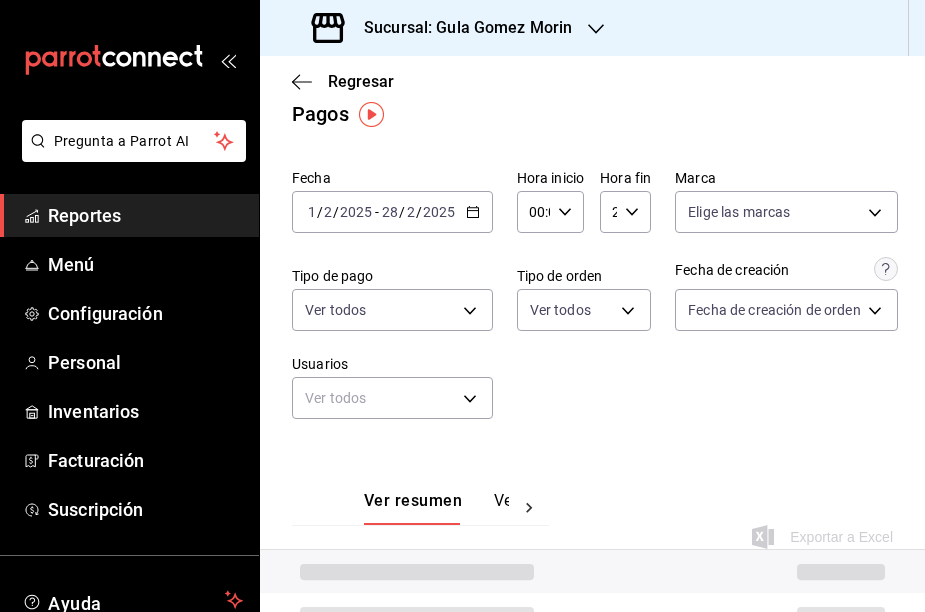 click on "Fecha [DATE] [DATE] - [DATE] [DATE] Hora inicio 00:00 Hora inicio Hora fin 23:59 Hora fin Marca Elige las marcas Tipo de pago Ver todos Tipo de orden Ver todos Fecha de creación   Fecha de creación de orden ORDER Usuarios Ver todos null" at bounding box center (592, 302) 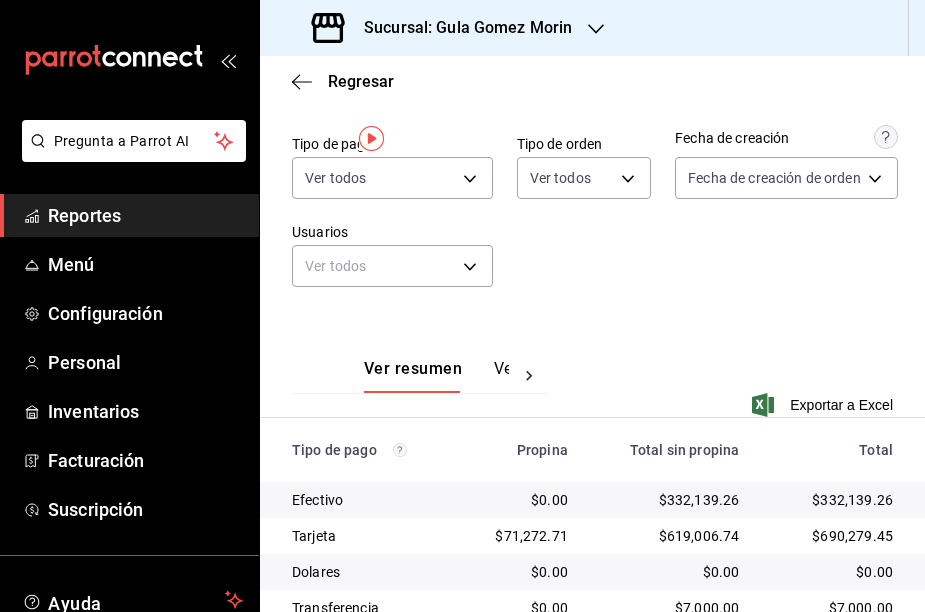 scroll, scrollTop: 0, scrollLeft: 0, axis: both 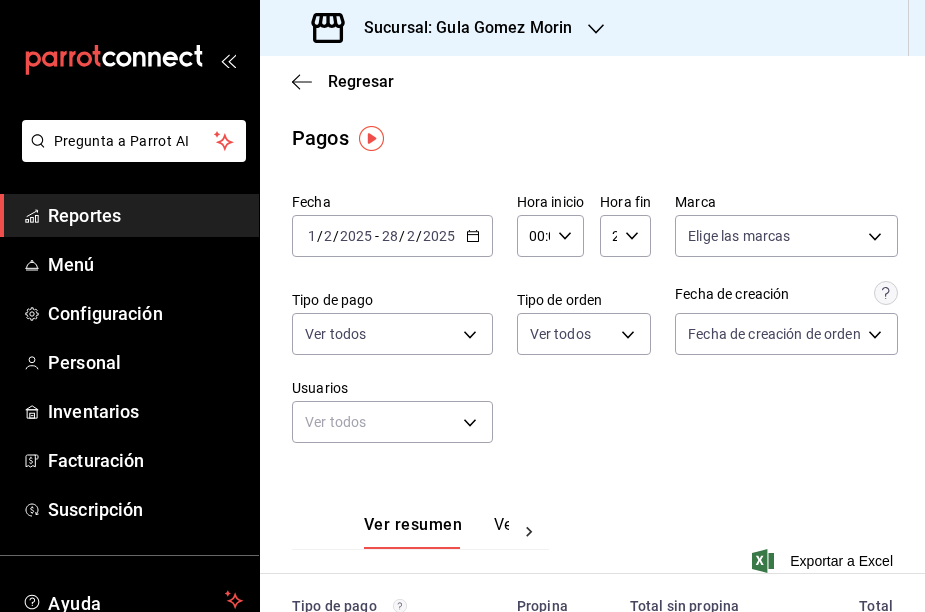 click 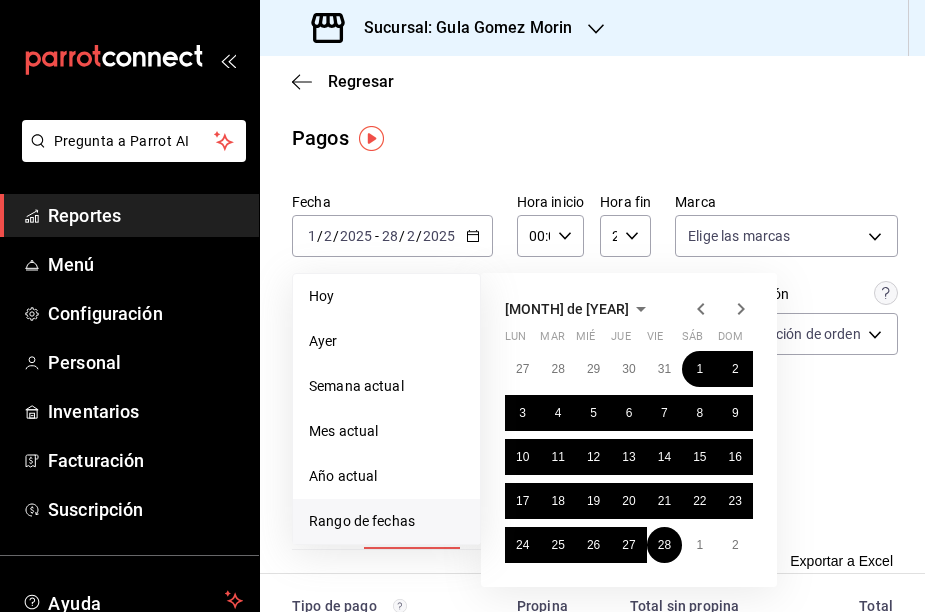 click on "Regresar Pagos Fecha [DATE] [DAY] / [MONTH] / [YEAR] - [DATE] [DAY] / [MONTH] / [YEAR] Hoy Ayer Semana actual Mes actual Año actual Rango de fechas [MONTH] de [YEAR] lun mar mié jue vie sáb dom 27 28 29 30 31 1 2 3 4 5 6 7 8 9 10 11 12 13 14 15 16 17 18 19 20 21 22 23 24 25 26 27 28 1 2 Hora inicio 00:00 Hora inicio Hora fin 23:59 Hora fin Marca Elige las marcas Tipo de pago Ver todos Tipo de orden Ver todos Fecha de creación   Fecha de creación de orden ORDER Usuarios Ver todos null Ver resumen Ver pagos Exportar a Excel Tipo de pago   Propina Total sin propina Total Efectivo $0.00 $332,139.26 $332,139.26 Tarjeta $71,272.71 $619,006.74 $690,279.45 Dolares $0.00 $0.00 $0.00 Transferencia $0.00 $7,000.00 $7,000.00 Vales $0.00 $94.00 $94.00 Tarjeta Débito $0.00 $0.00 $0.00 Total $71,272.71 $958,240.00 $1,029,512.71" at bounding box center (592, 489) 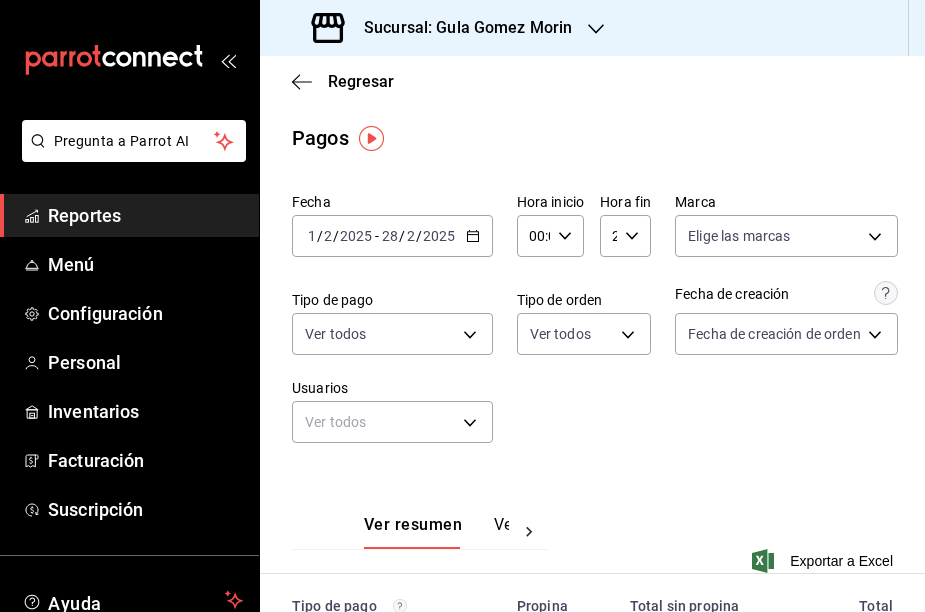 click on "Sucursal: Gula Gomez Morin" at bounding box center [444, 28] 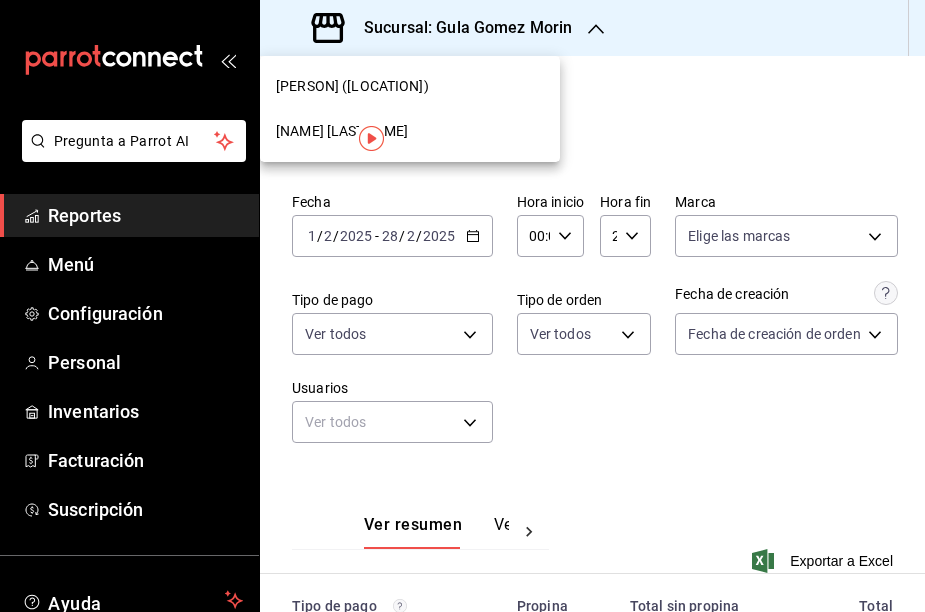 click on "[PERSON] ([LOCATION])" at bounding box center [352, 86] 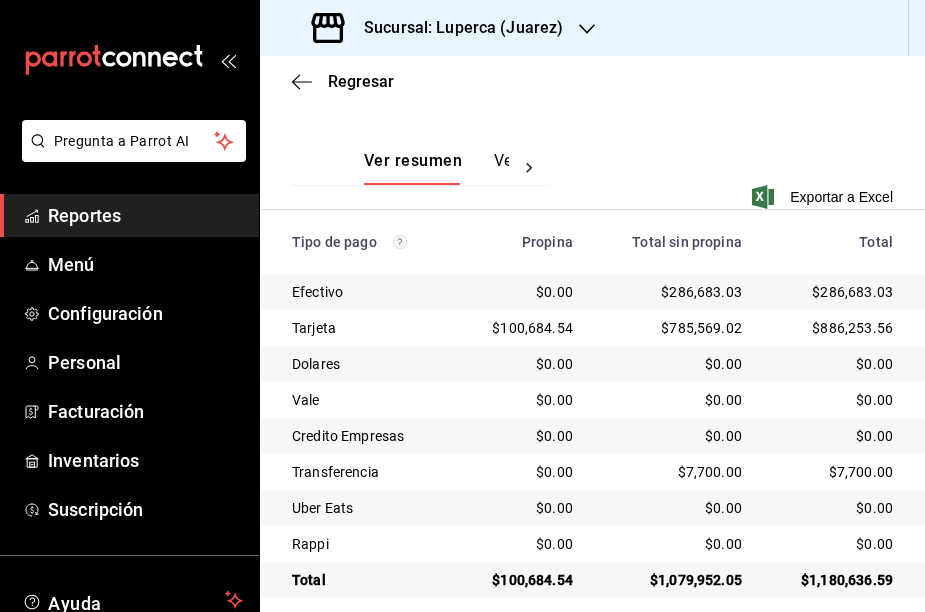 scroll, scrollTop: 21, scrollLeft: 0, axis: vertical 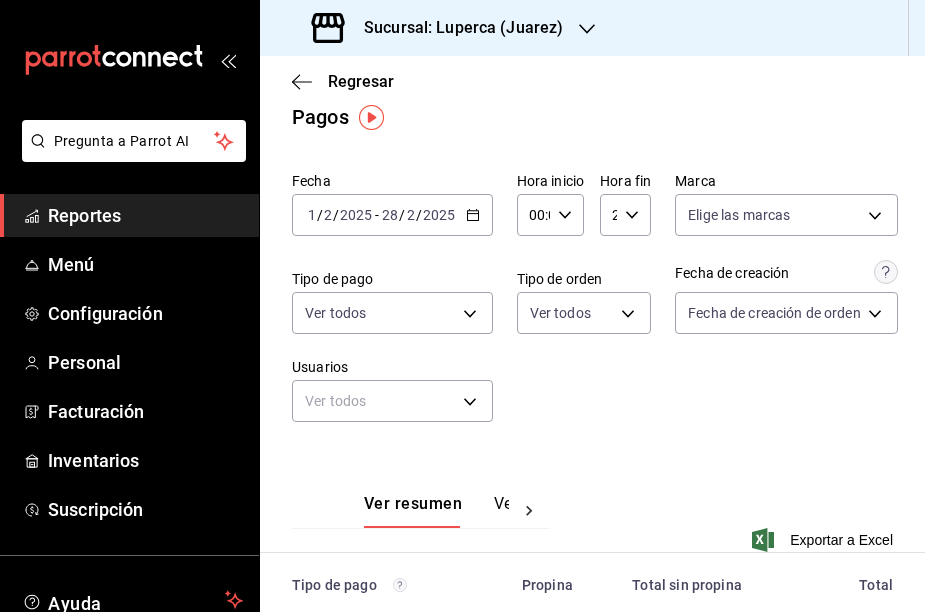 click 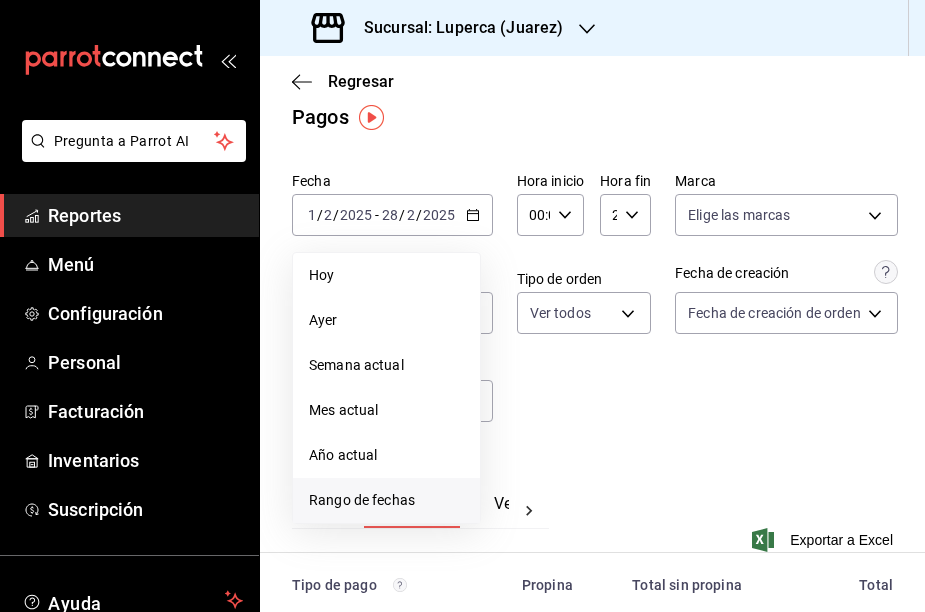 click on "Rango de fechas" at bounding box center [386, 500] 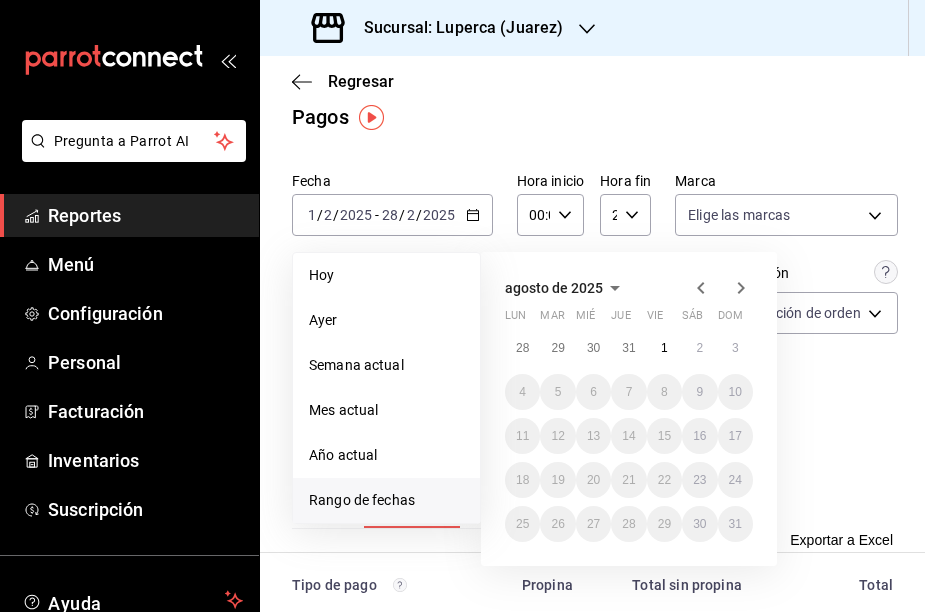 click on "agosto de 2025" at bounding box center [554, 288] 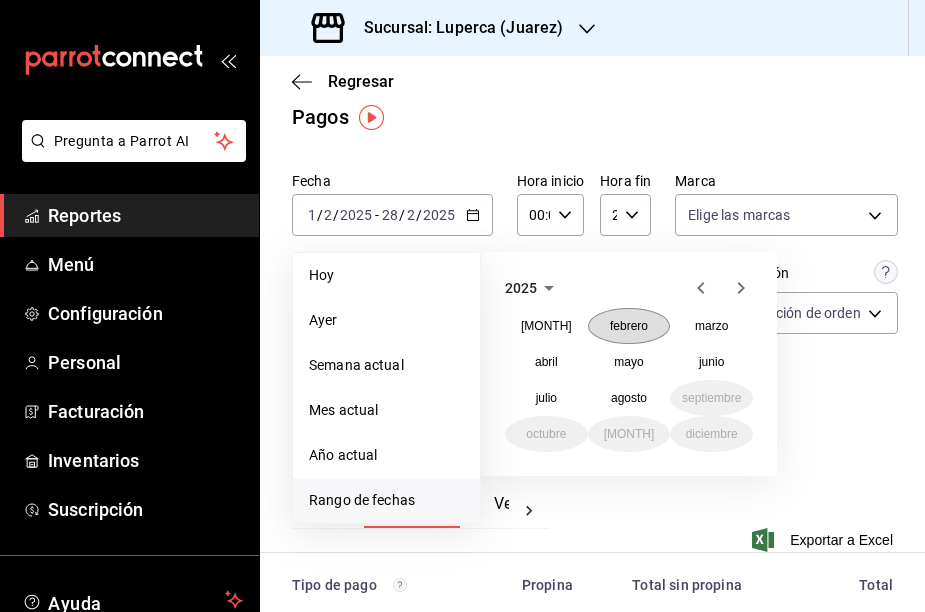 click on "febrero" at bounding box center (629, 326) 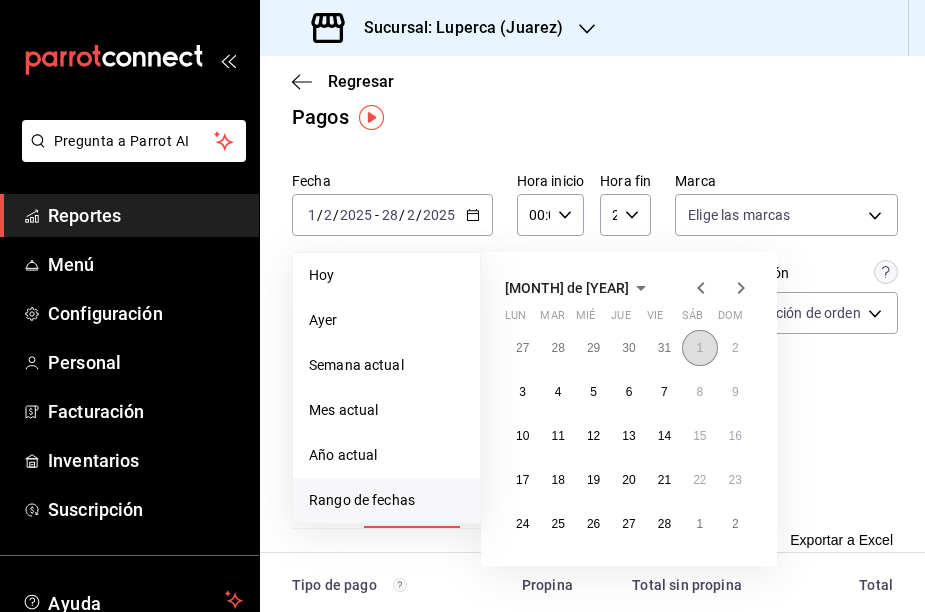 click on "1" at bounding box center [699, 348] 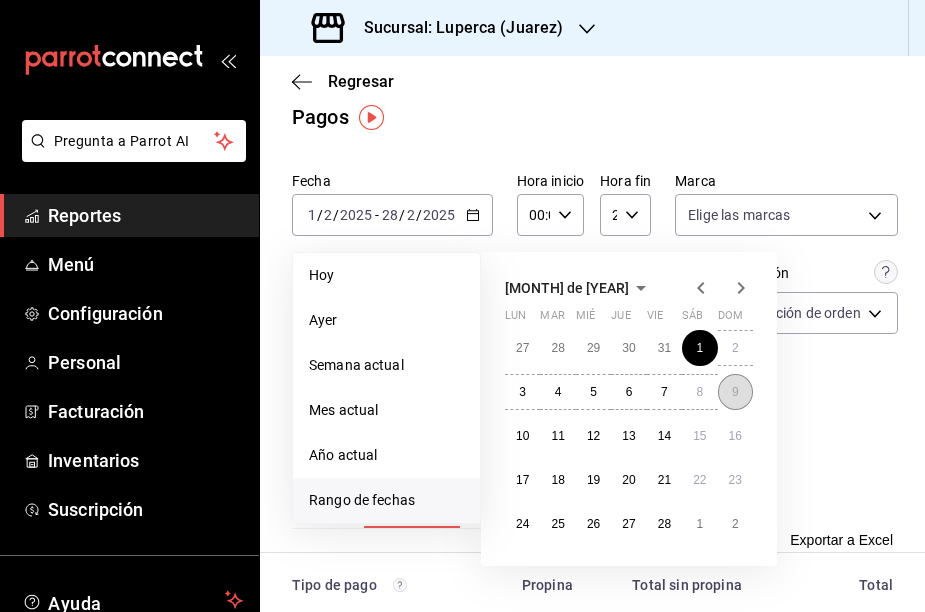 click on "9" at bounding box center (735, 392) 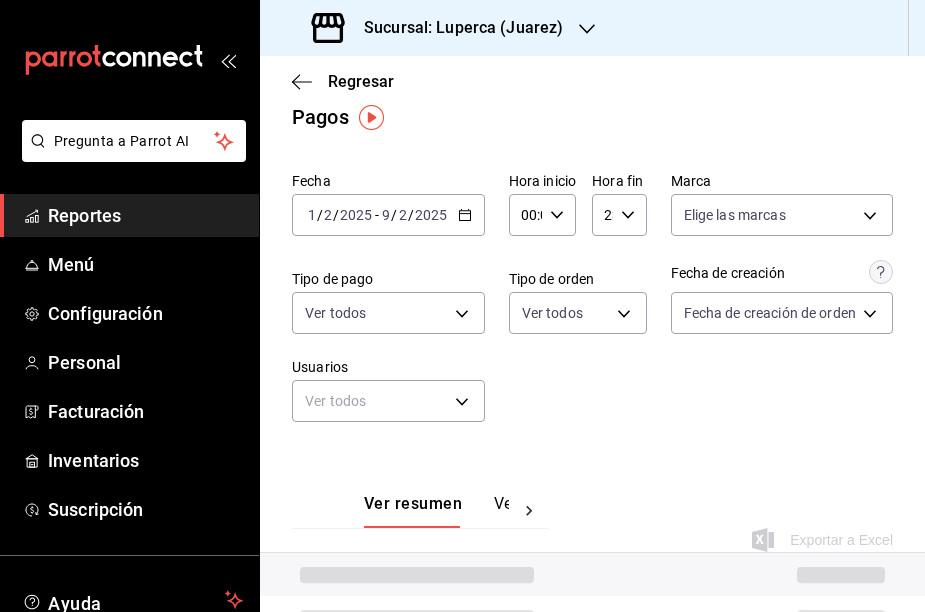 click on "Fecha [DATE] [DATE] - [DATE] [DATE] Hora inicio 00:00 Hora inicio Hora fin 23:59 Hora fin Marca Elige las marcas Tipo de pago Ver todos Tipo de orden Ver todos Fecha de creación   Fecha de creación de orden ORDER Usuarios Ver todos null" at bounding box center [592, 305] 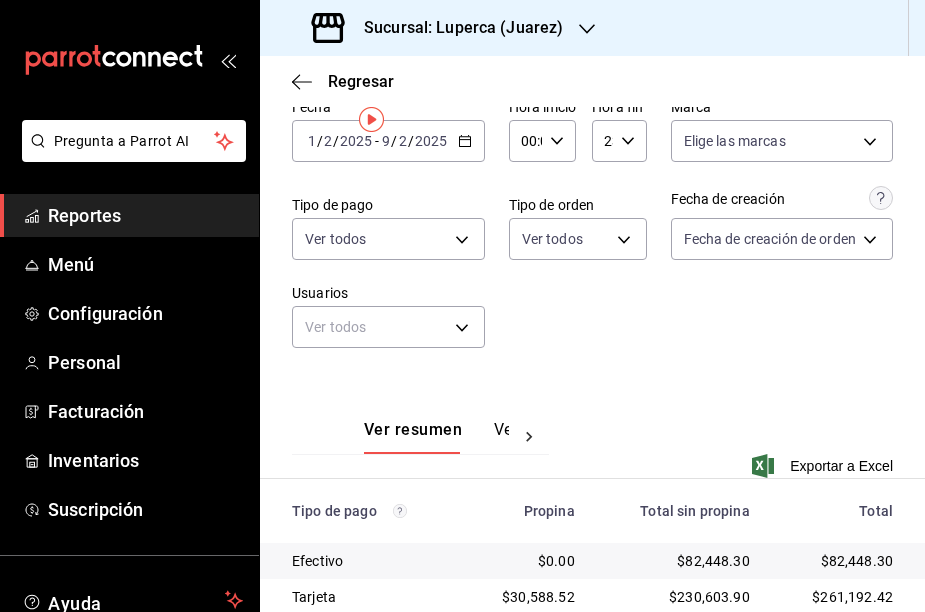 scroll, scrollTop: 19, scrollLeft: 0, axis: vertical 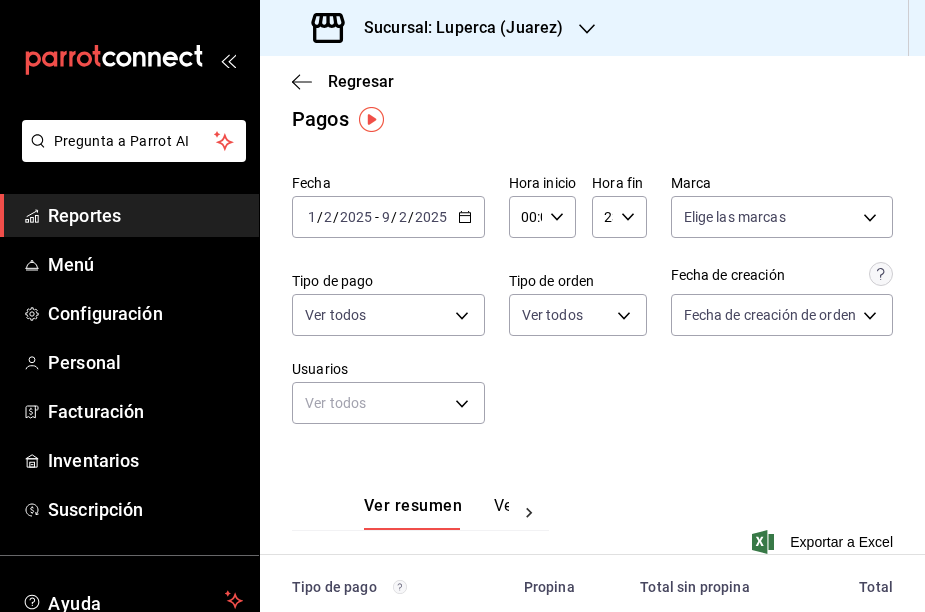 click on "[DATE] [DATE] - [DATE] [DATE]" at bounding box center (388, 217) 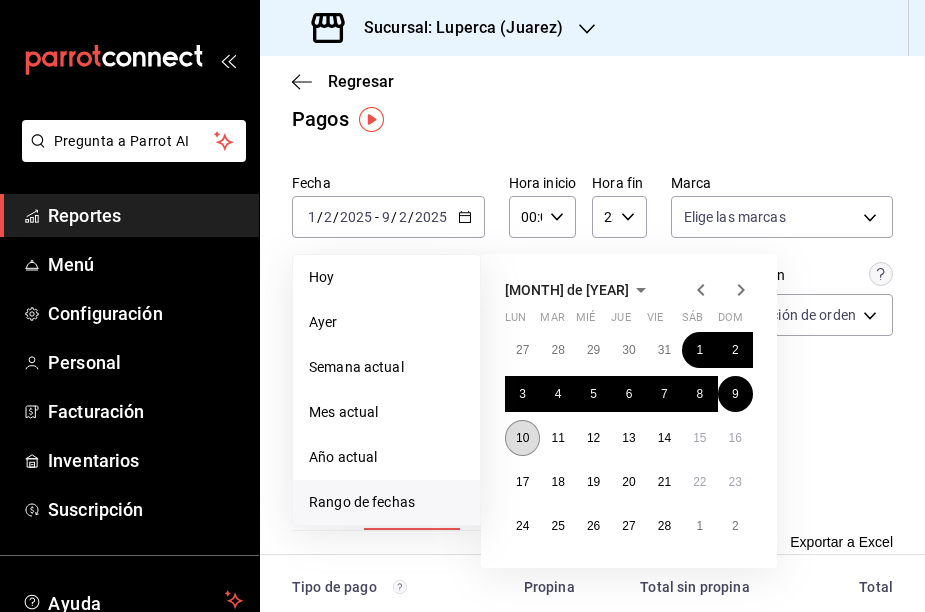 click on "10" at bounding box center [522, 438] 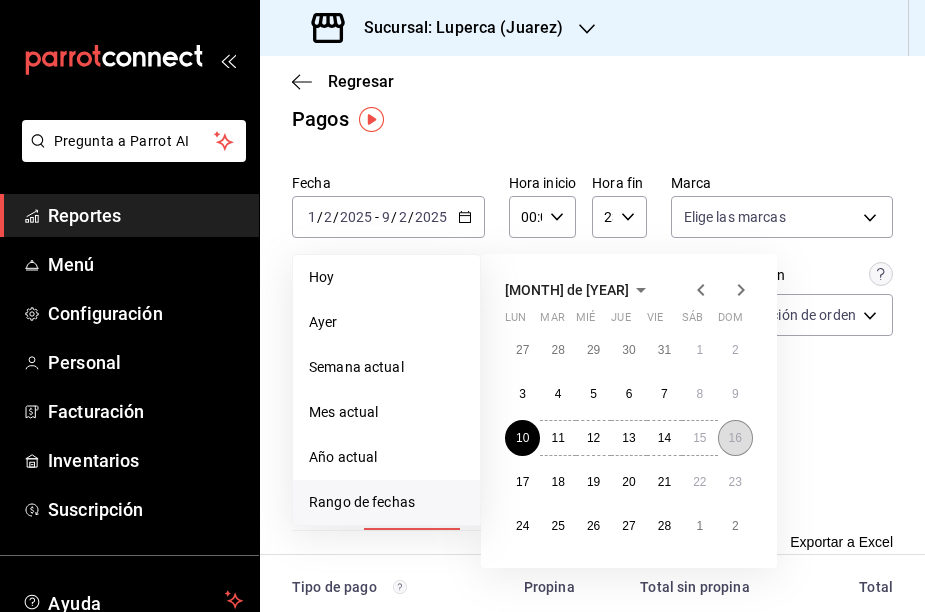 click on "16" at bounding box center (735, 438) 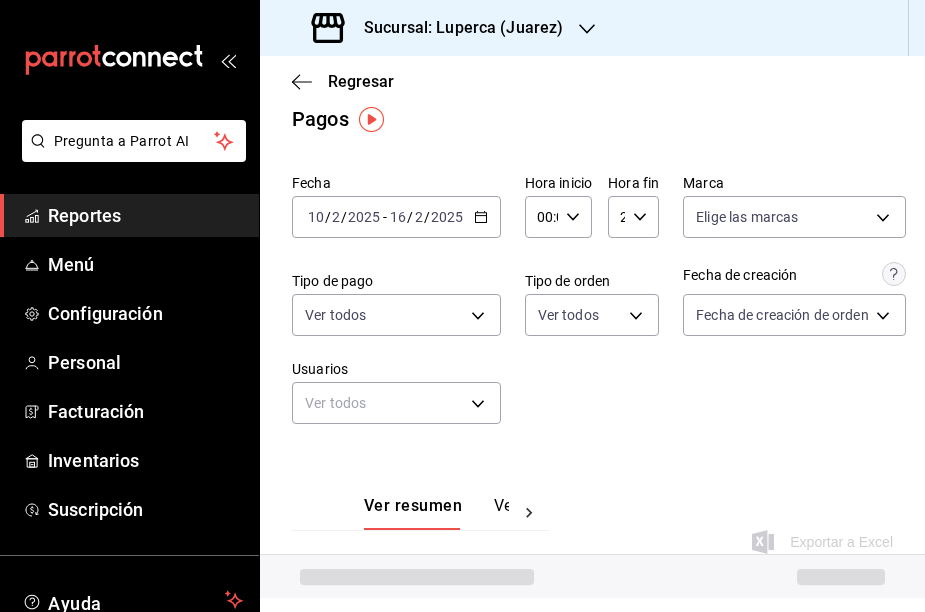 click on "Fecha [DATE] [DATE] - [DATE] [DATE] Hora inicio 00:00 Hora inicio Hora fin 23:59 Hora fin Marca Elige las marcas Tipo de pago Ver todos Tipo de orden Ver todos Fecha de creación   Fecha de creación de orden ORDER Usuarios Ver todos null" at bounding box center (592, 307) 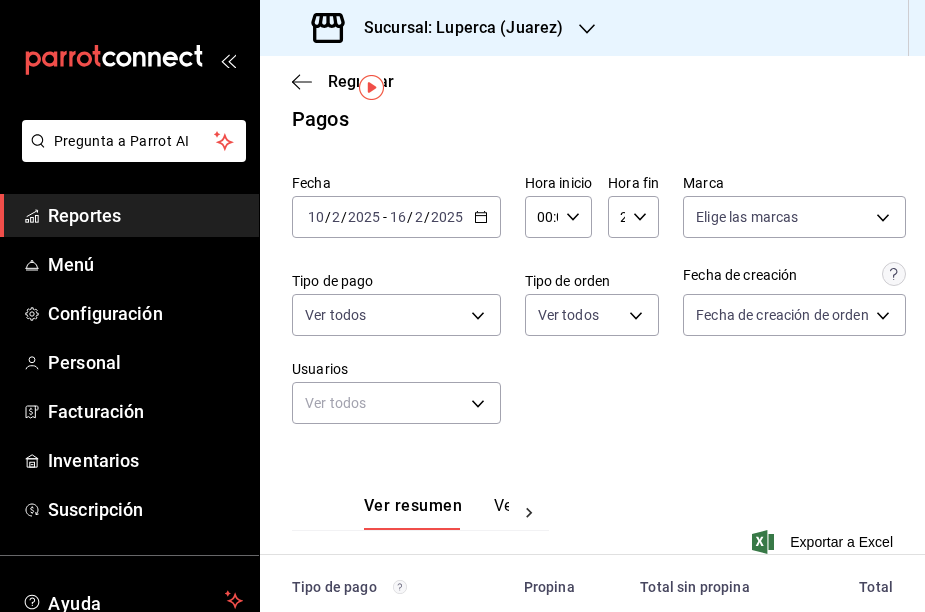 scroll, scrollTop: 382, scrollLeft: 0, axis: vertical 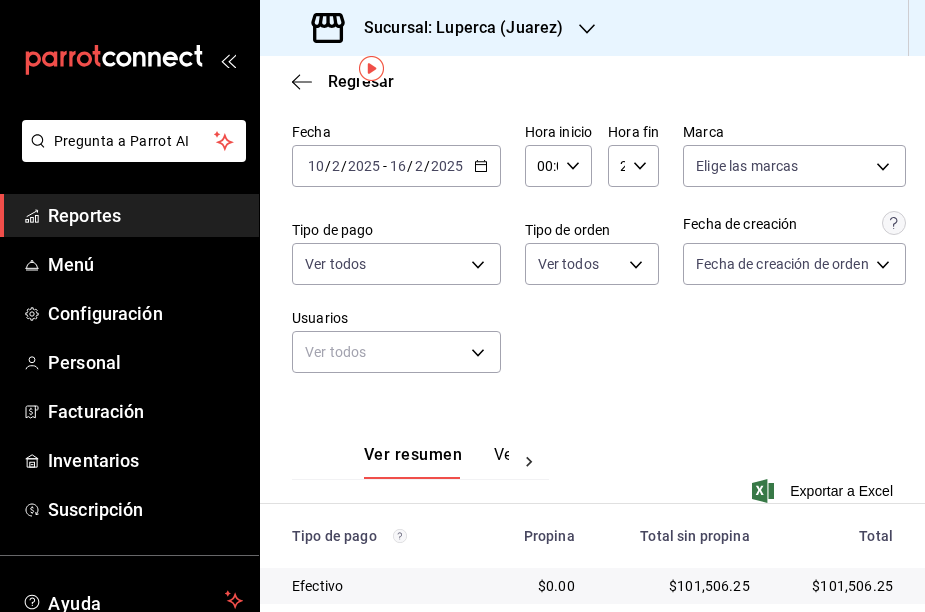 click 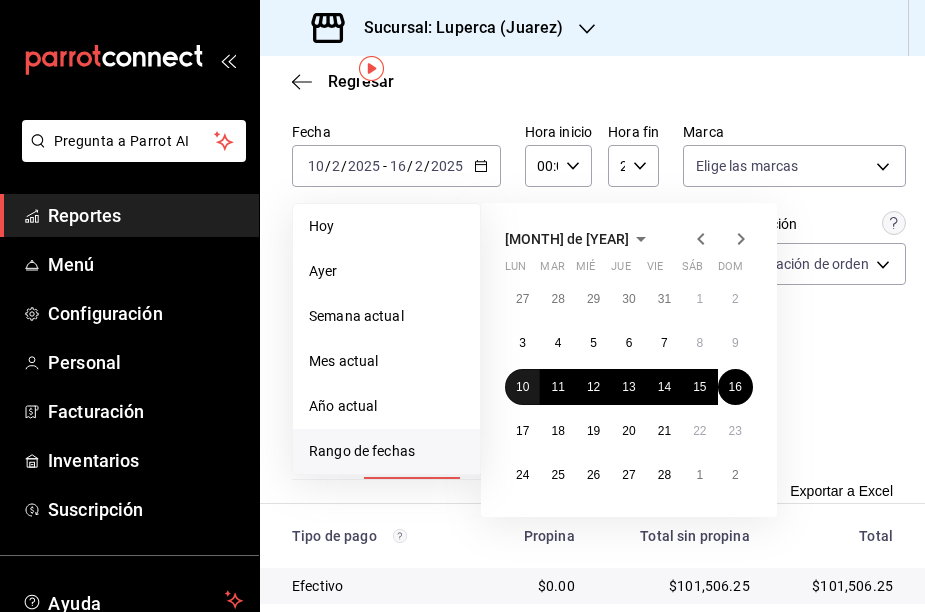 click on "10" at bounding box center (522, 387) 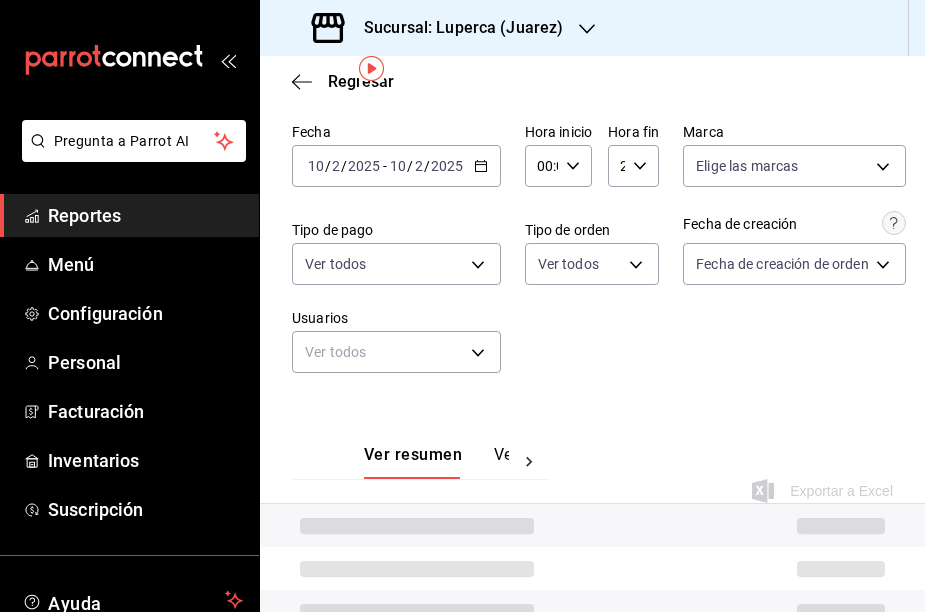 click on "Ver resumen Ver pagos Exportar a Excel" at bounding box center [592, 462] 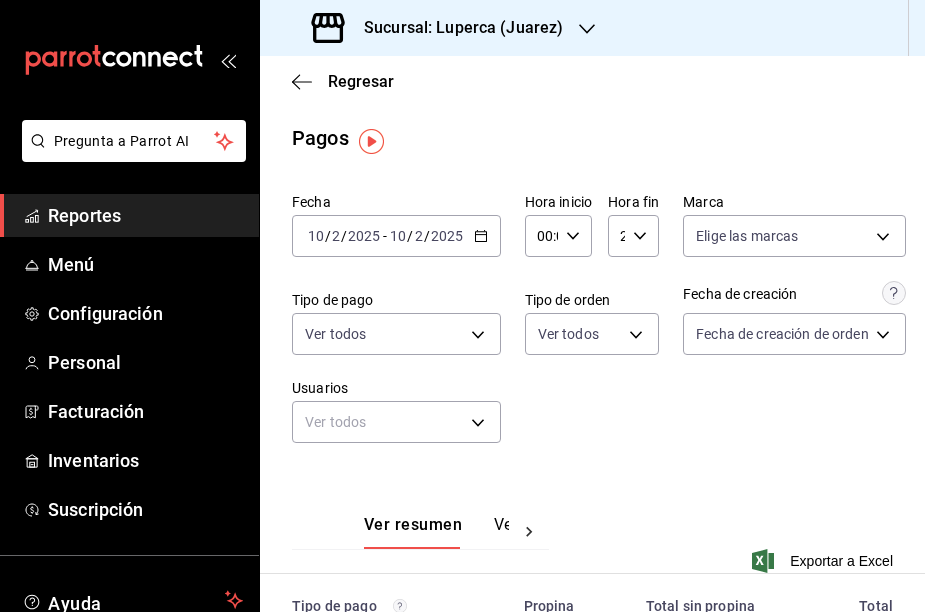 scroll, scrollTop: 0, scrollLeft: 0, axis: both 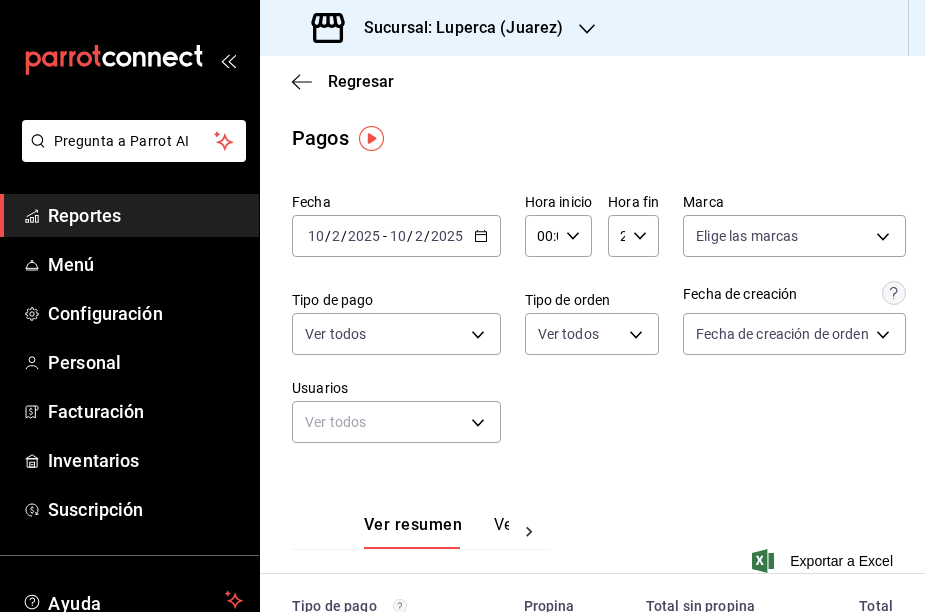 click on "Sucursal: Luperca (Juarez)" at bounding box center (439, 28) 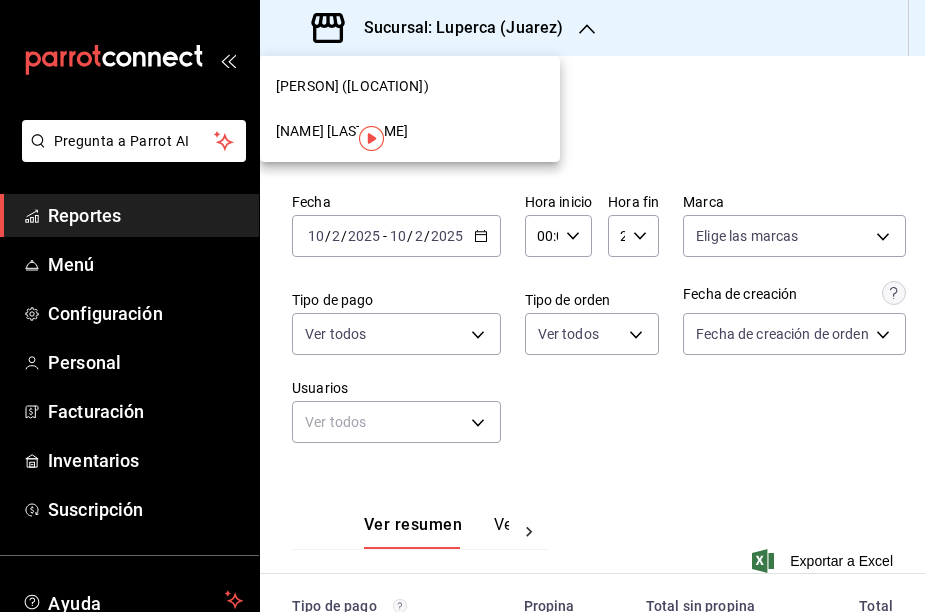 click on "[NAME] [LASTNAME]" at bounding box center (342, 131) 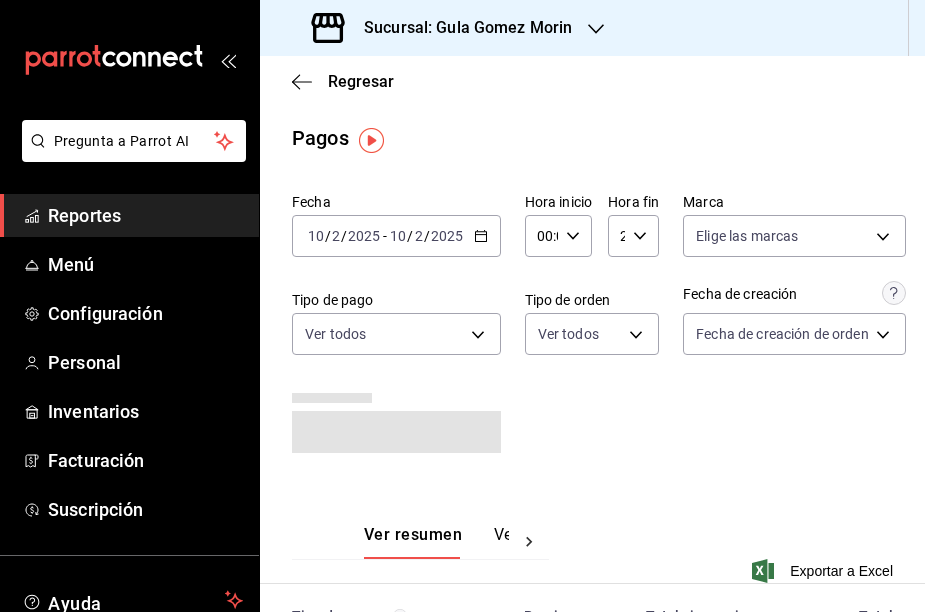 scroll, scrollTop: 0, scrollLeft: 0, axis: both 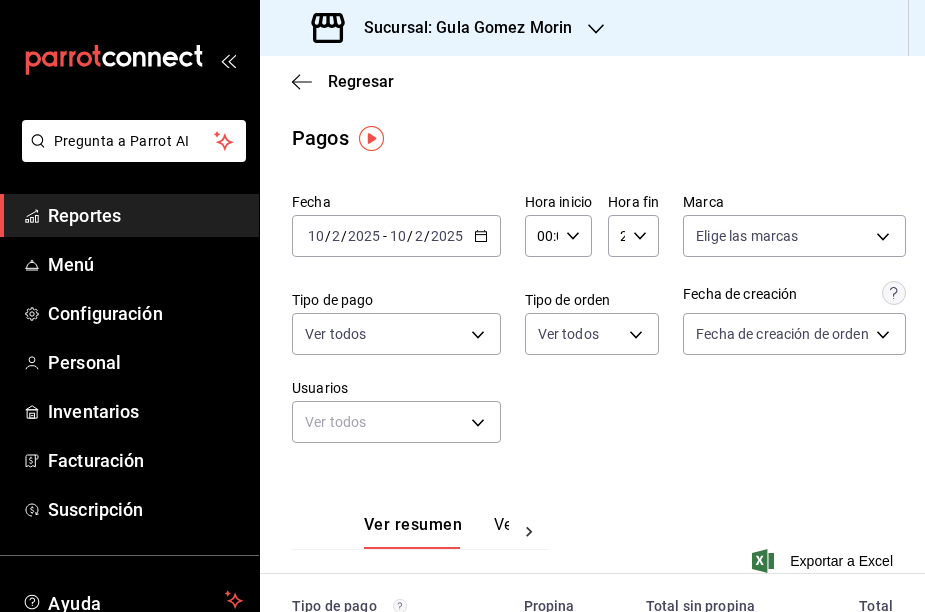 click 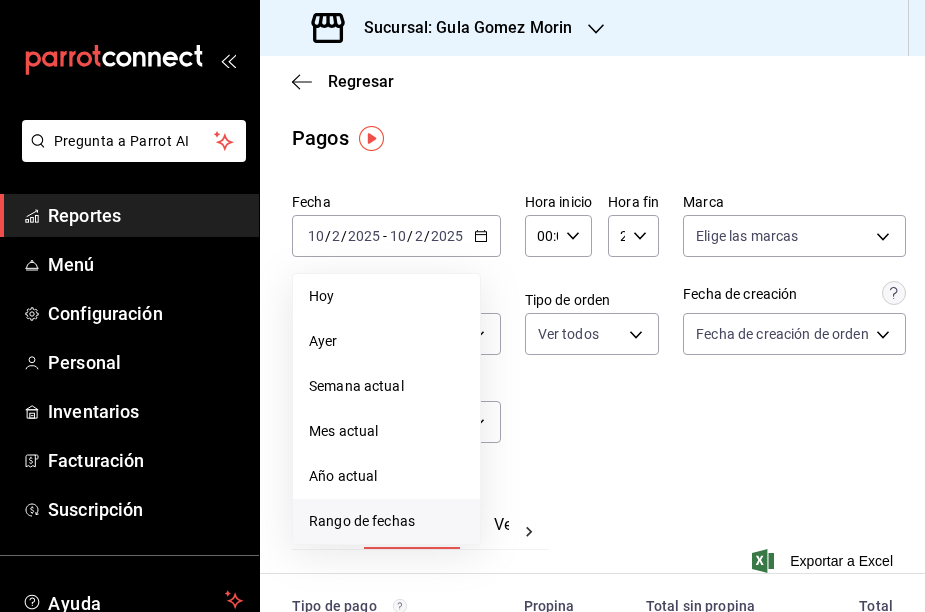 click on "Rango de fechas" at bounding box center [386, 521] 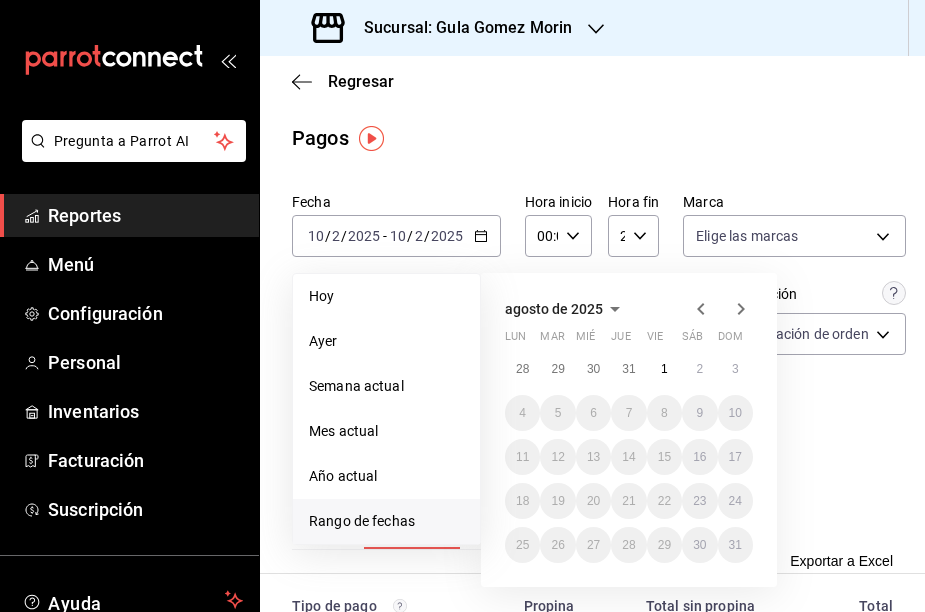 click on "agosto de 2025" at bounding box center [554, 309] 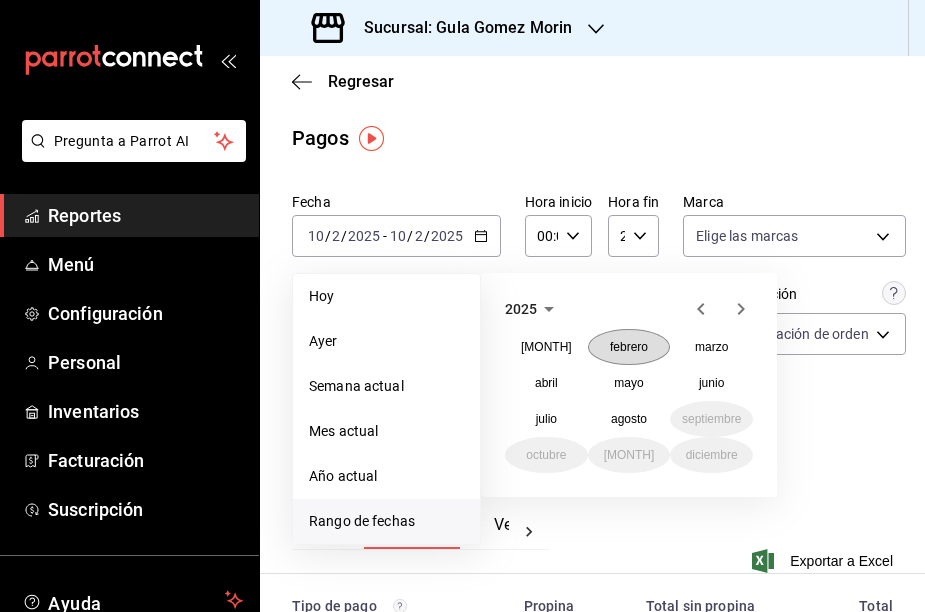click on "febrero" at bounding box center (629, 347) 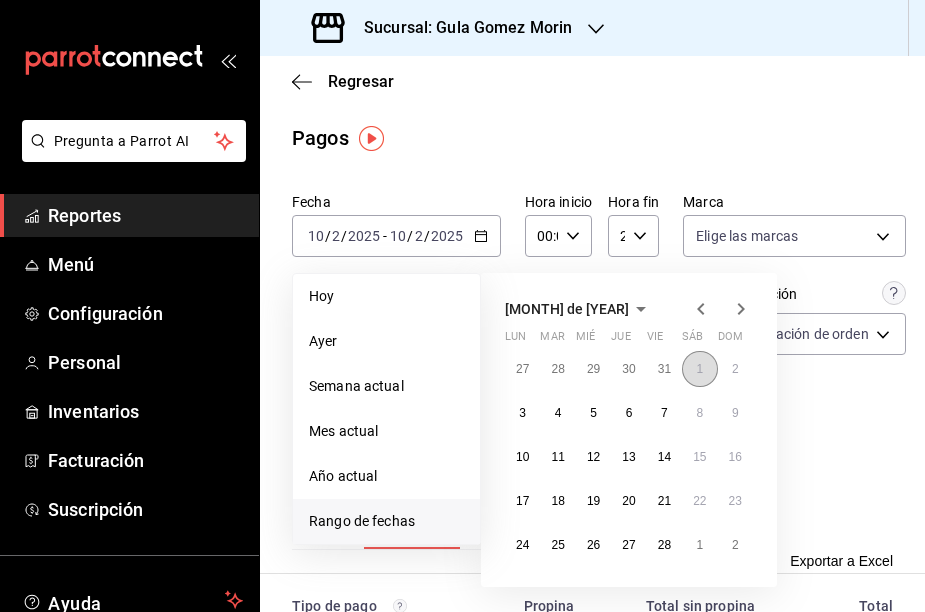 click on "1" at bounding box center (699, 369) 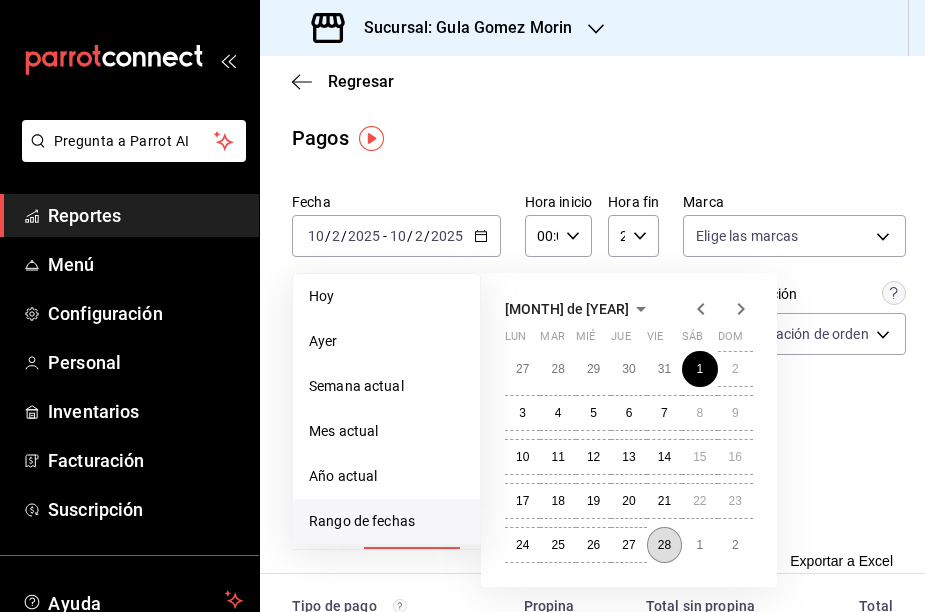 click on "28" at bounding box center (664, 545) 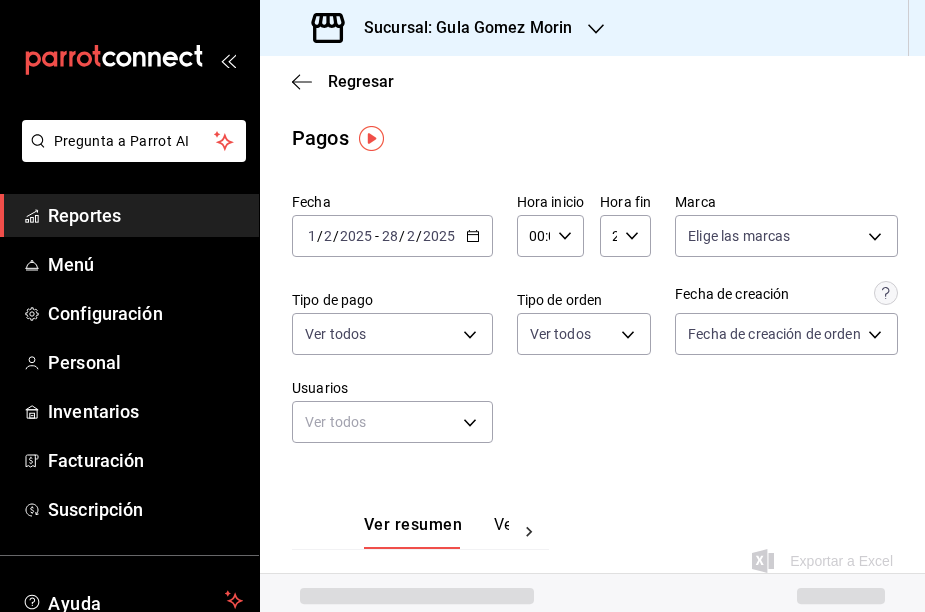 click on "Ver resumen Ver pagos Exportar a Excel" at bounding box center [592, 532] 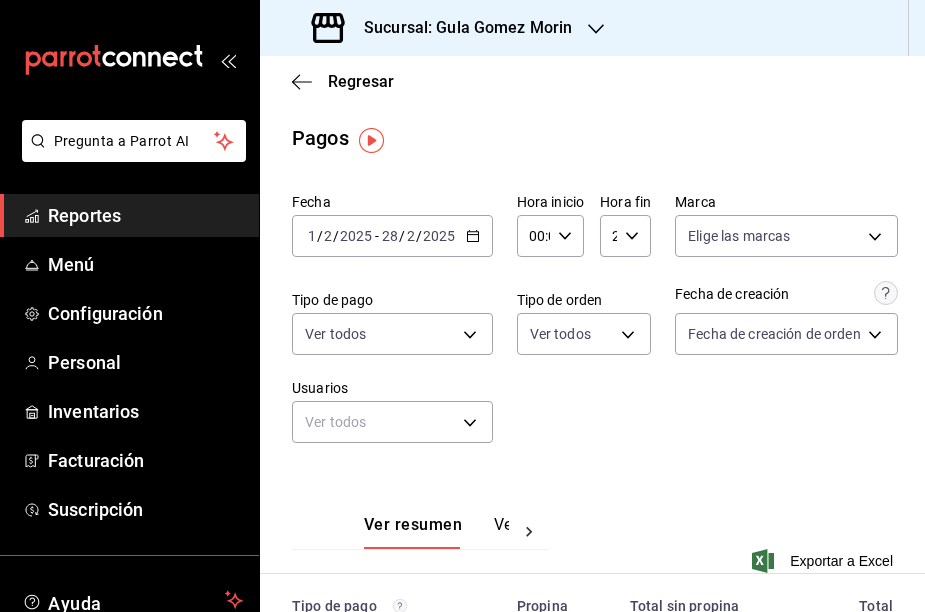 scroll, scrollTop: 0, scrollLeft: 0, axis: both 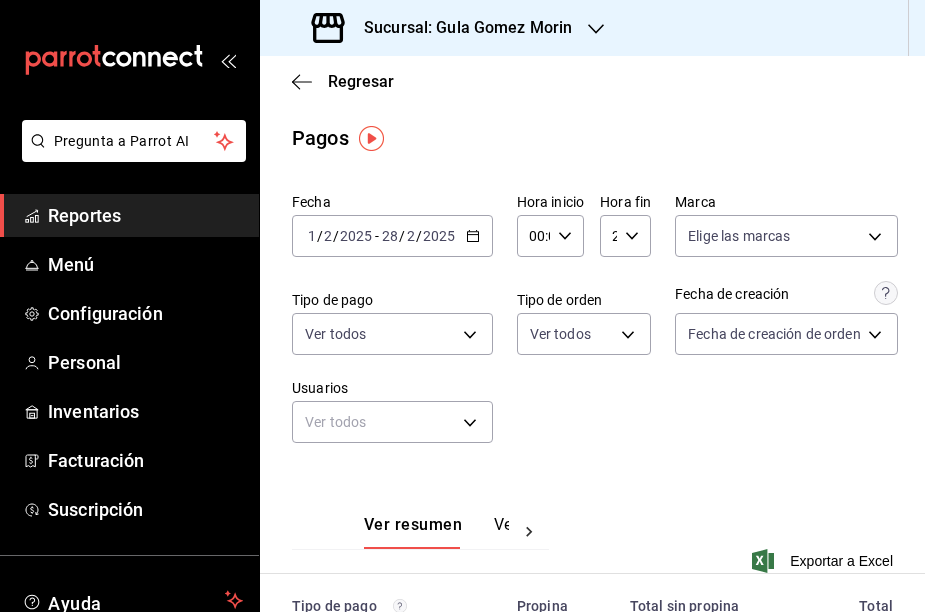 click 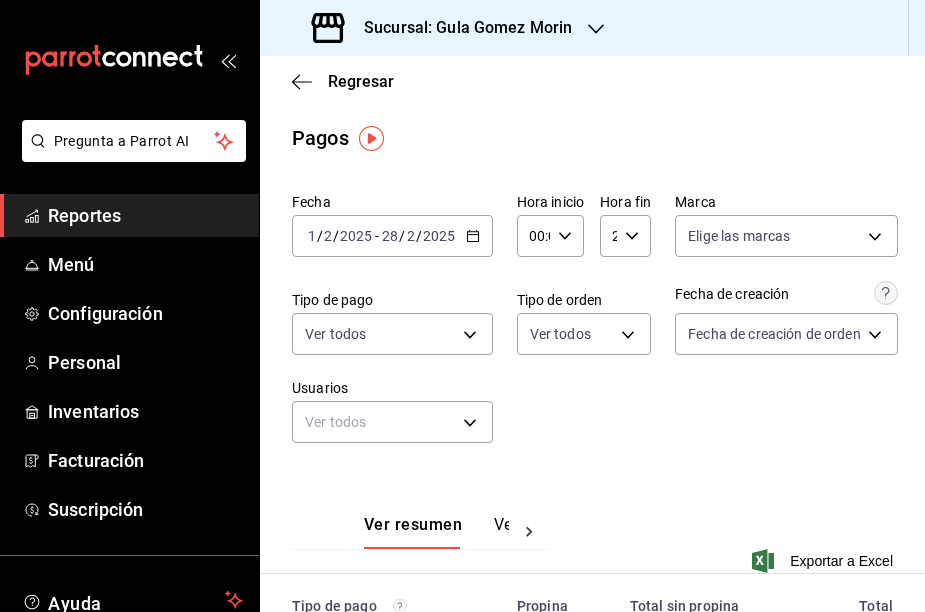 click on "Pagos" at bounding box center [592, 138] 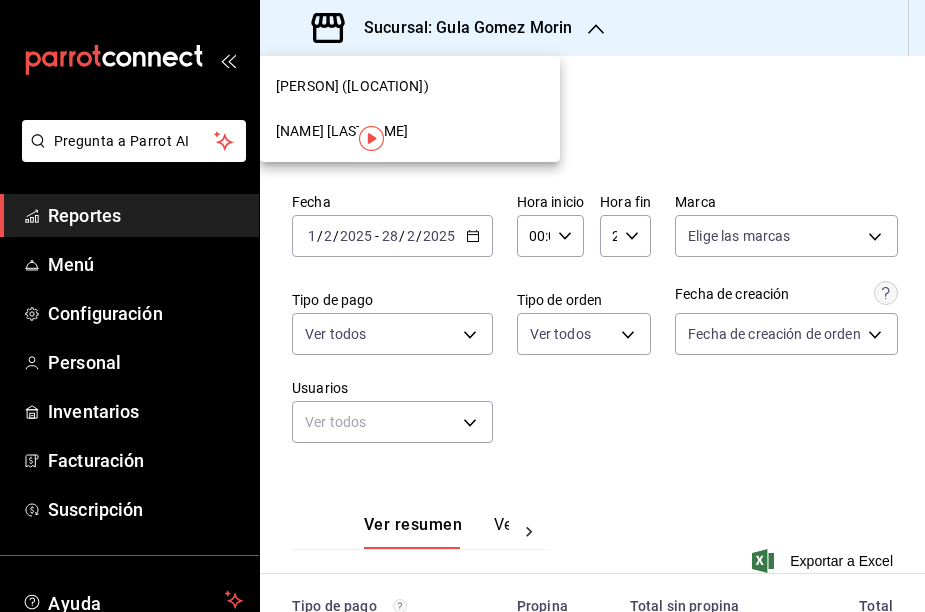 click on "[PERSON] ([LOCATION])" at bounding box center (352, 86) 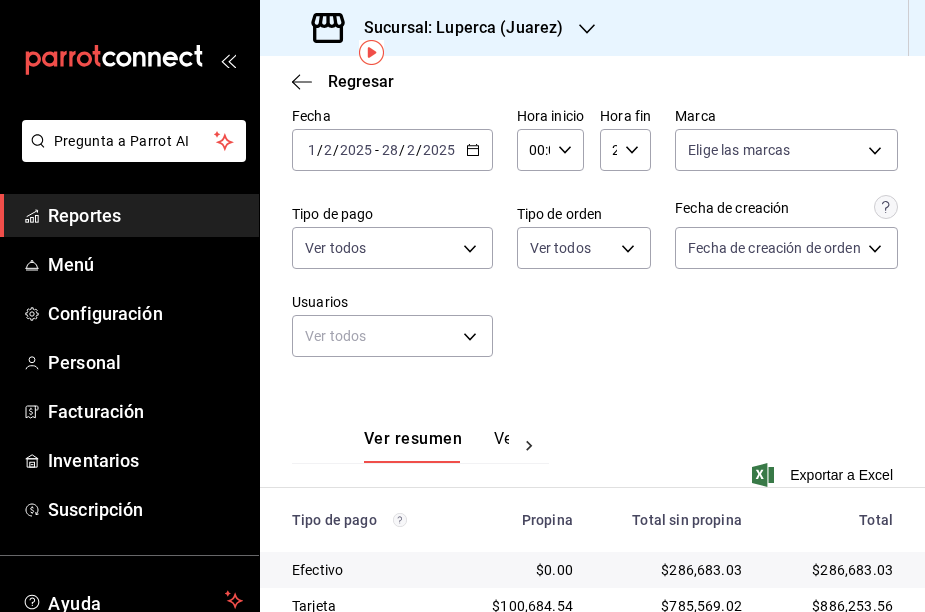 scroll, scrollTop: 74, scrollLeft: 0, axis: vertical 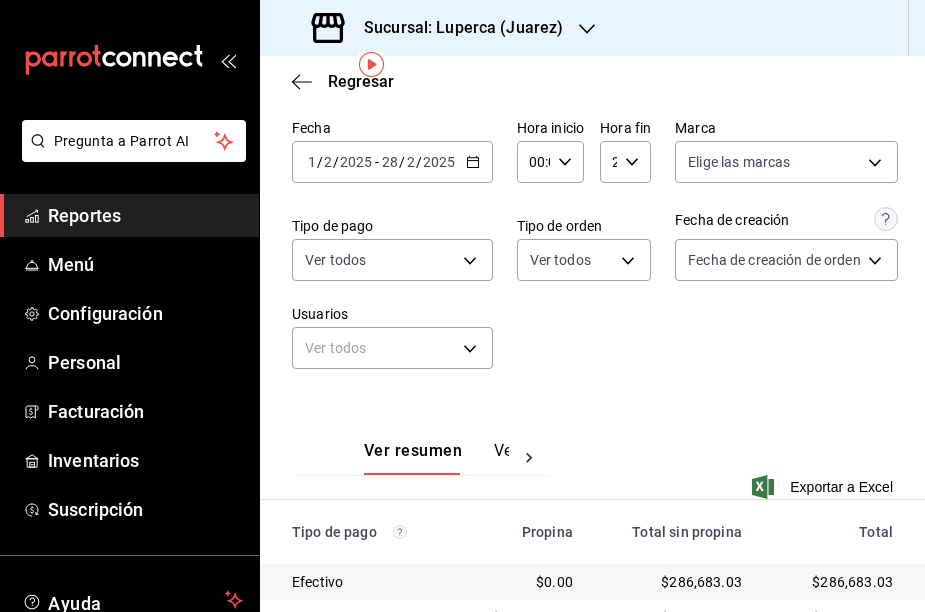 click 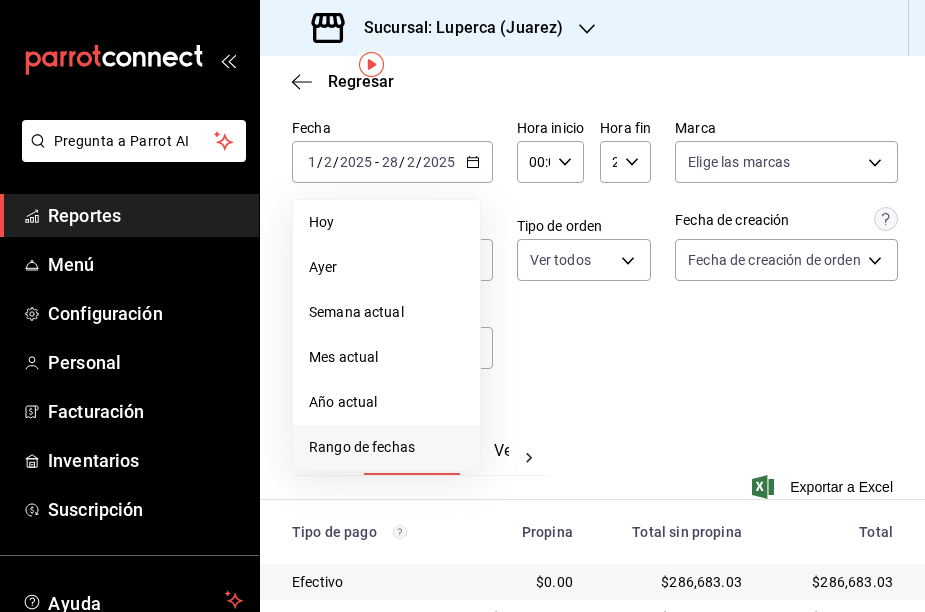 click on "Rango de fechas" at bounding box center [386, 447] 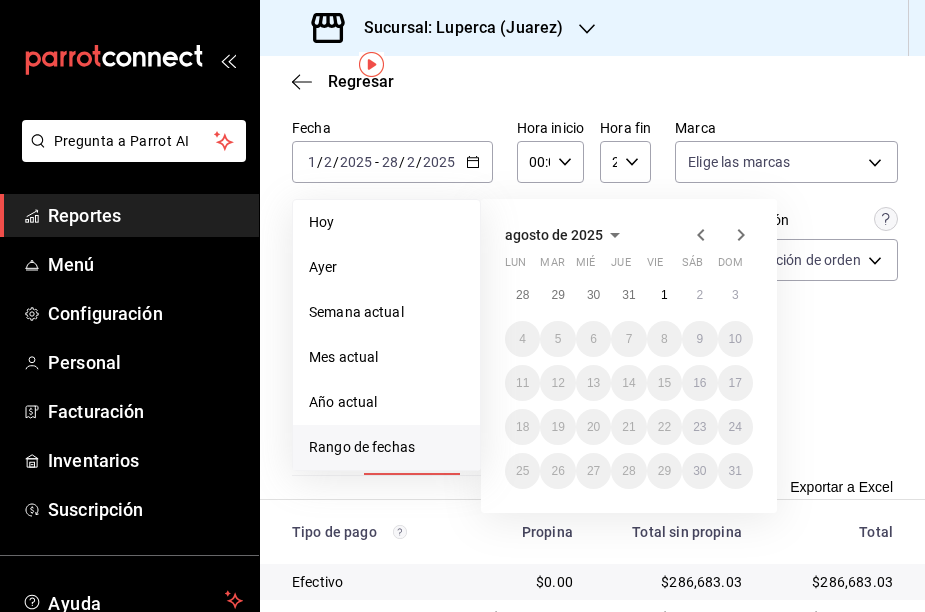 click on "agosto de 2025" at bounding box center [554, 235] 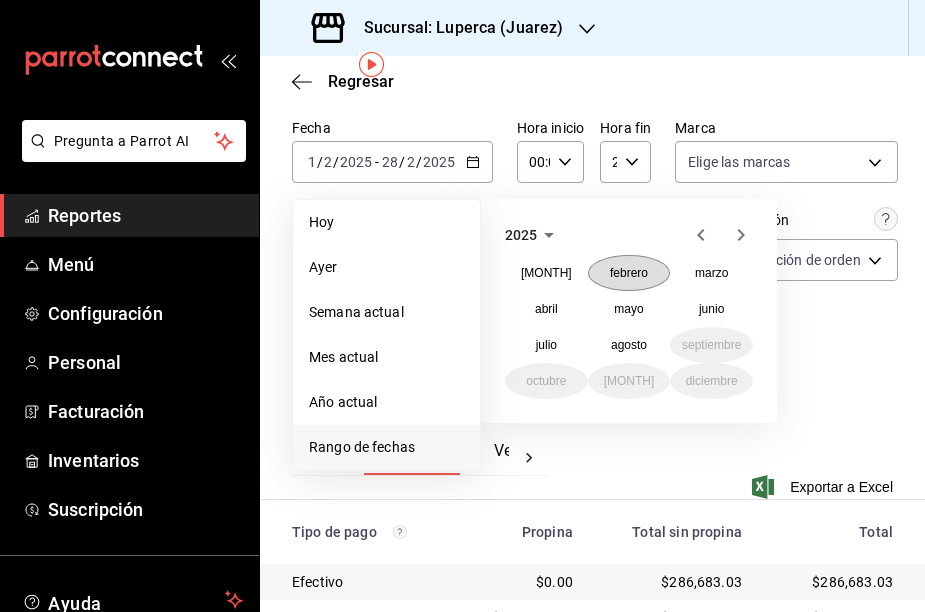 click on "febrero" at bounding box center [629, 273] 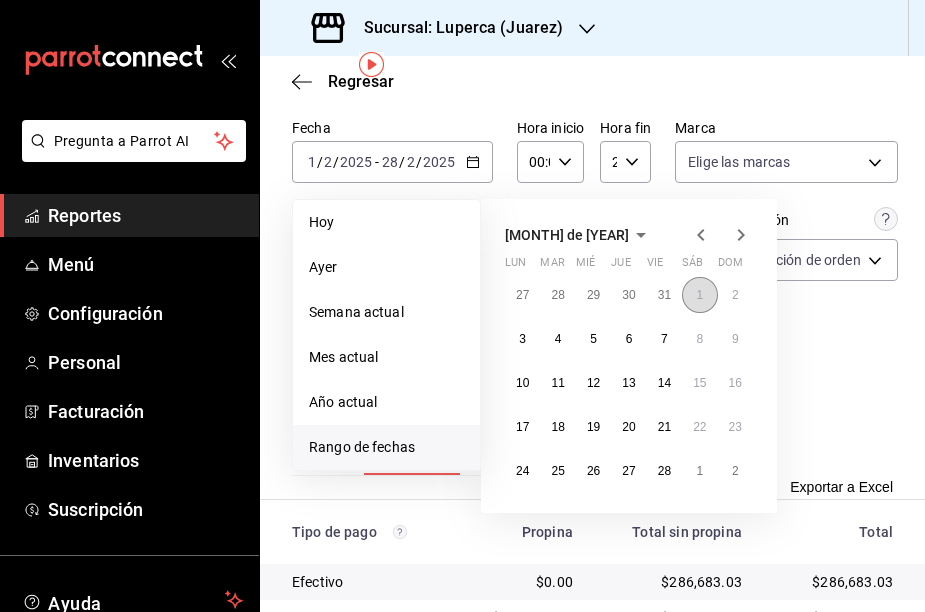 click on "1" at bounding box center (699, 295) 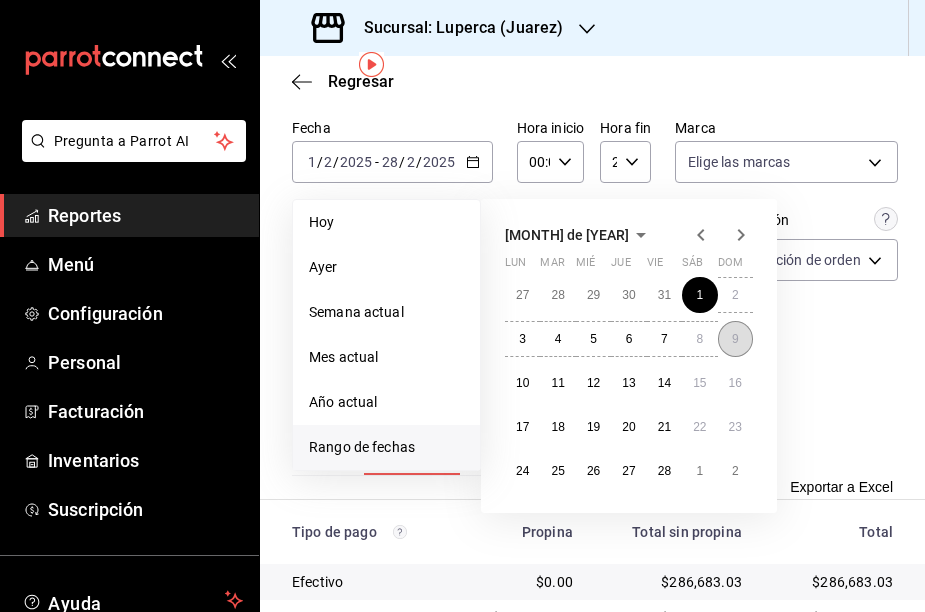 click on "9" at bounding box center [735, 339] 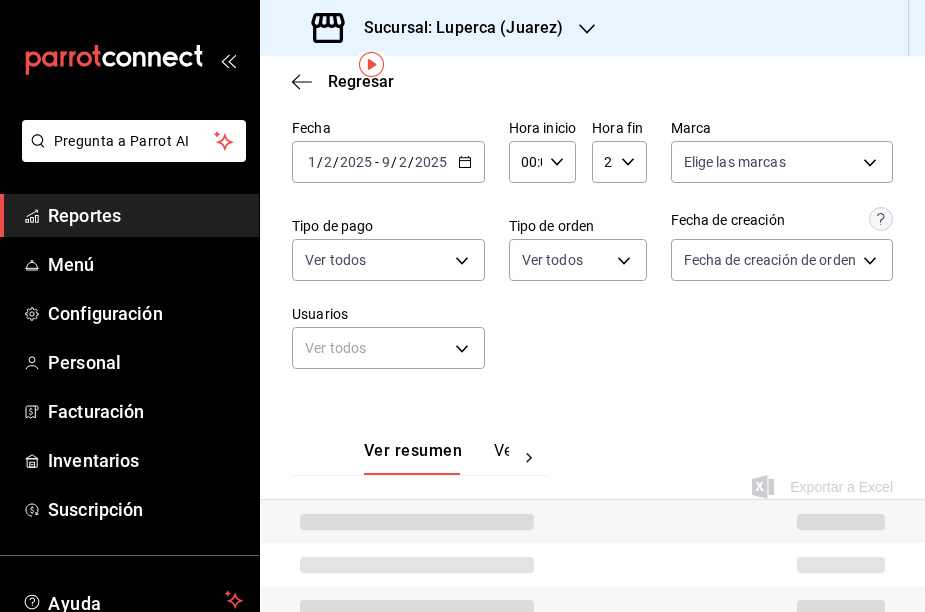 click on "Fecha [DATE] [DATE] - [DATE] [DATE] Hora inicio 00:00 Hora inicio Hora fin 23:59 Hora fin Marca Elige las marcas Tipo de pago Ver todos Tipo de orden Ver todos Fecha de creación   Fecha de creación de orden ORDER Usuarios Ver todos null" at bounding box center (592, 252) 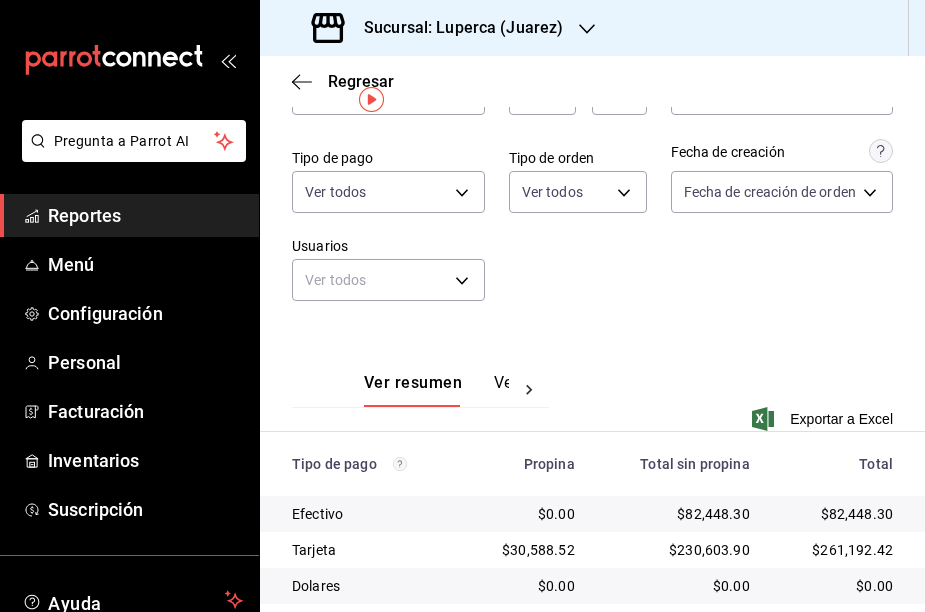 scroll, scrollTop: 39, scrollLeft: 0, axis: vertical 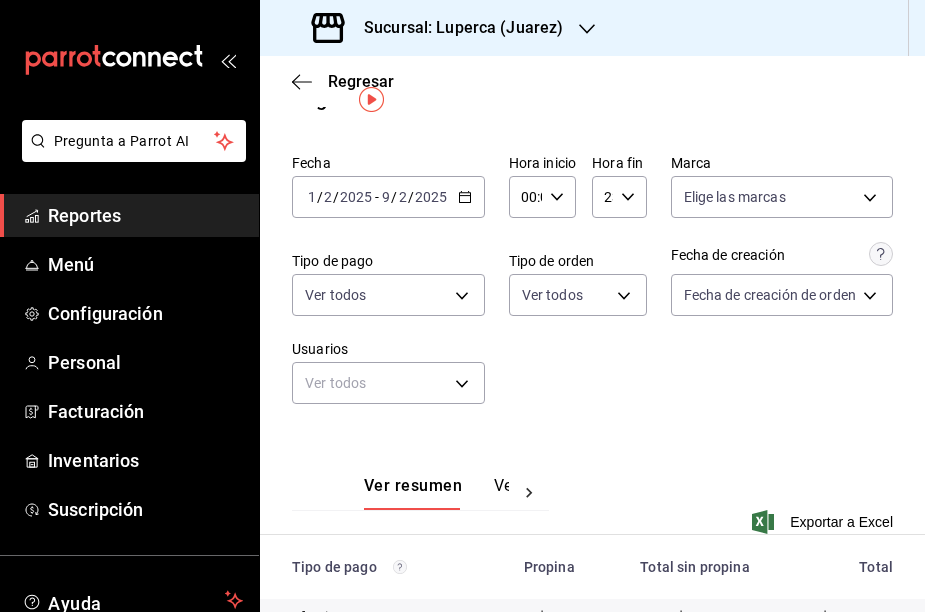 click on "[DATE] [DATE] - [DATE] [DATE]" at bounding box center (388, 197) 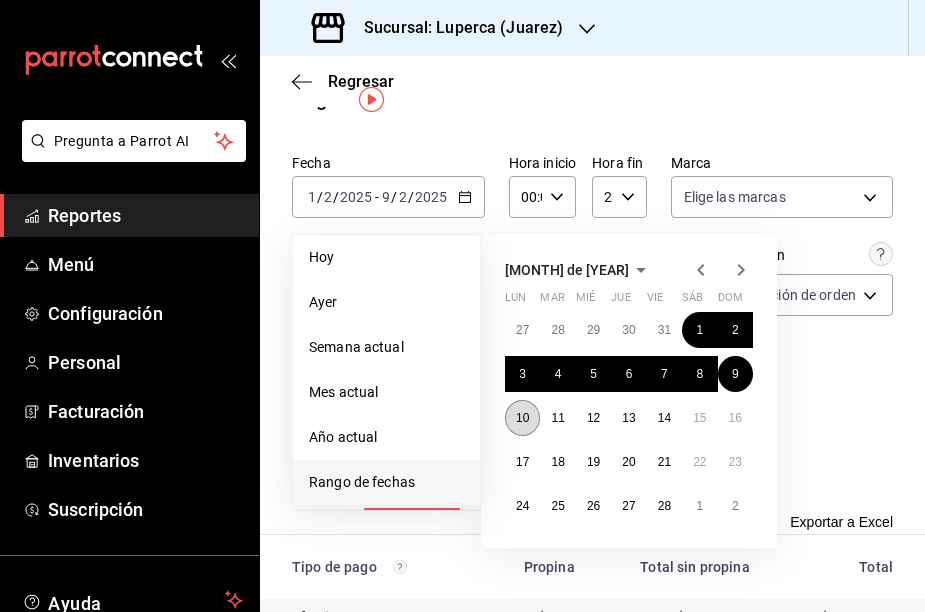click on "10" at bounding box center [522, 418] 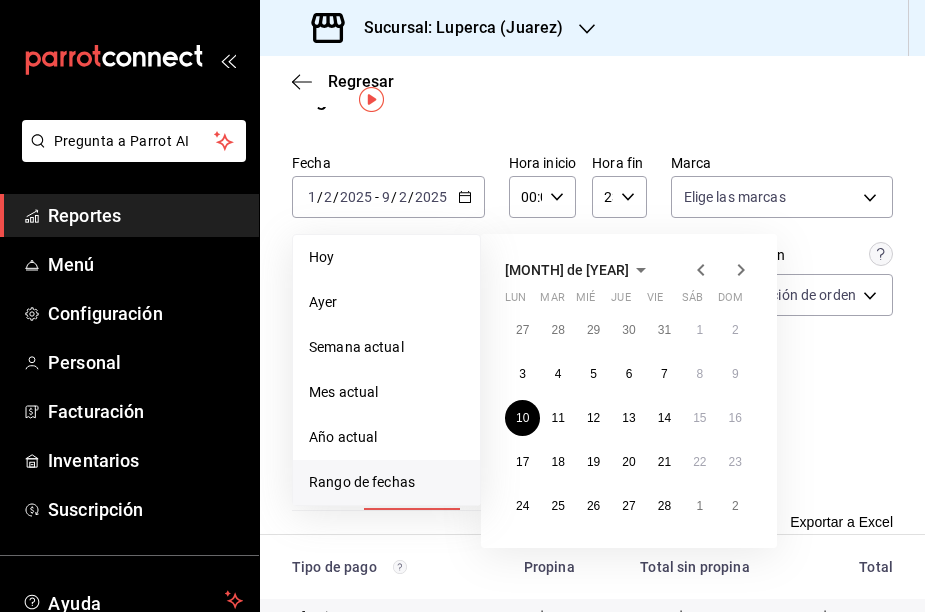 click on "27 28 29 30 31 1 2 3 4 5 6 7 8 9 10 11 12 13 14 15 16 17 18 19 20 21 22 23 24 25 26 27 28 1 2" at bounding box center (629, 418) 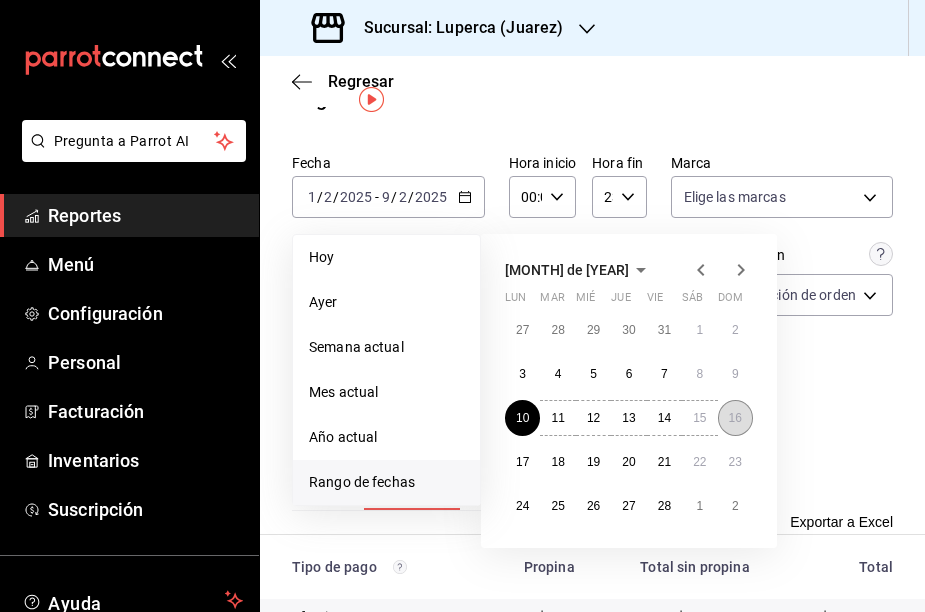 click on "16" at bounding box center (735, 418) 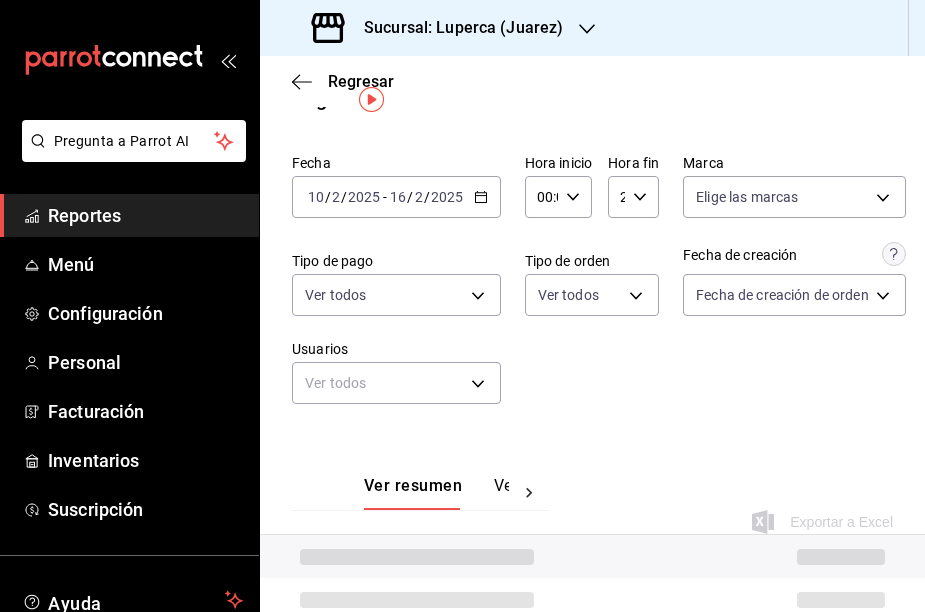 click on "Fecha [DATE] [DATE] - [DATE] [DATE] Hora inicio 00:00 Hora inicio Hora fin 23:59 Hora fin Marca Elige las marcas Tipo de pago Ver todos Tipo de orden Ver todos Fecha de creación   Fecha de creación de orden ORDER Usuarios Ver todos null" at bounding box center [592, 287] 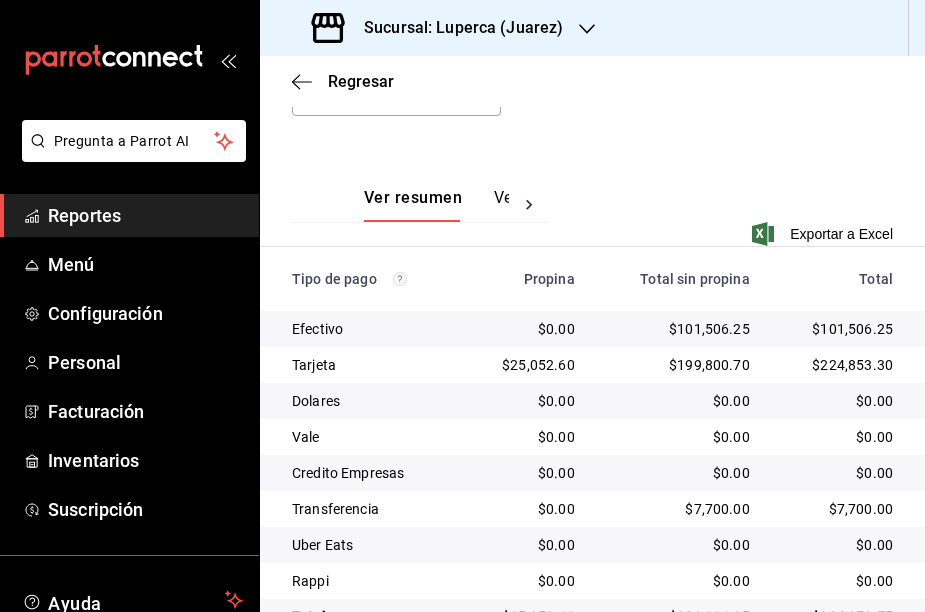 scroll, scrollTop: 76, scrollLeft: 0, axis: vertical 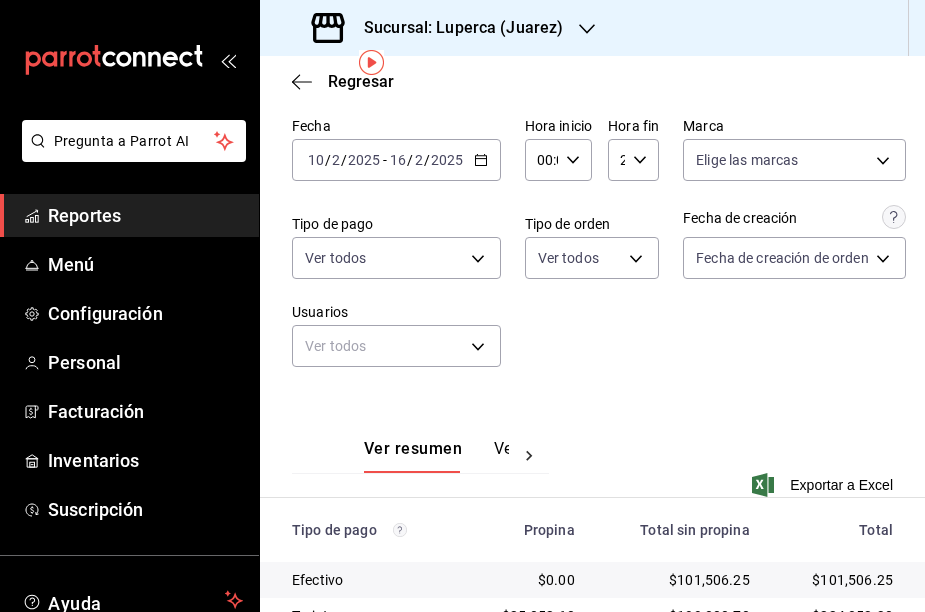 click 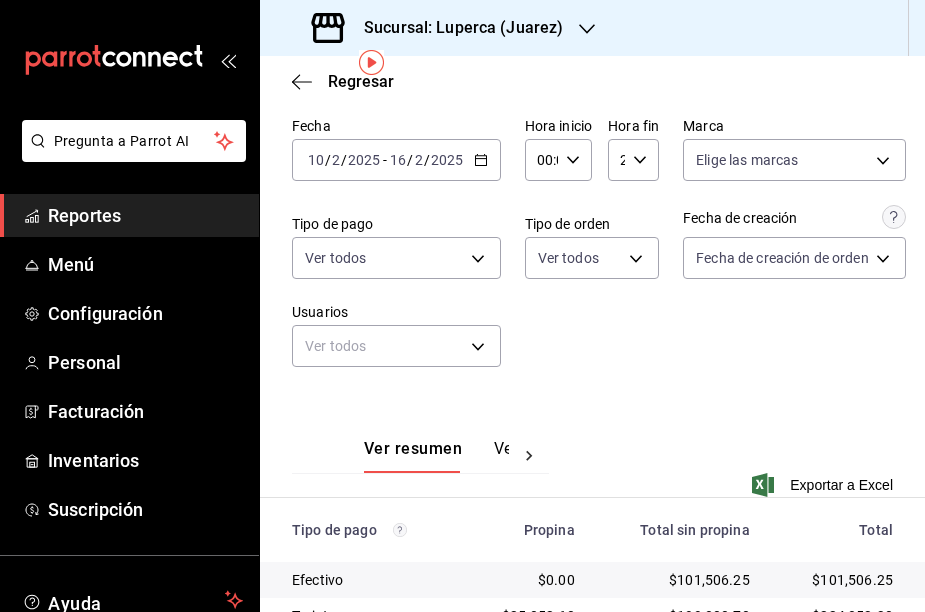 click 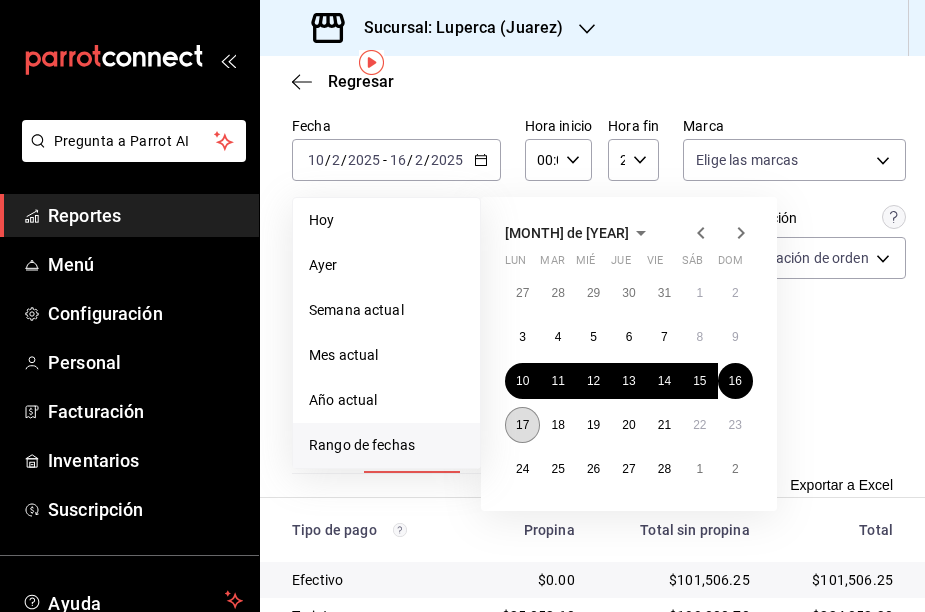 click on "17" at bounding box center [522, 425] 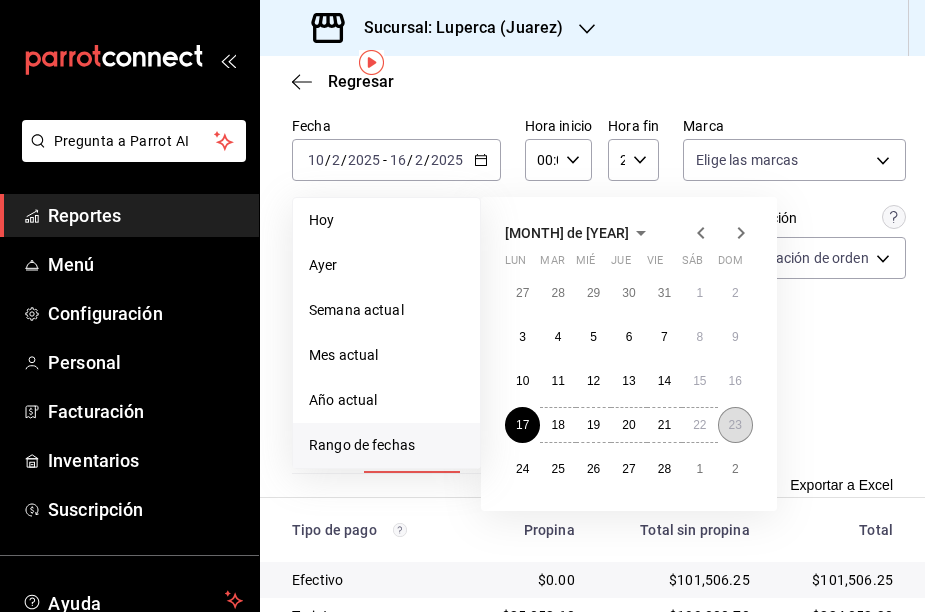 click on "23" at bounding box center (735, 425) 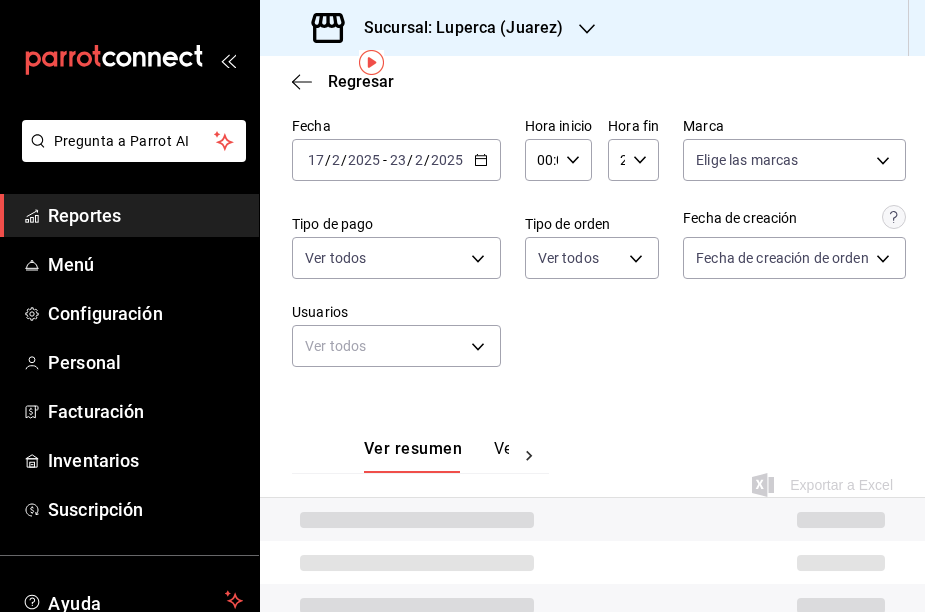 click on "Ver resumen Ver pagos Exportar a Excel" at bounding box center [592, 456] 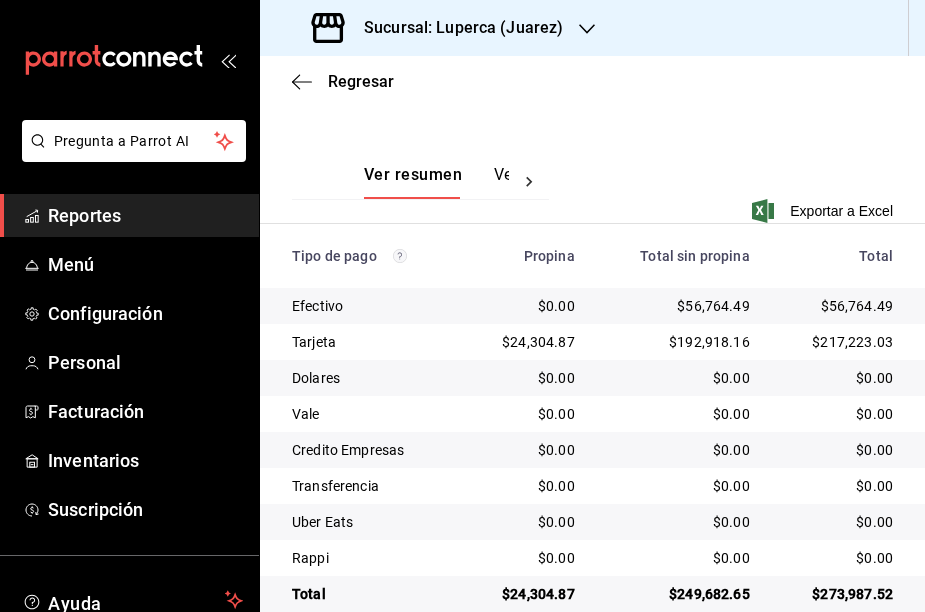 scroll, scrollTop: 382, scrollLeft: 0, axis: vertical 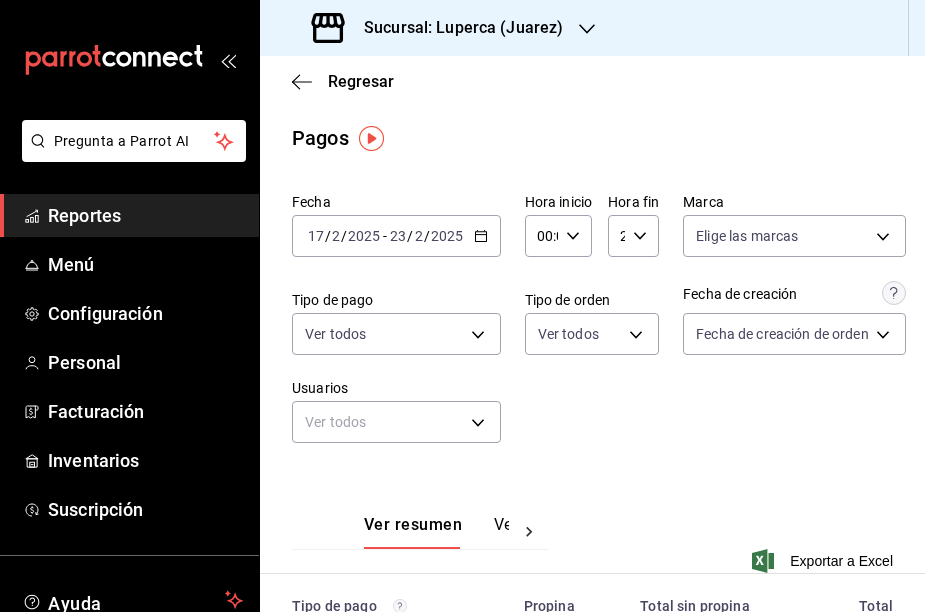 click 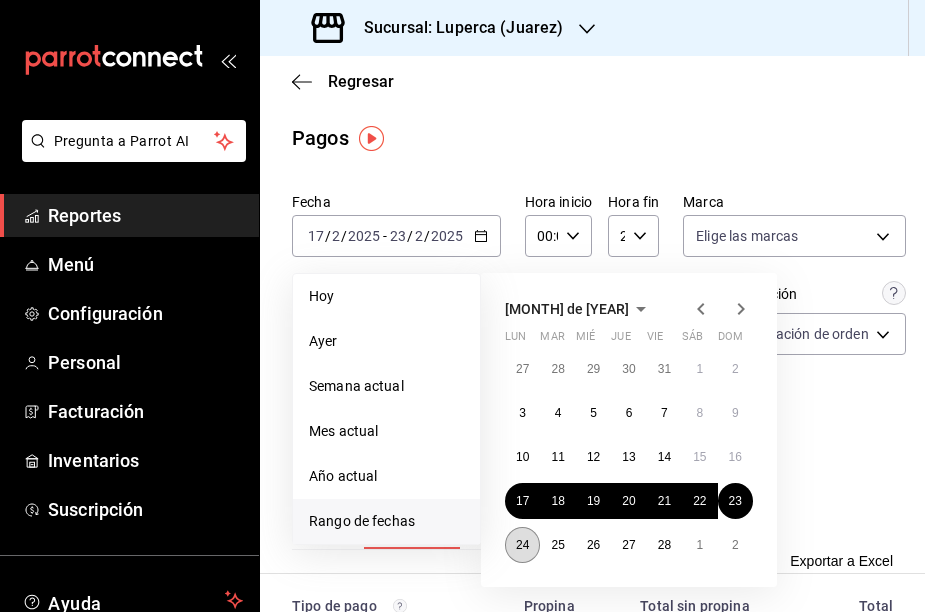 click on "24" at bounding box center [522, 545] 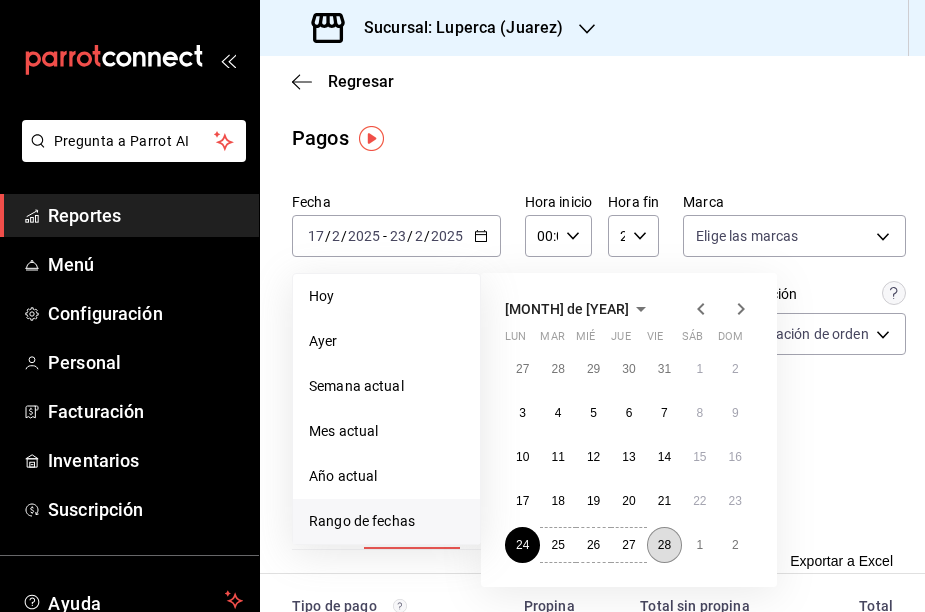 click on "28" at bounding box center (664, 545) 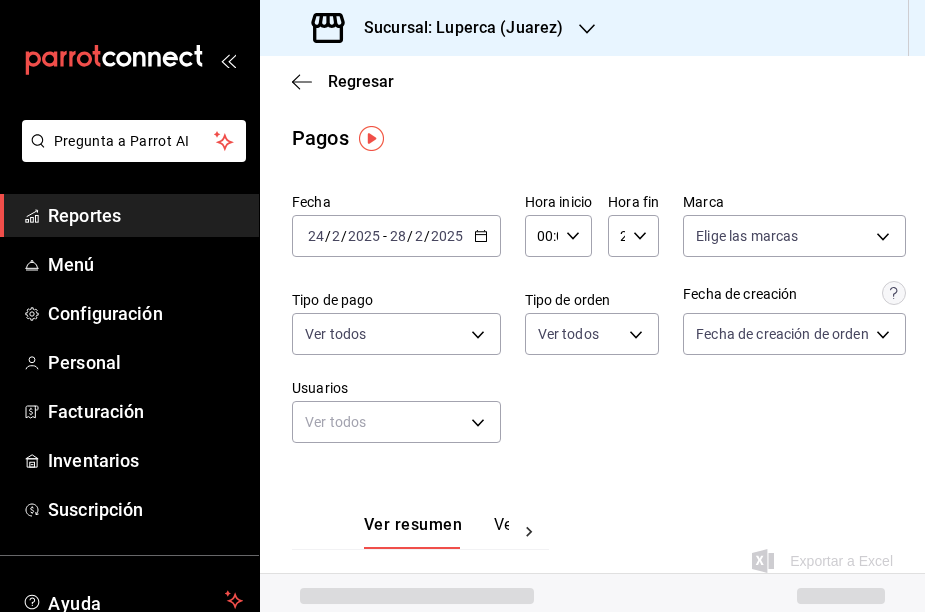 click on "Fecha [DATE] [DAY] / [MONTH] / [YEAR] - [DATE] [DAY] / [MONTH] / [YEAR] Hora inicio 00:00 Hora inicio Hora fin 23:59 Hora fin Marca Elige las marcas Tipo de pago Ver todos Tipo de orden Ver todos Fecha de creación   Fecha de creación de orden ORDER Usuarios Ver todos null" at bounding box center (592, 326) 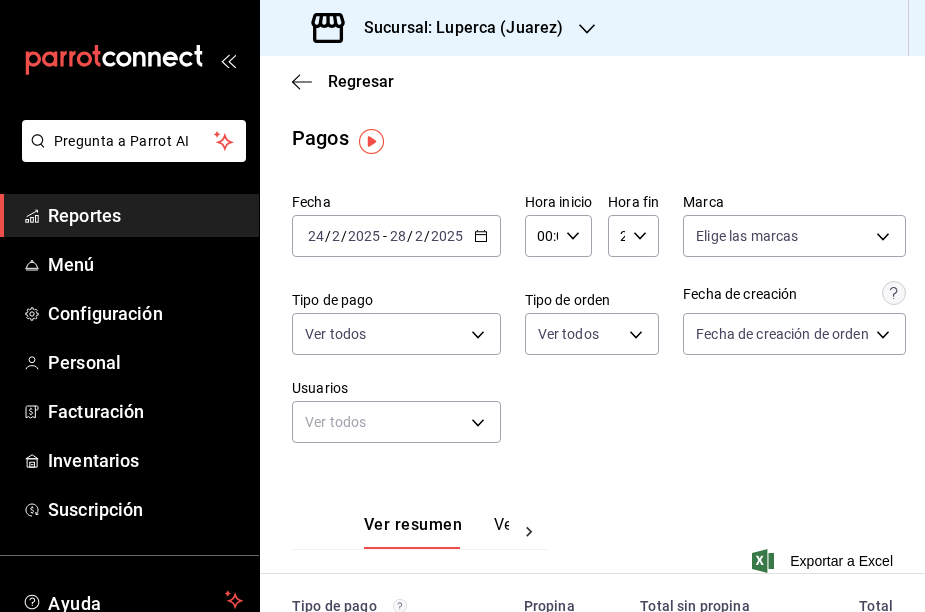 scroll, scrollTop: 0, scrollLeft: 0, axis: both 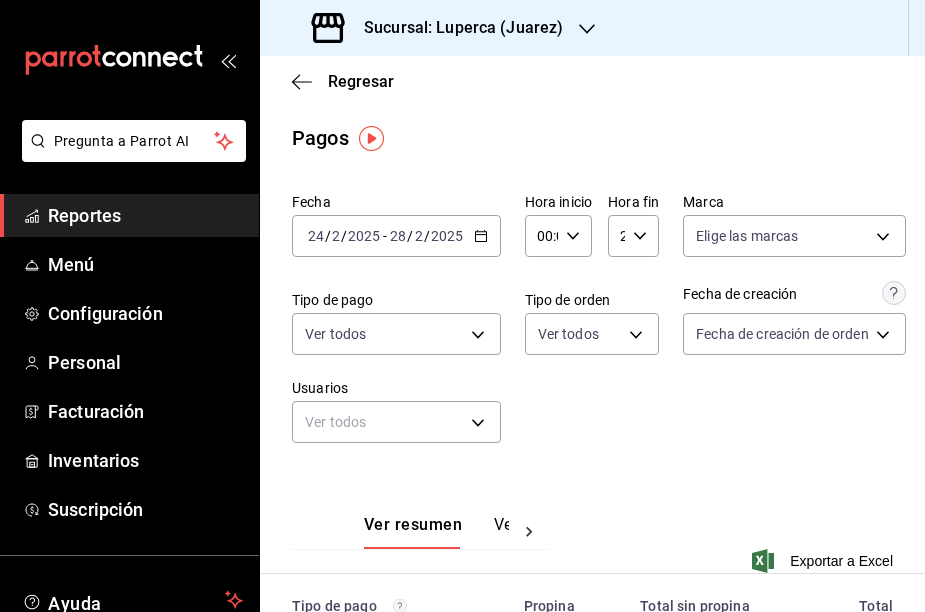 click 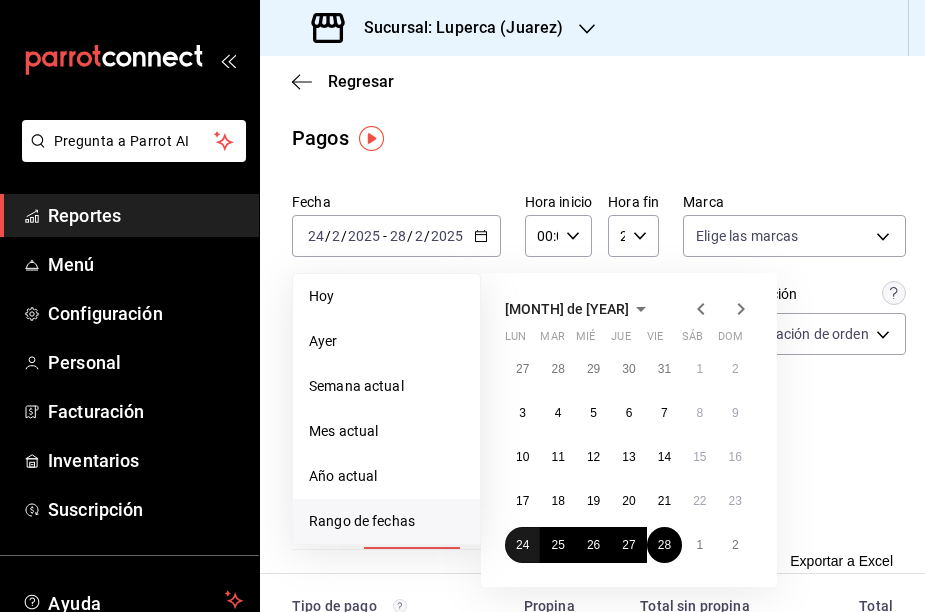 click on "24" at bounding box center (522, 545) 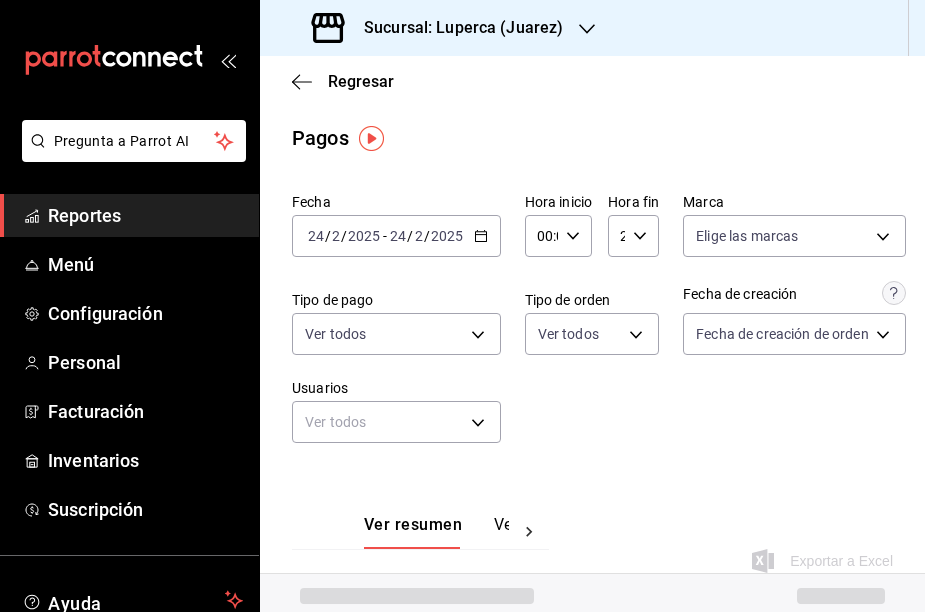 click on "Ver resumen Ver pagos Exportar a Excel" at bounding box center [592, 532] 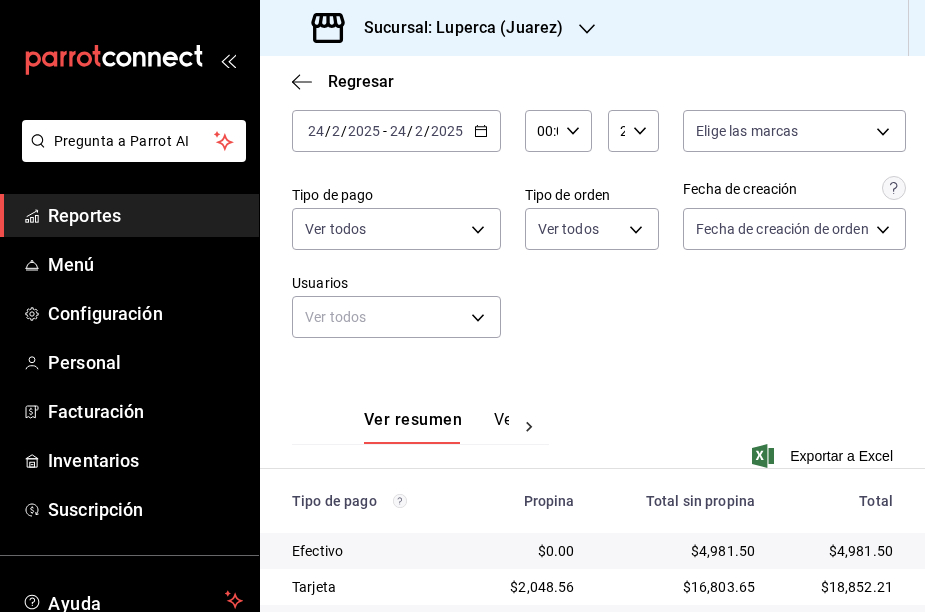 scroll, scrollTop: 84, scrollLeft: 0, axis: vertical 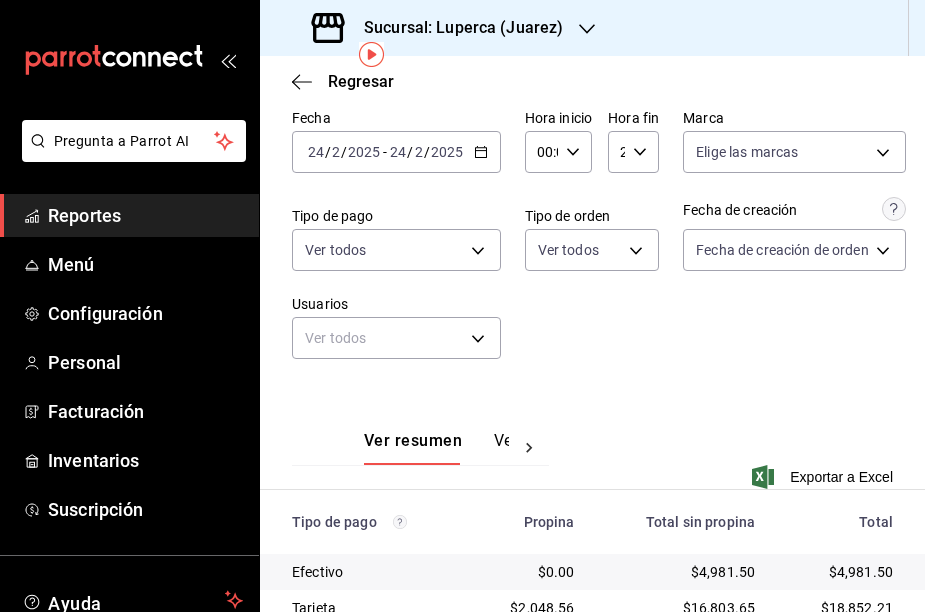 click on "[DATE] [DATE] - [DATE] [DATE]" at bounding box center [396, 152] 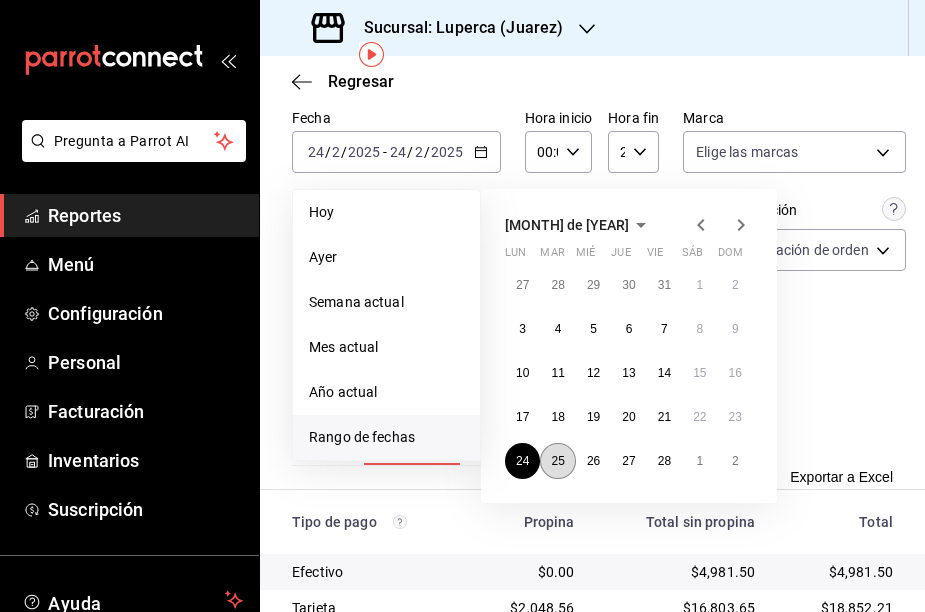 click on "25" at bounding box center [557, 461] 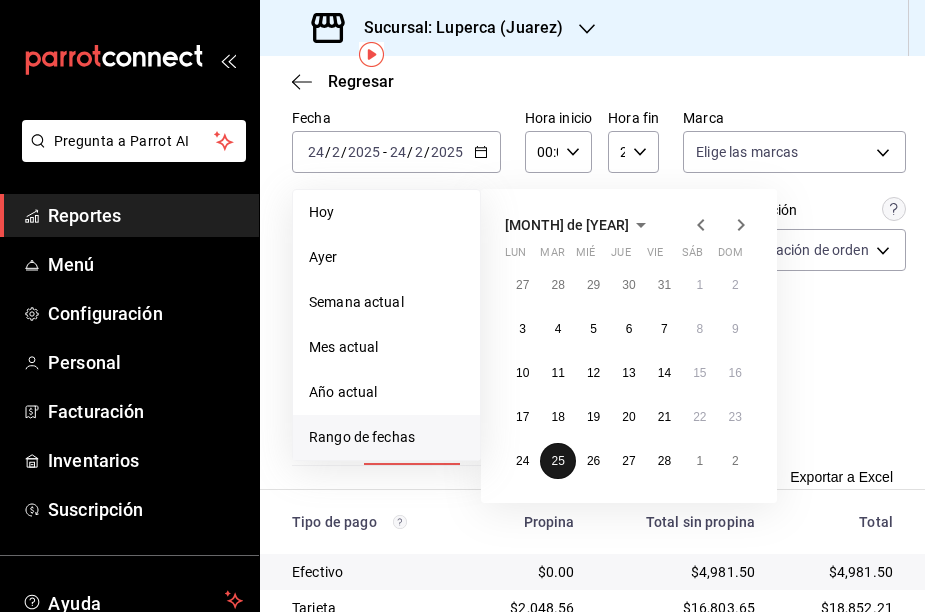 click on "25" at bounding box center (557, 461) 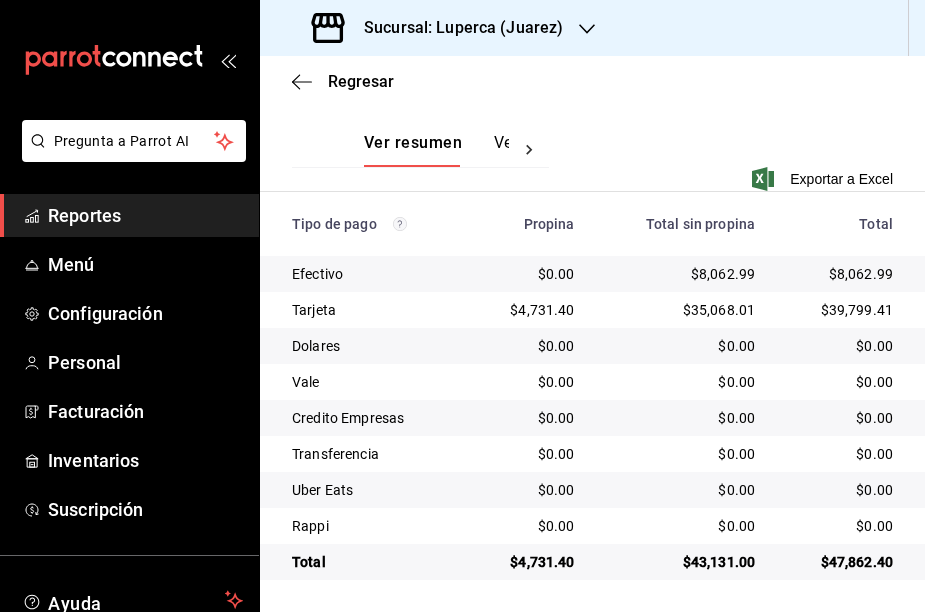 scroll, scrollTop: 399, scrollLeft: 0, axis: vertical 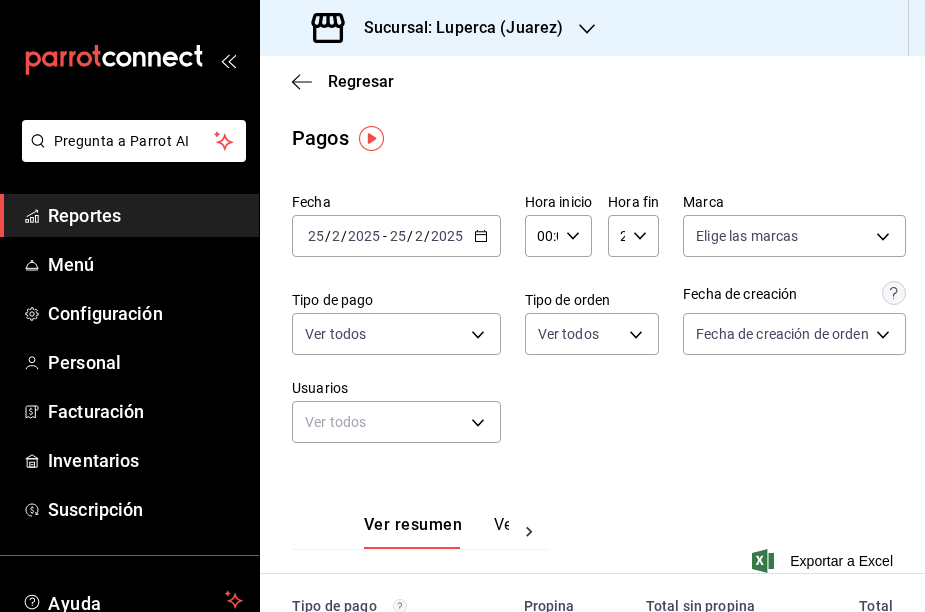 click 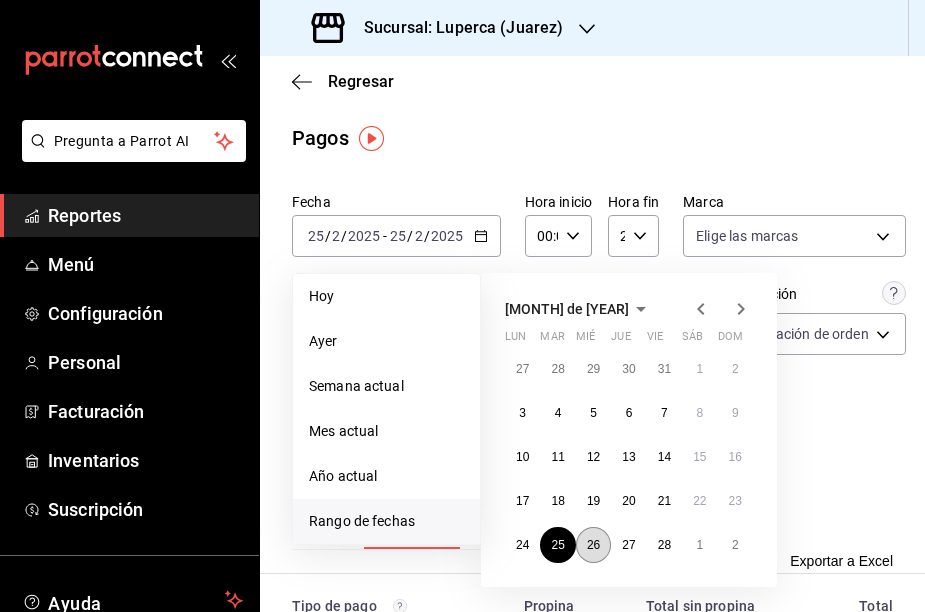 click on "26" at bounding box center (593, 545) 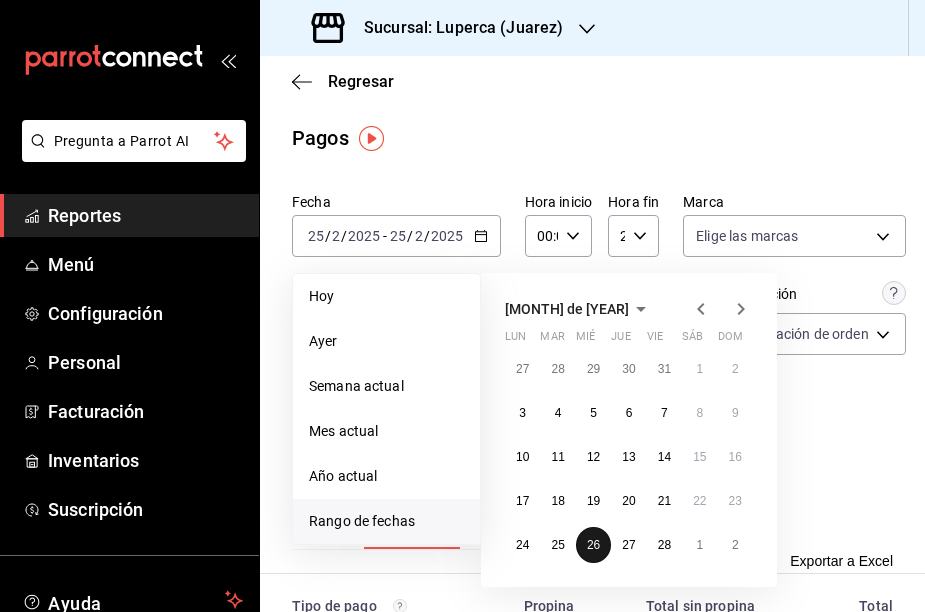 click on "26" at bounding box center [593, 545] 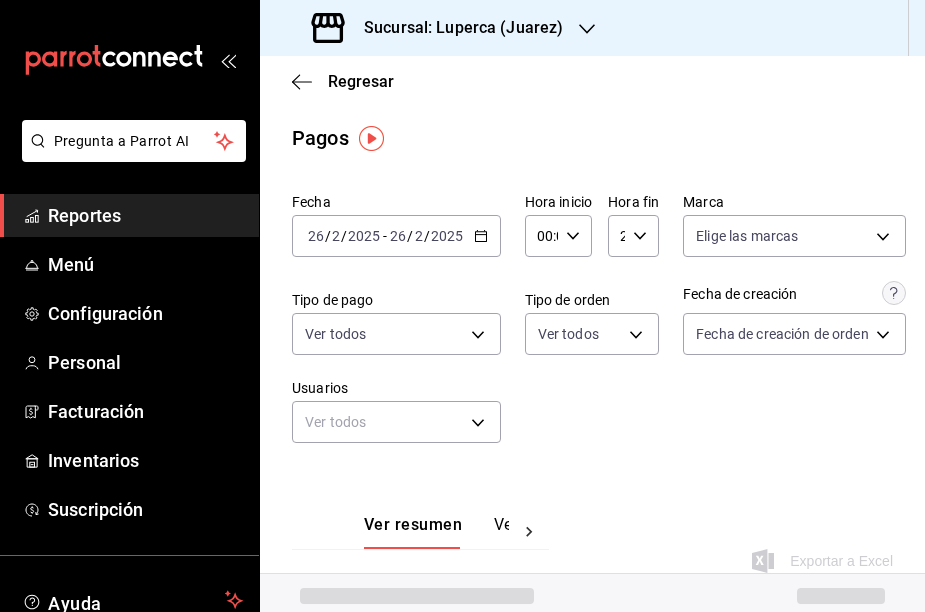 click on "Fecha [DATE] [DATE] - [DATE] [DATE] Hora inicio 00:00 Hora inicio Hora fin 23:59 Hora fin Marca Elige las marcas Tipo de pago Ver todos Tipo de orden Ver todos Fecha de creación   Fecha de creación de orden ORDER Usuarios Ver todos null" at bounding box center (592, 326) 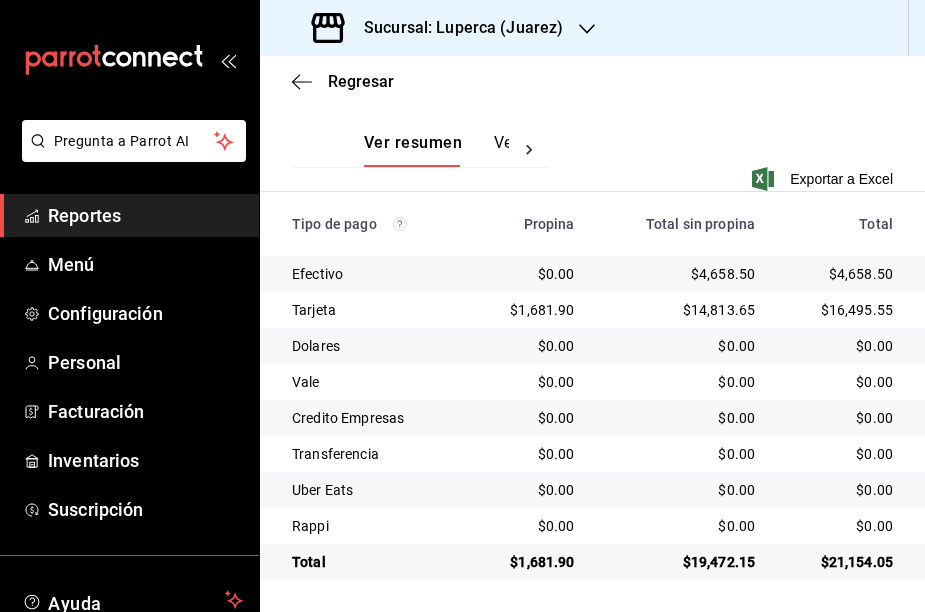 scroll, scrollTop: 382, scrollLeft: 0, axis: vertical 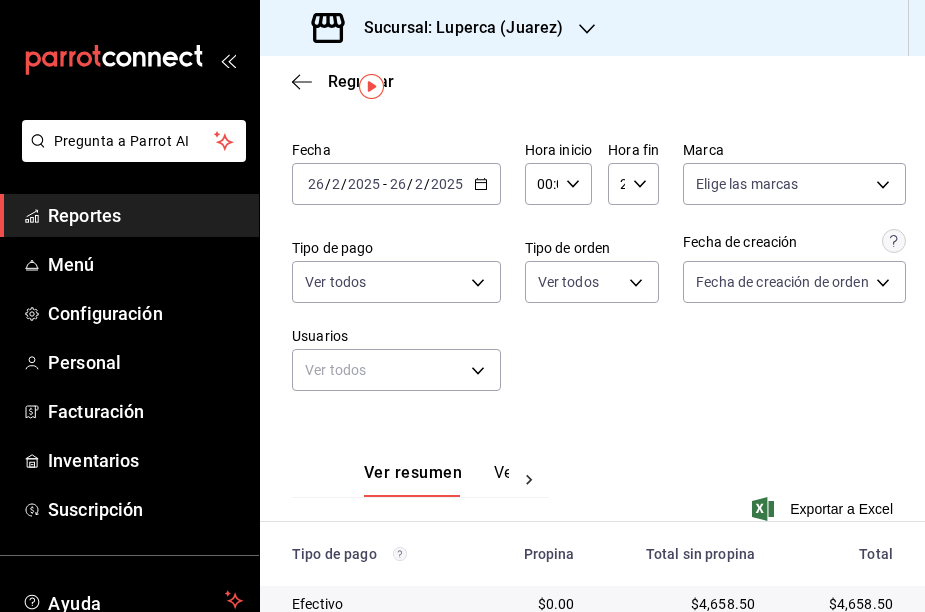 click 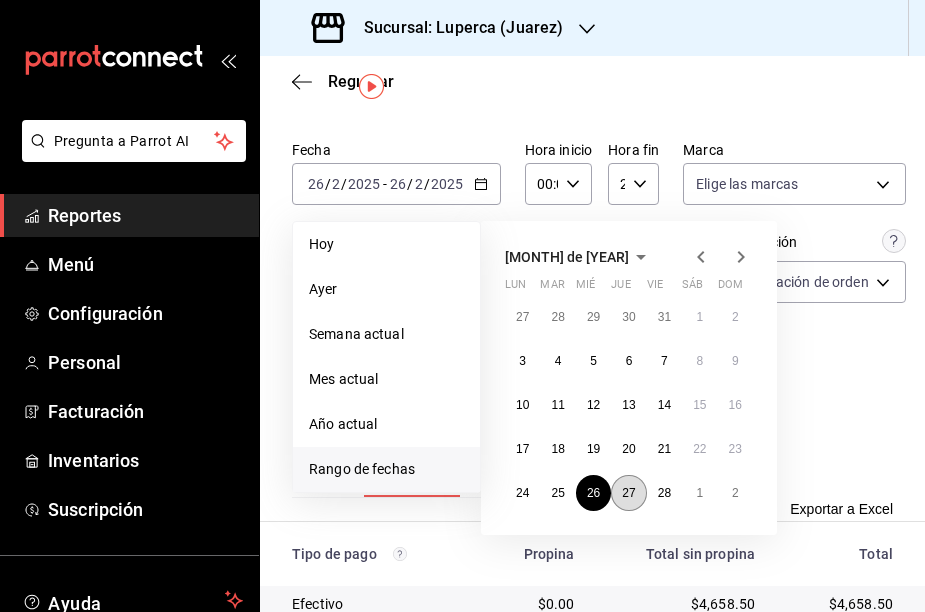 click on "27" at bounding box center [628, 493] 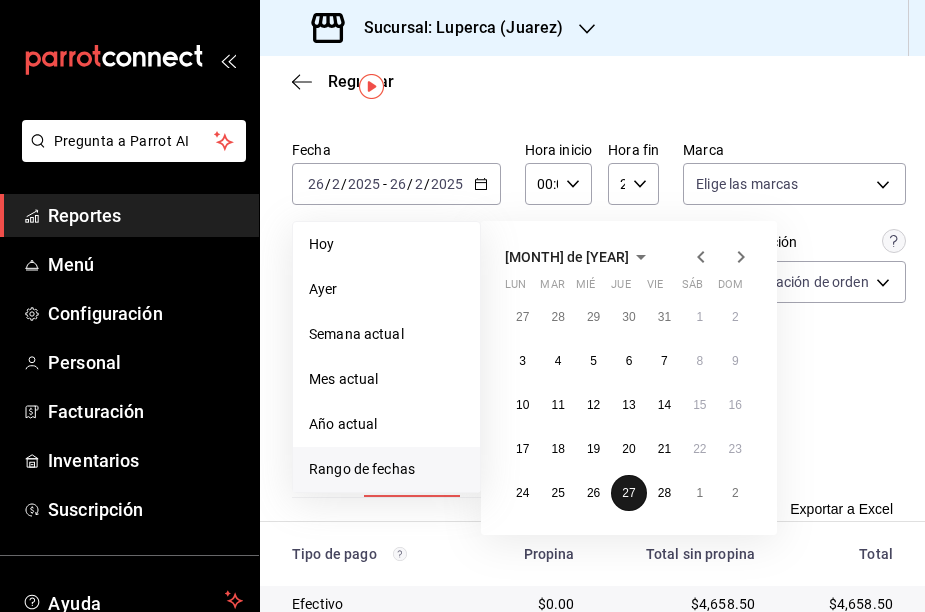 click on "27" at bounding box center [628, 493] 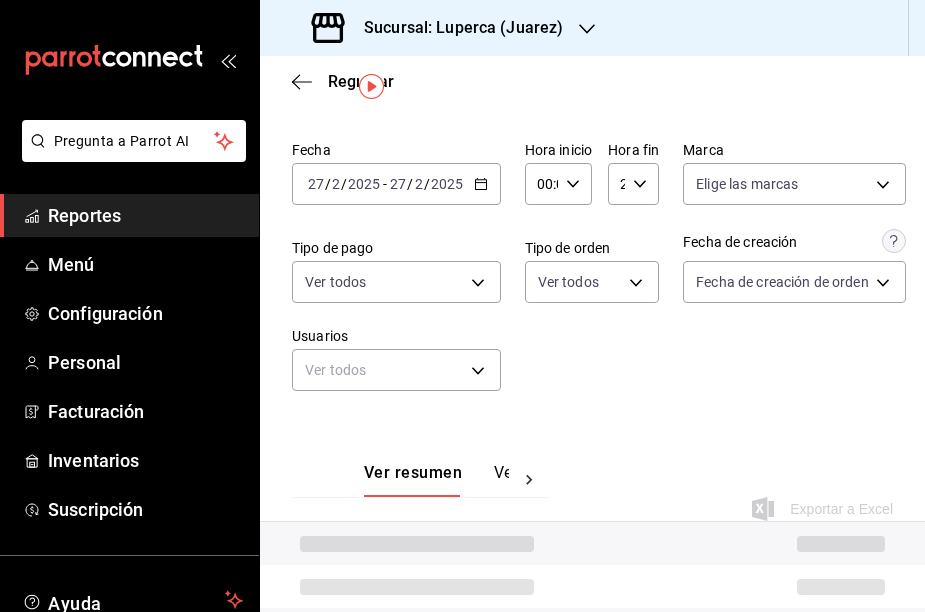 click on "Fecha [DATE] [DATE] - [DATE] [DATE] Hora inicio 00:00 Hora inicio Hora fin 23:59 Hora fin Marca Elige las marcas Tipo de pago Ver todos Tipo de orden Ver todos Fecha de creación   Fecha de creación de orden ORDER Usuarios Ver todos null" at bounding box center [592, 274] 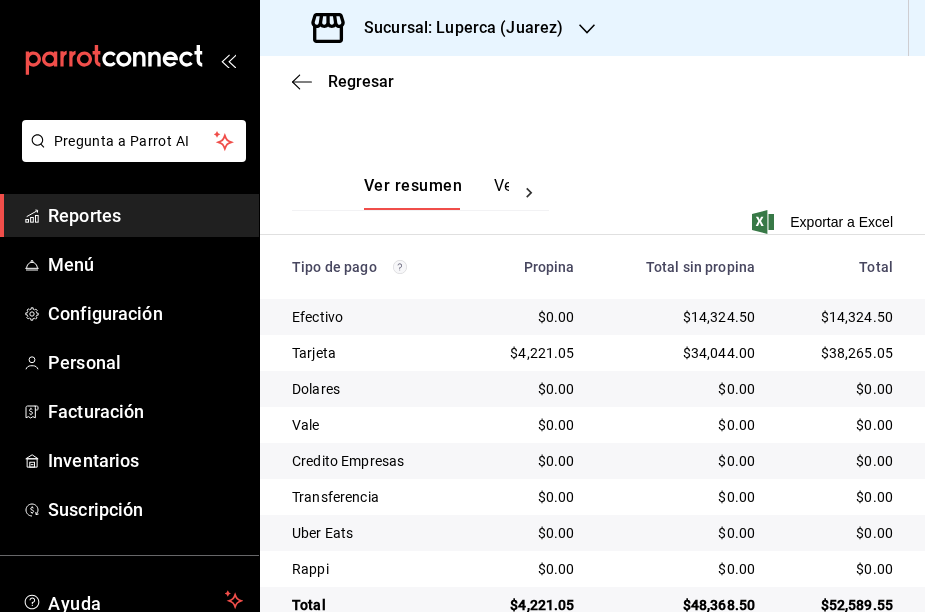 scroll, scrollTop: 366, scrollLeft: 0, axis: vertical 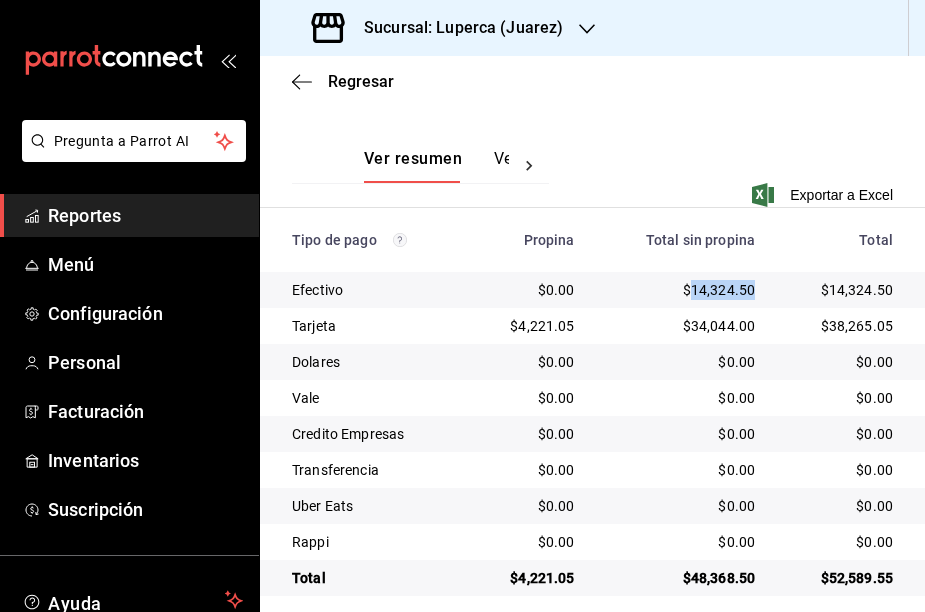 drag, startPoint x: 689, startPoint y: 289, endPoint x: 723, endPoint y: 258, distance: 46.010868 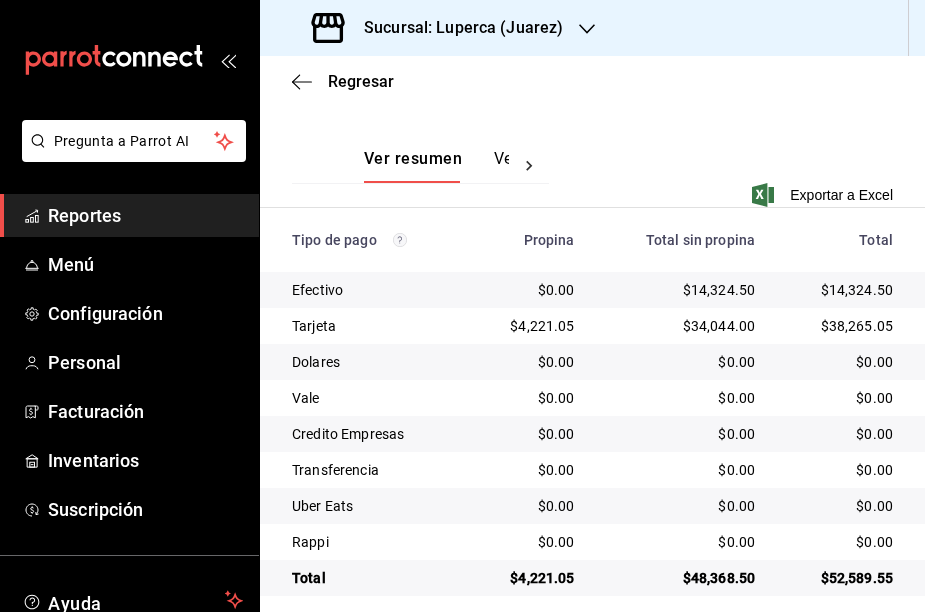 click on "$14,324.50" at bounding box center [681, 290] 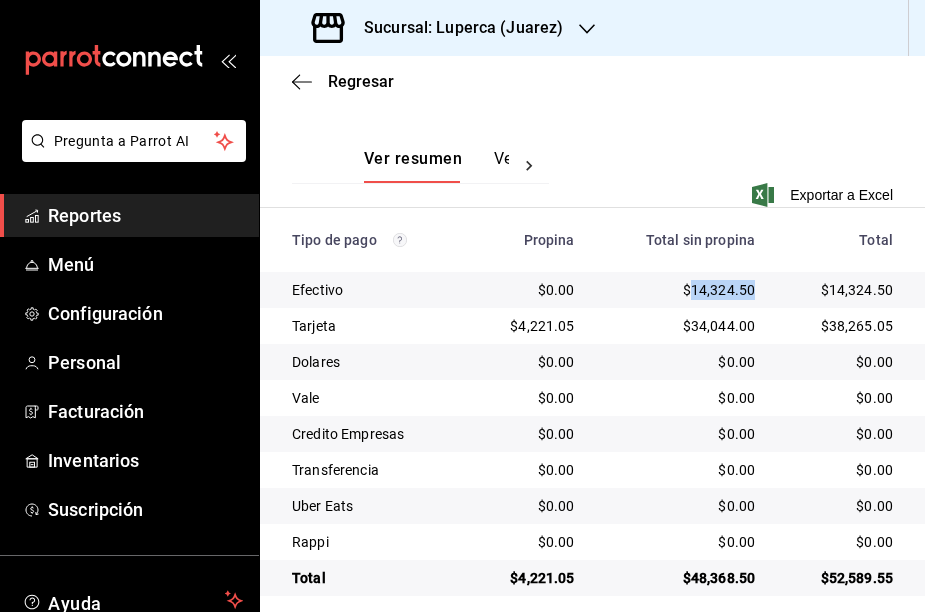 drag, startPoint x: 691, startPoint y: 288, endPoint x: 752, endPoint y: 291, distance: 61.073727 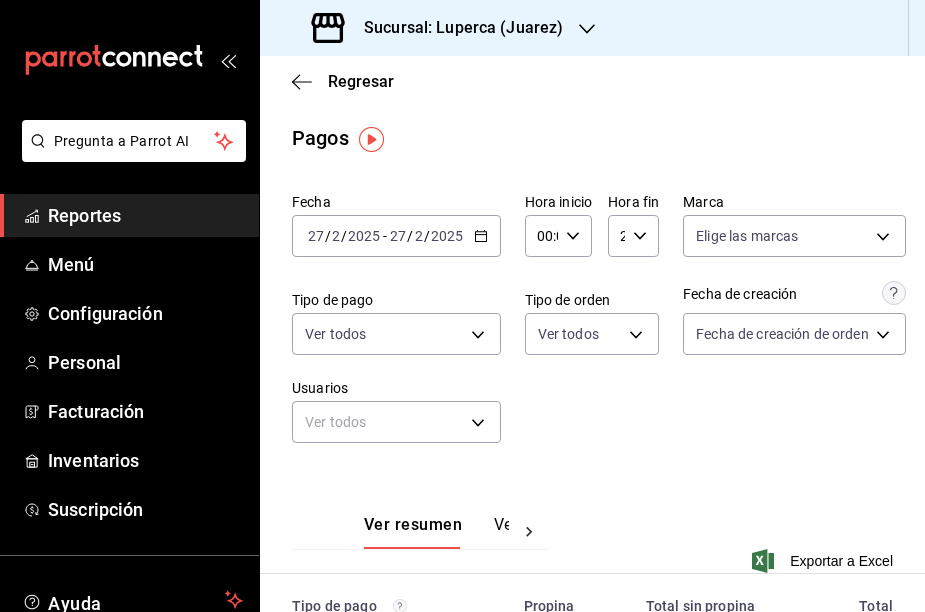 scroll, scrollTop: 0, scrollLeft: 0, axis: both 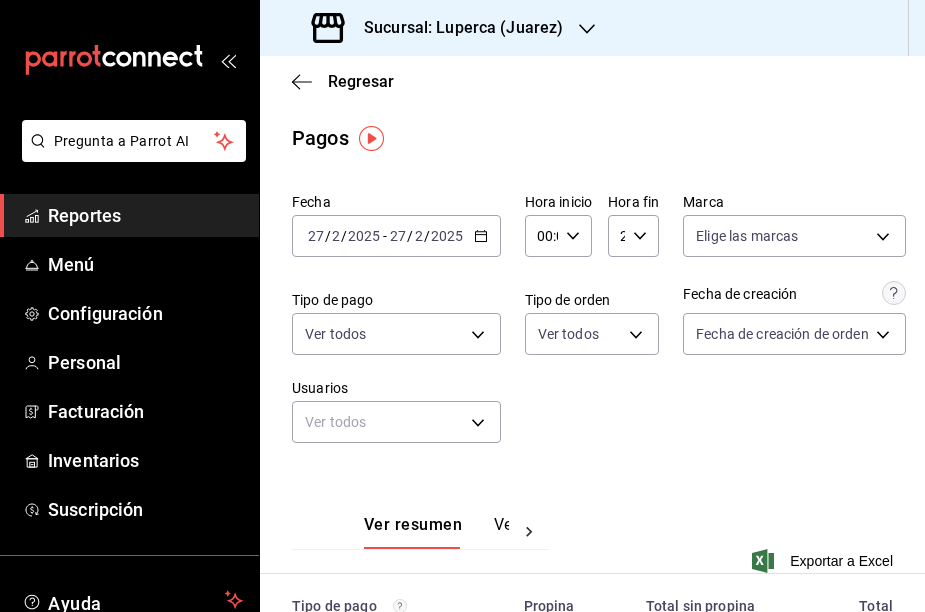 click 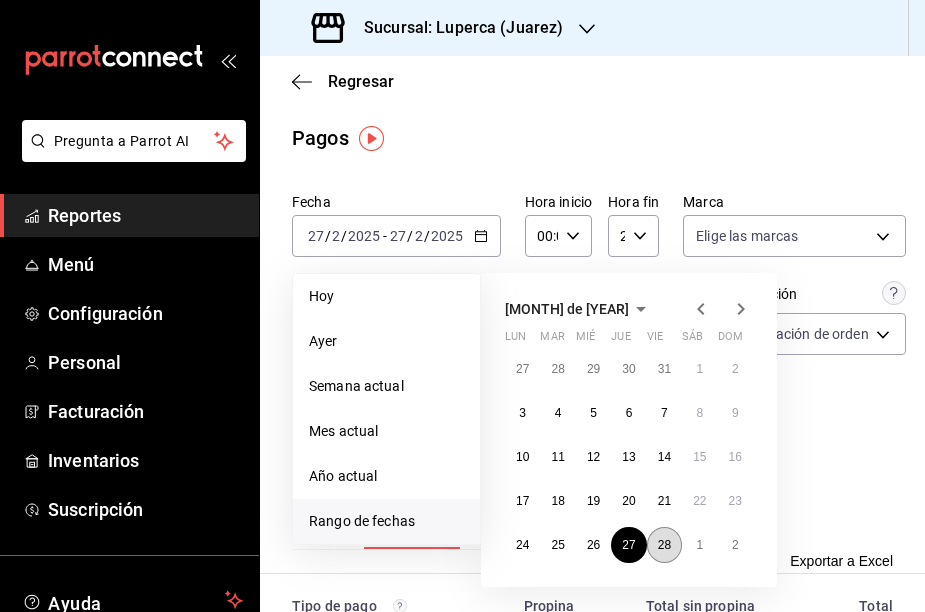 click on "28" at bounding box center (664, 545) 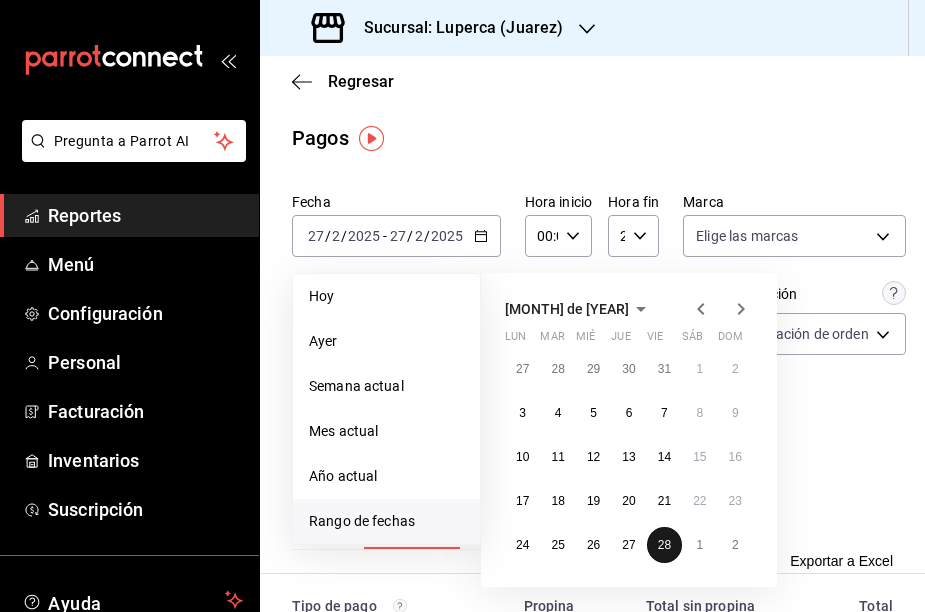 click on "28" at bounding box center [664, 545] 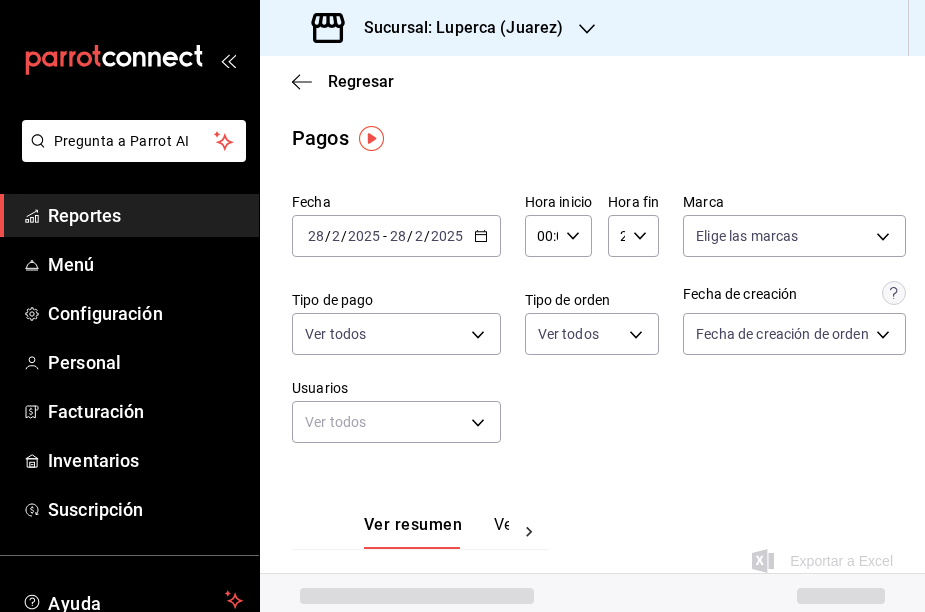 click on "Fecha [DATE] [DATE] - [DATE] [DATE] Hora inicio 00:00 Hora inicio Hora fin 23:59 Hora fin Marca Elige las marcas Tipo de pago Ver todos Tipo de orden Ver todos Fecha de creación   Fecha de creación de orden ORDER Usuarios Ver todos null" at bounding box center (592, 326) 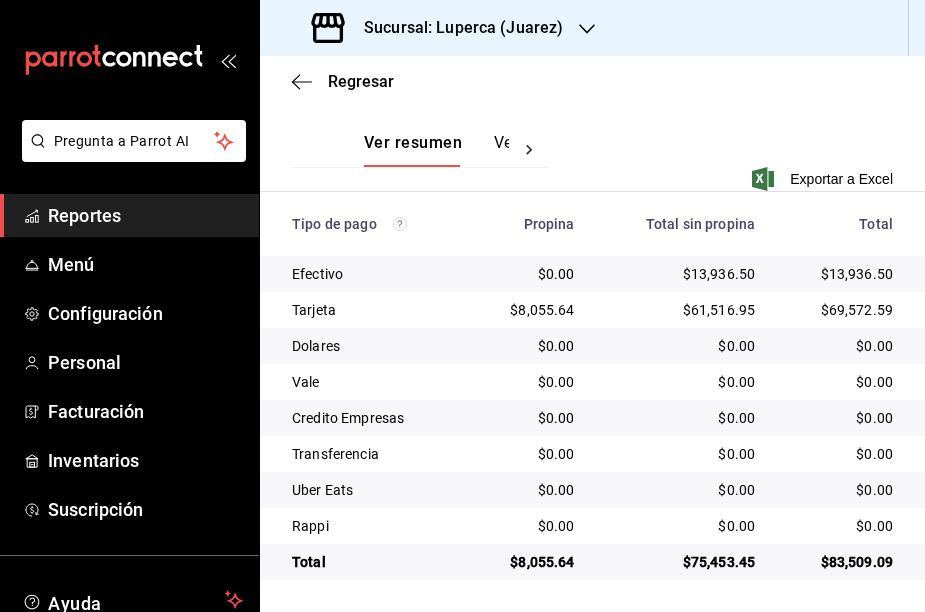 scroll, scrollTop: 12, scrollLeft: 0, axis: vertical 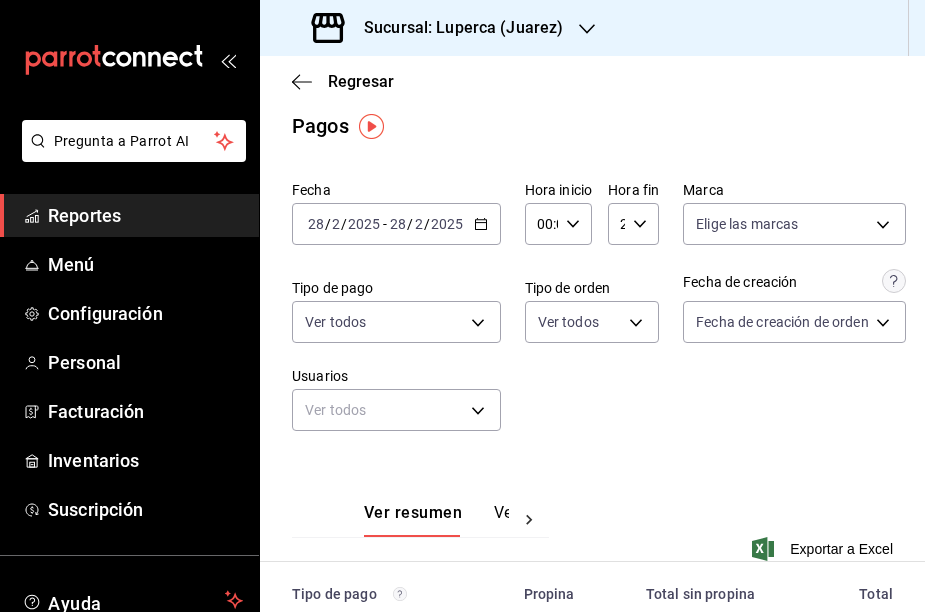 click 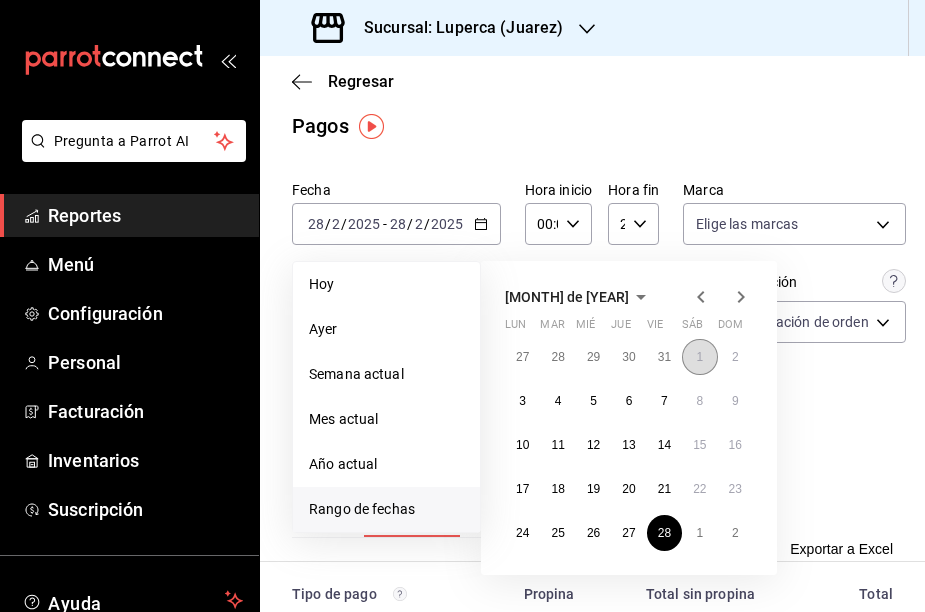 click on "1" at bounding box center [699, 357] 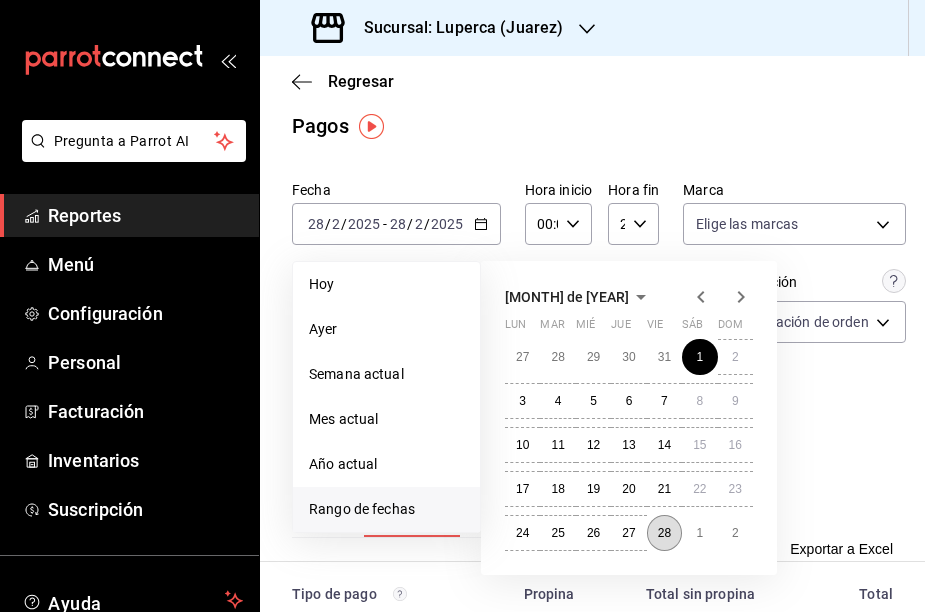 click on "28" at bounding box center [664, 533] 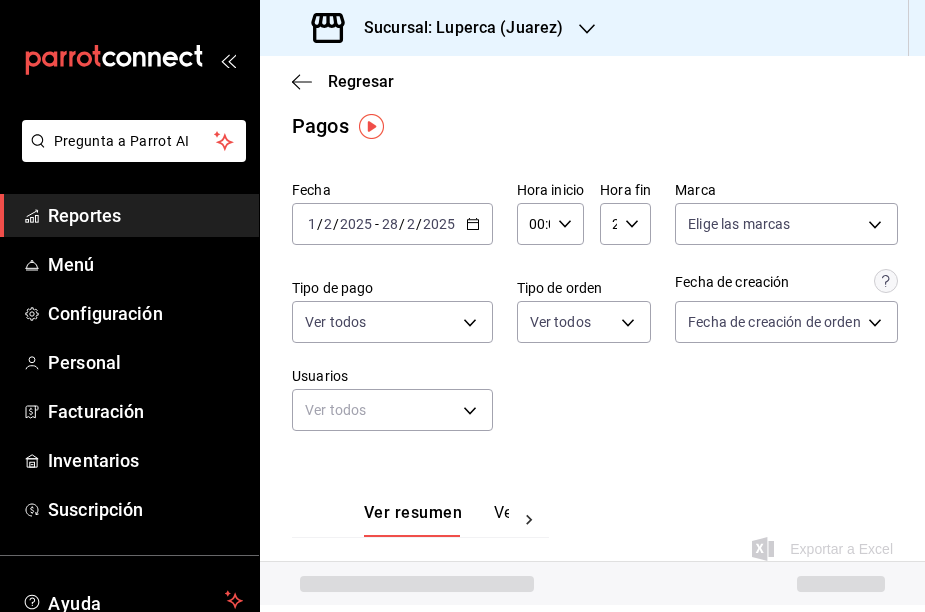 click on "Fecha [DATE] [DATE] - [DATE] [DATE] Hora inicio 00:00 Hora inicio Hora fin 23:59 Hora fin Marca Elige las marcas Tipo de pago Ver todos Tipo de orden Ver todos Fecha de creación   Fecha de creación de orden ORDER Usuarios Ver todos null" at bounding box center (592, 314) 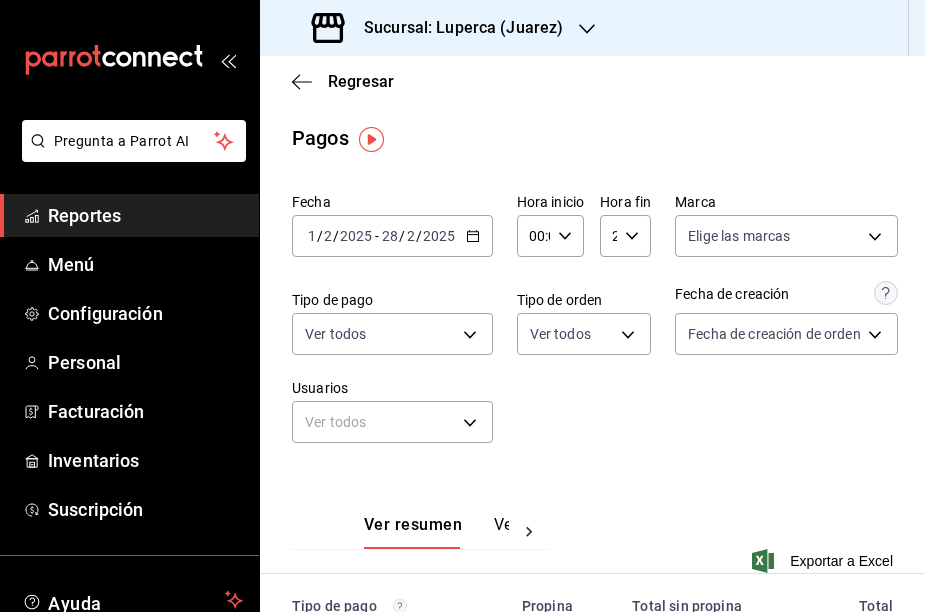 scroll, scrollTop: 0, scrollLeft: 0, axis: both 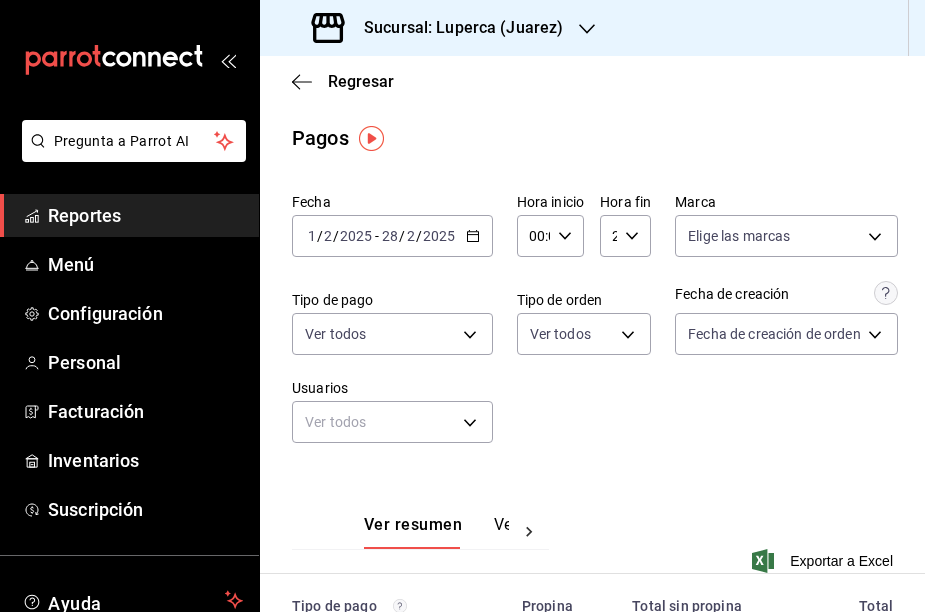 click 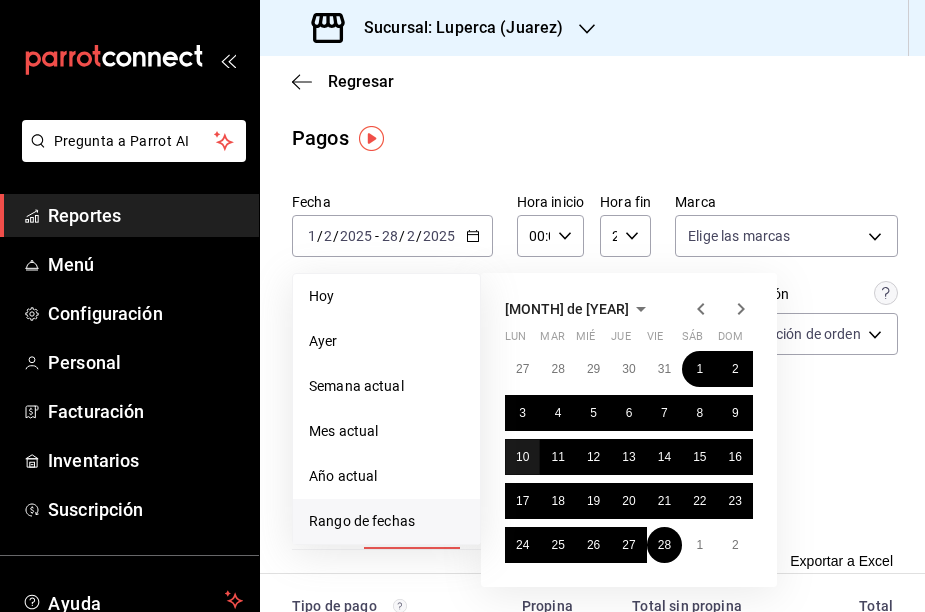 click on "10" at bounding box center [522, 457] 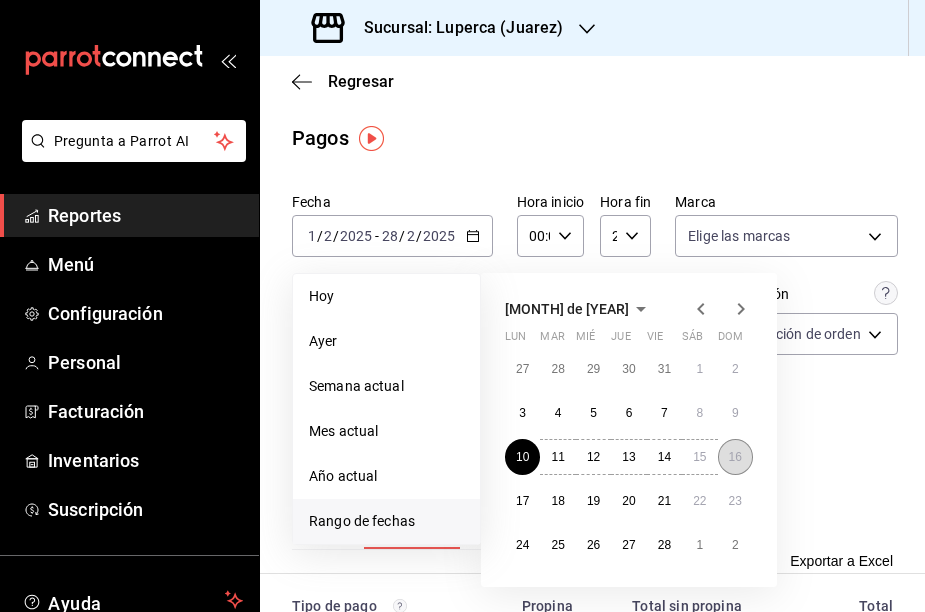 click on "16" at bounding box center (735, 457) 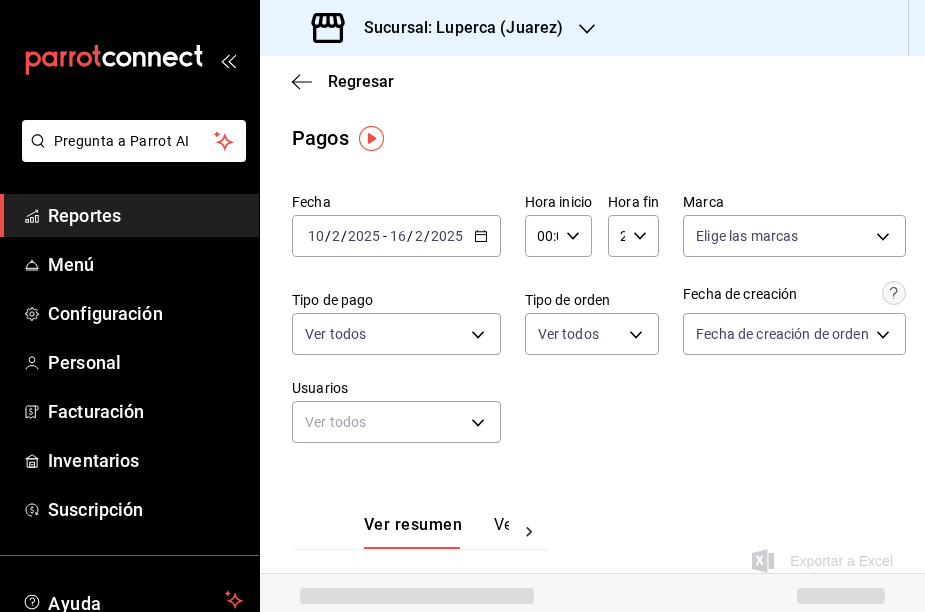 click on "Fecha [DATE] [DATE] - [DATE] [DATE] Hora inicio 00:00 Hora inicio Hora fin 23:59 Hora fin Marca Elige las marcas Tipo de pago Ver todos Tipo de orden Ver todos Fecha de creación   Fecha de creación de orden ORDER Usuarios Ver todos null" at bounding box center (592, 326) 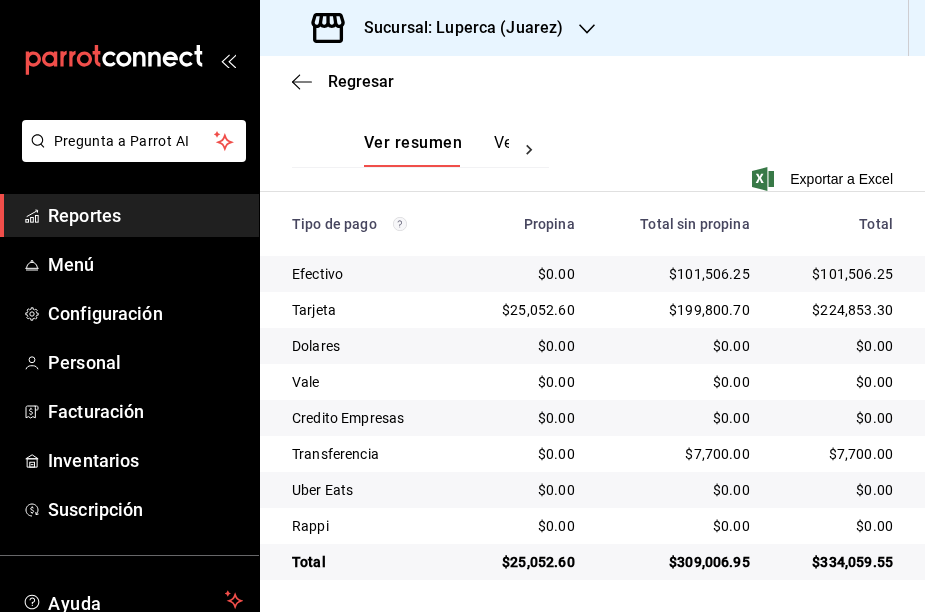 scroll, scrollTop: 22, scrollLeft: 0, axis: vertical 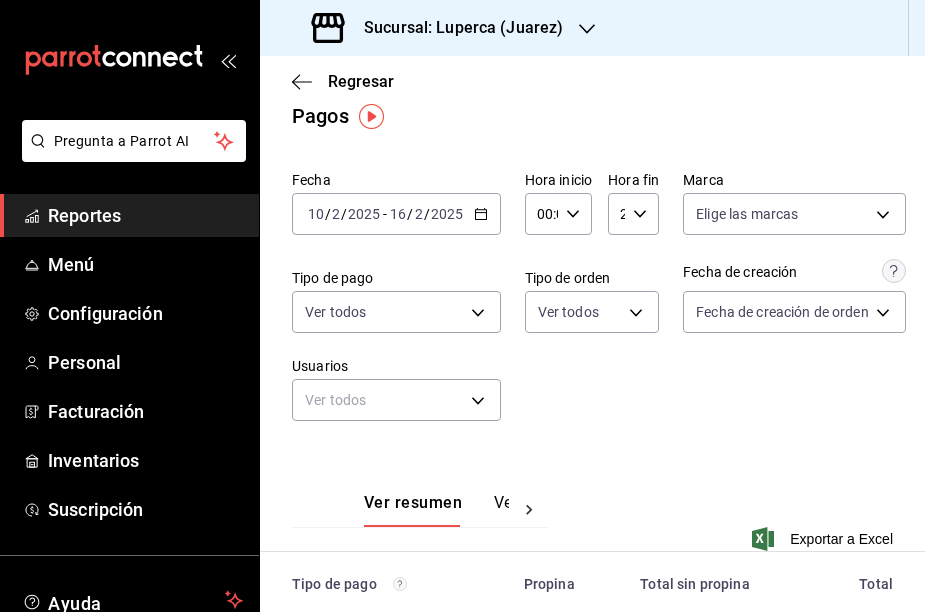 click on "[DATE] [DATE] - [DATE] [DATE]" at bounding box center [396, 214] 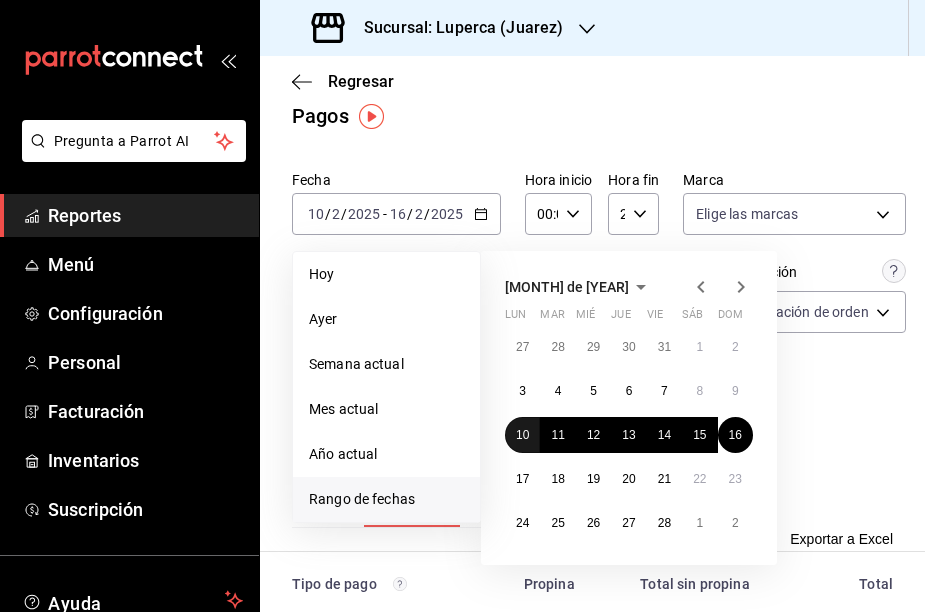 click on "10" at bounding box center (522, 435) 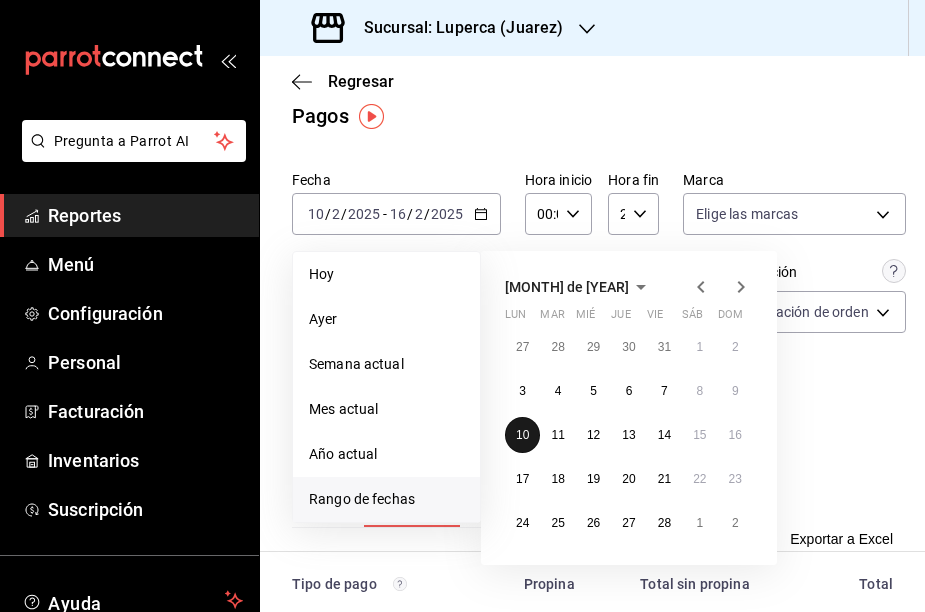 click on "10" at bounding box center [522, 435] 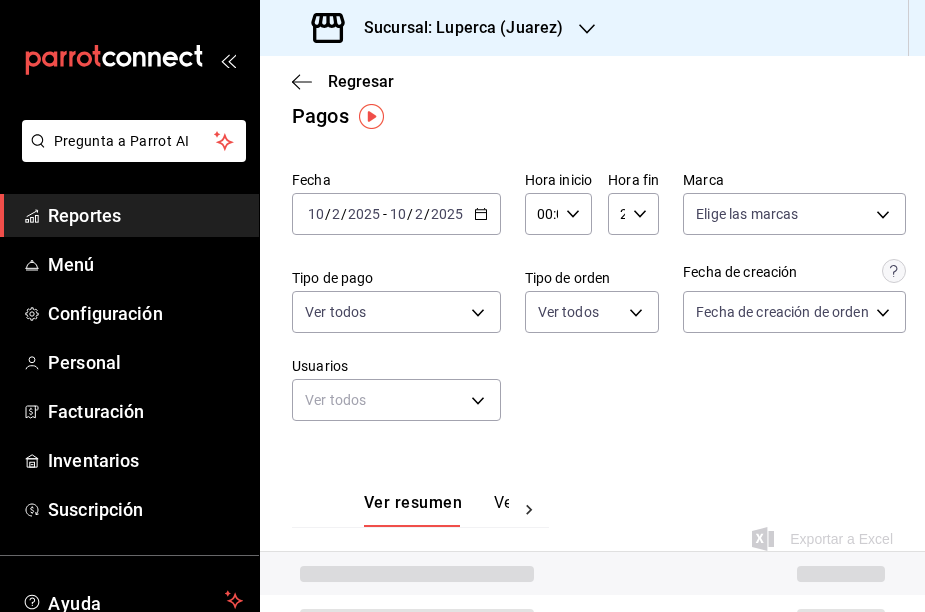 click on "Fecha [DATE] [DATE] - [DATE] [DATE] Hora inicio 00:00 Hora inicio Hora fin 23:59 Hora fin Marca Elige las marcas Tipo de pago Ver todos Tipo de orden Ver todos Fecha de creación   Fecha de creación de orden ORDER Usuarios Ver todos null" at bounding box center (592, 304) 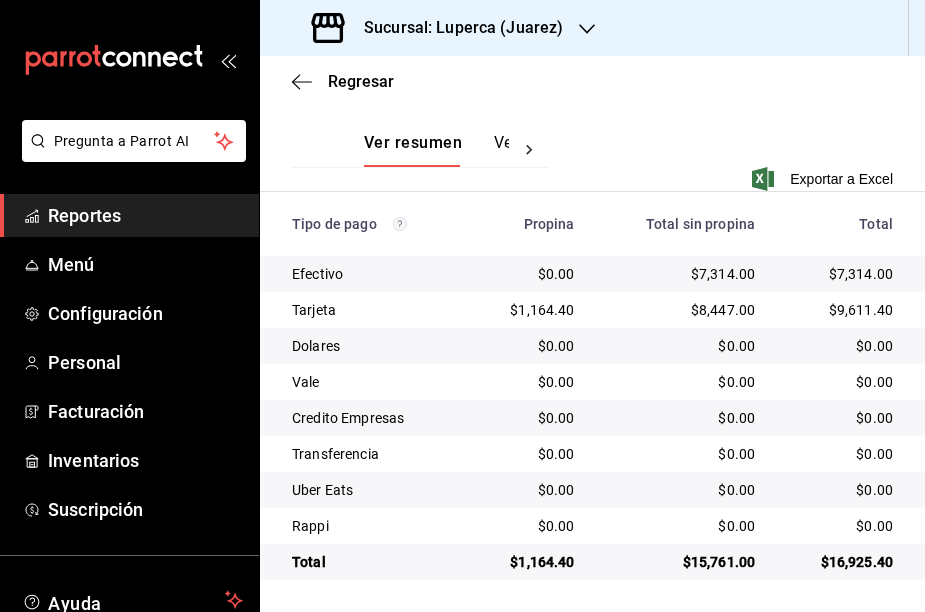 scroll, scrollTop: 382, scrollLeft: 0, axis: vertical 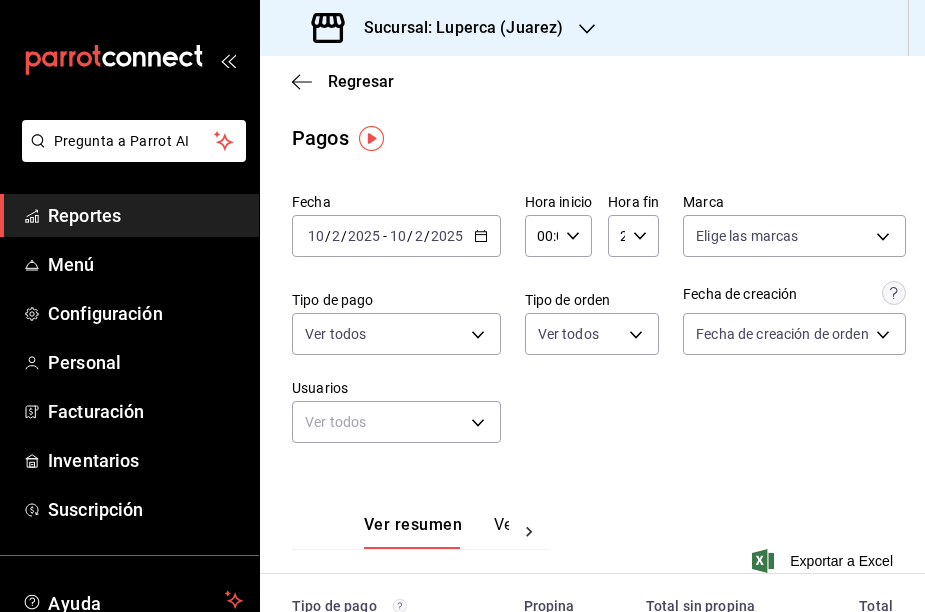 click on "[DATE] [DATE] - [DATE] [DATE]" at bounding box center [396, 236] 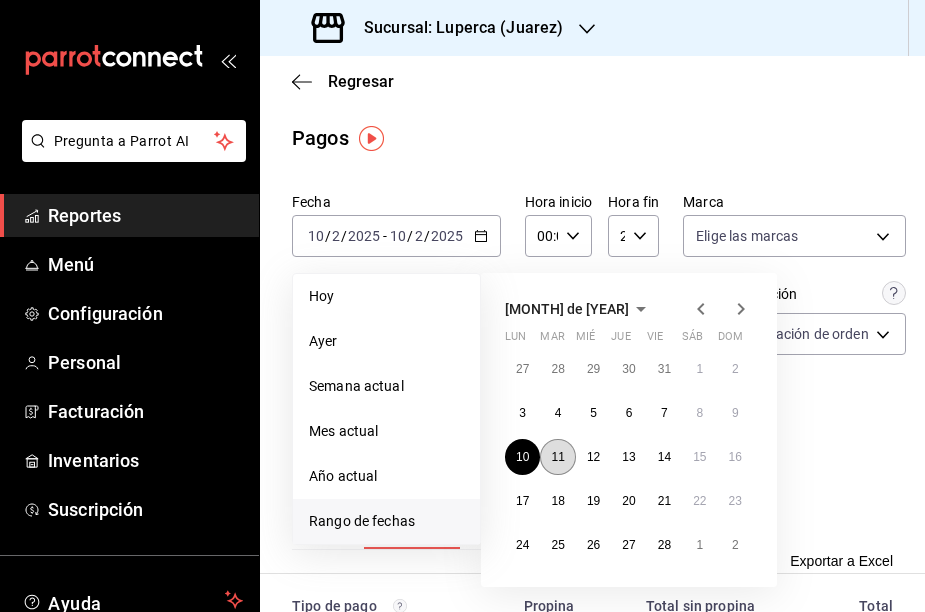 click on "11" at bounding box center [557, 457] 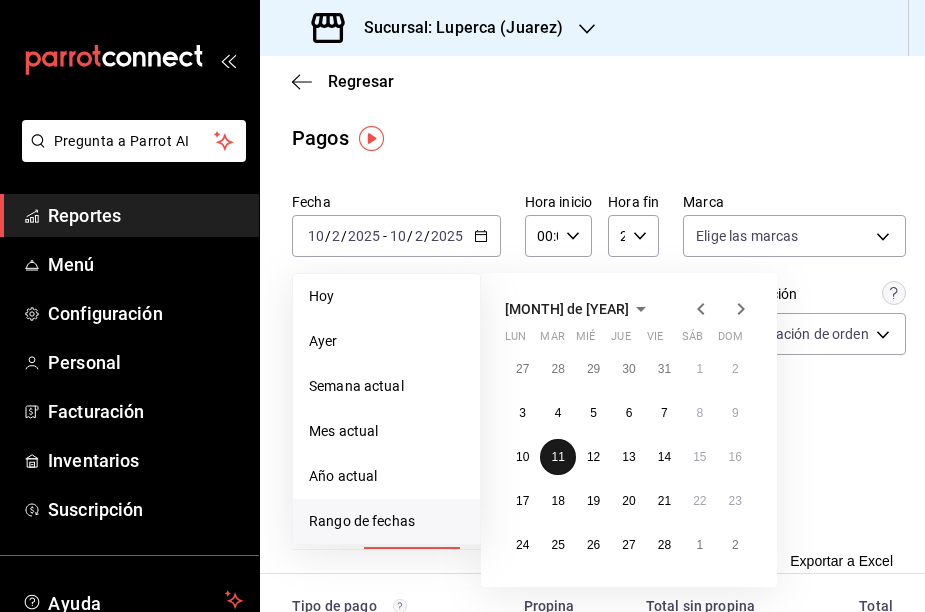 click on "11" at bounding box center (557, 457) 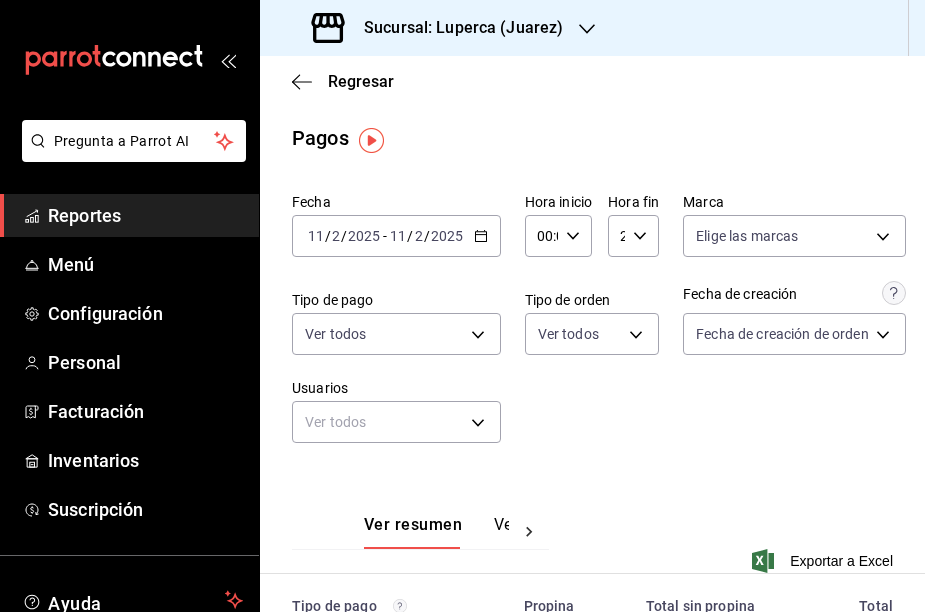 scroll, scrollTop: 0, scrollLeft: 0, axis: both 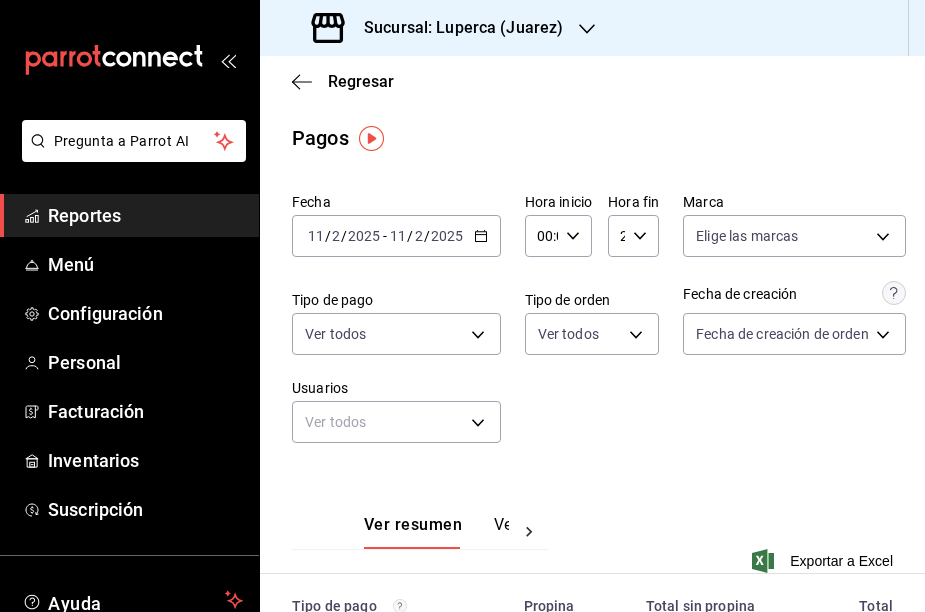 click on "[DATE] [DATE] - [DATE] [DATE]" at bounding box center (396, 236) 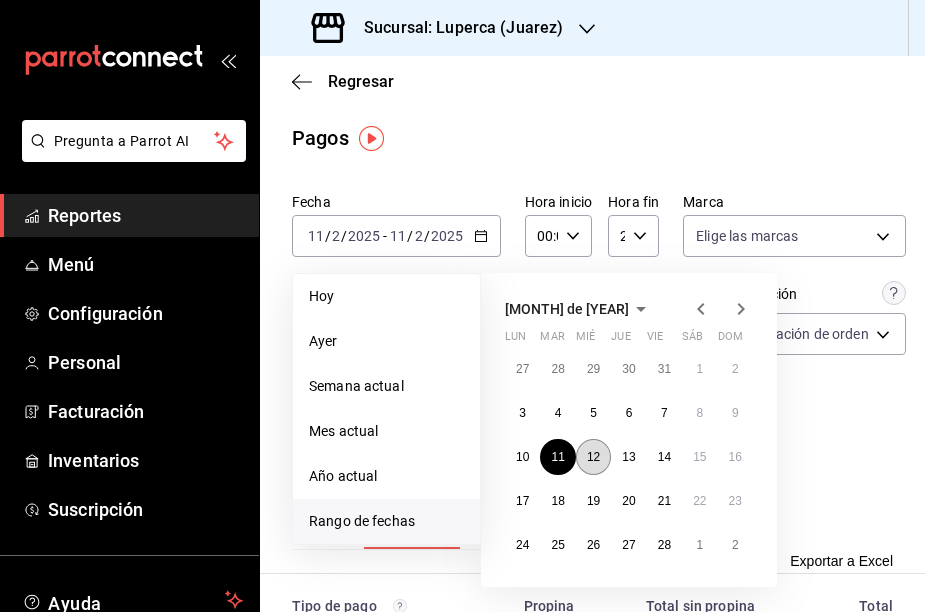 click on "12" at bounding box center [593, 457] 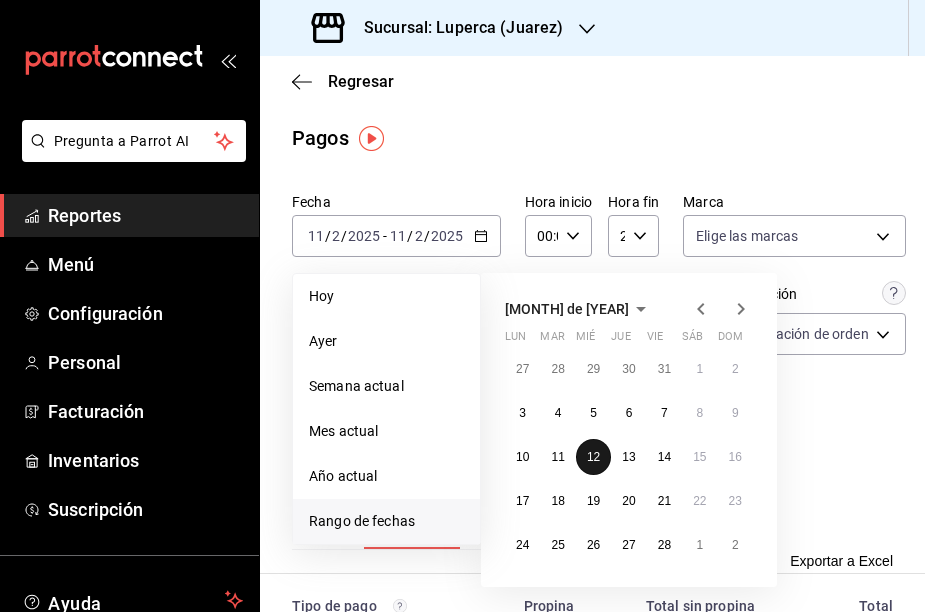 click on "12" at bounding box center (593, 457) 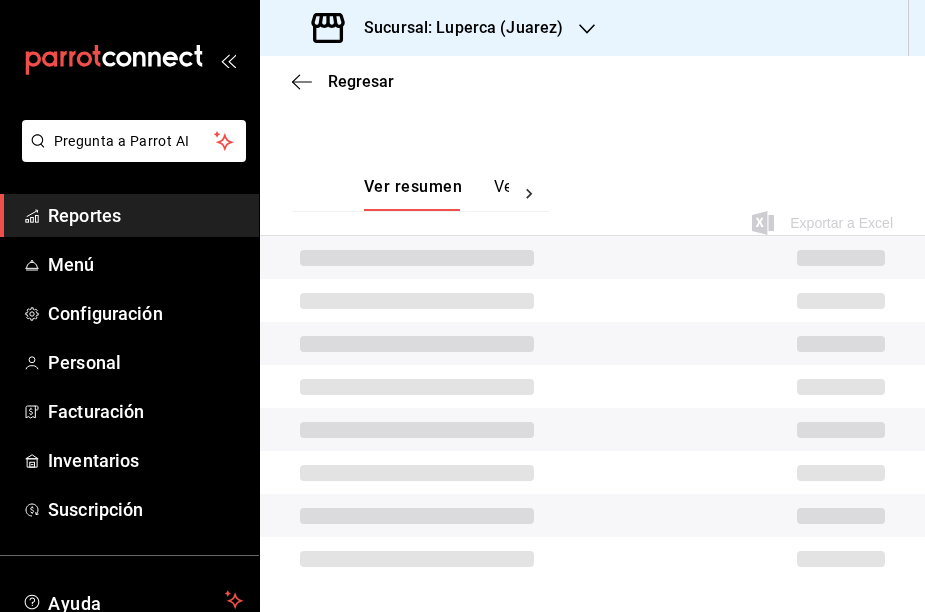 scroll, scrollTop: 382, scrollLeft: 0, axis: vertical 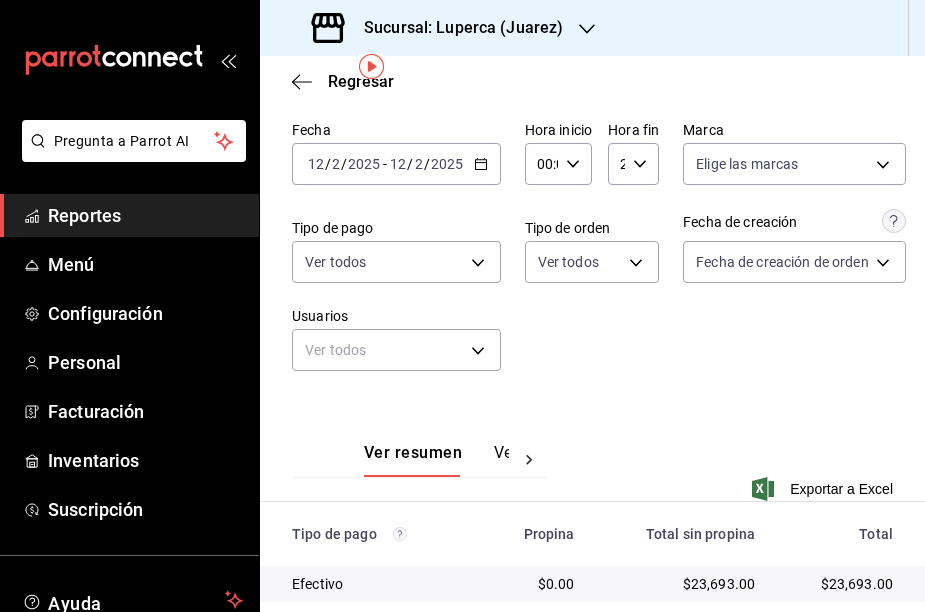 click on "[DATE] [DAY] / [MONTH] / [YEAR] - [DATE] [DAY] / [MONTH] / [YEAR]" at bounding box center [396, 164] 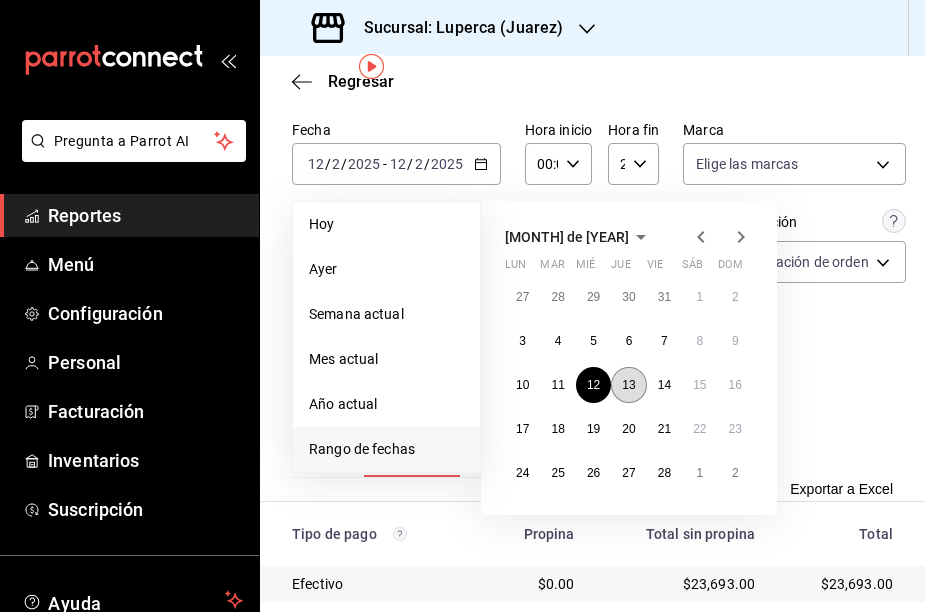 click on "13" at bounding box center [628, 385] 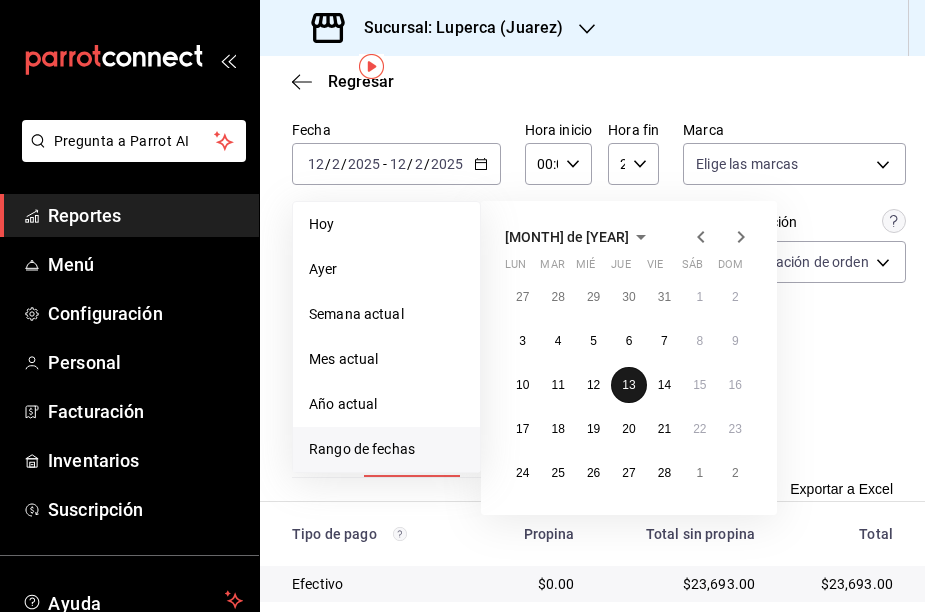click on "13" at bounding box center [628, 385] 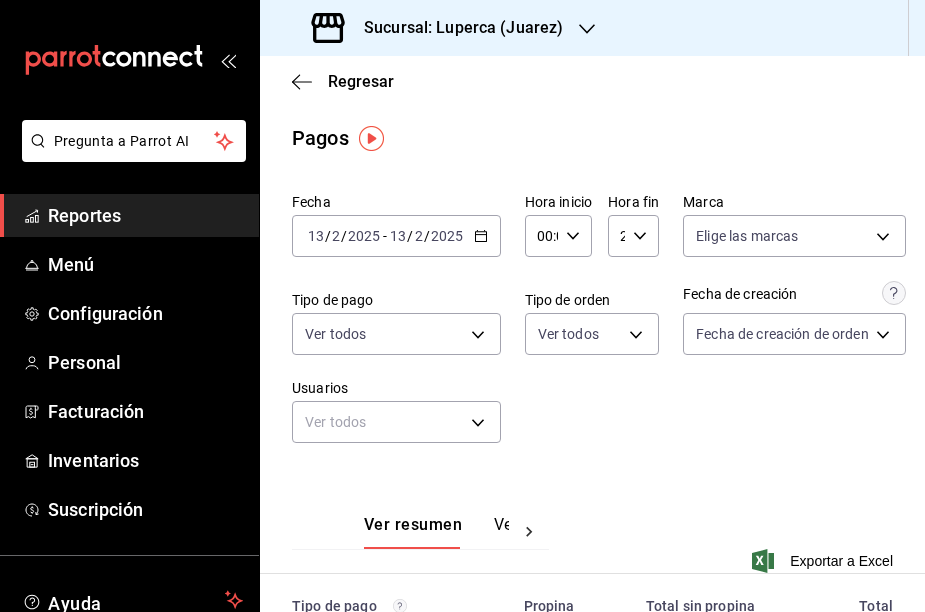scroll, scrollTop: 0, scrollLeft: 0, axis: both 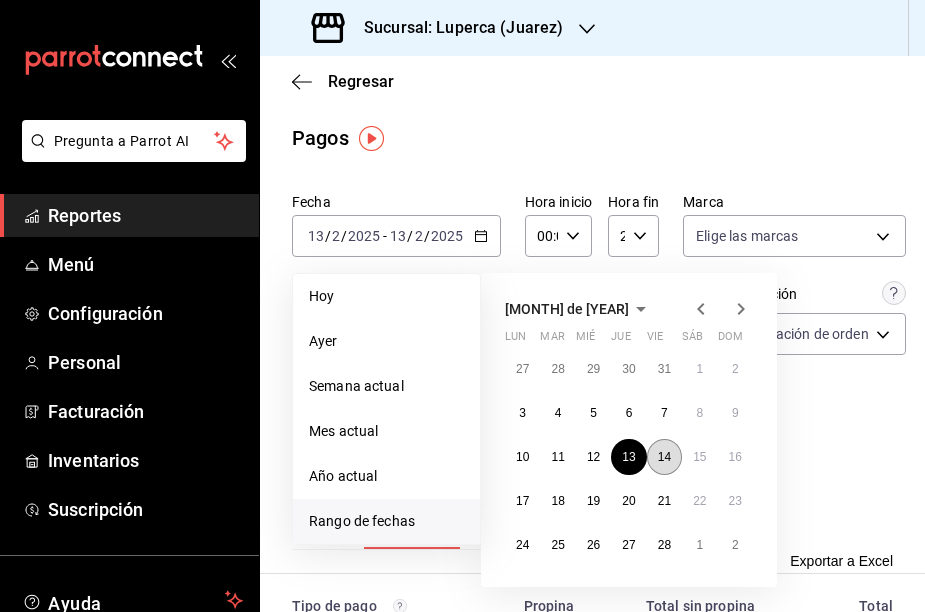 click on "14" at bounding box center (664, 457) 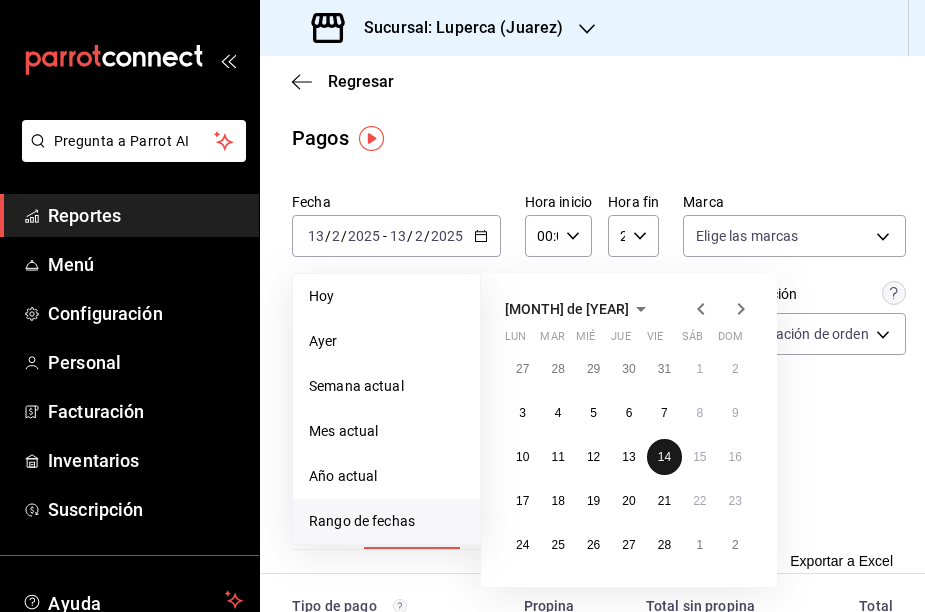 click on "14" at bounding box center (664, 457) 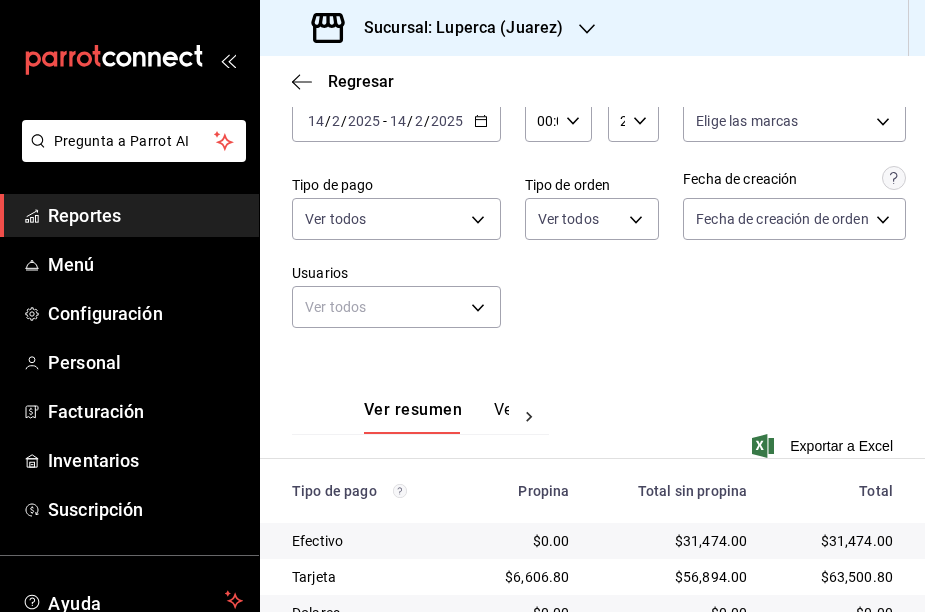 scroll, scrollTop: 104, scrollLeft: 0, axis: vertical 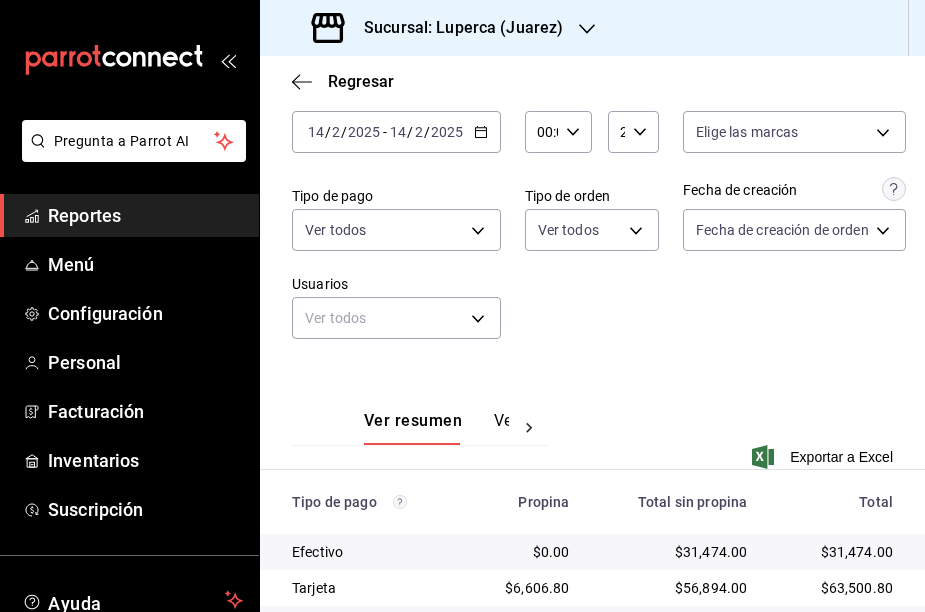 click 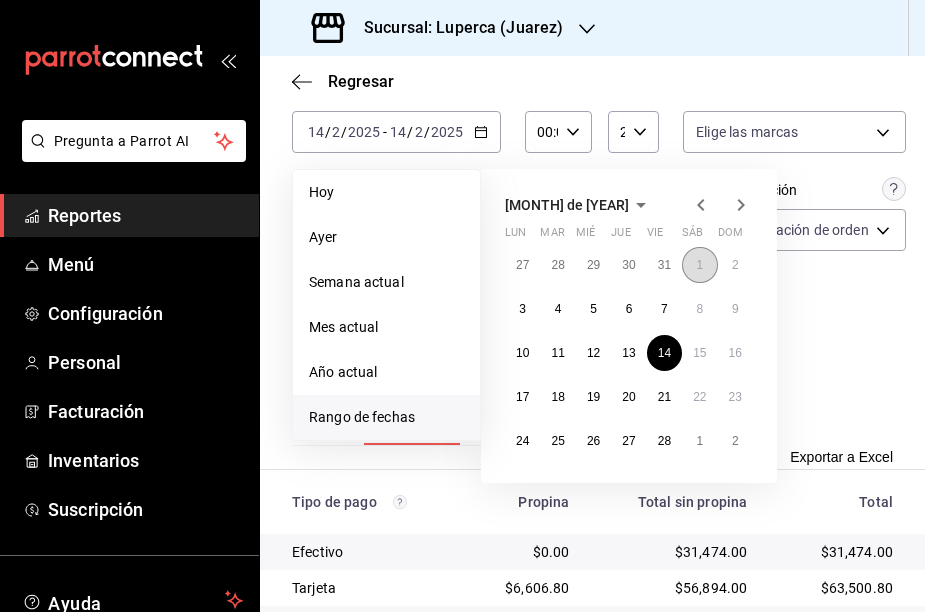click on "1" at bounding box center (699, 265) 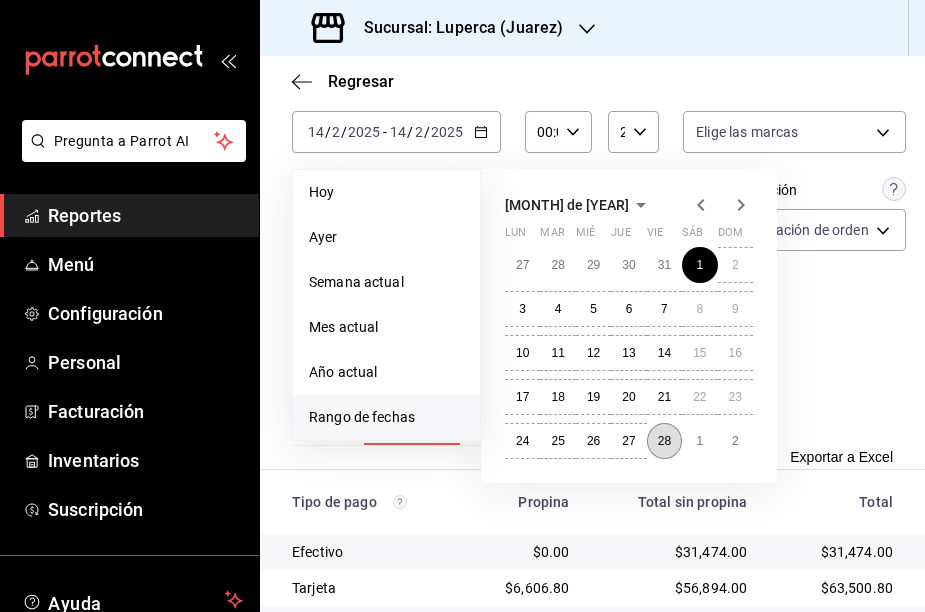 click on "28" at bounding box center (664, 441) 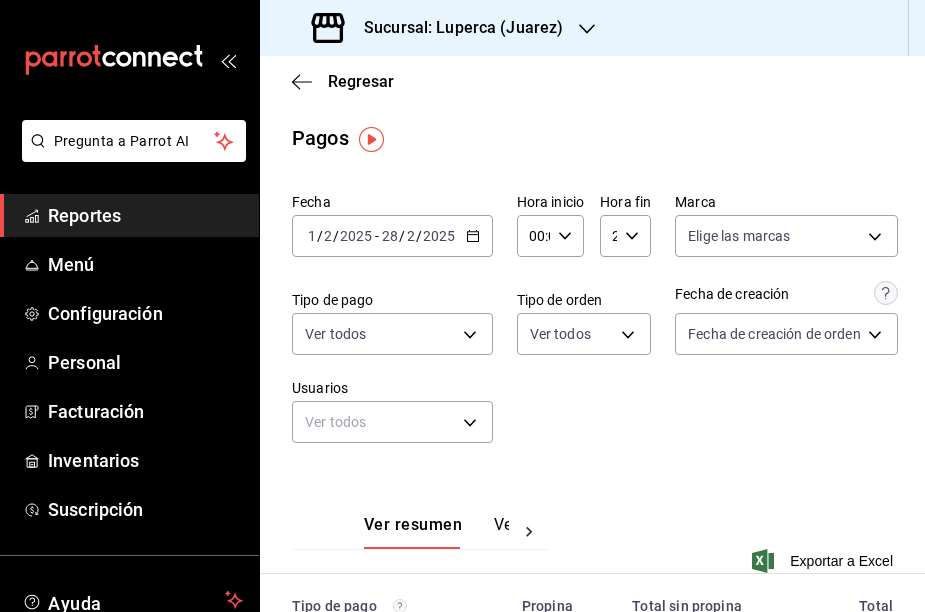 scroll, scrollTop: 0, scrollLeft: 0, axis: both 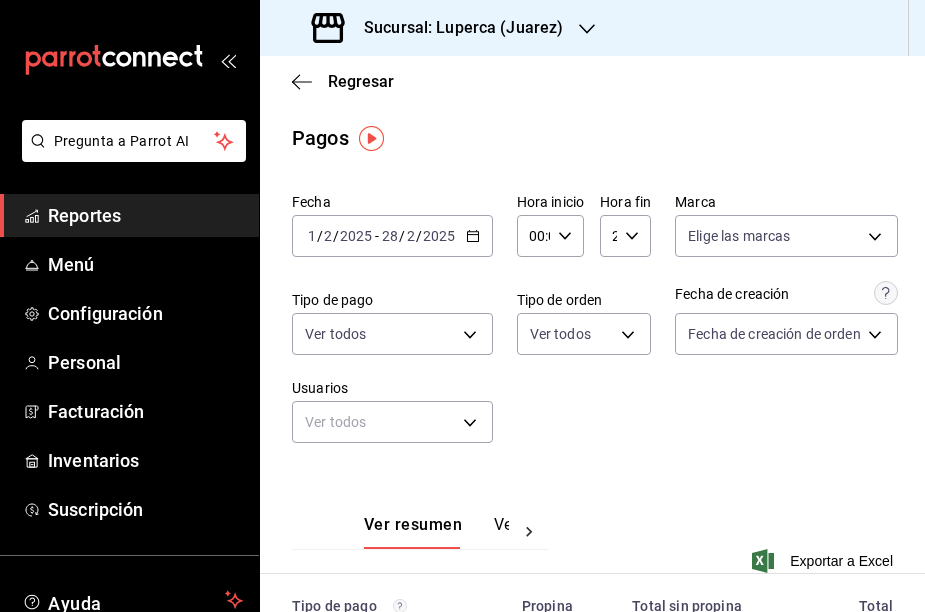click 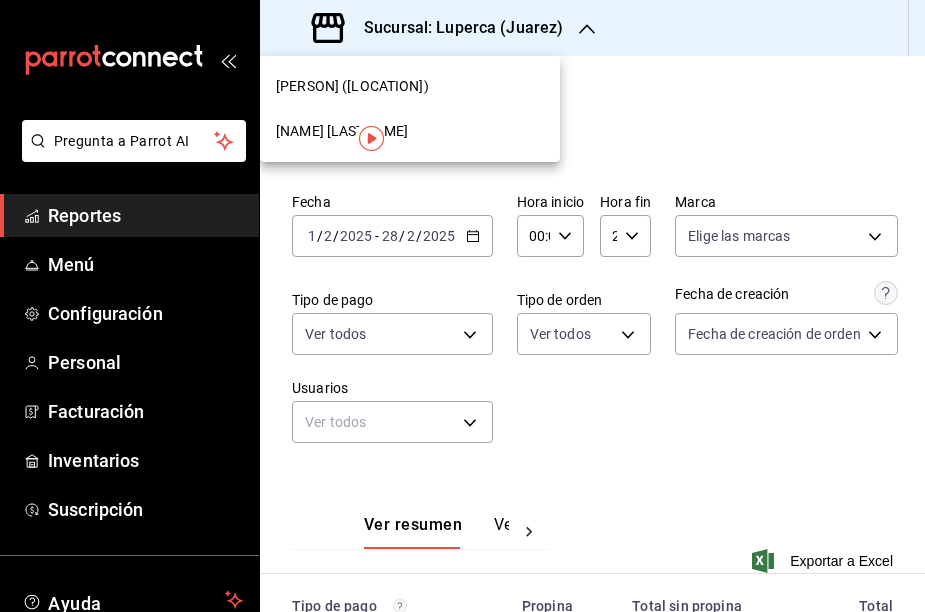 click on "[NAME] [LASTNAME]" at bounding box center [410, 131] 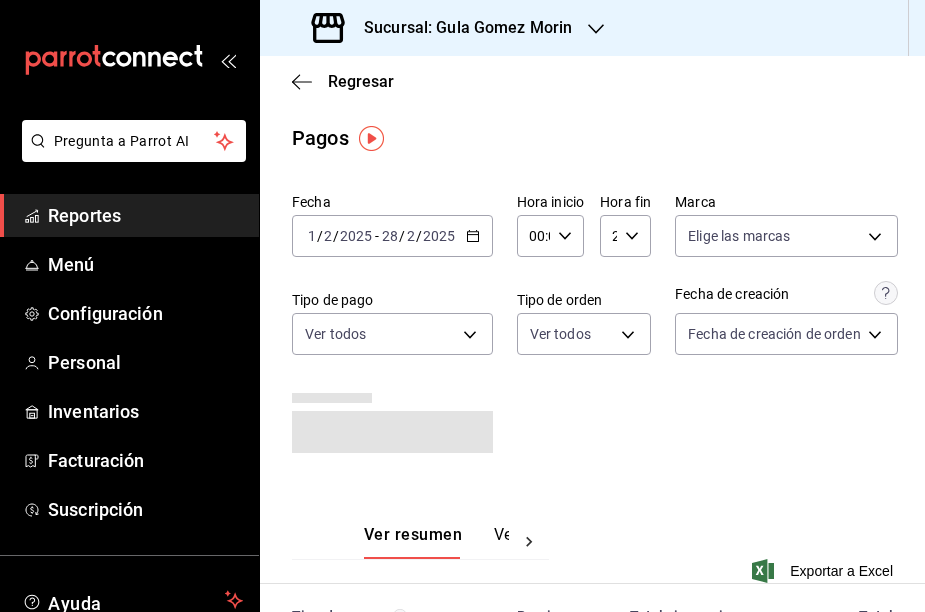 click 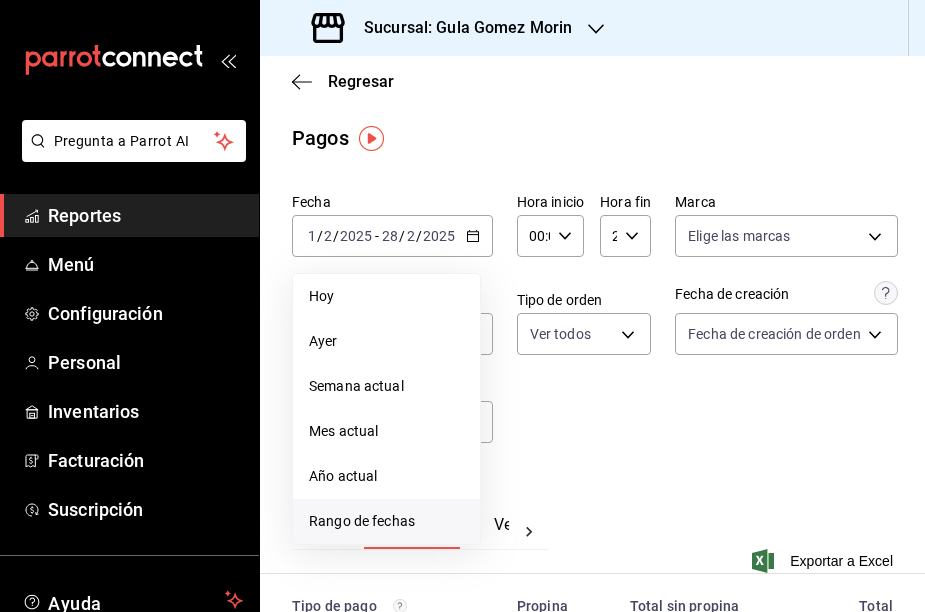 click on "Rango de fechas" at bounding box center [386, 521] 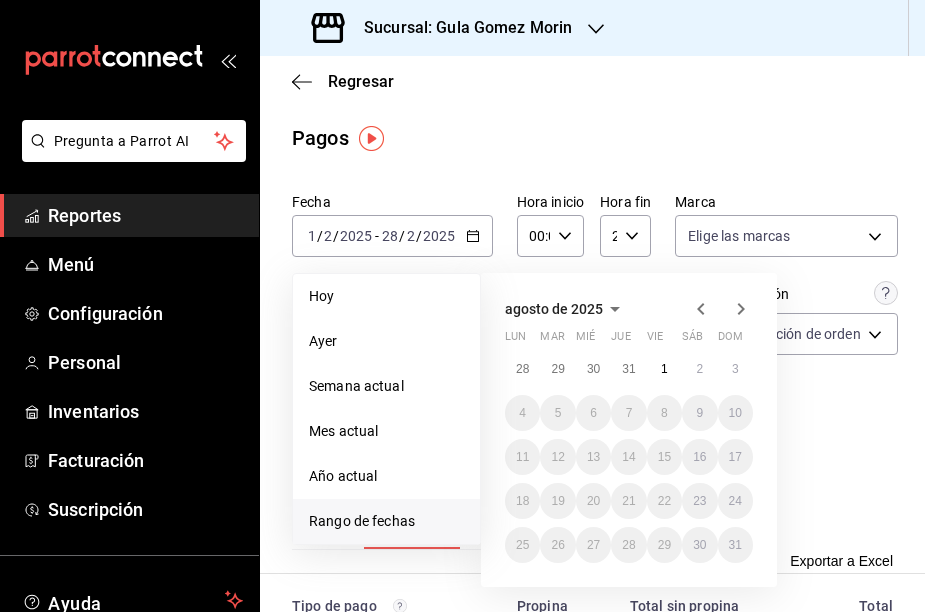click on "agosto de 2025" at bounding box center (566, 309) 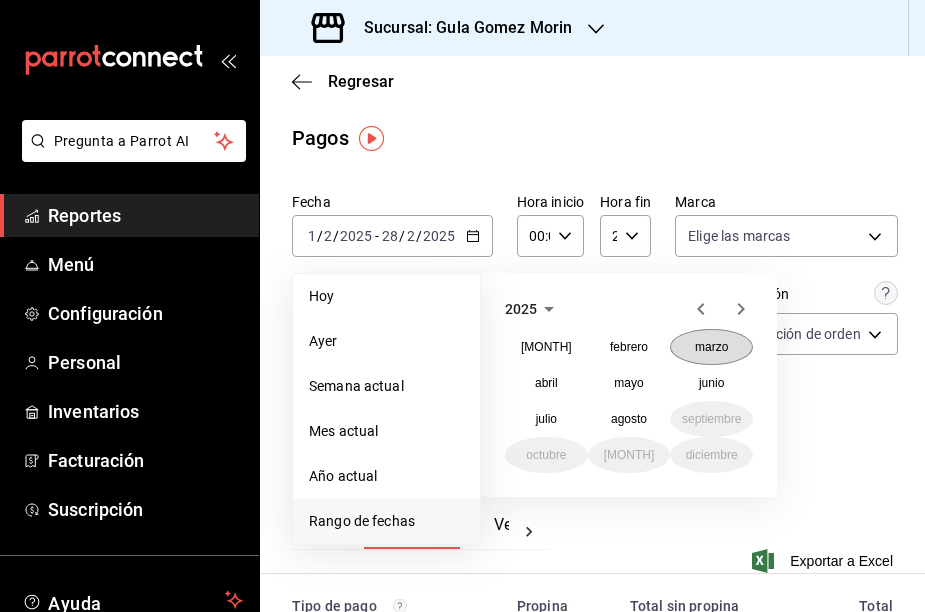 click on "marzo" at bounding box center (711, 347) 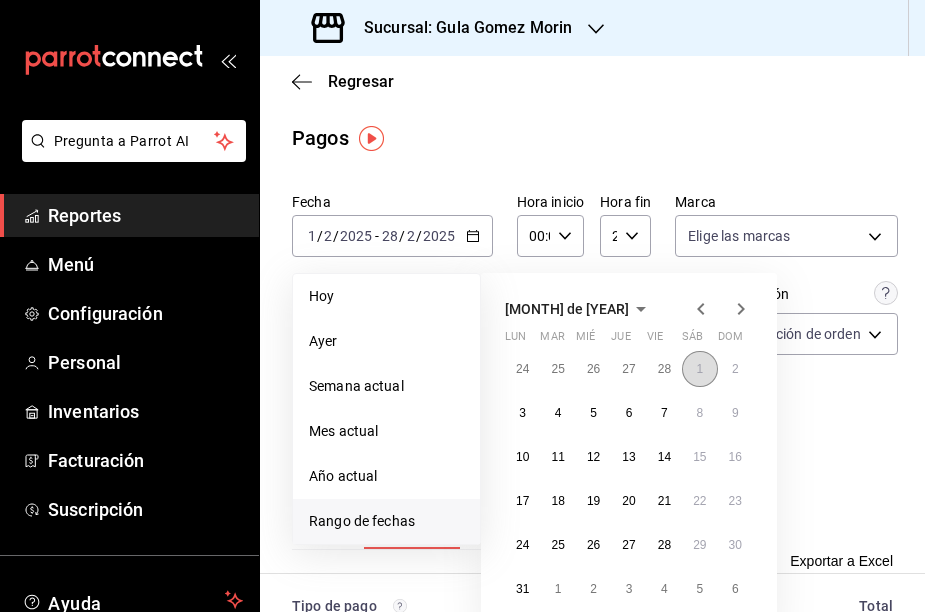 click on "1" at bounding box center [699, 369] 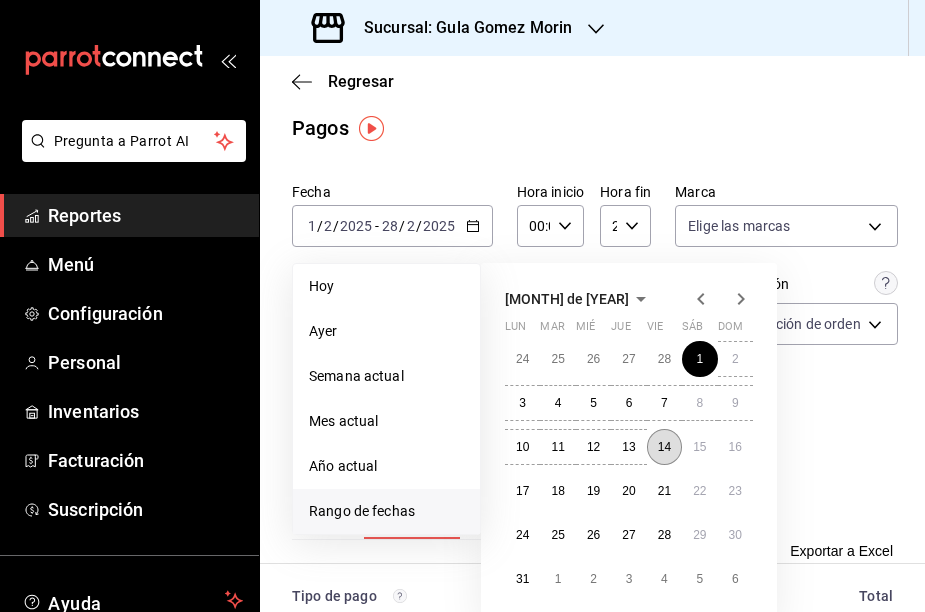 scroll, scrollTop: 12, scrollLeft: 0, axis: vertical 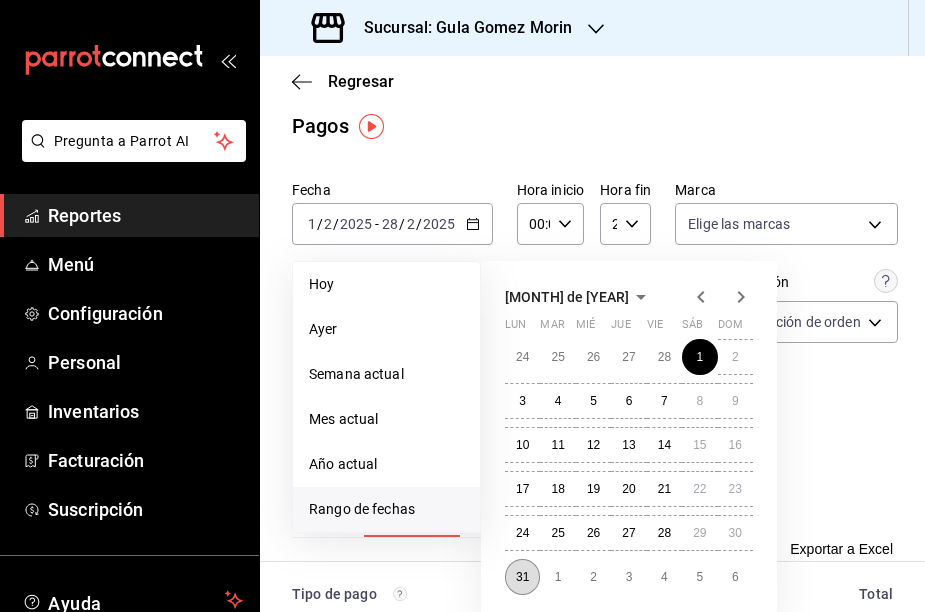 click on "31" at bounding box center [522, 577] 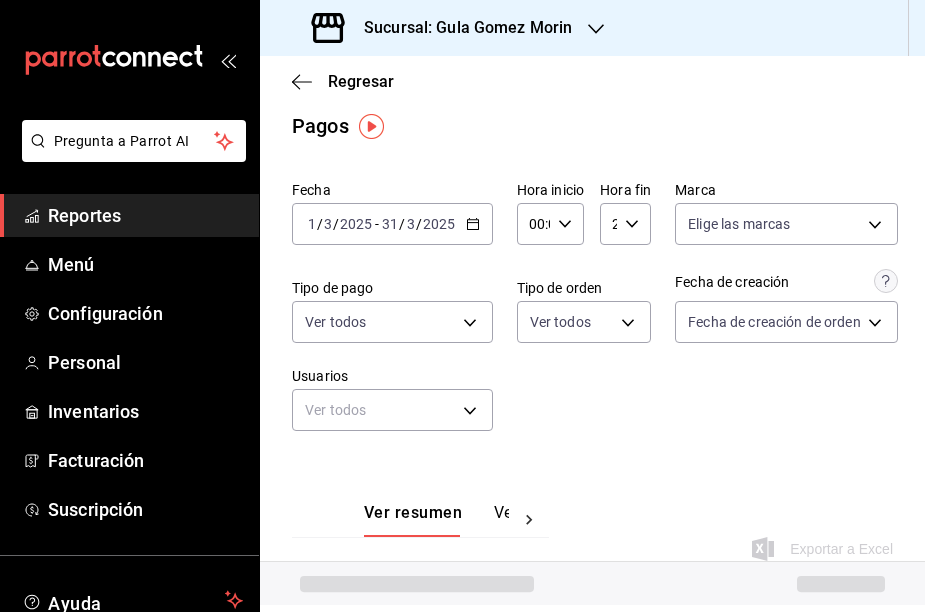 click on "Ver resumen Ver pagos Exportar a Excel" at bounding box center (592, 520) 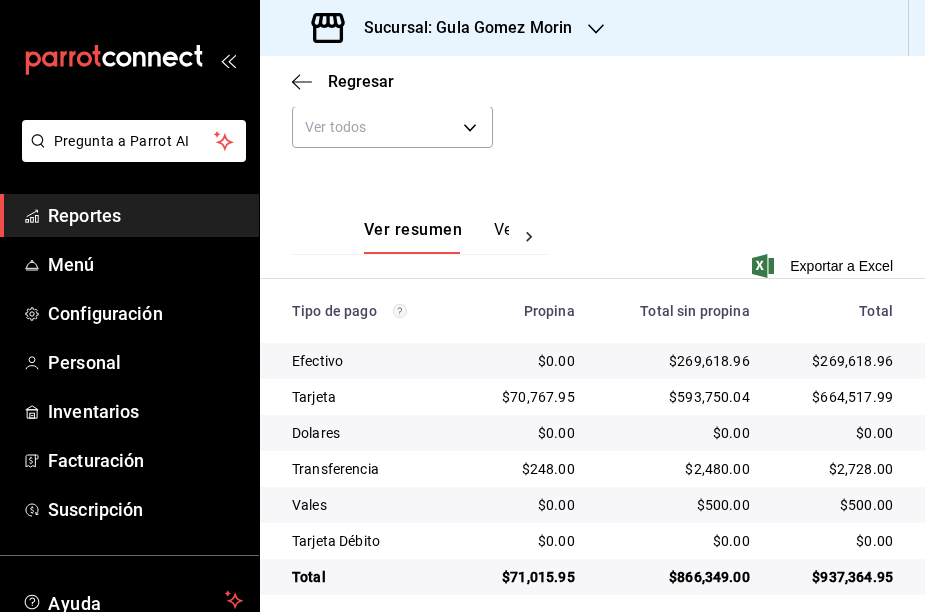 scroll, scrollTop: 310, scrollLeft: 0, axis: vertical 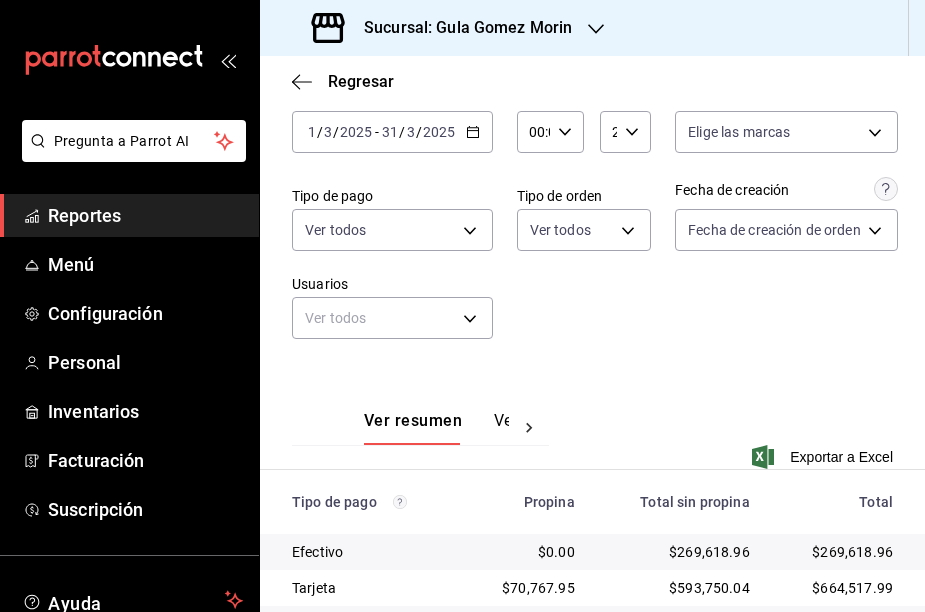 click 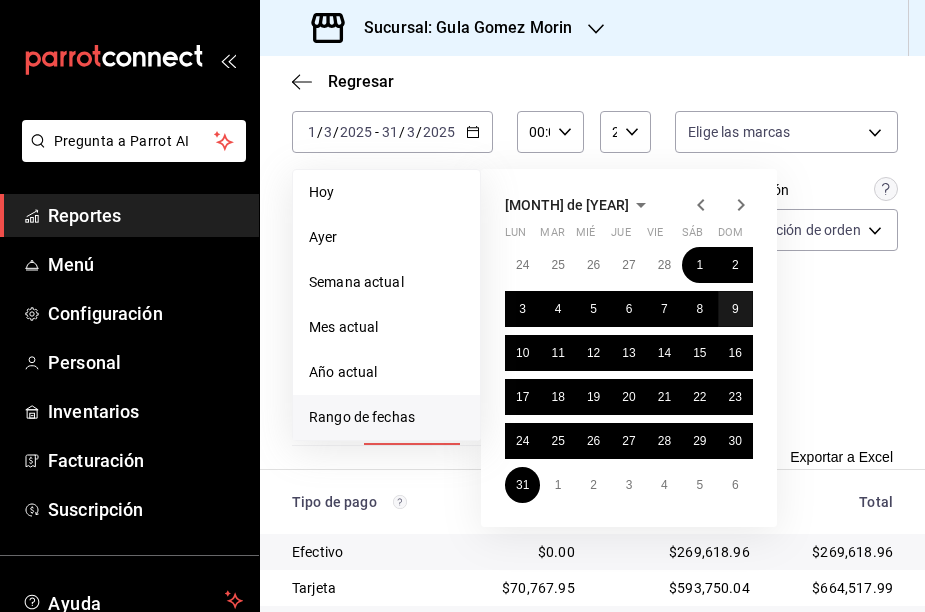 click on "9" at bounding box center (735, 309) 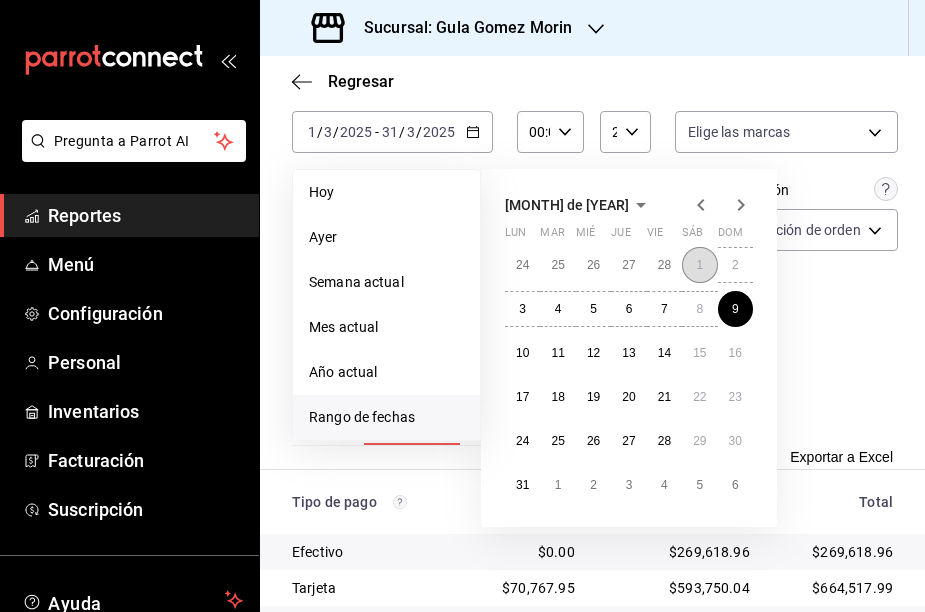 click on "1" at bounding box center [699, 265] 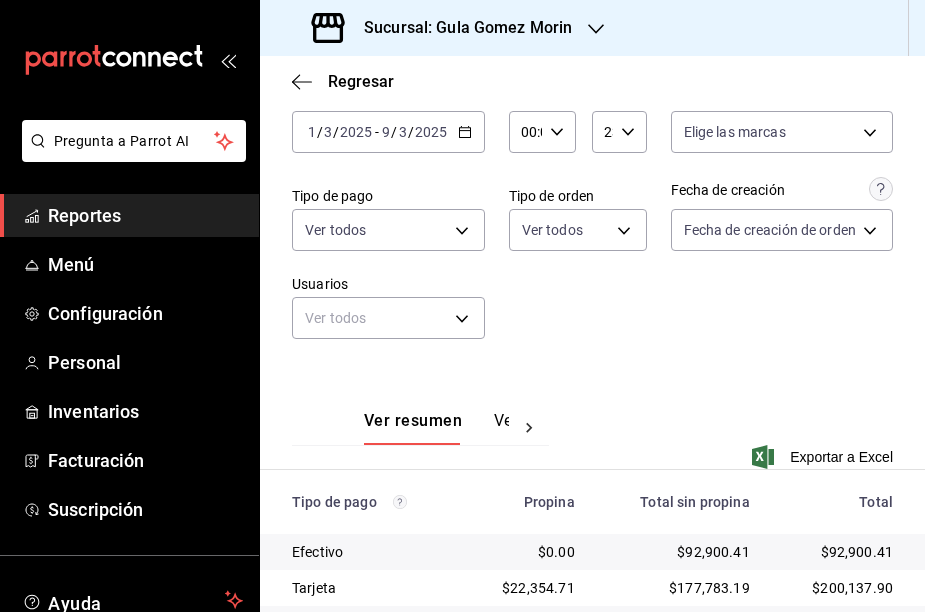 click on "[DATE] [DATE] - [DATE] [DATE]" at bounding box center (388, 132) 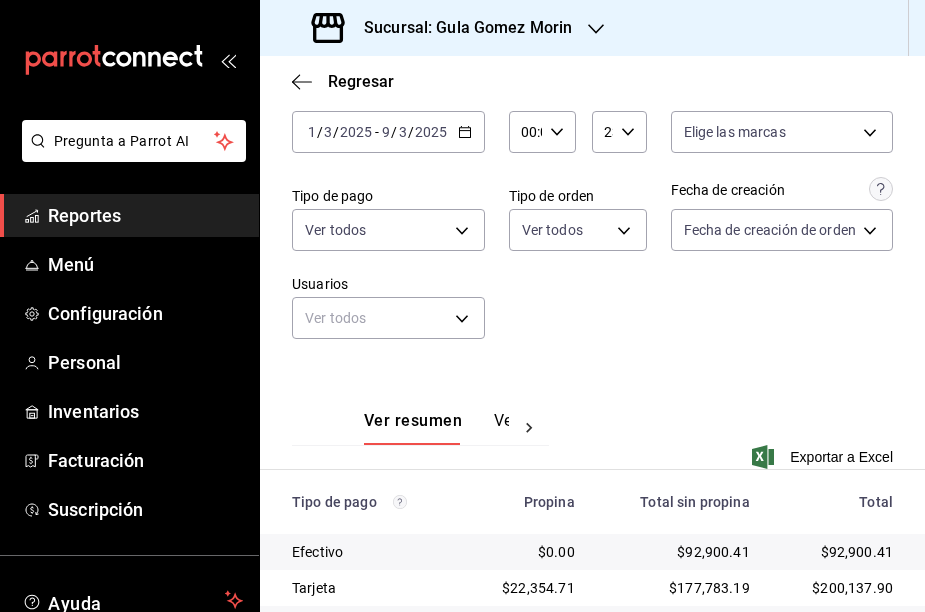 click on "Ver resumen Ver pagos Exportar a Excel" at bounding box center (592, 428) 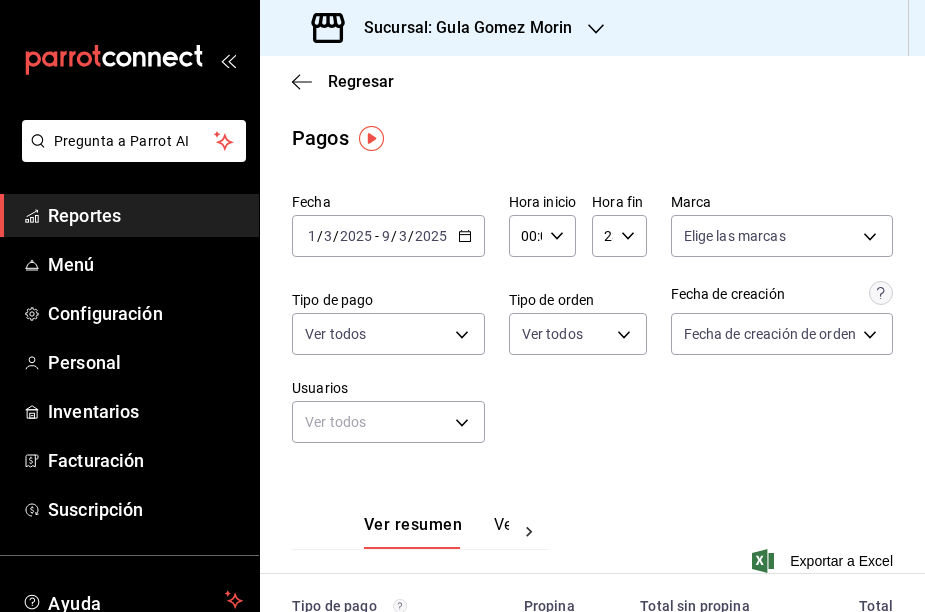 scroll, scrollTop: 0, scrollLeft: 0, axis: both 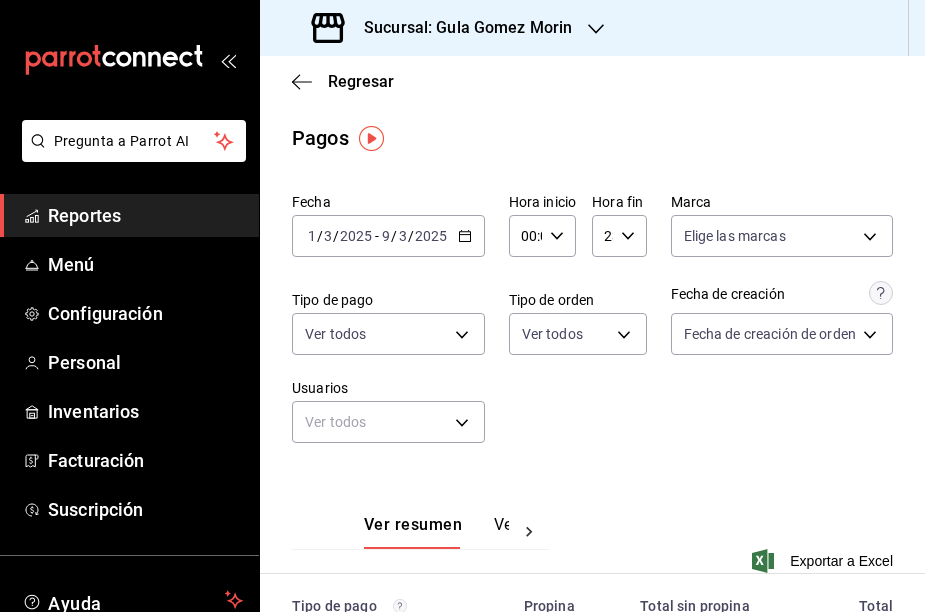 click on "[DATE] [DATE] - [DATE] [DATE]" at bounding box center [388, 236] 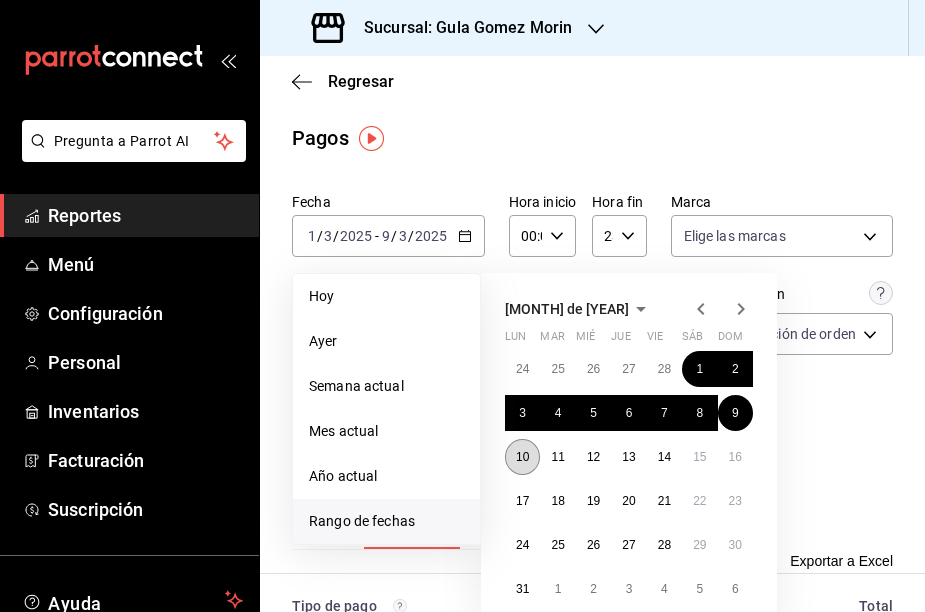 click on "10" at bounding box center [522, 457] 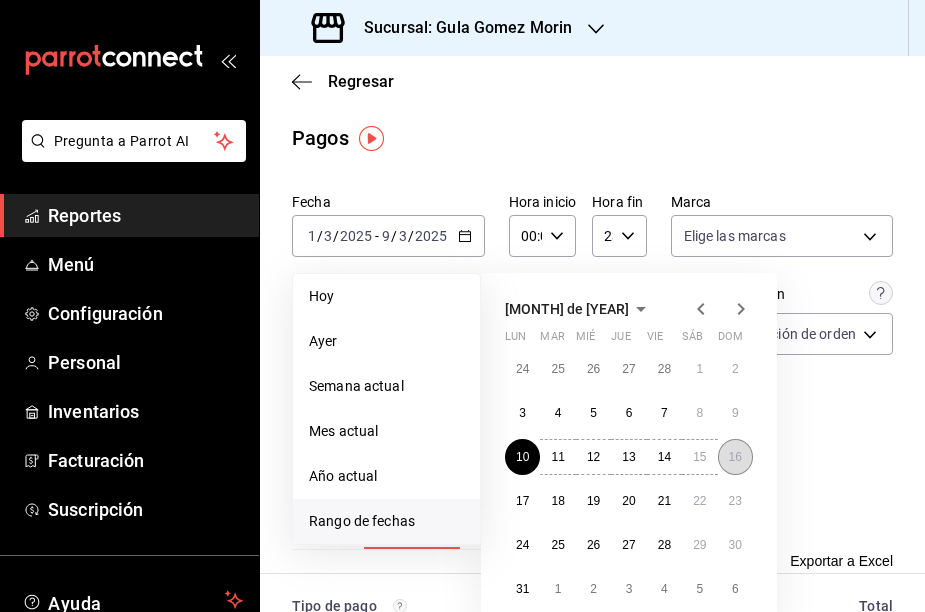 click on "16" at bounding box center [735, 457] 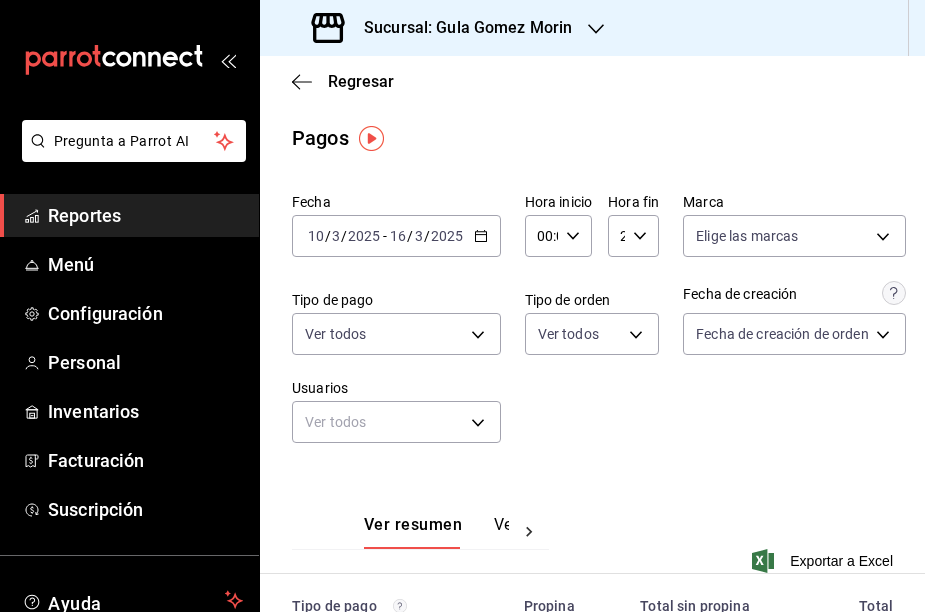click on "Fecha [DATE] [DATE] - [DATE] [DATE] Hora inicio 00:00 Hora inicio Hora fin 23:59 Hora fin Marca Elige las marcas Tipo de pago Ver todos Tipo de orden Ver todos Fecha de creación   Fecha de creación de orden ORDER Usuarios Ver todos null" at bounding box center [592, 326] 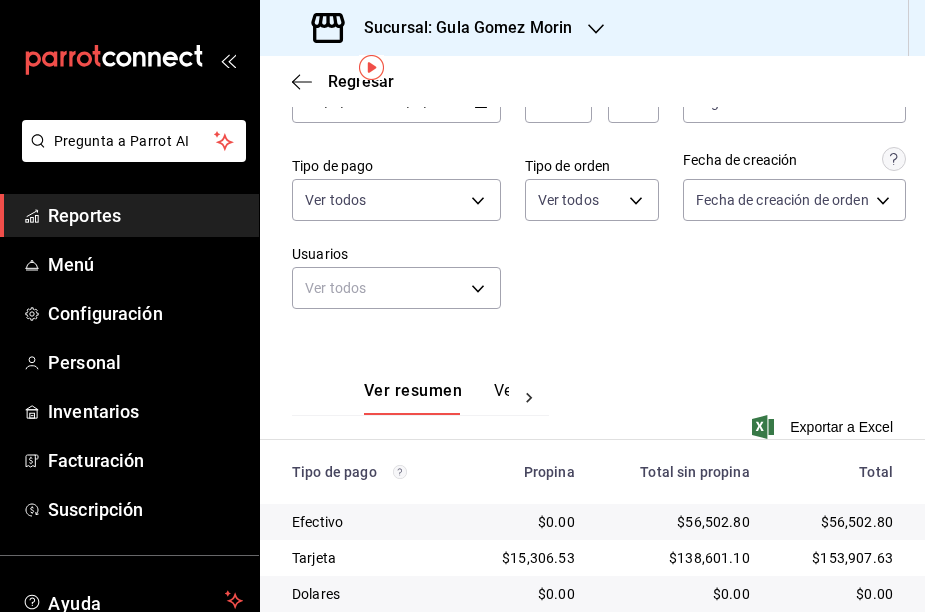 scroll, scrollTop: 71, scrollLeft: 0, axis: vertical 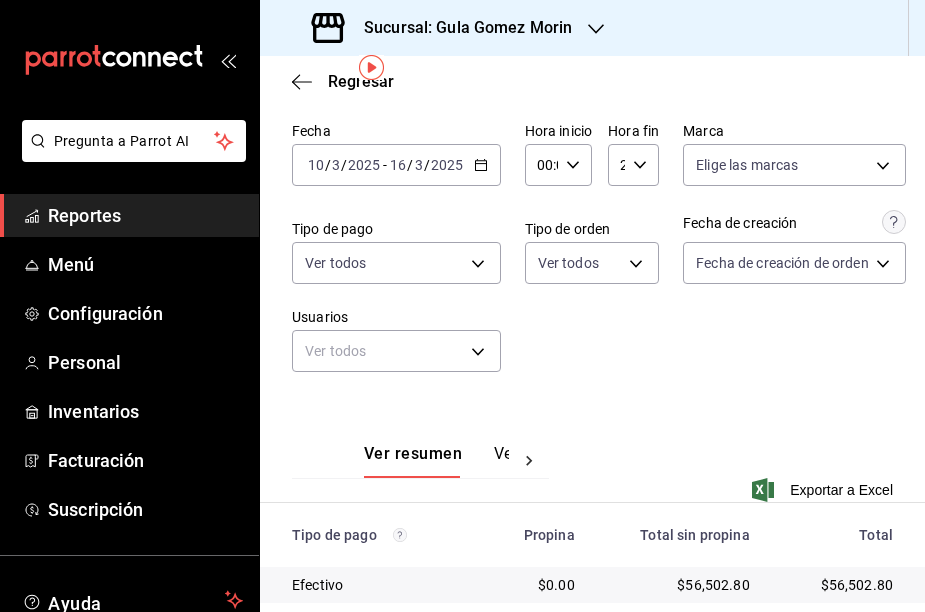 click 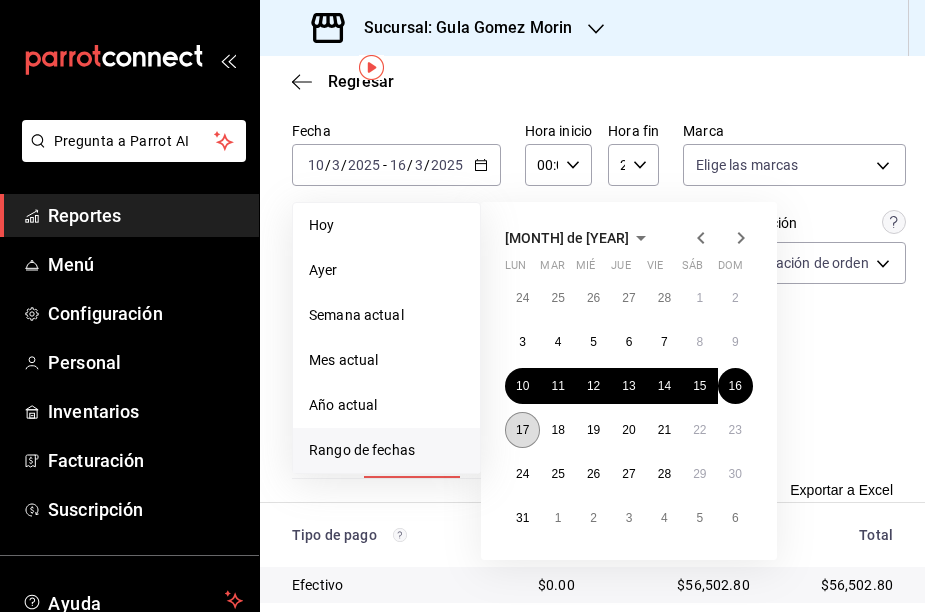 click on "17" at bounding box center (522, 430) 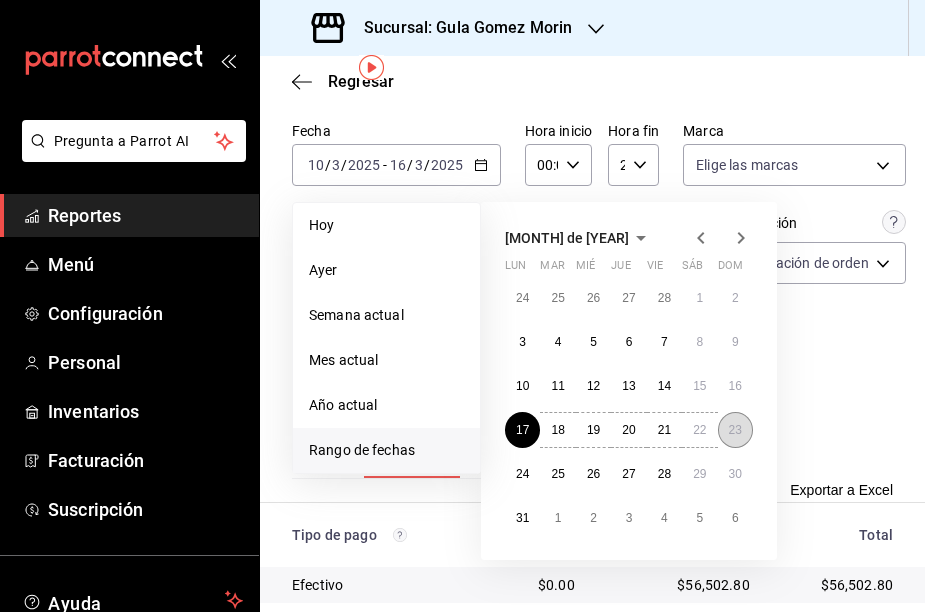 click on "23" at bounding box center [735, 430] 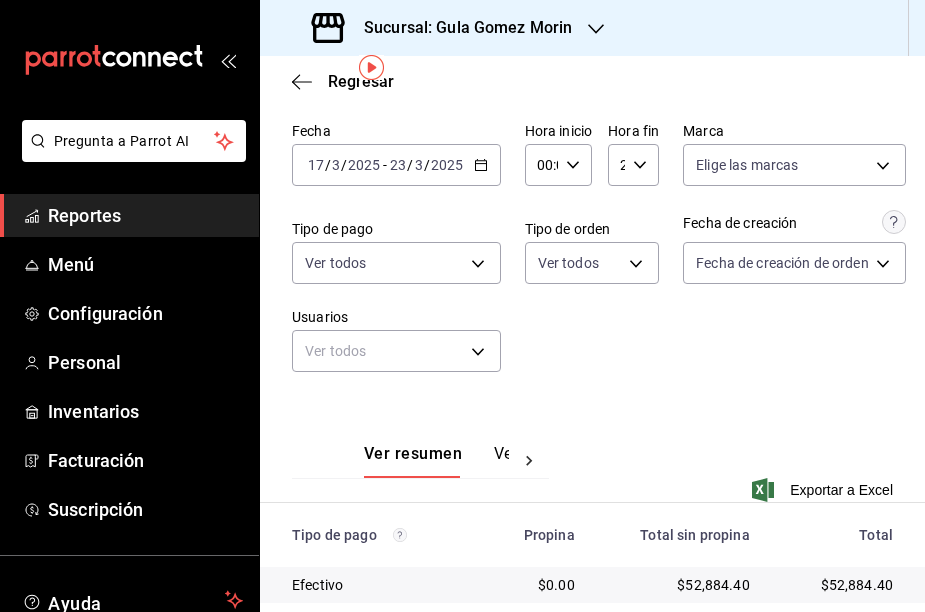 click on "Ver resumen Ver pagos Exportar a Excel" at bounding box center [592, 461] 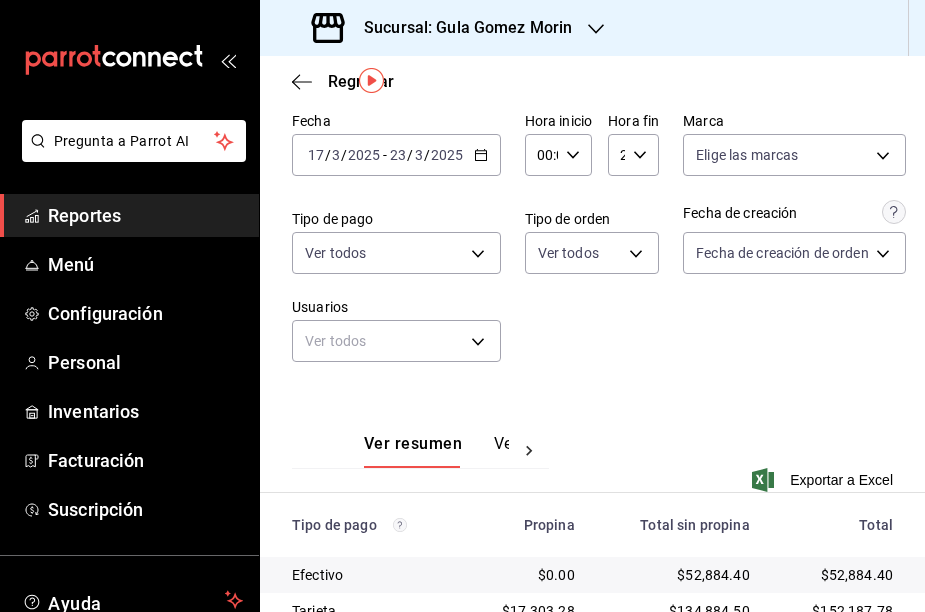 scroll, scrollTop: 58, scrollLeft: 0, axis: vertical 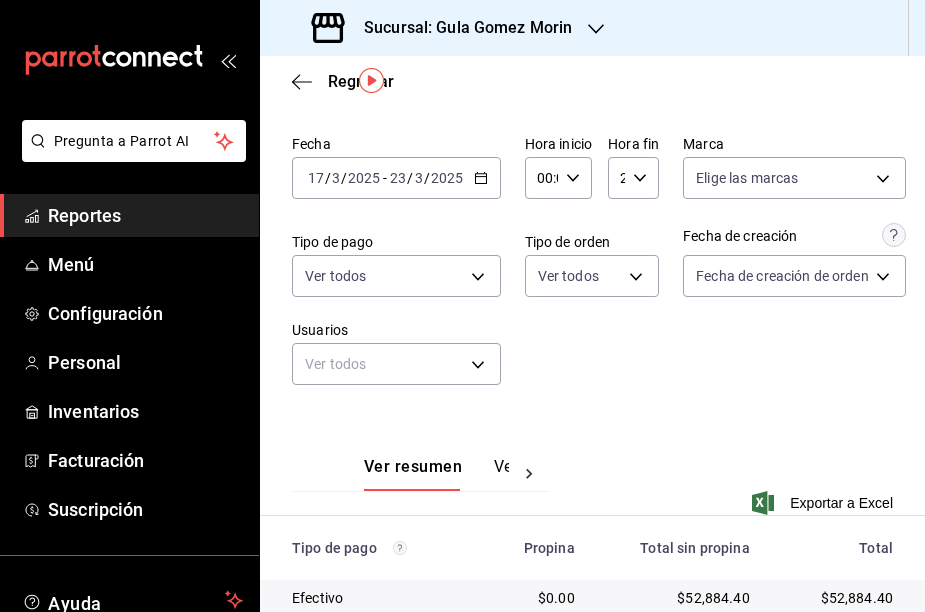 click 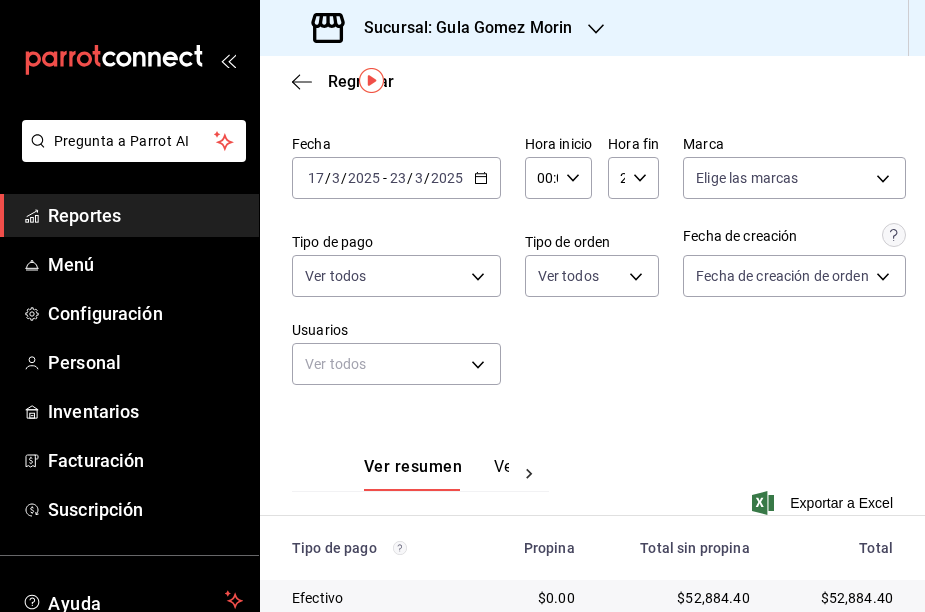 click 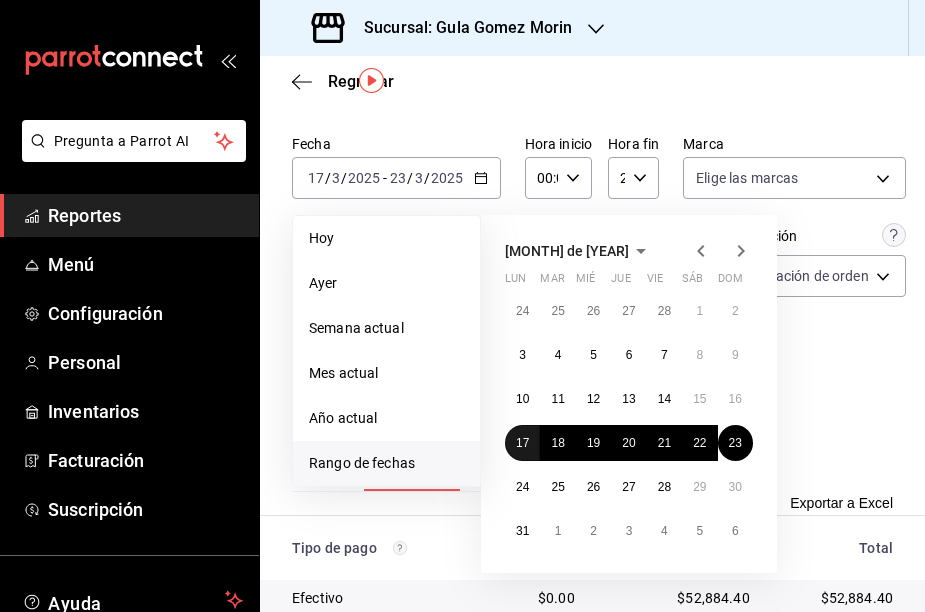 click on "17" at bounding box center [522, 443] 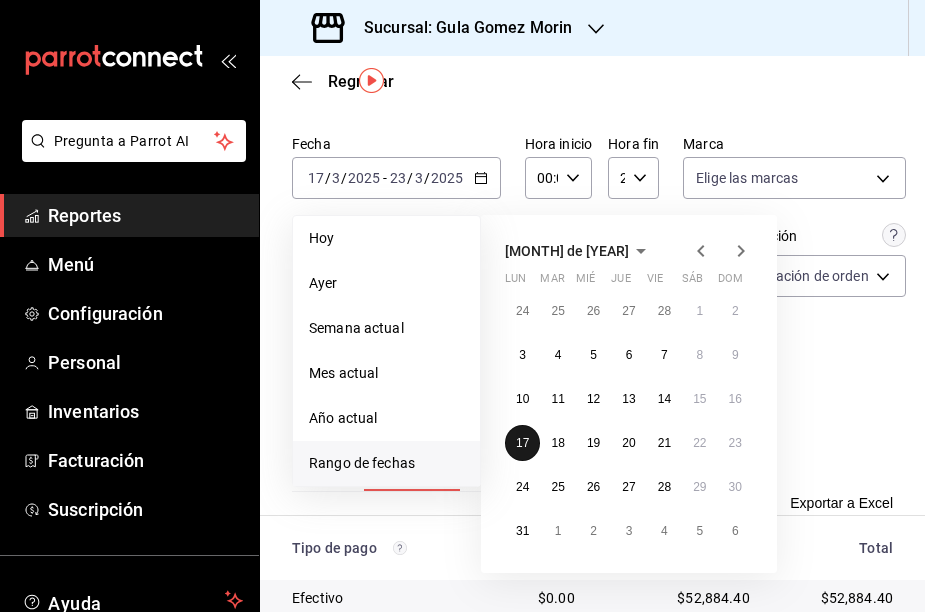click on "17" at bounding box center (522, 443) 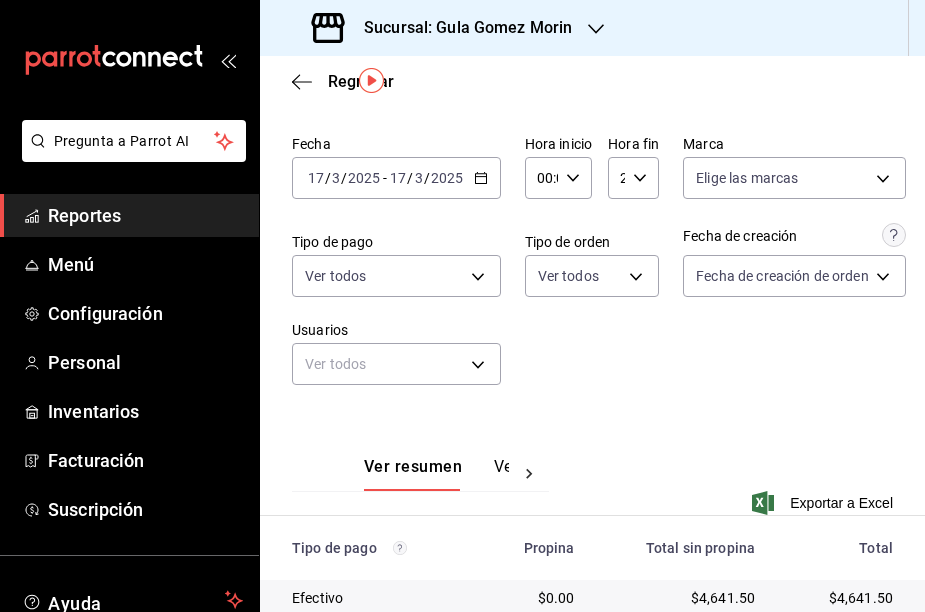 click on "Ver resumen Ver pagos Exportar a Excel" at bounding box center (592, 474) 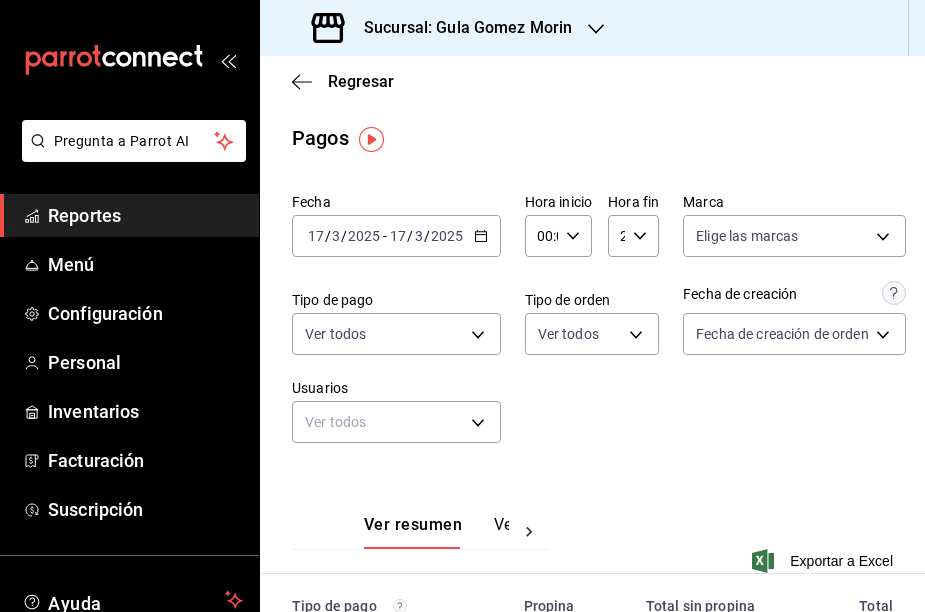scroll, scrollTop: 0, scrollLeft: 0, axis: both 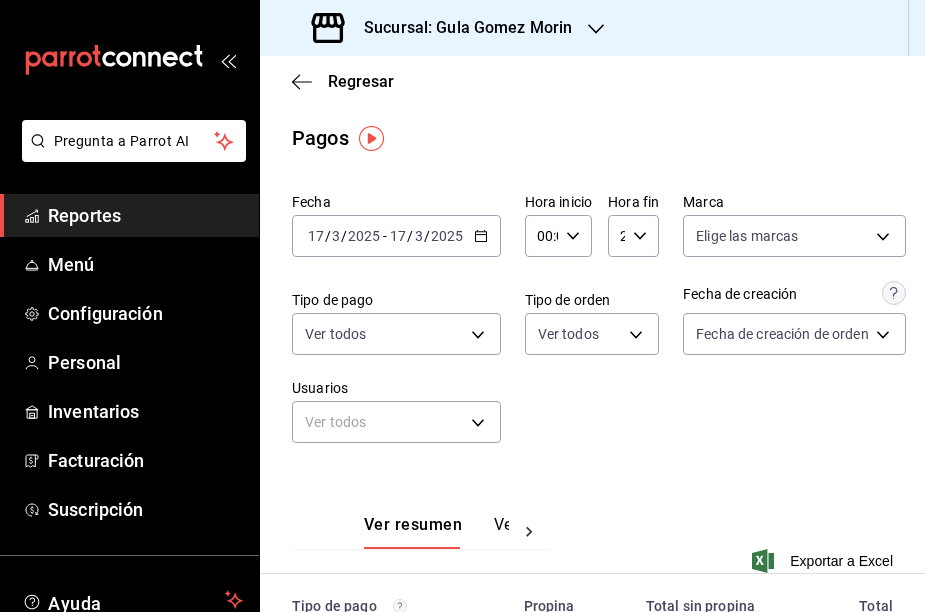 click 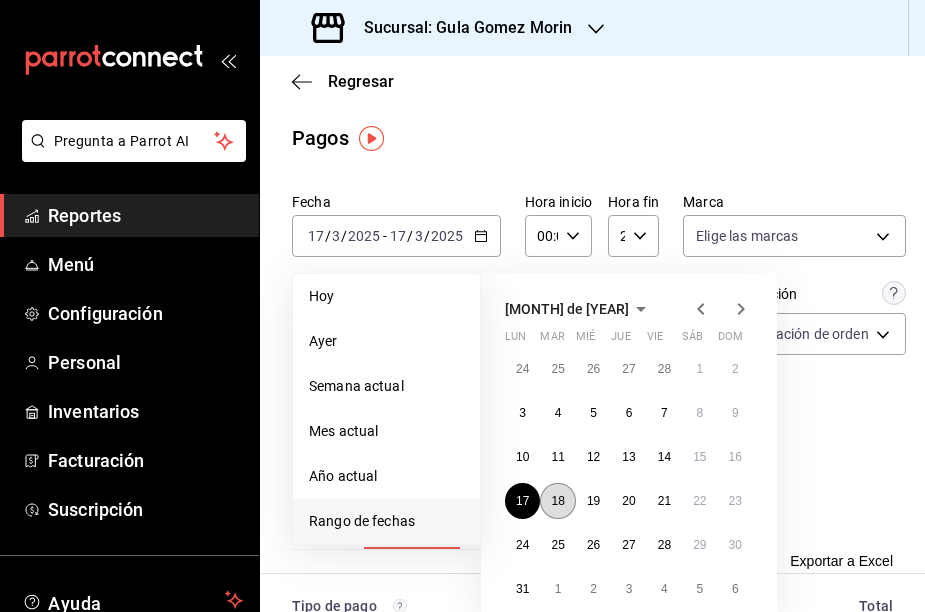 click on "18" at bounding box center (557, 501) 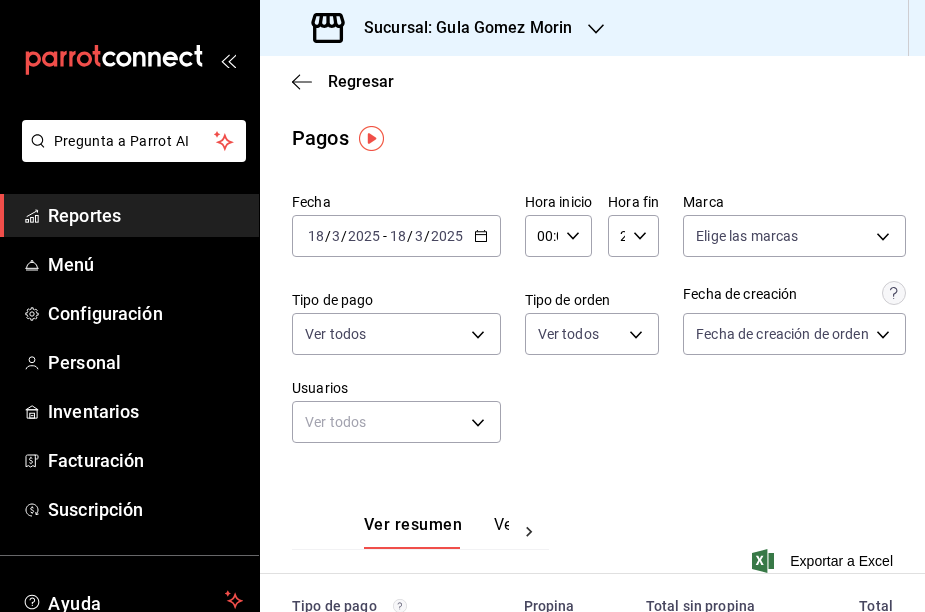 click on "Fecha [DATE] [DATE] - [DATE] [DATE] Hora inicio 00:00 Hora inicio Hora fin 23:59 Hora fin Marca Elige las marcas Tipo de pago Ver todos Tipo de orden Ver todos Fecha de creación   Fecha de creación de orden ORDER Usuarios Ver todos null" at bounding box center [592, 326] 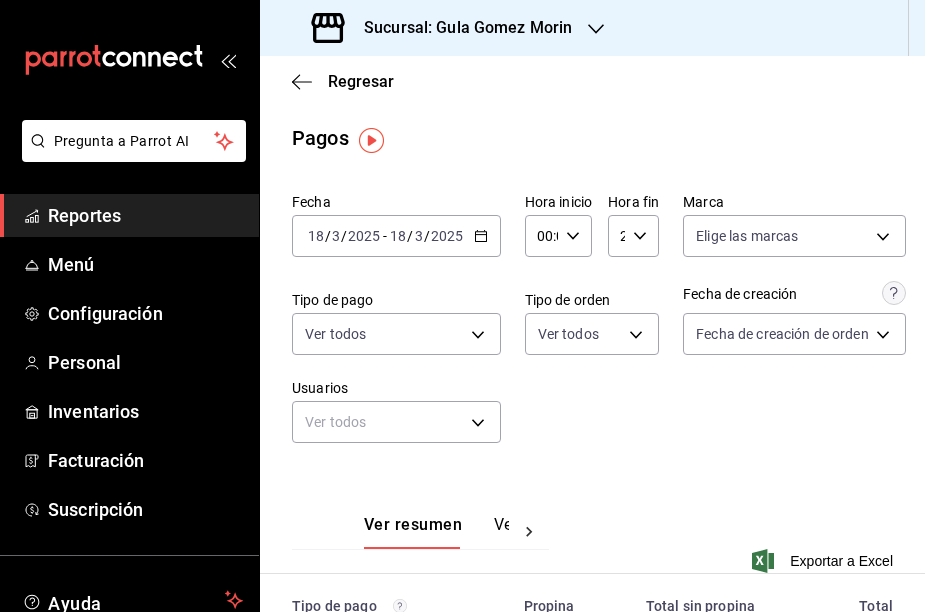 scroll, scrollTop: 0, scrollLeft: 0, axis: both 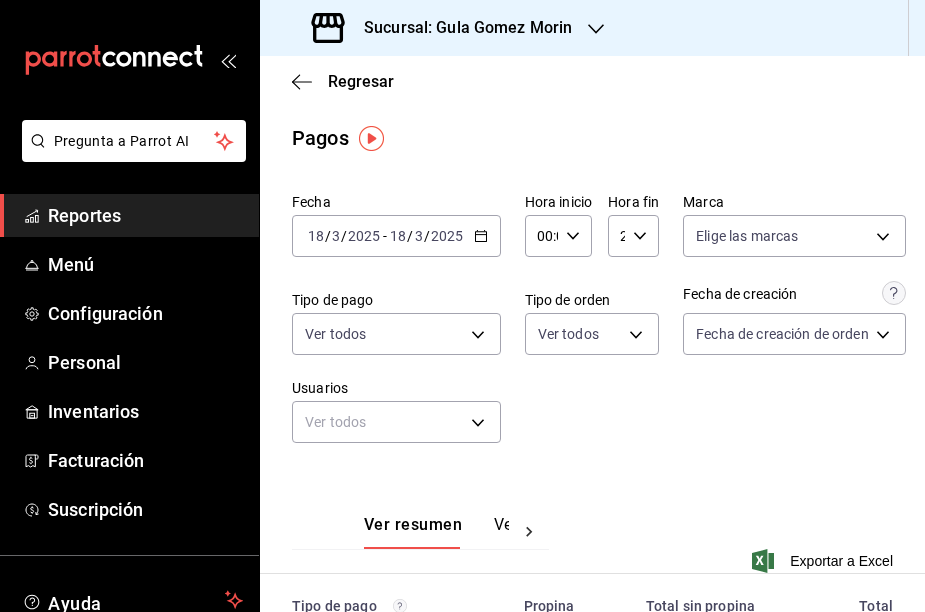 click on "[DATE] [DATE] - [DATE] [DATE]" at bounding box center (396, 236) 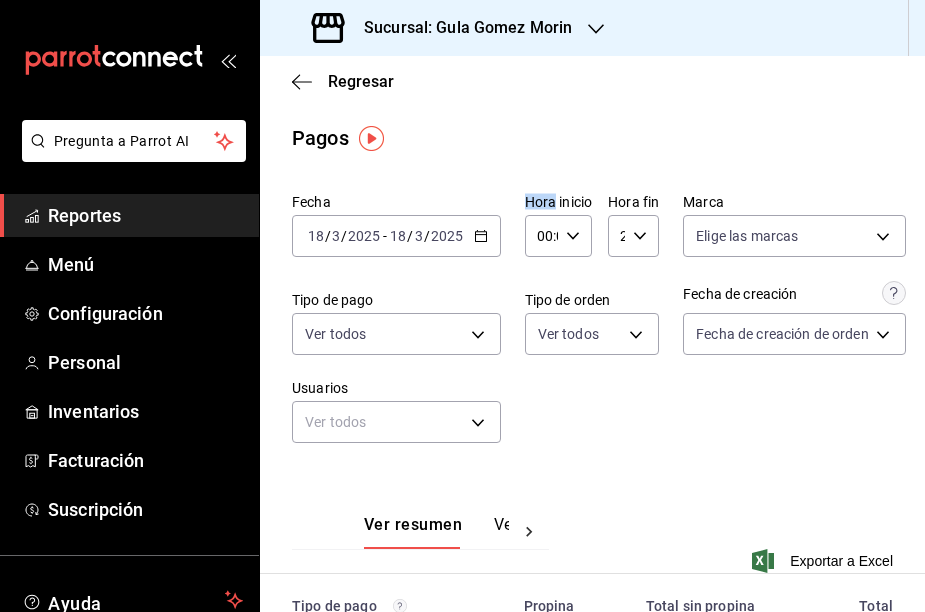 click 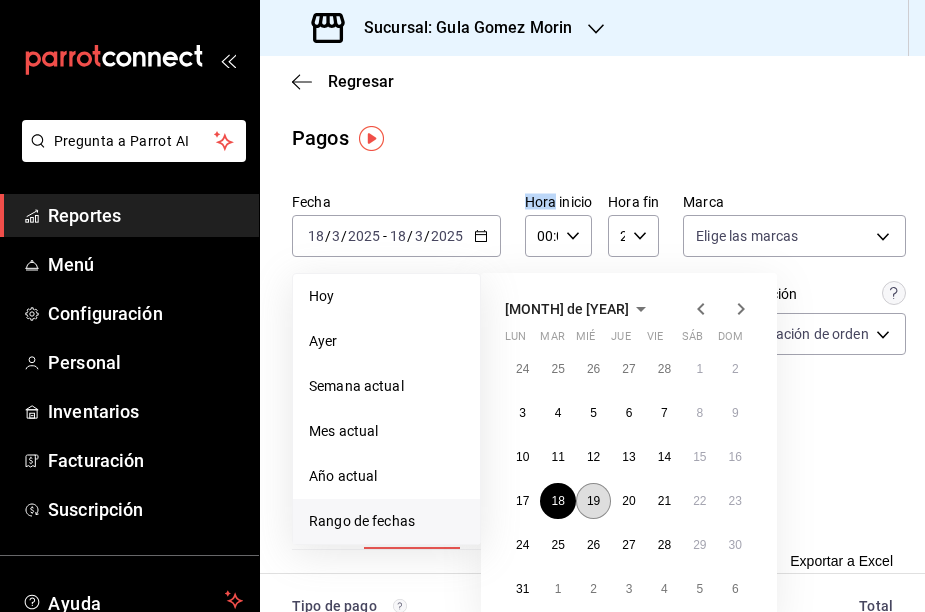 click on "19" at bounding box center [593, 501] 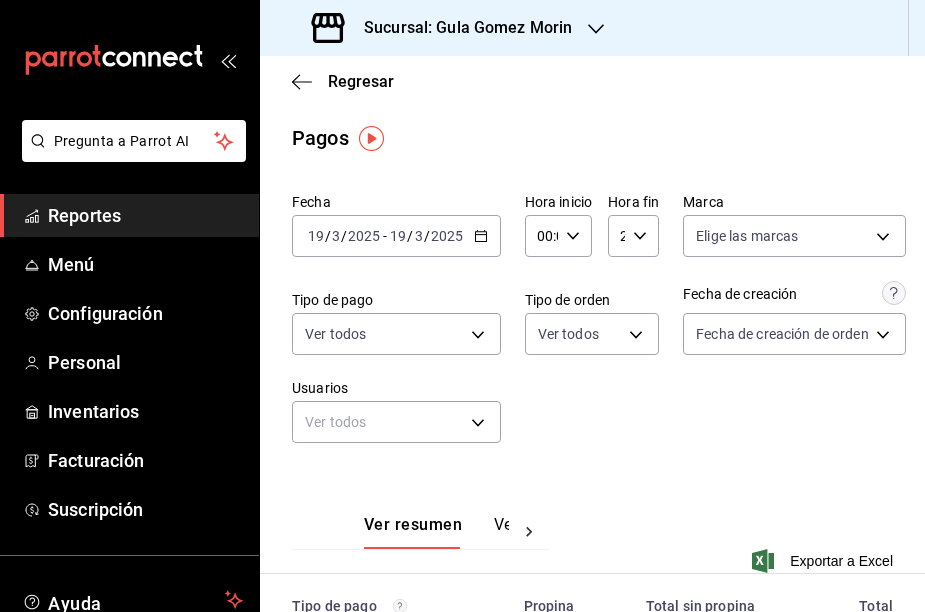 click on "Fecha [DATE] [DAY] / [MONTH] / [YEAR] - [DATE] [DAY] / [MONTH] / [YEAR] Hora inicio 00:00 Hora inicio Hora fin 23:59 Hora fin Marca Elige las marcas Tipo de pago Ver todos Tipo de orden Ver todos Fecha de creación   Fecha de creación de orden ORDER Usuarios Ver todos null" at bounding box center (592, 326) 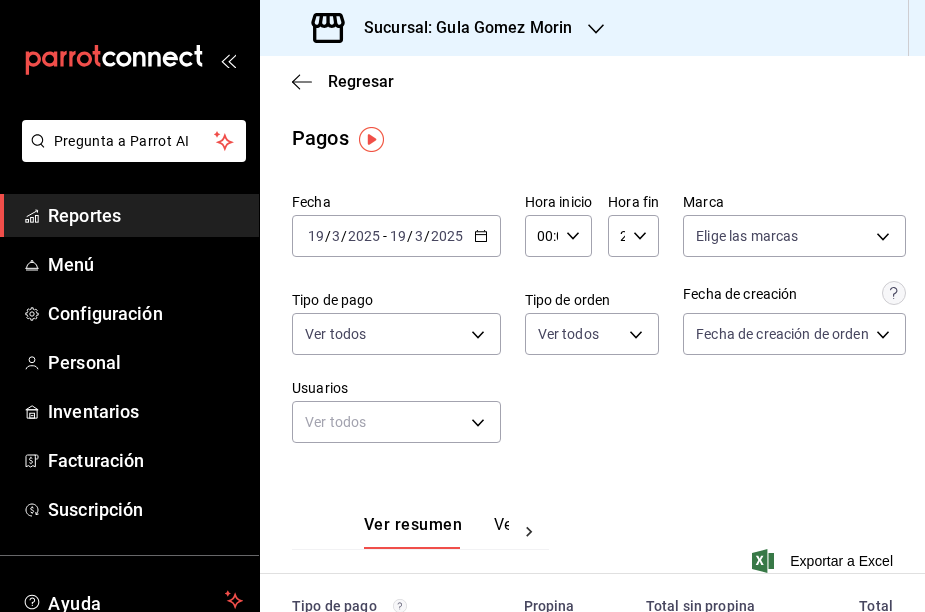 scroll, scrollTop: 0, scrollLeft: 0, axis: both 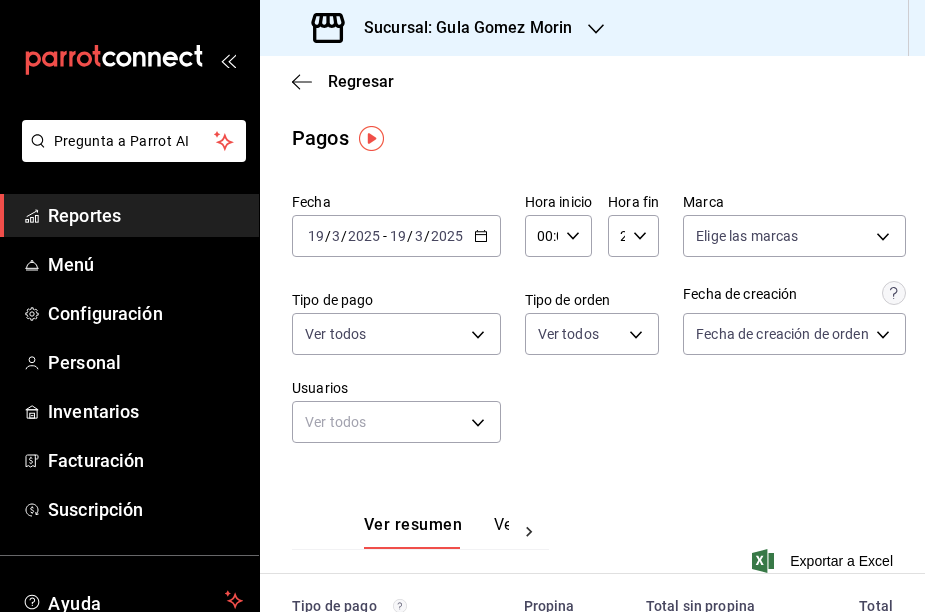 click 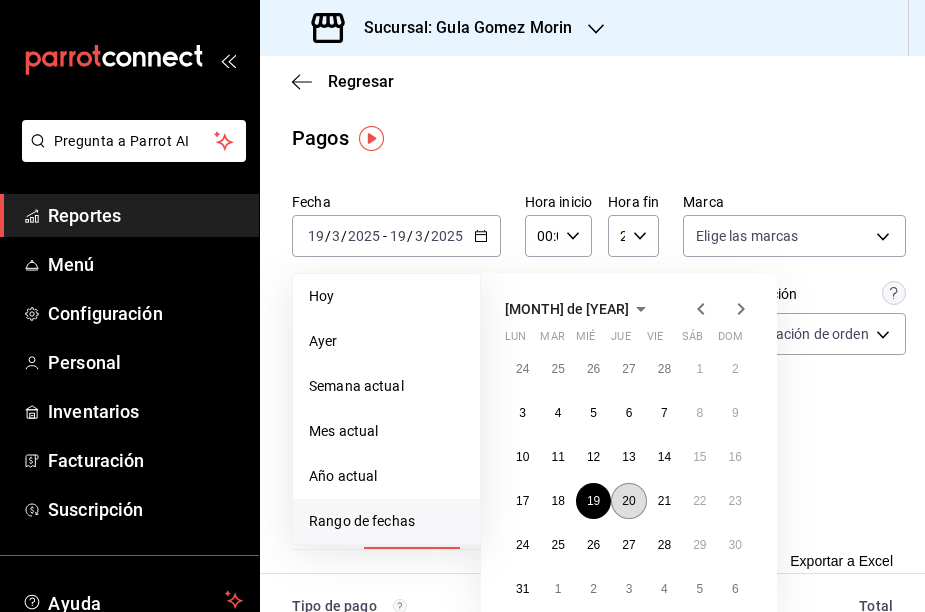 click on "20" at bounding box center (628, 501) 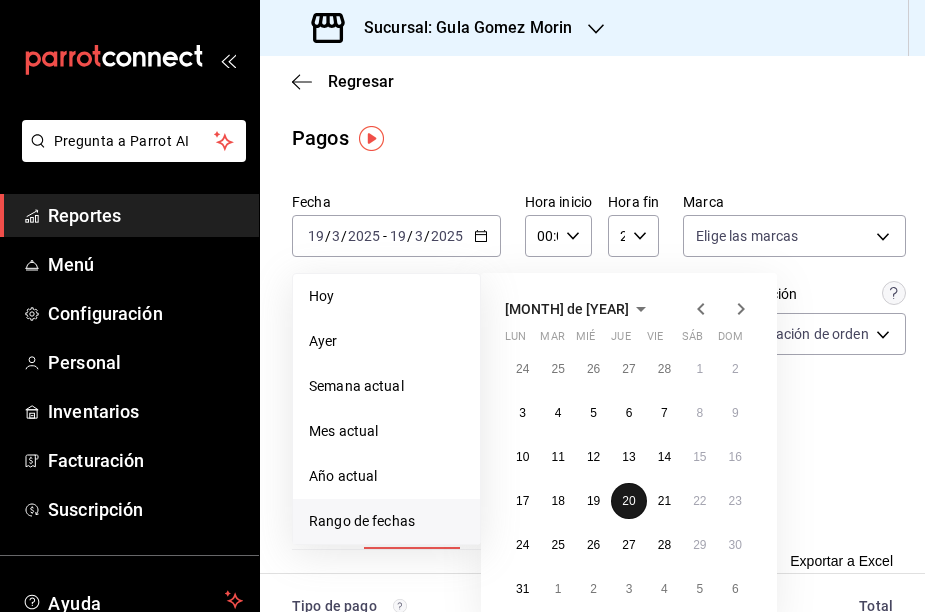 click on "20" at bounding box center (628, 501) 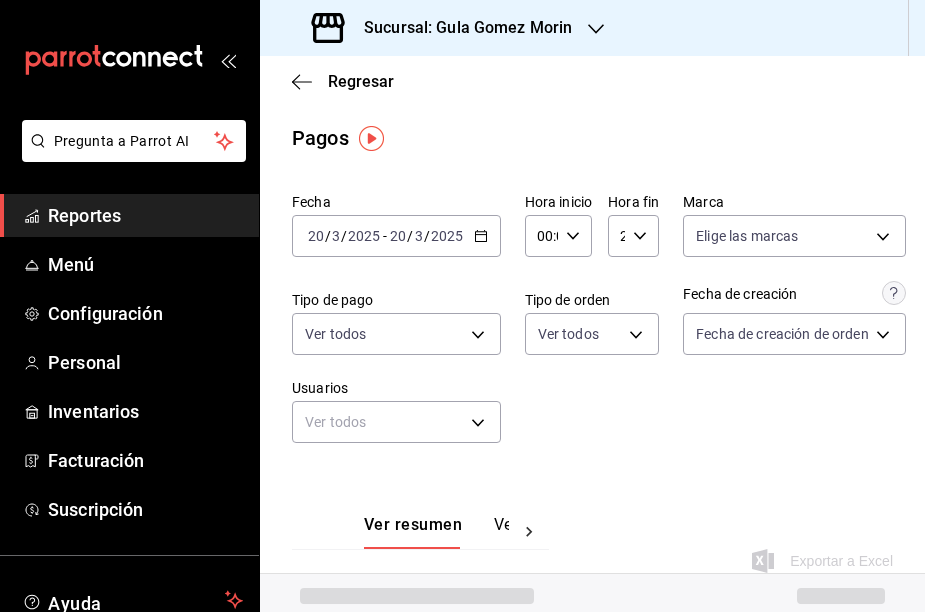 click on "Ver resumen Ver pagos Exportar a Excel" at bounding box center (592, 532) 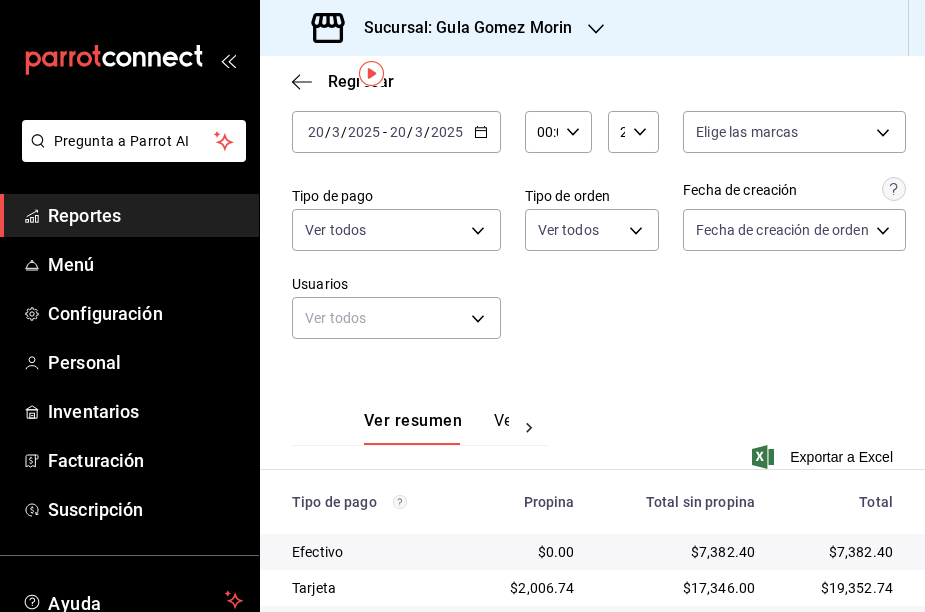 scroll, scrollTop: 0, scrollLeft: 0, axis: both 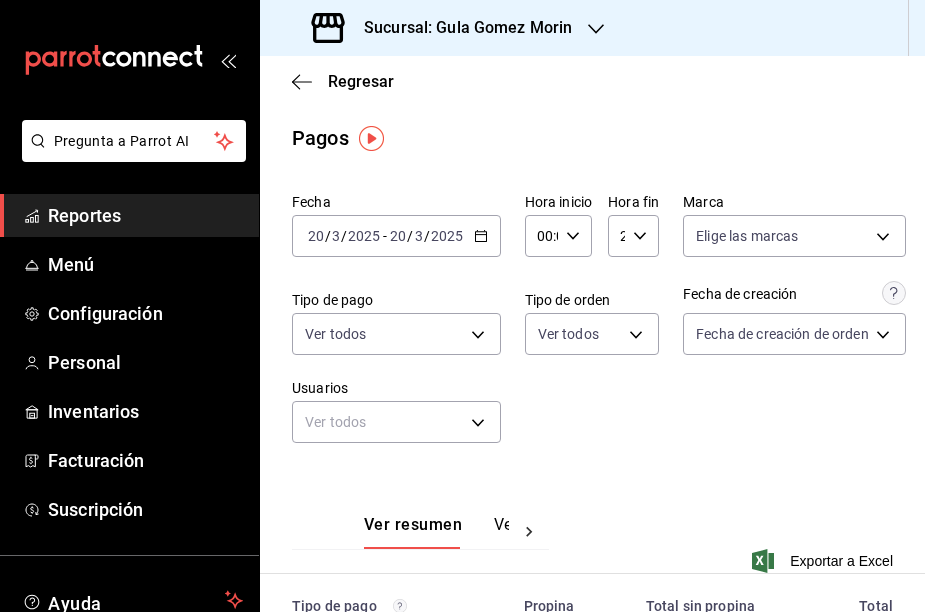 click 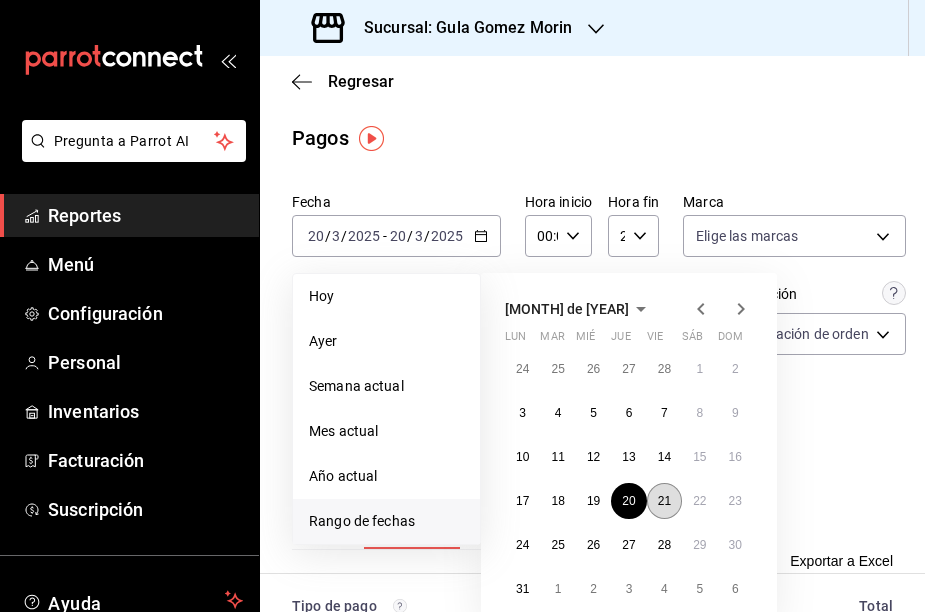click on "21" at bounding box center (664, 501) 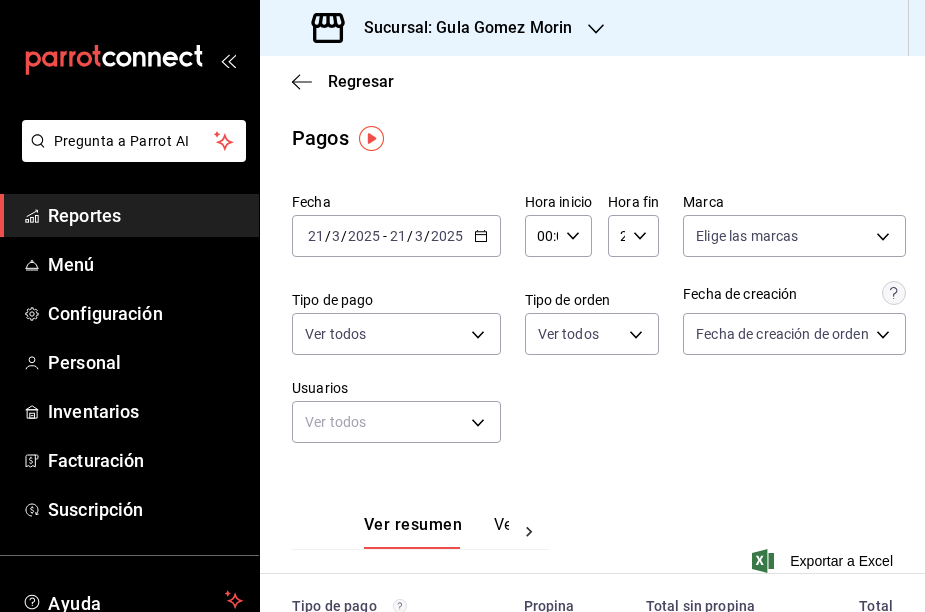 click on "Fecha [DATE] [DATE] - [DATE] [DATE] Hora inicio 00:00 Hora inicio Hora fin 23:59 Hora fin Marca Elige las marcas Tipo de pago Ver todos Tipo de orden Ver todos Fecha de creación   Fecha de creación de orden ORDER Usuarios Ver todos null" at bounding box center [592, 326] 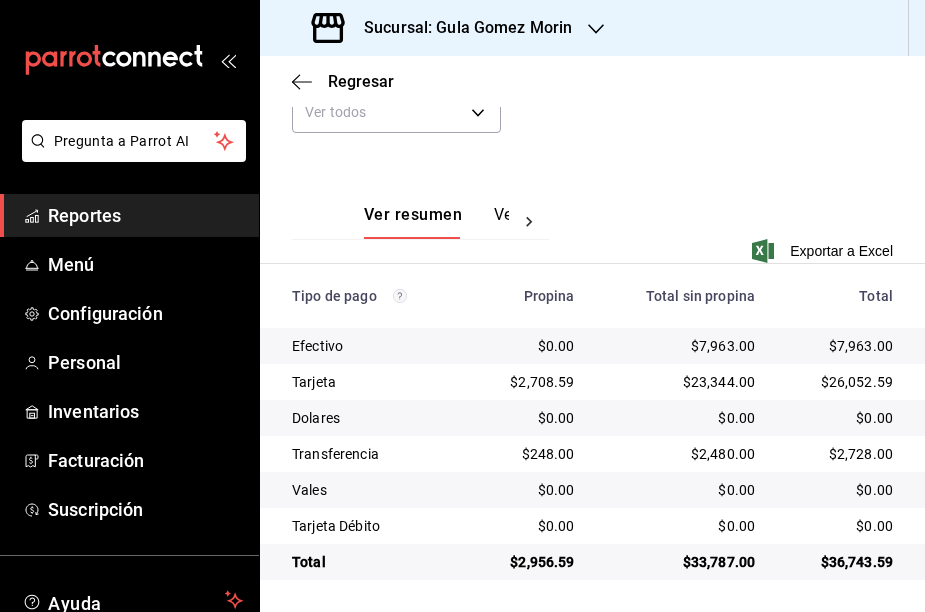 scroll, scrollTop: 310, scrollLeft: 0, axis: vertical 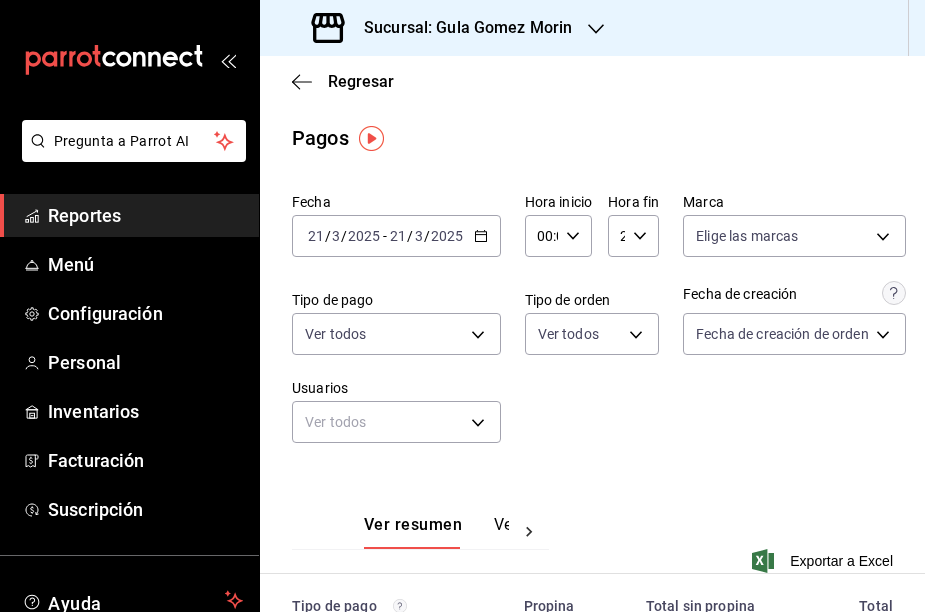 click 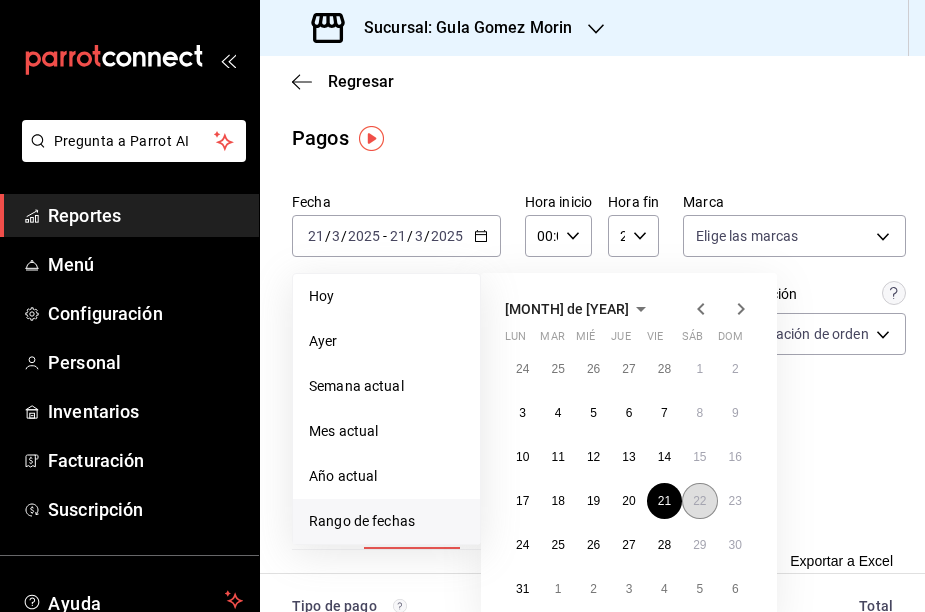 click on "22" at bounding box center (699, 501) 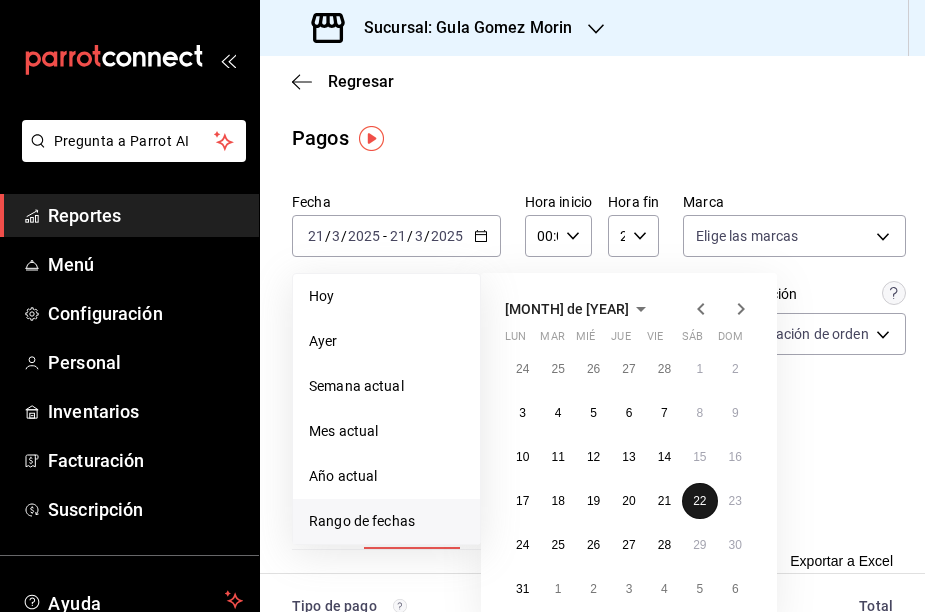 click on "22" at bounding box center (699, 501) 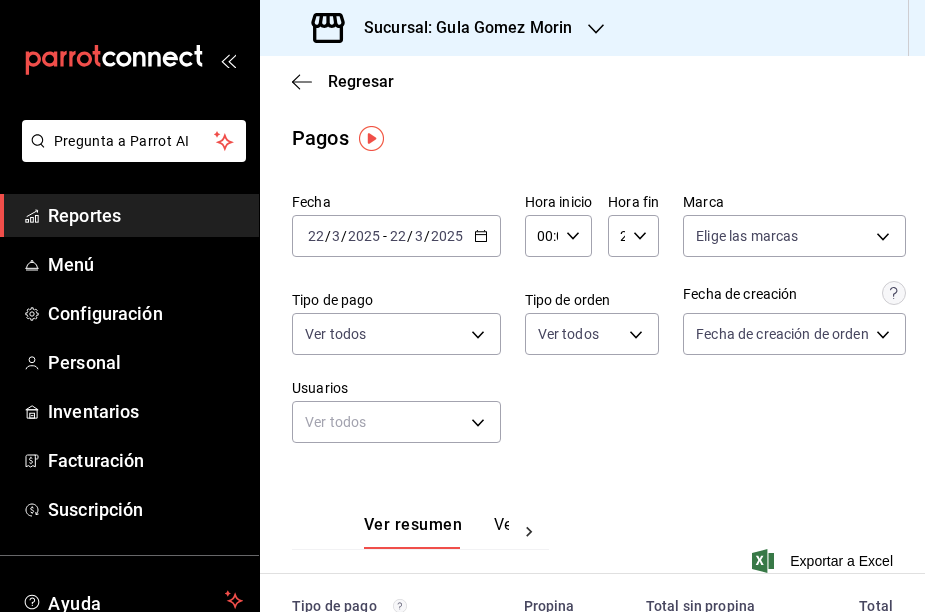 click on "Ver resumen Ver pagos Exportar a Excel" at bounding box center [592, 532] 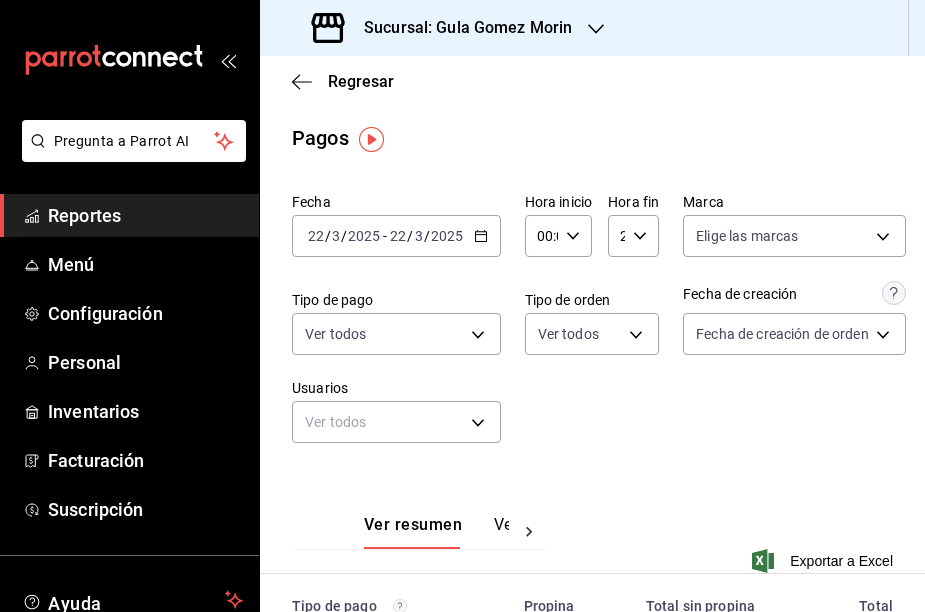 scroll, scrollTop: 0, scrollLeft: 0, axis: both 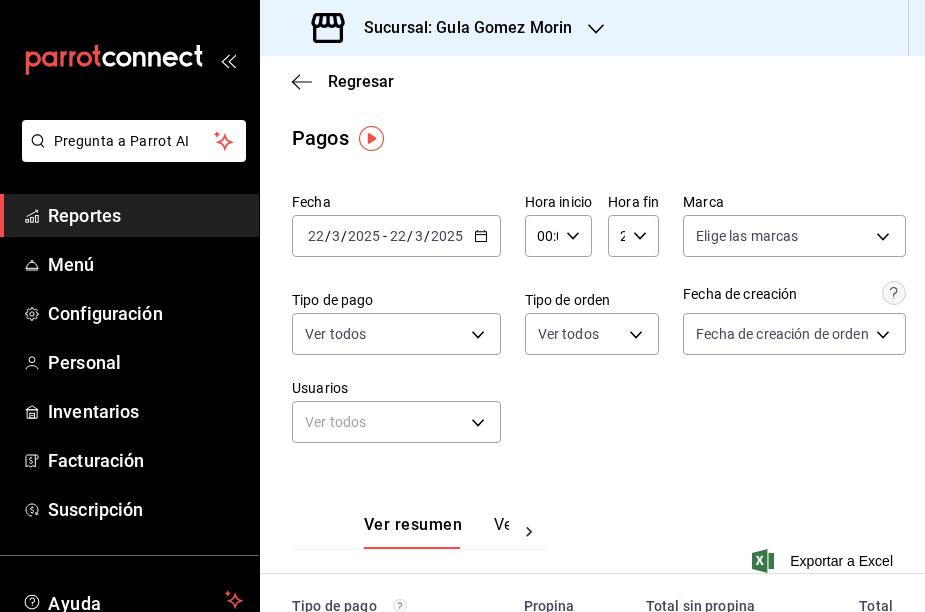 click 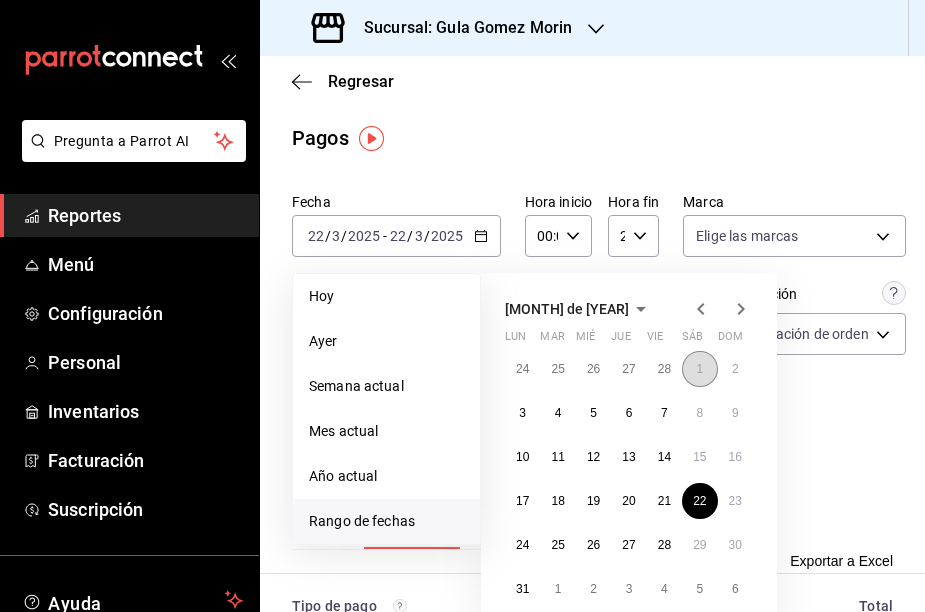 click on "1" at bounding box center [699, 369] 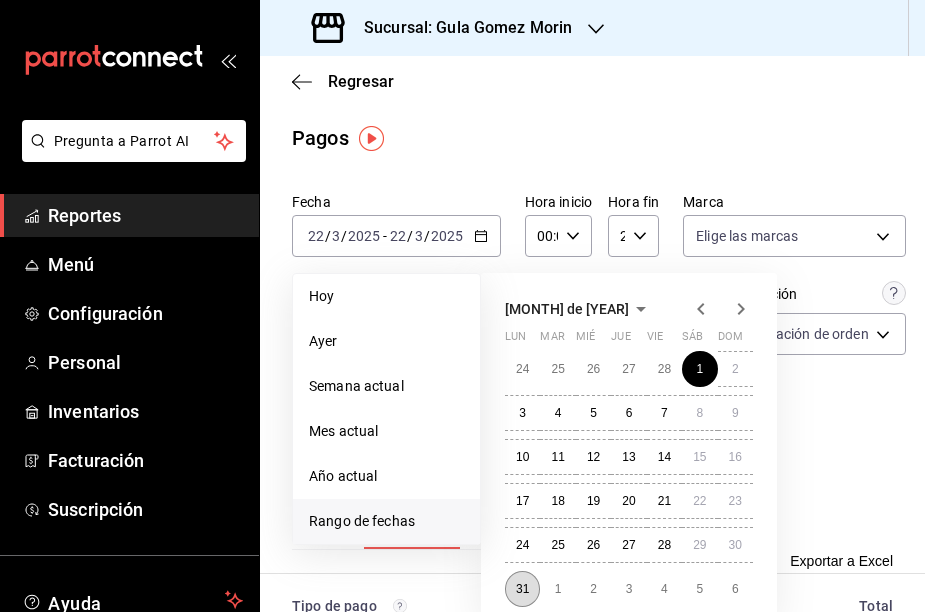 click on "31" at bounding box center (522, 589) 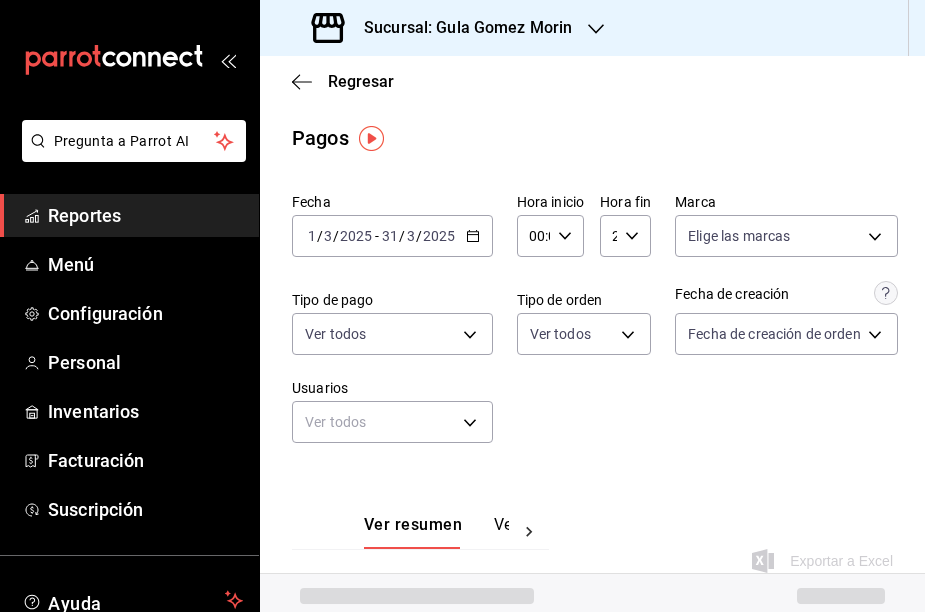 click on "Fecha [DATE] [DATE] - [DATE] [DATE] Hora inicio 00:00 Hora inicio Hora fin 23:59 Hora fin Marca Elige las marcas Tipo de pago Ver todos Tipo de orden Ver todos Fecha de creación   Fecha de creación de orden ORDER Usuarios Ver todos null" at bounding box center (592, 326) 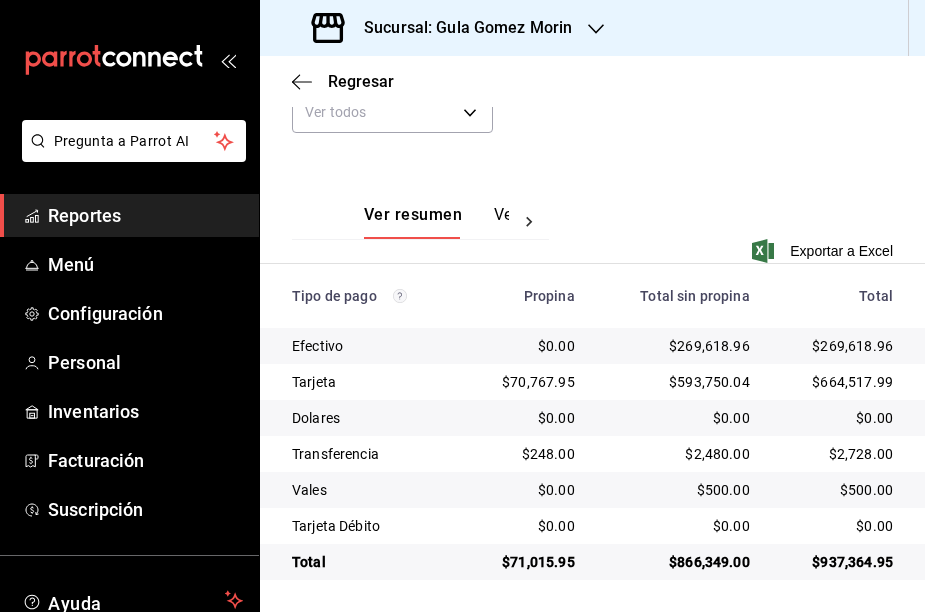 scroll, scrollTop: 310, scrollLeft: 0, axis: vertical 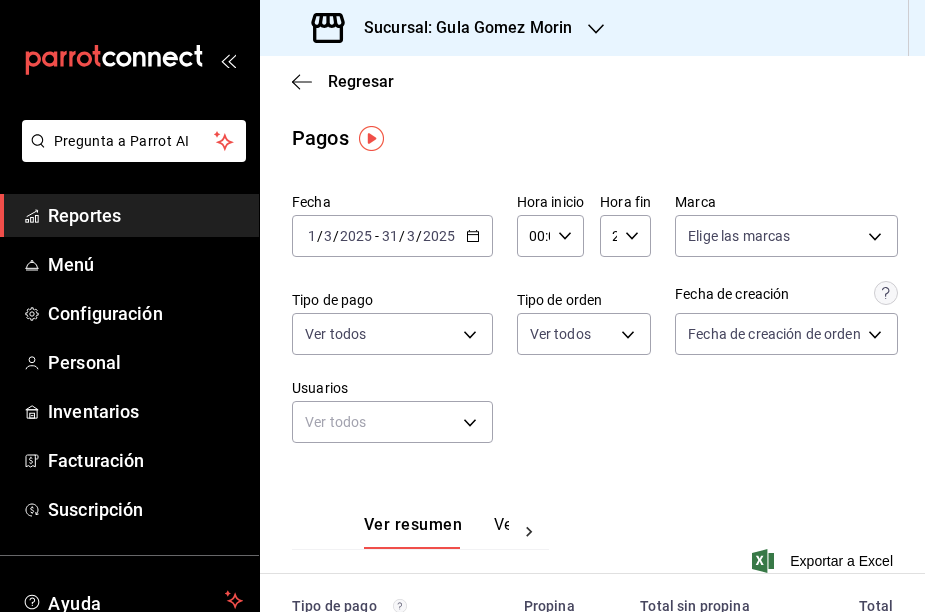 click on "Sucursal: Gula Gomez Morin" at bounding box center [444, 28] 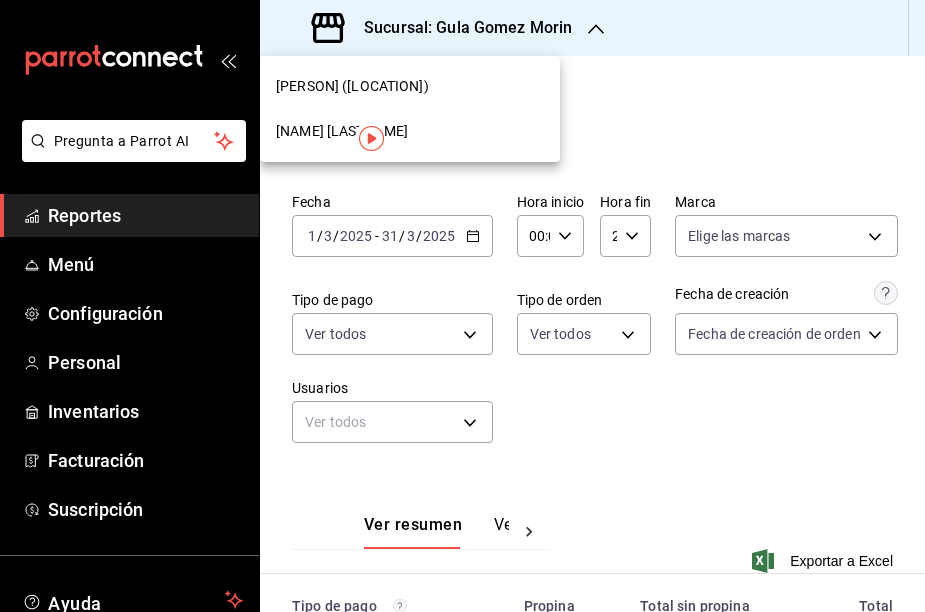 click on "[PERSON] ([LOCATION])" at bounding box center [352, 86] 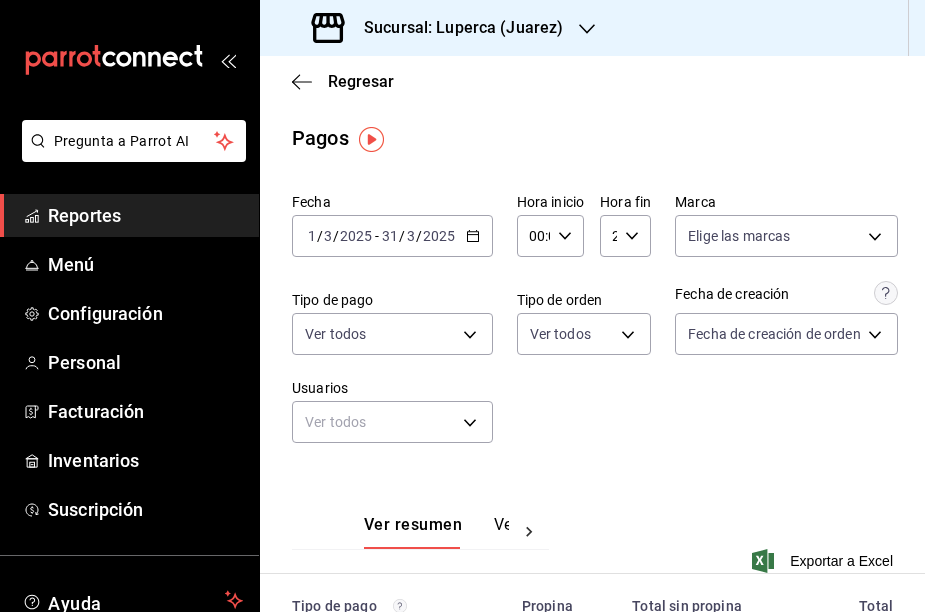 scroll, scrollTop: 0, scrollLeft: 0, axis: both 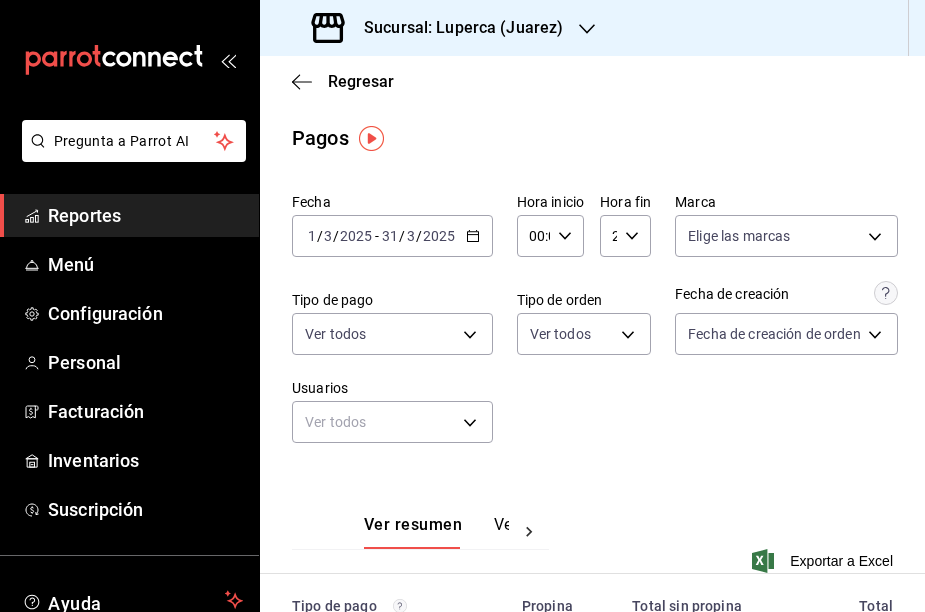 click on "Sucursal: Luperca (Juarez)" at bounding box center (439, 28) 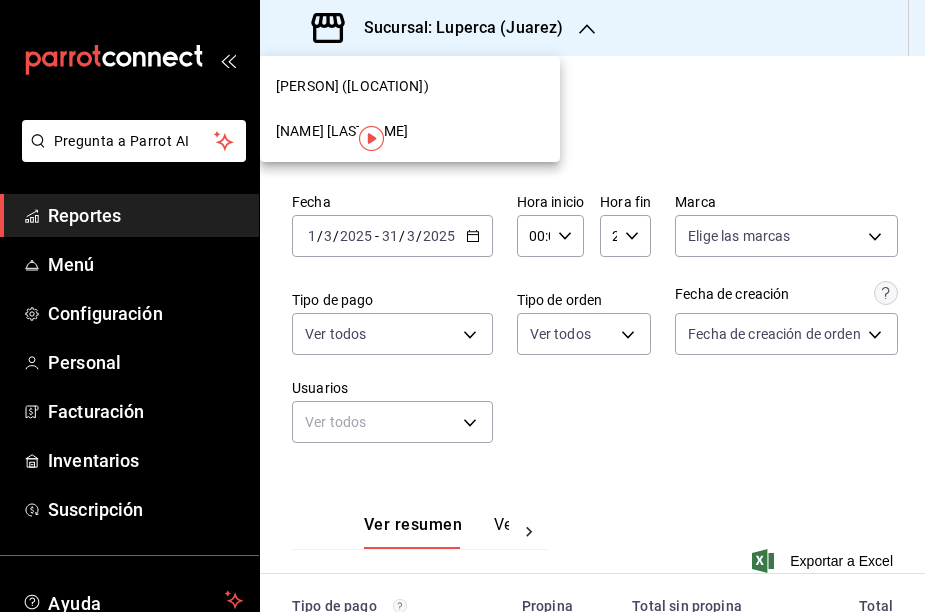 click on "[NAME] [LASTNAME]" at bounding box center (342, 131) 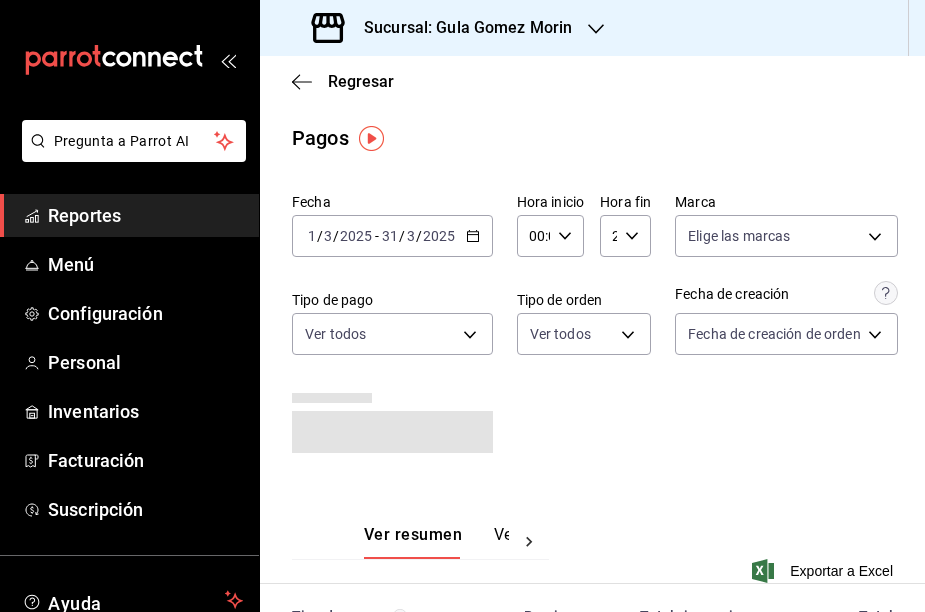 click 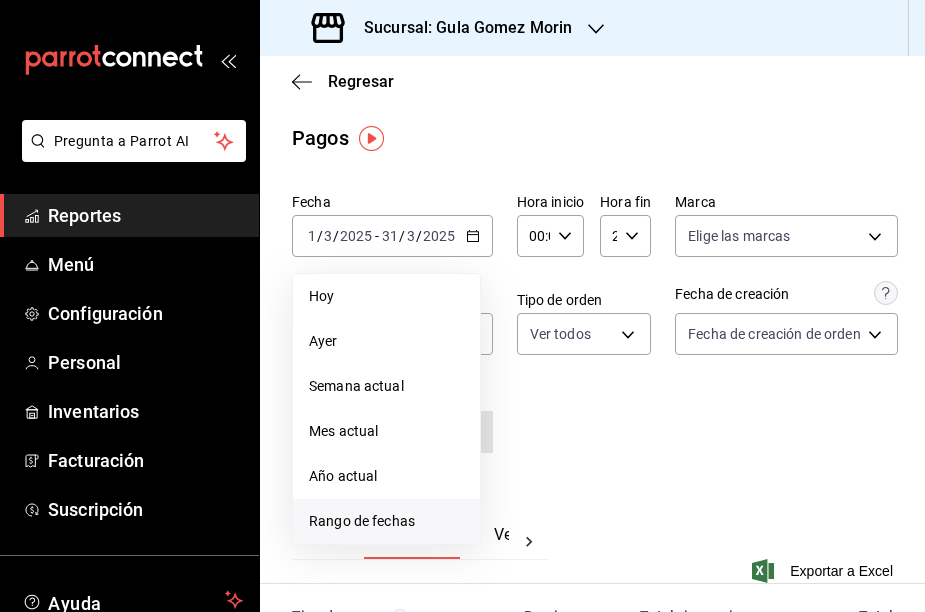 click on "Rango de fechas" at bounding box center [386, 521] 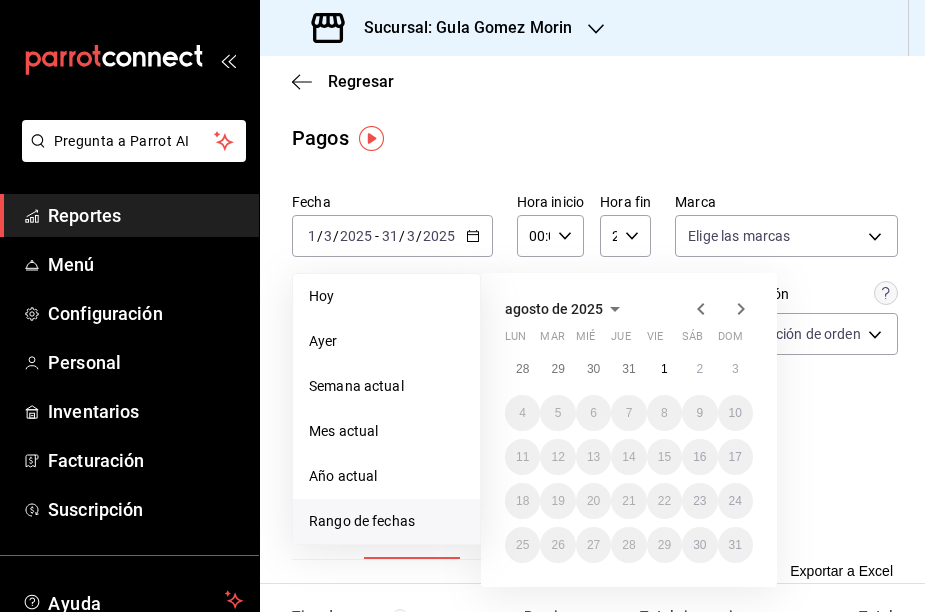 click on "agosto de 2025" at bounding box center (554, 309) 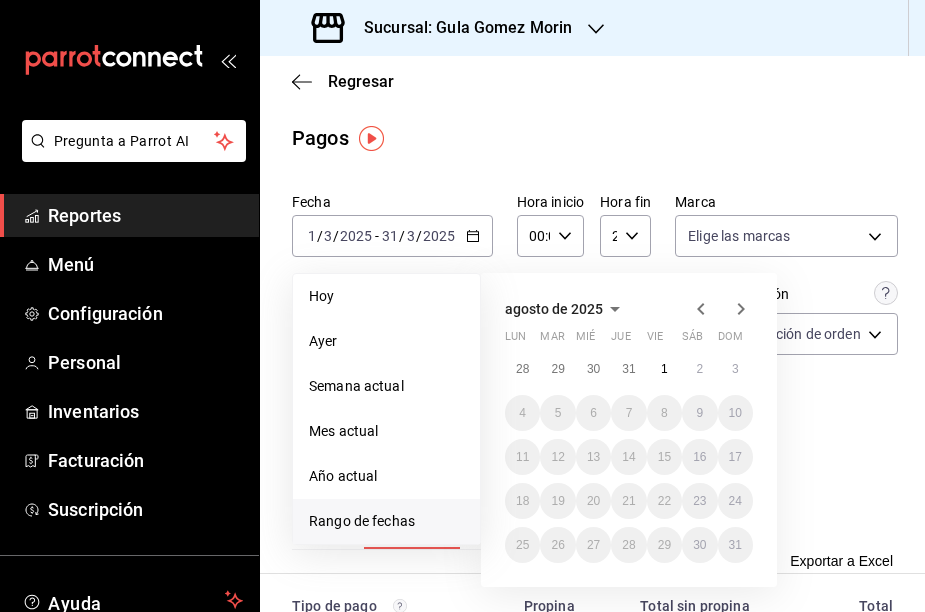 click on "agosto de 2025" at bounding box center [554, 309] 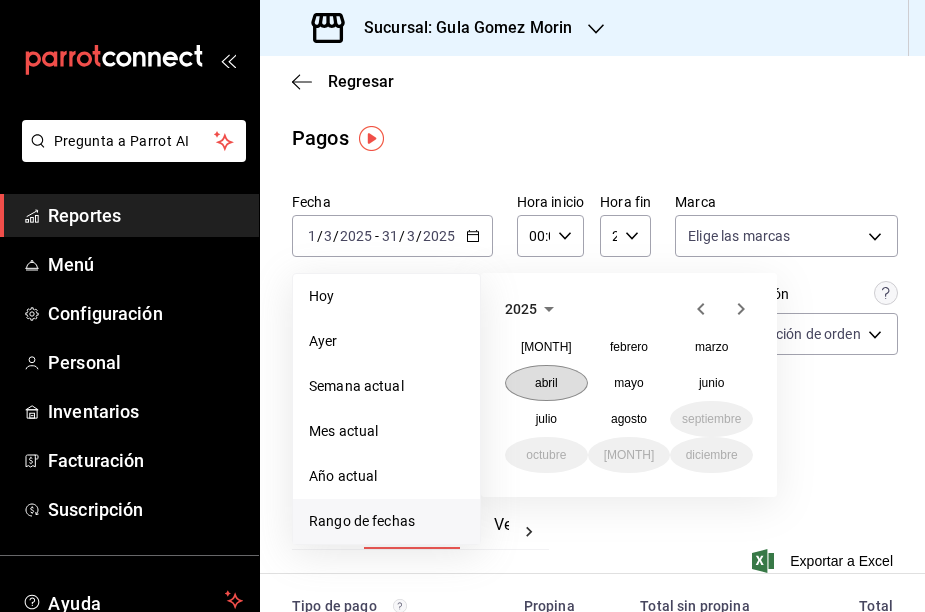 click on "abril" at bounding box center [546, 383] 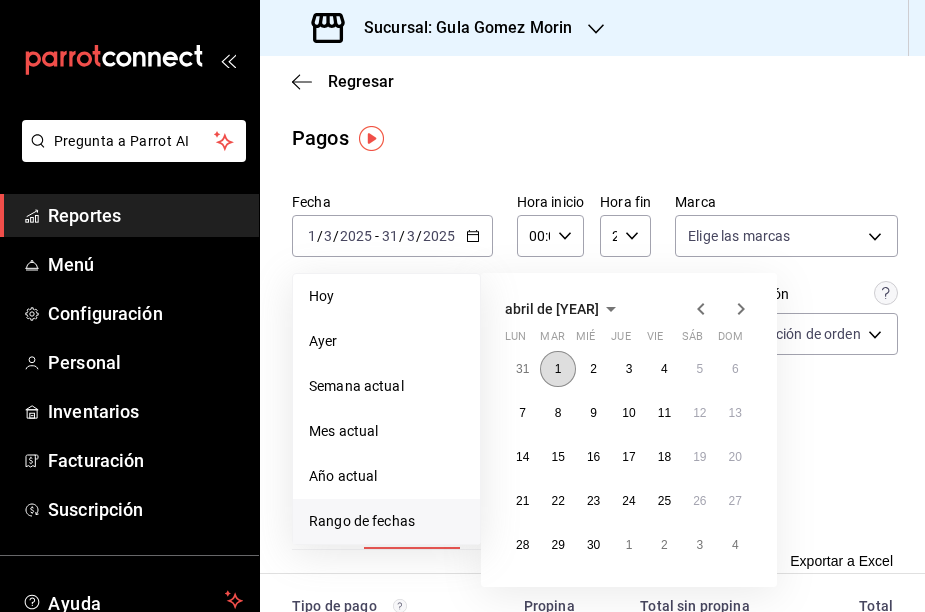 click on "1" at bounding box center (557, 369) 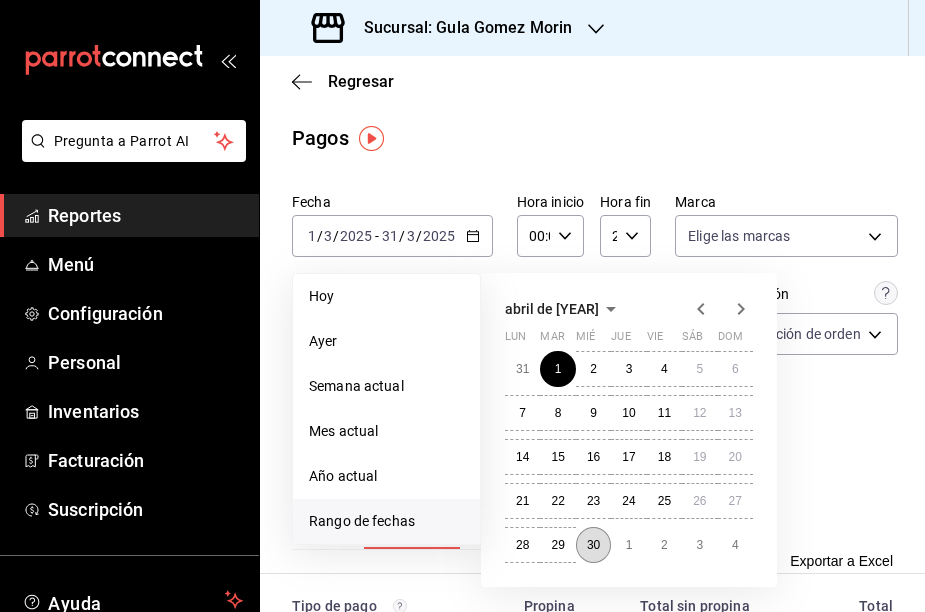 click on "30" at bounding box center (593, 545) 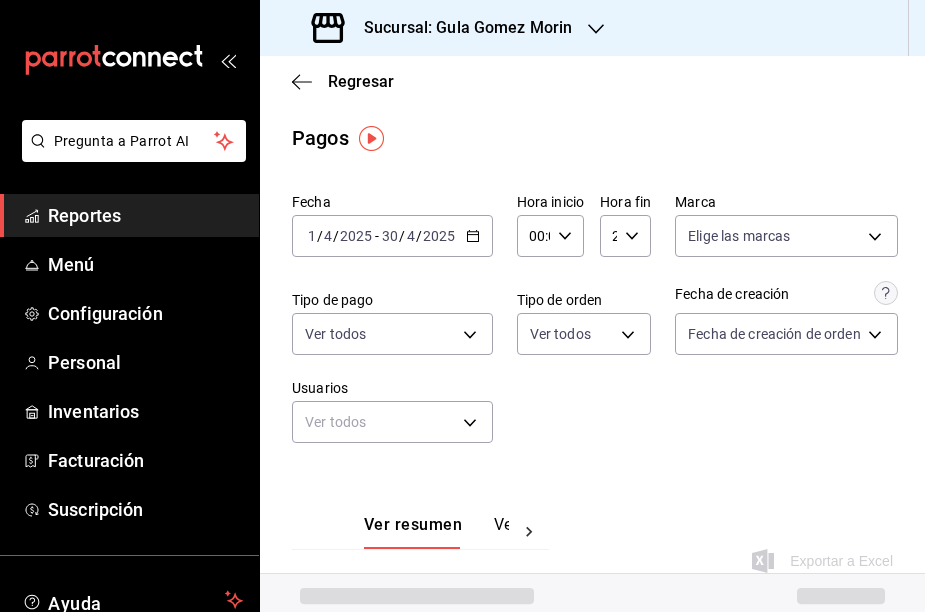 click on "Ver resumen Ver pagos Exportar a Excel" at bounding box center [592, 532] 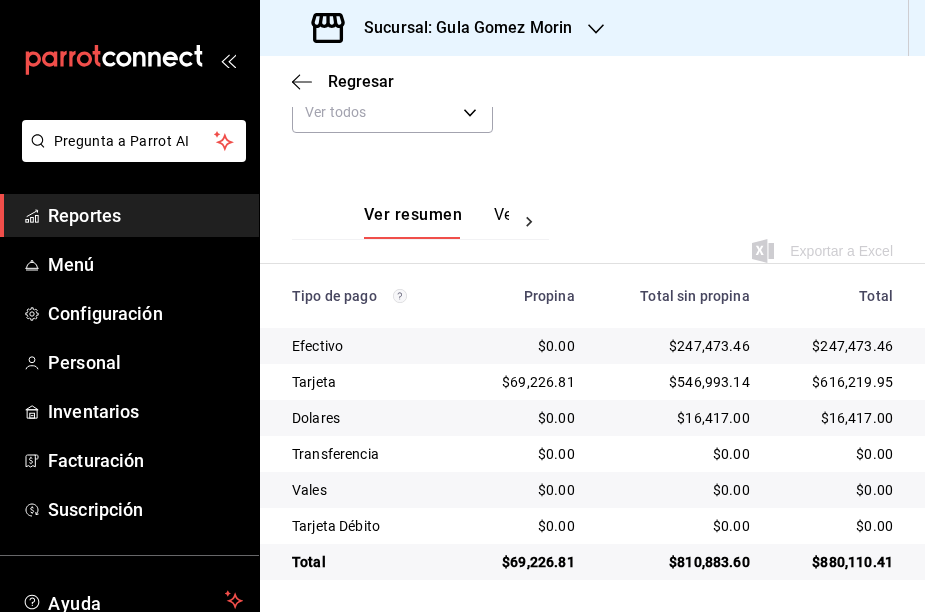 scroll, scrollTop: 310, scrollLeft: 0, axis: vertical 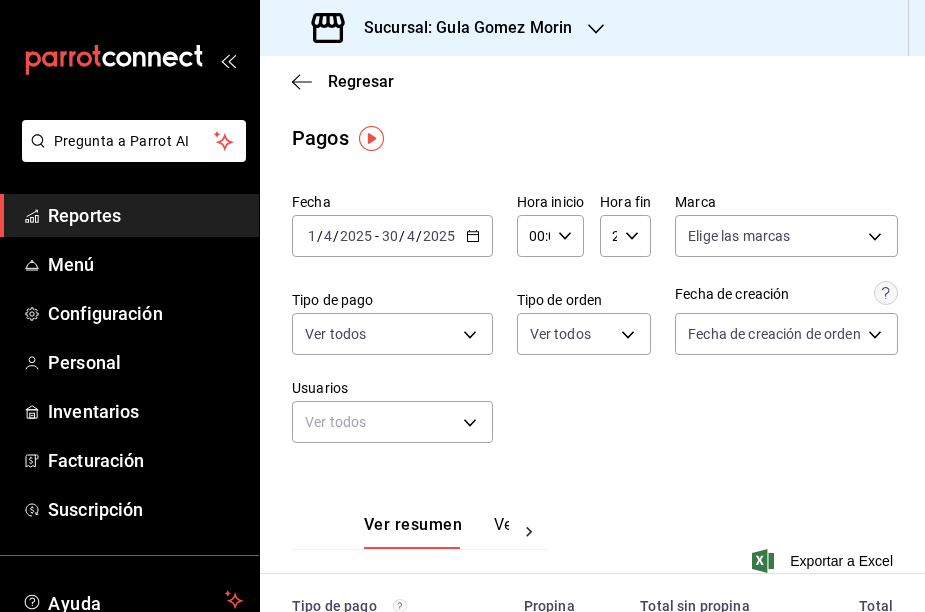 click 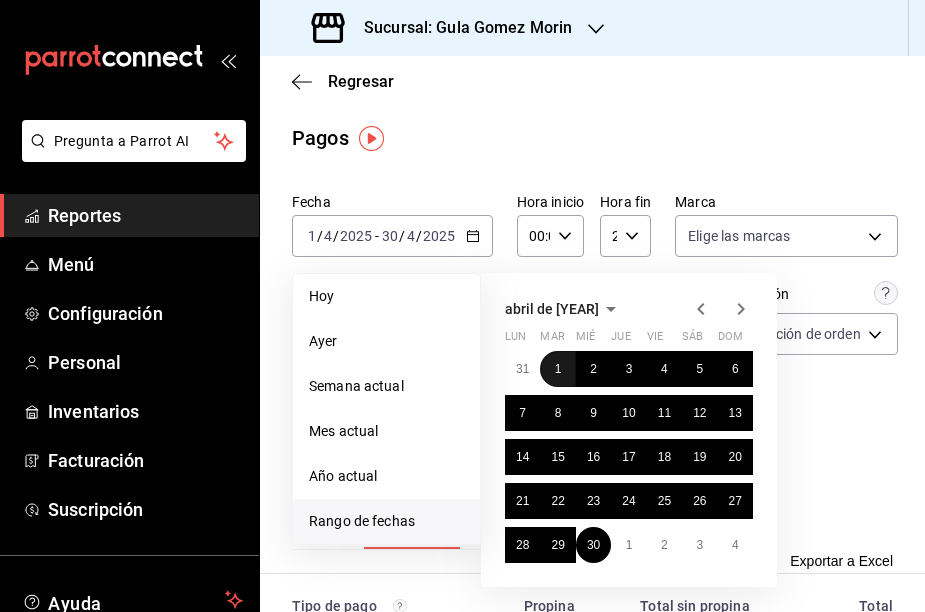 click on "1" at bounding box center (557, 369) 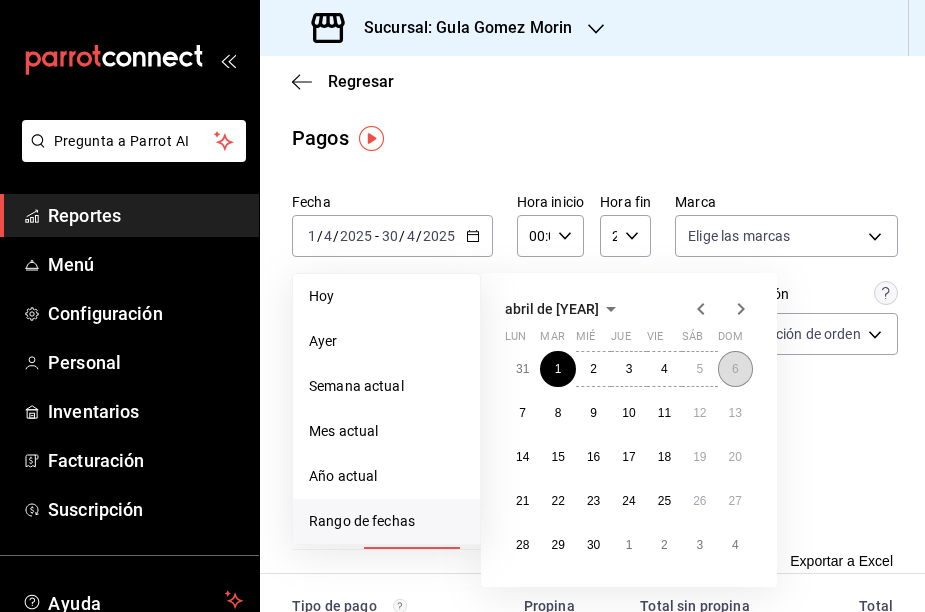 click on "6" at bounding box center (735, 369) 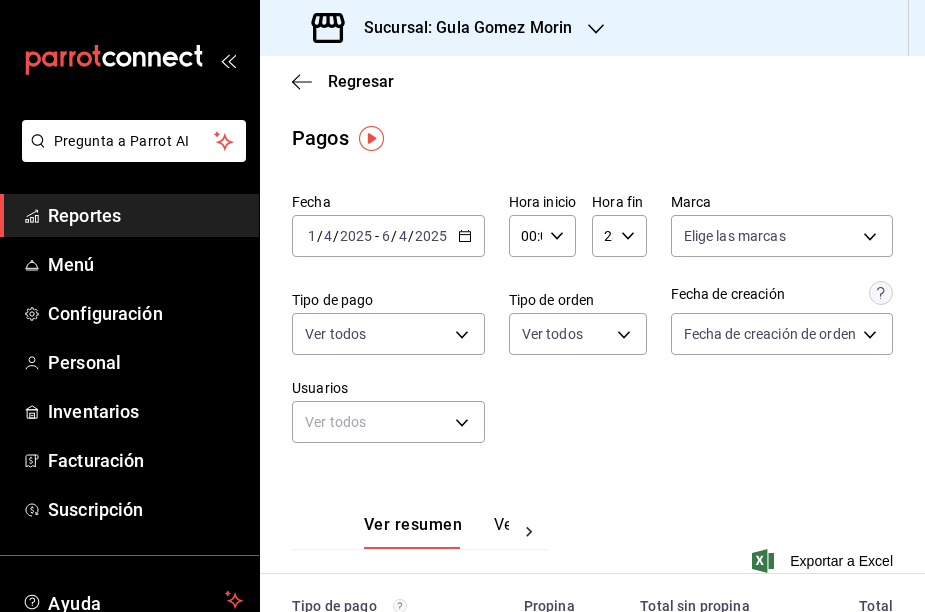 click on "Fecha [DATE] [DATE] - [DATE] [DATE] Hora inicio 00:00 Hora inicio Hora fin 23:59 Hora fin Marca Elige las marcas Tipo de pago Ver todos Tipo de orden Ver todos Fecha de creación   Fecha de creación de orden ORDER Usuarios Ver todos null" at bounding box center (592, 326) 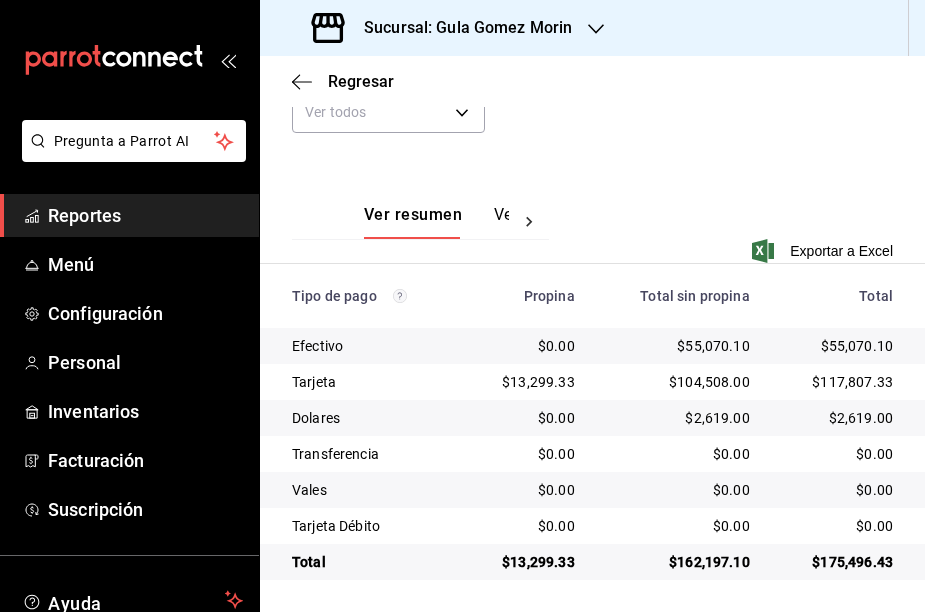scroll, scrollTop: 0, scrollLeft: 0, axis: both 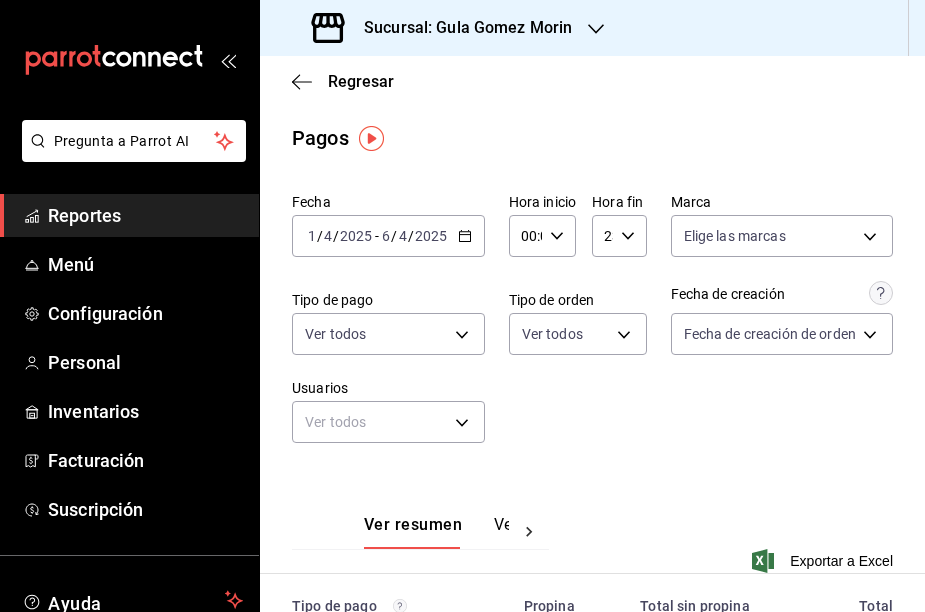 click 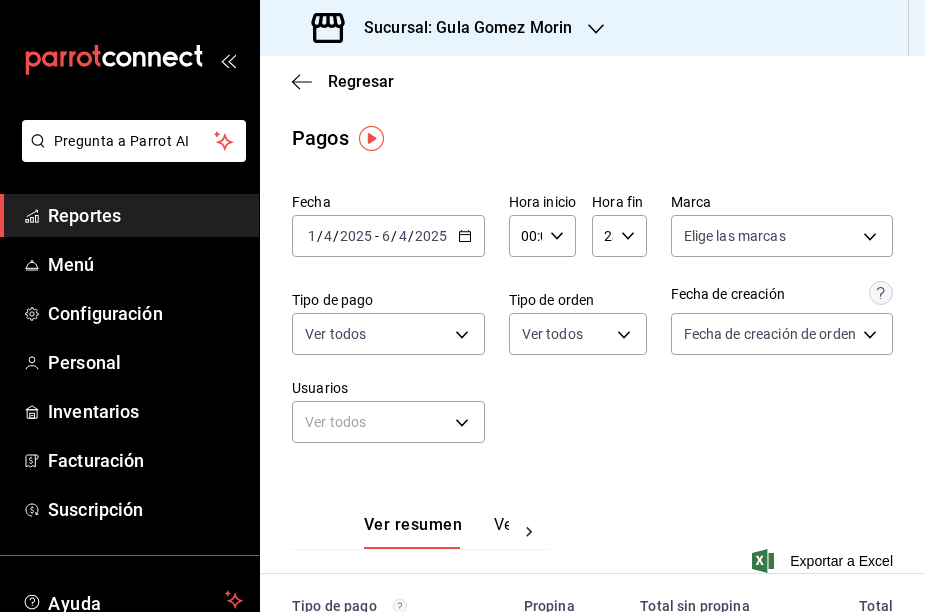 click 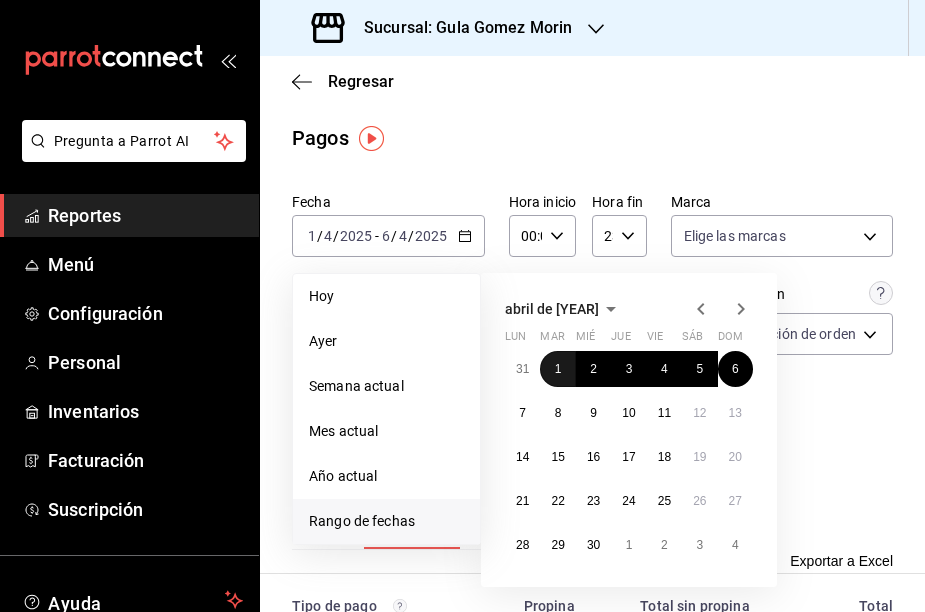 click on "1" at bounding box center [557, 369] 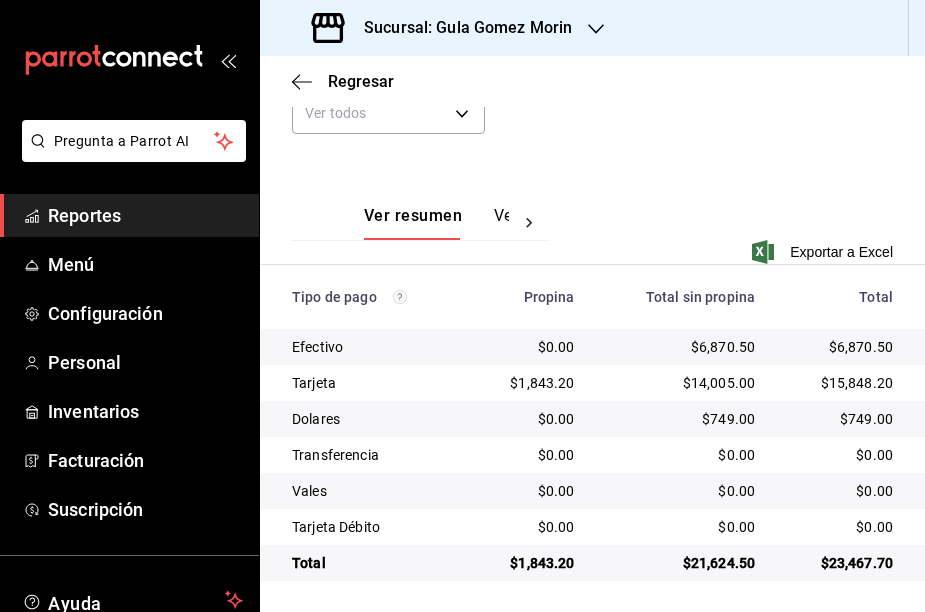 scroll, scrollTop: 0, scrollLeft: 0, axis: both 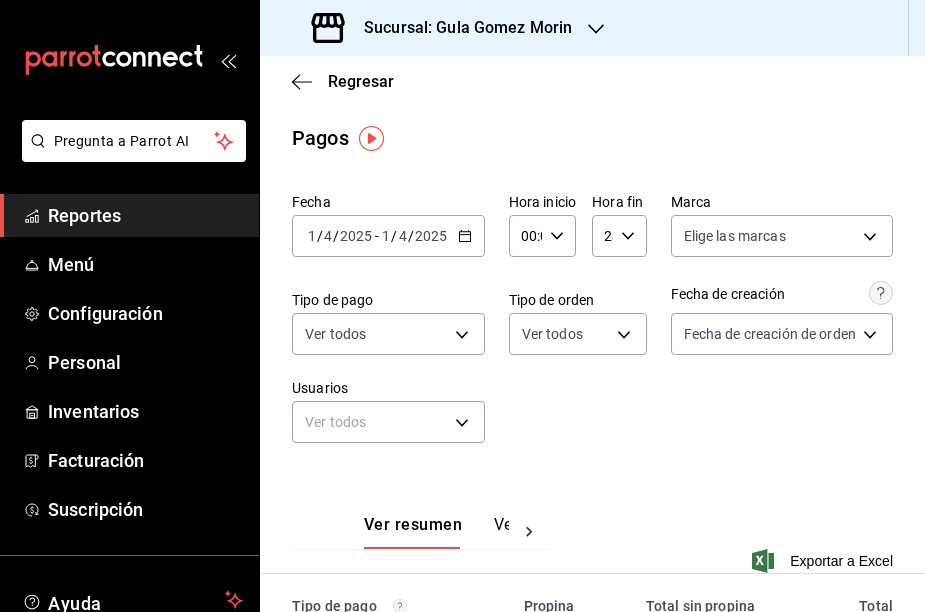click on "[DATE] [DATE] - [DATE] [DATE]" at bounding box center [388, 236] 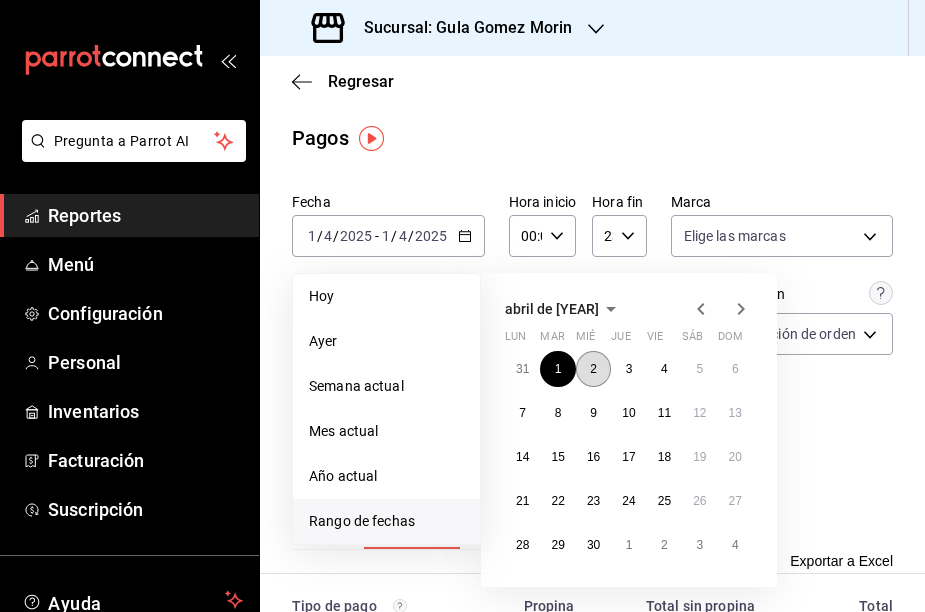 click on "2" at bounding box center [593, 369] 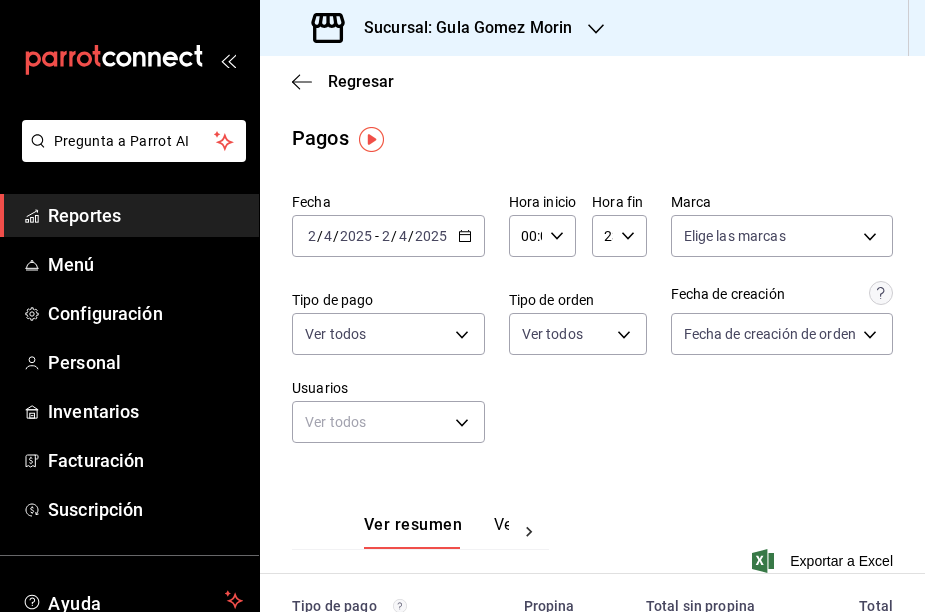 scroll, scrollTop: 0, scrollLeft: 0, axis: both 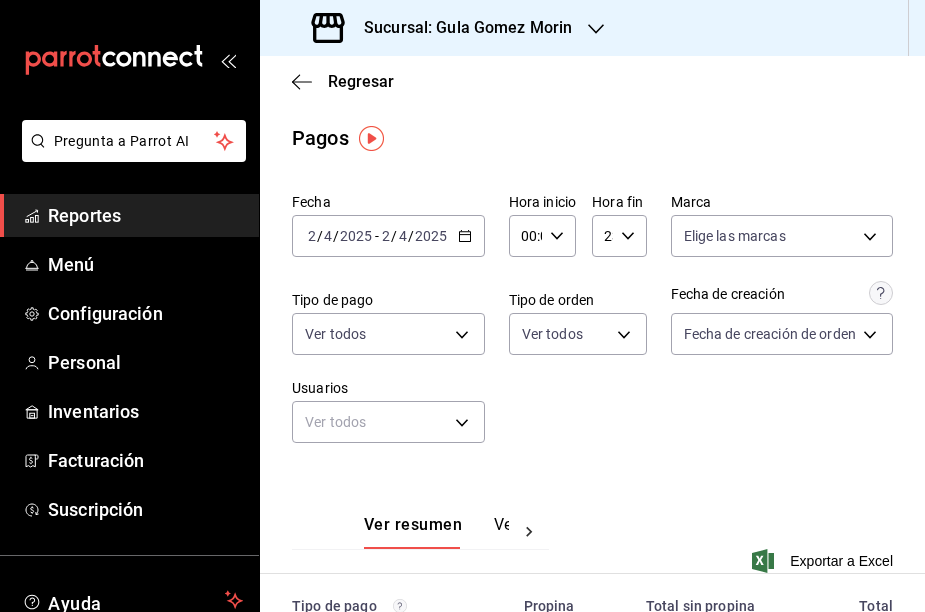 click on "[DATE] [DAY] / [MONTH] / [YEAR] - [DATE] [DAY] / [MONTH] / [YEAR]" at bounding box center [388, 236] 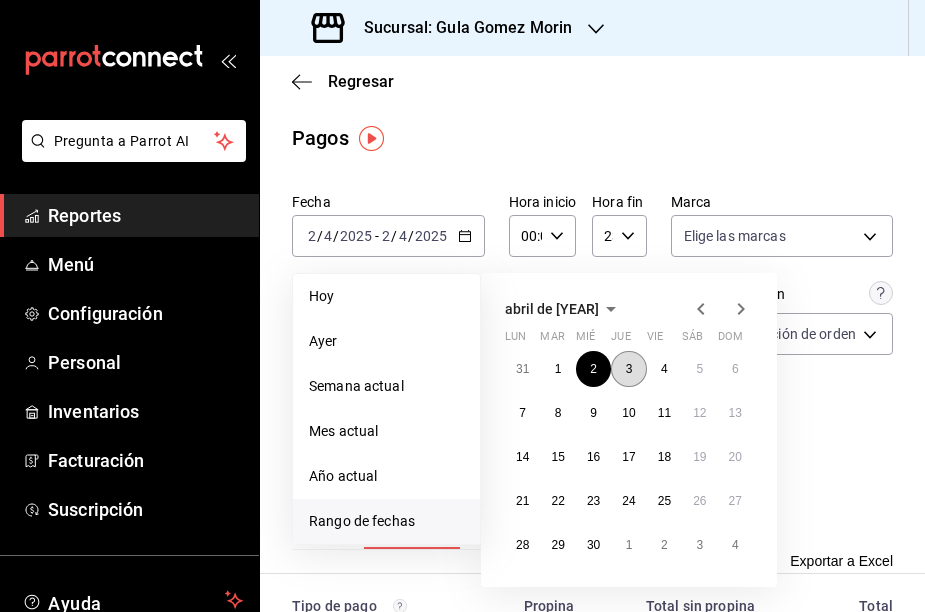 click on "3" at bounding box center [629, 369] 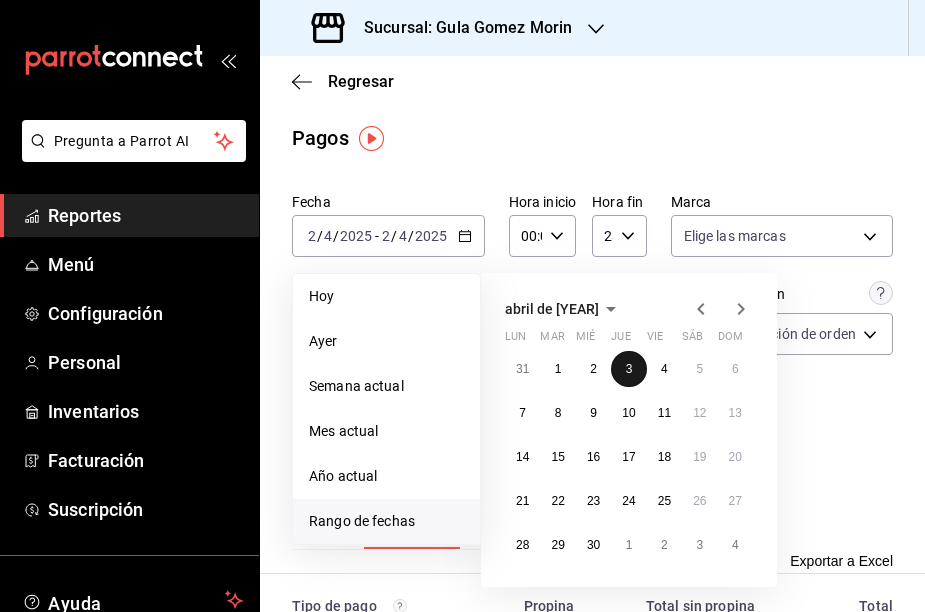 click on "3" at bounding box center (629, 369) 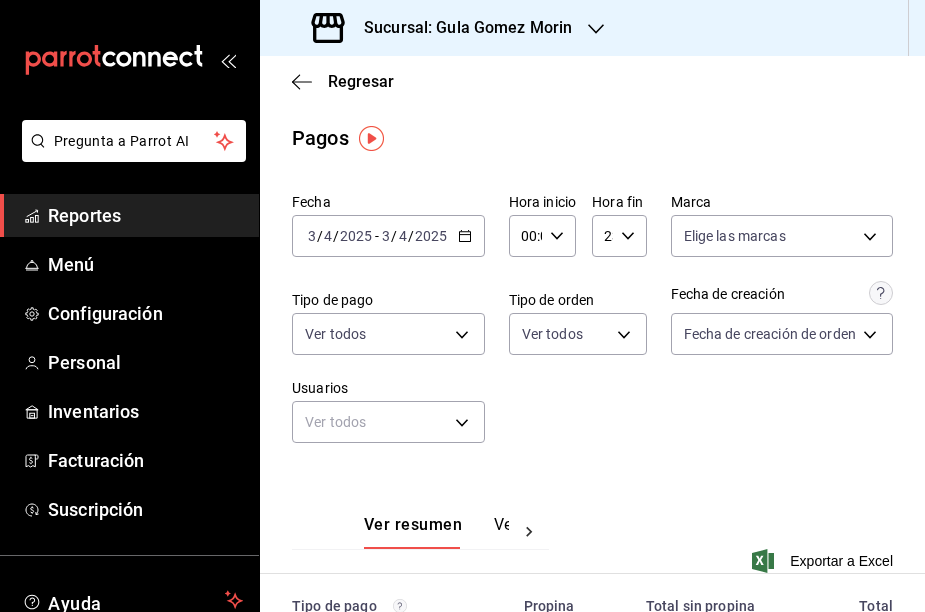 click on "Fecha [DATE] [DAY] / [MONTH] / [YEAR] - [DATE] [DAY] / [MONTH] / [YEAR] Hora inicio 00:00 Hora inicio Hora fin 23:59 Hora fin Marca Elige las marcas Tipo de pago Ver todos Tipo de orden Ver todos Fecha de creación   Fecha de creación de orden ORDER Usuarios Ver todos null" at bounding box center (592, 326) 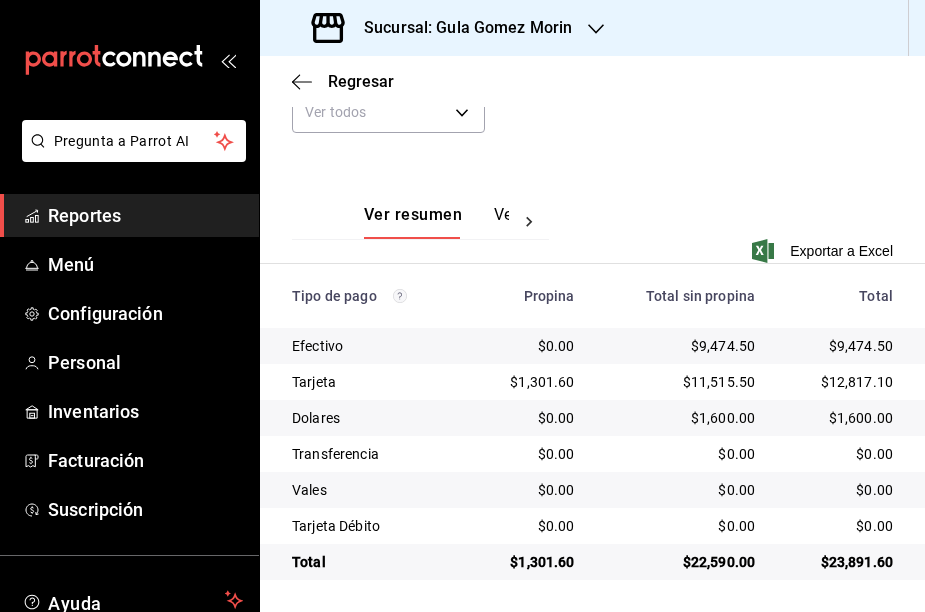 scroll, scrollTop: 0, scrollLeft: 0, axis: both 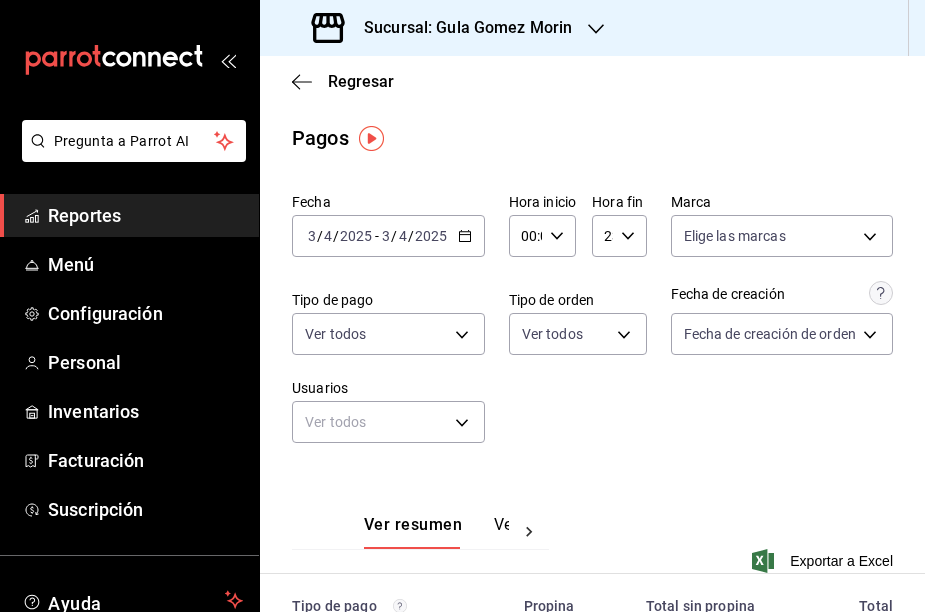 click on "[DATE] [DATE] - [DATE] [DATE]" at bounding box center [388, 236] 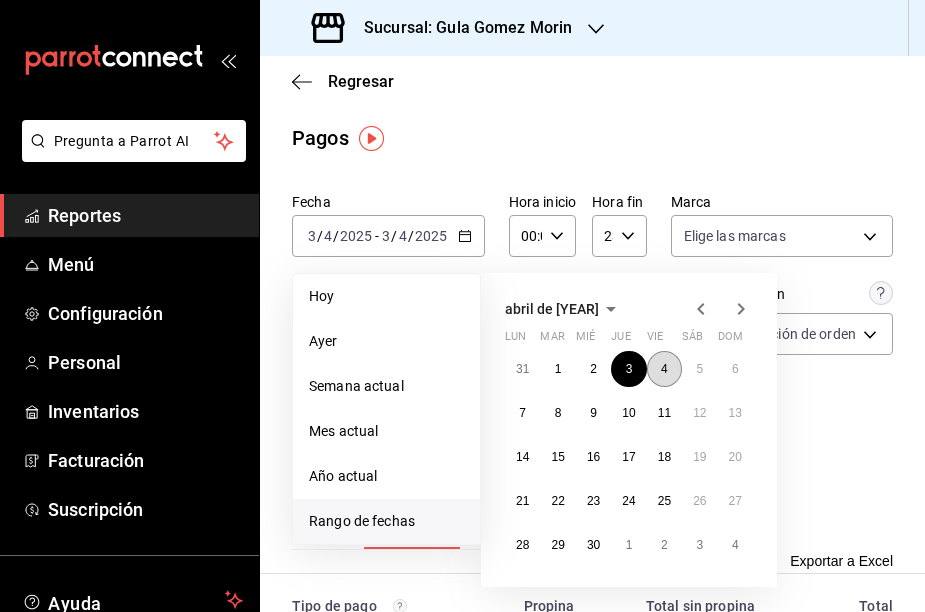 click on "4" at bounding box center (664, 369) 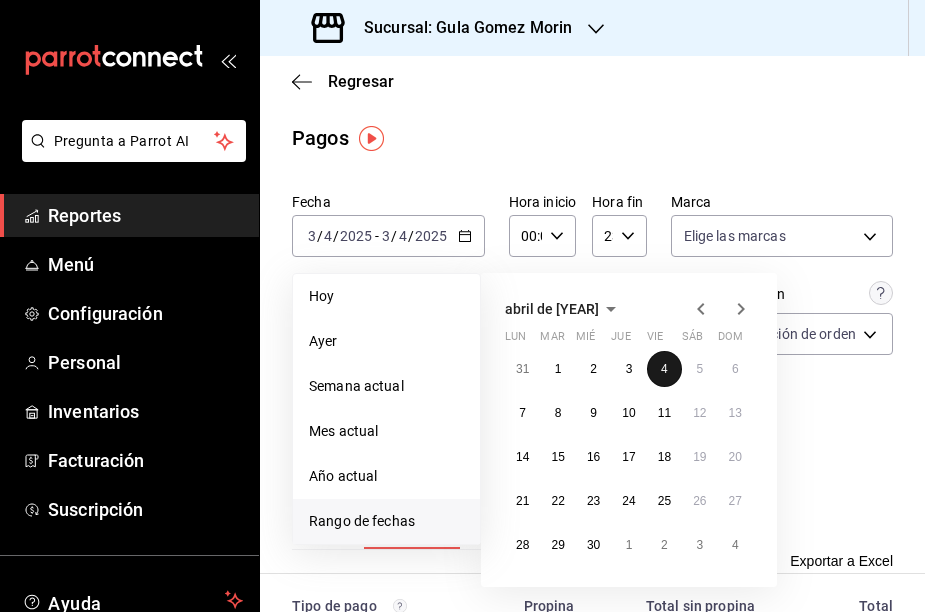 click on "4" at bounding box center (664, 369) 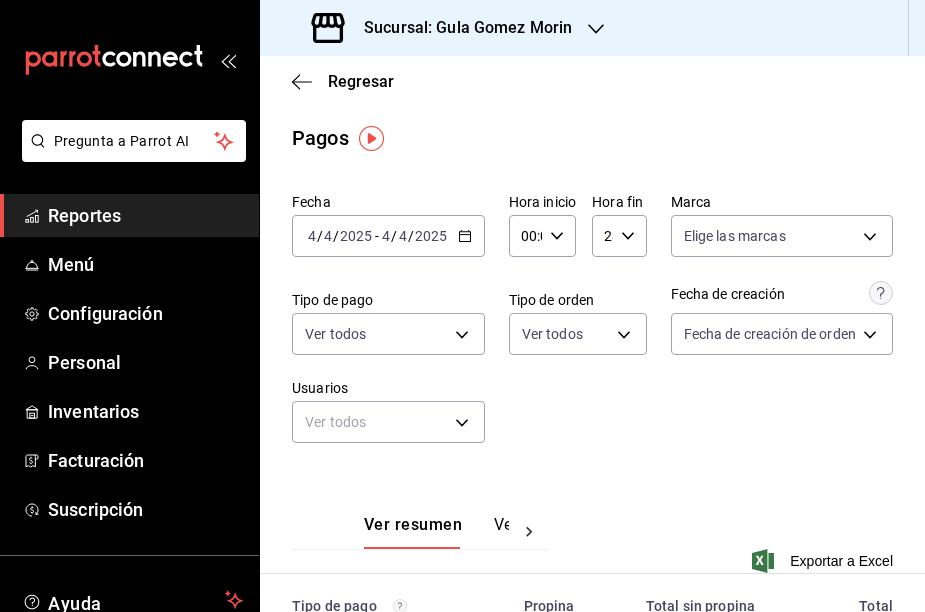 click on "Ver resumen Ver pagos Exportar a Excel" at bounding box center [592, 532] 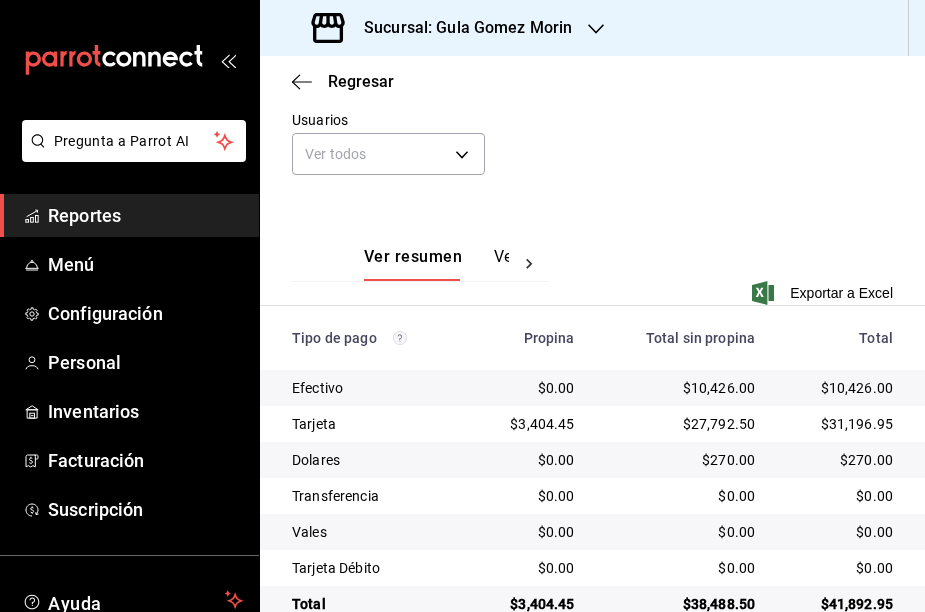 scroll, scrollTop: 49, scrollLeft: 0, axis: vertical 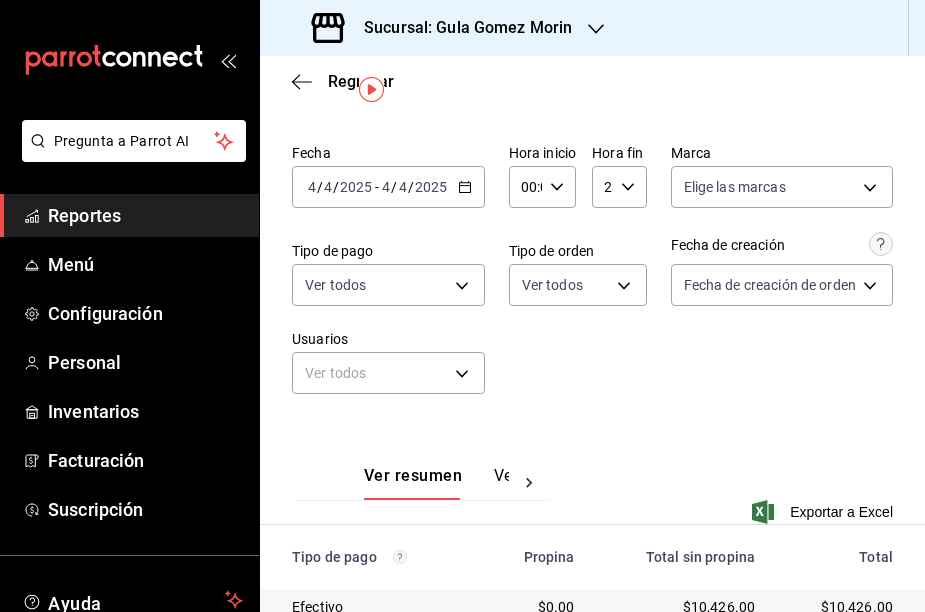 click 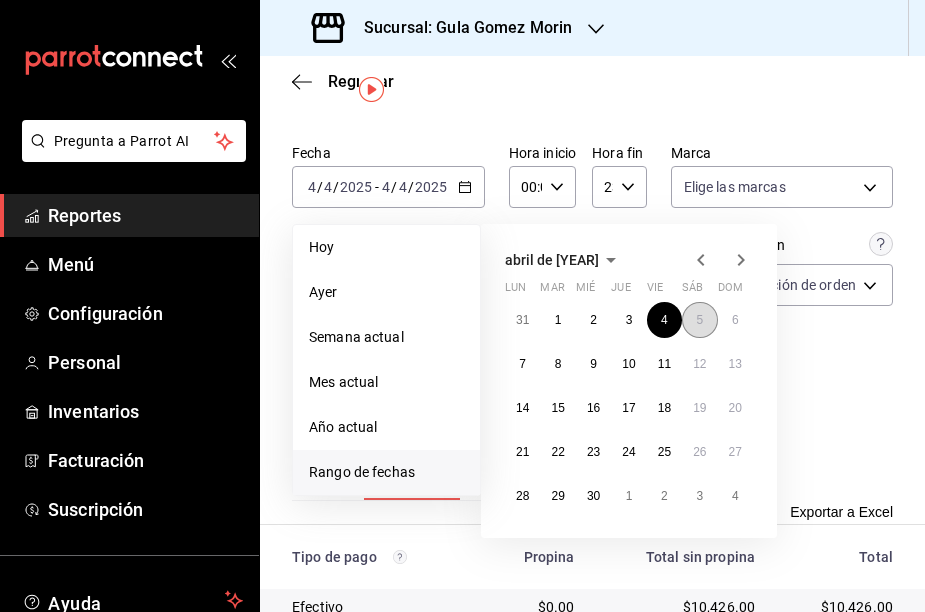 click on "5" at bounding box center (699, 320) 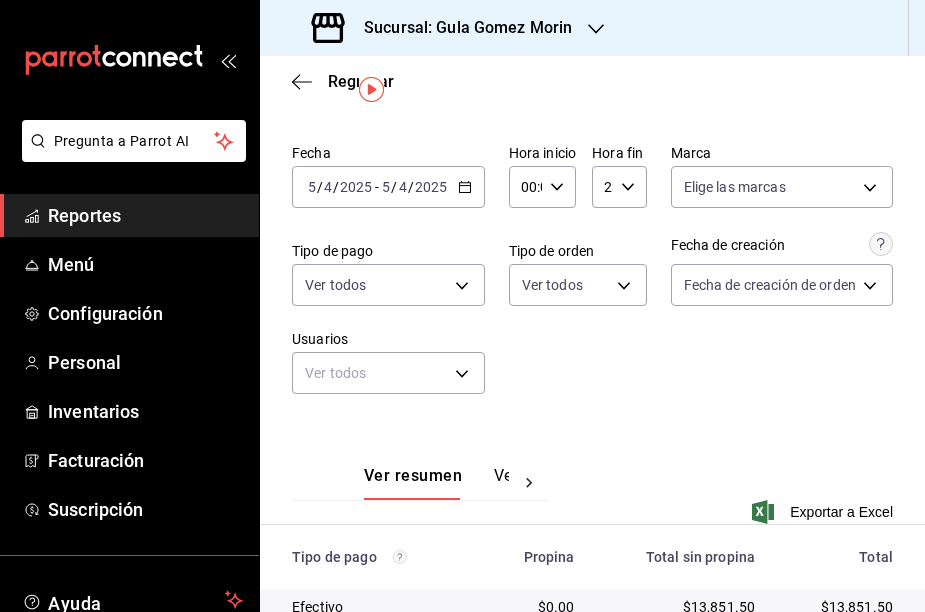 click on "Fecha [DATE] [DATE] - [DATE] [DATE] Hora inicio 00:00 Hora inicio Hora fin 23:59 Hora fin Marca Elige las marcas Tipo de pago Ver todos Tipo de orden Ver todos Fecha de creación   Fecha de creación de orden ORDER Usuarios Ver todos null" at bounding box center (592, 277) 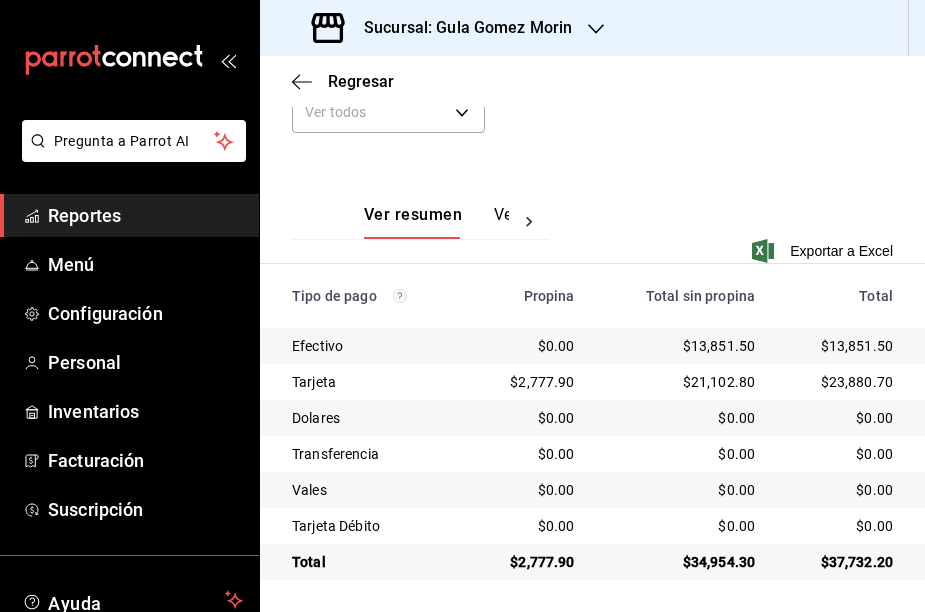 scroll, scrollTop: 30, scrollLeft: 0, axis: vertical 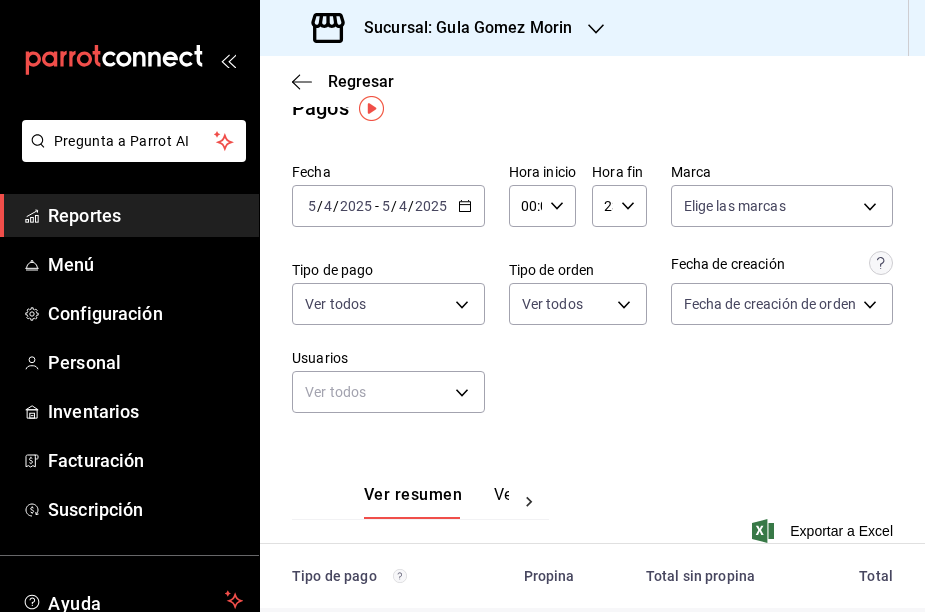 click on "[DATE] [DAY] / [MONTH] / [YEAR] - [DATE] [DAY] / [MONTH] / [YEAR]" at bounding box center [388, 206] 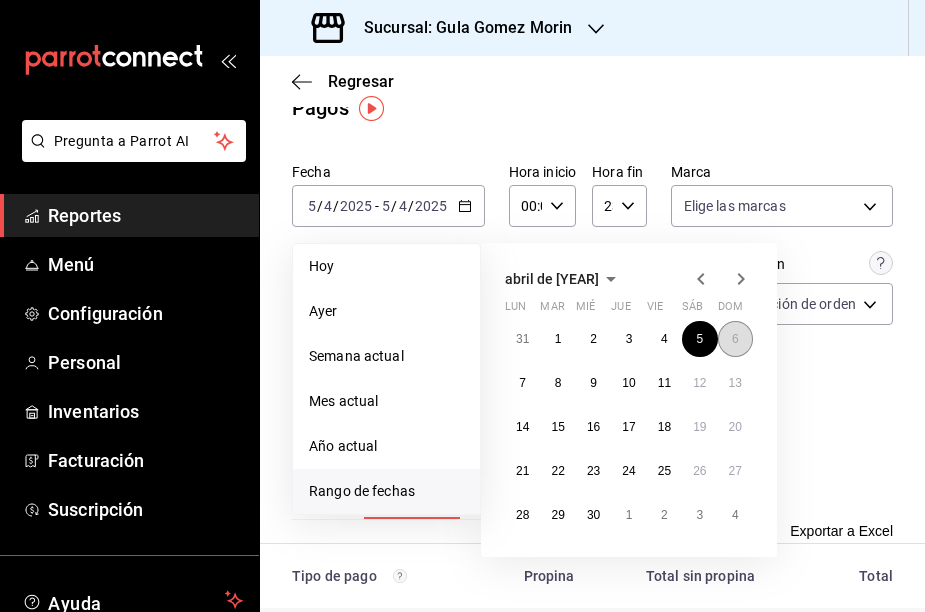 click on "6" at bounding box center [735, 339] 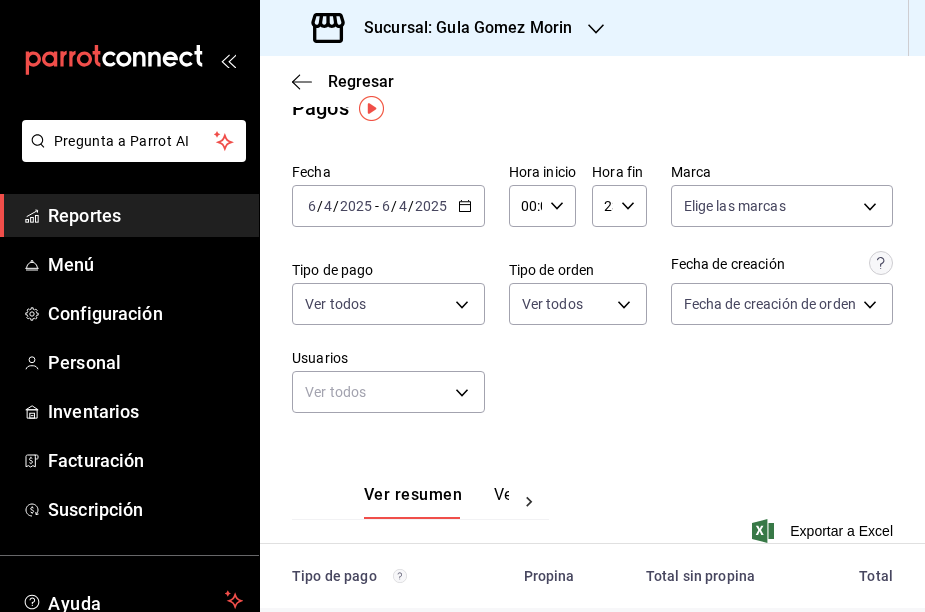 click on "Fecha [DATE] [DATE] - [DATE] [DATE] Hora inicio 00:00 Hora inicio Hora fin 23:59 Hora fin Marca Elige las marcas Tipo de pago Ver todos Tipo de orden Ver todos Fecha de creación   Fecha de creación de orden ORDER Usuarios Ver todos null" at bounding box center (592, 296) 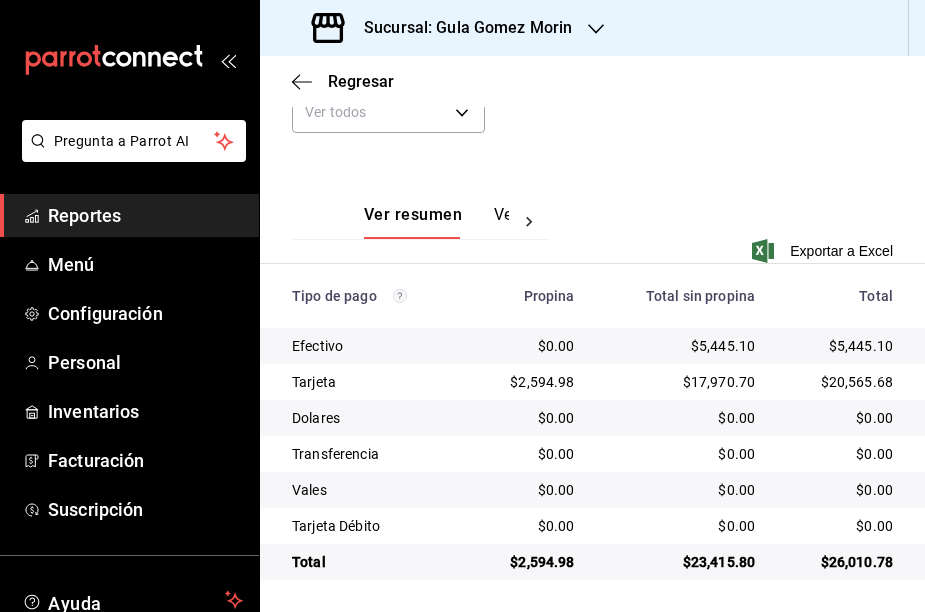 scroll, scrollTop: 52, scrollLeft: 0, axis: vertical 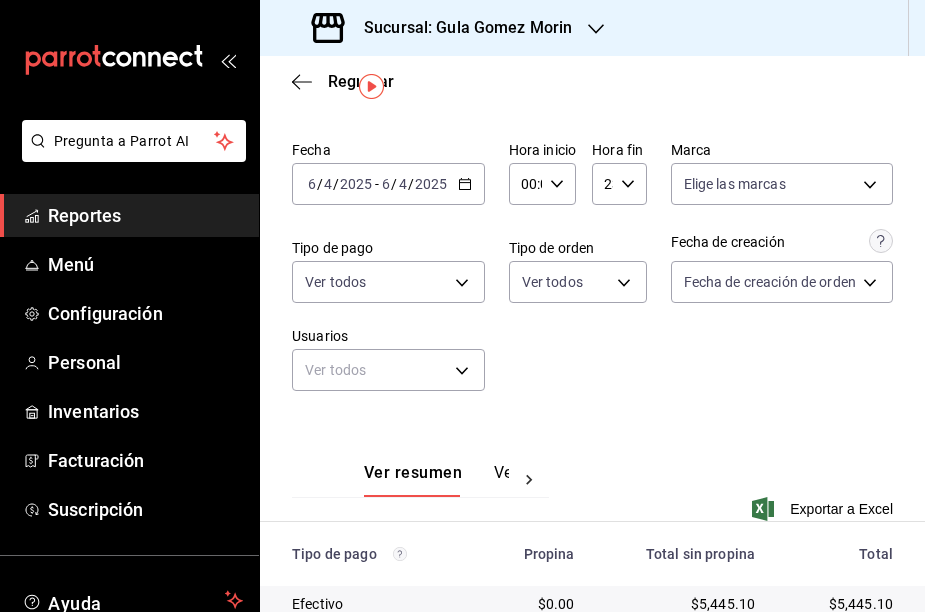 click on "[DATE] [DATE] - [DATE] [DATE]" at bounding box center [388, 184] 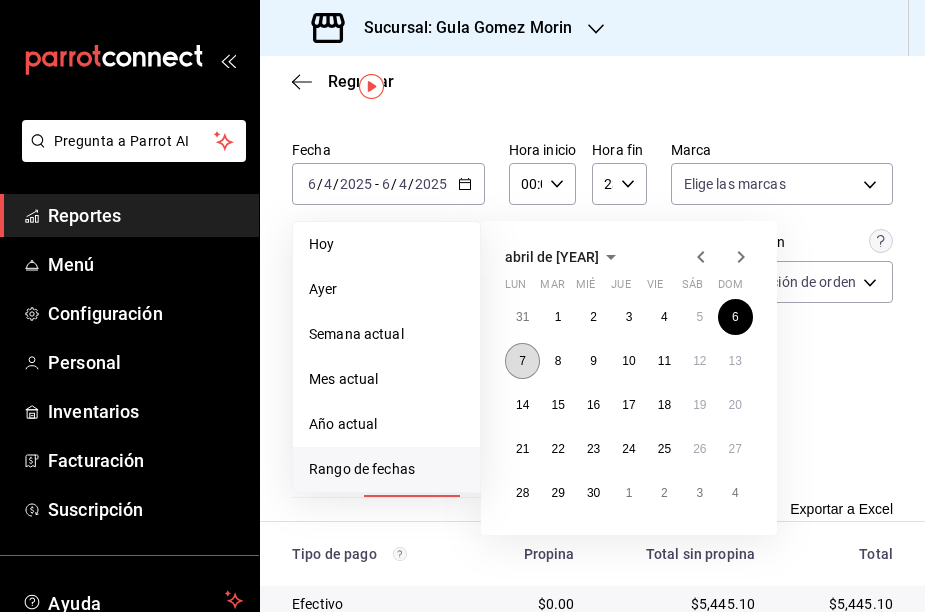 click on "7" at bounding box center (522, 361) 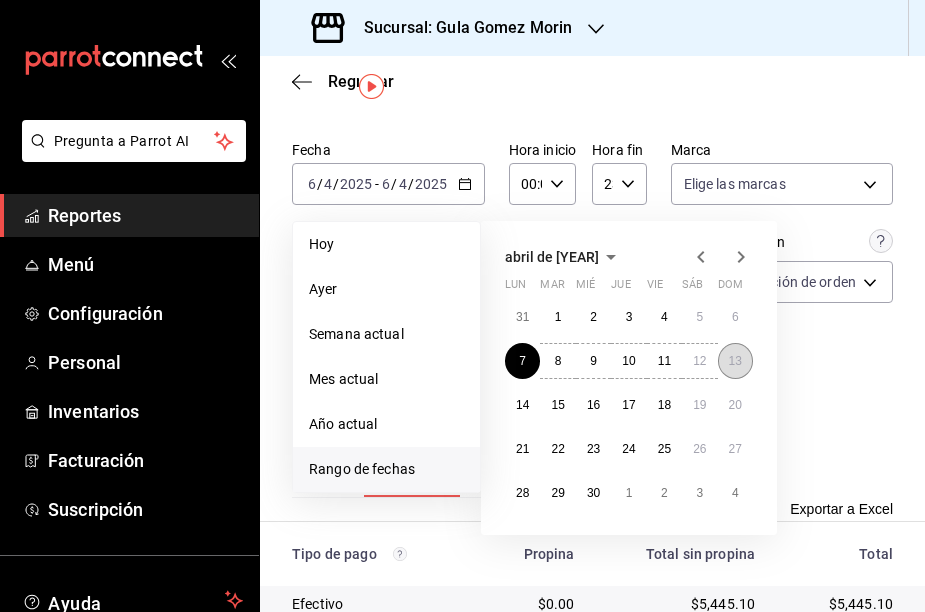 click on "13" at bounding box center (735, 361) 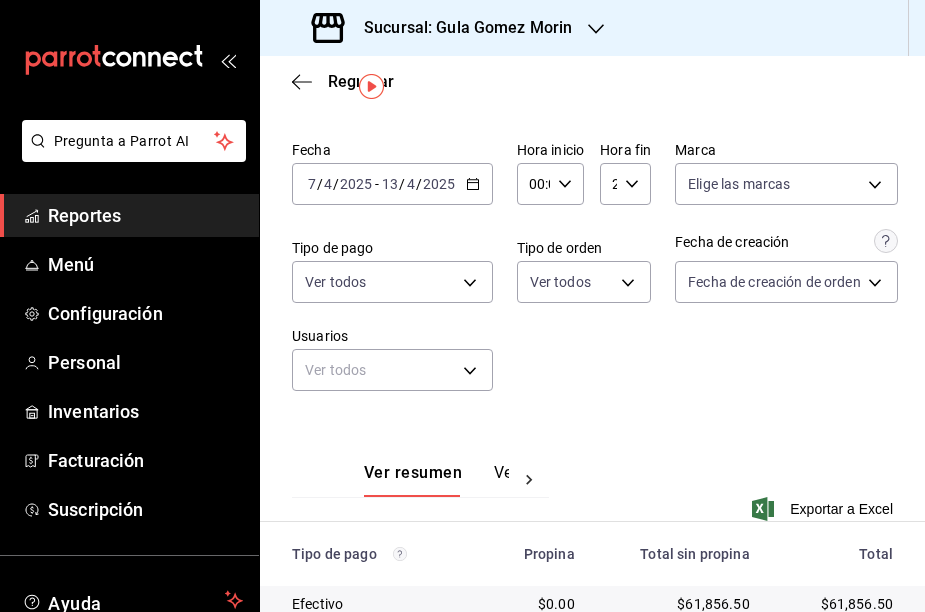 click on "Fecha [DATE] [DAY] / [MONTH] / [YEAR] - [DATE] [DAY] / [MONTH] / [YEAR] Hora inicio 00:00 Hora inicio Hora fin 23:59 Hora fin Marca Elige las marcas Tipo de pago Ver todos Tipo de orden Ver todos Fecha de creación   Fecha de creación de orden ORDER Usuarios Ver todos null" at bounding box center [592, 274] 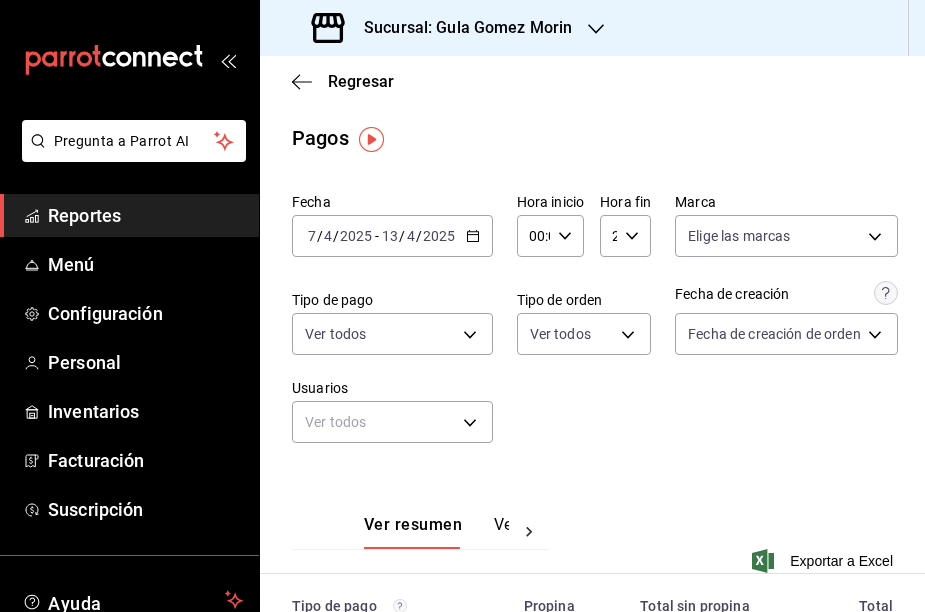 scroll, scrollTop: 0, scrollLeft: 0, axis: both 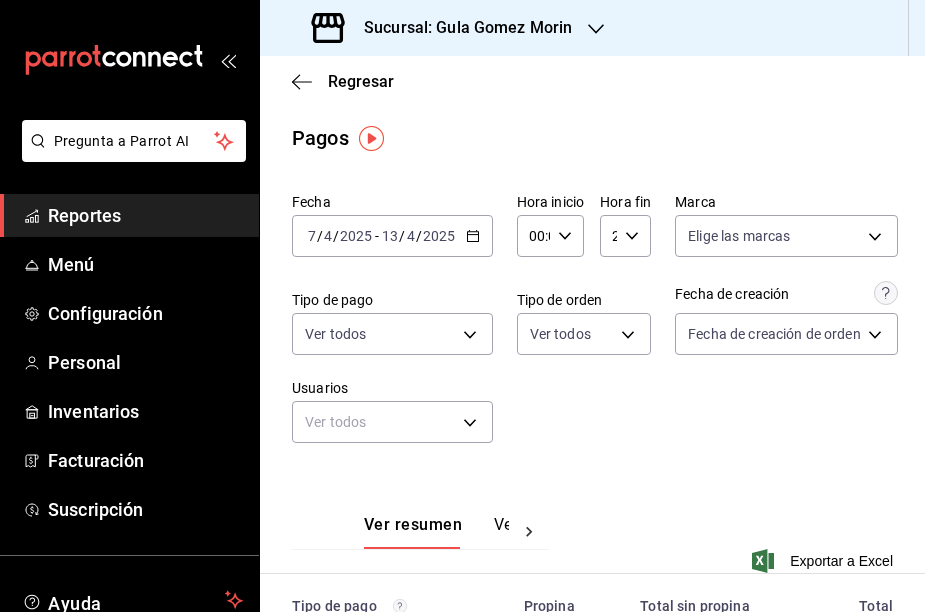 click 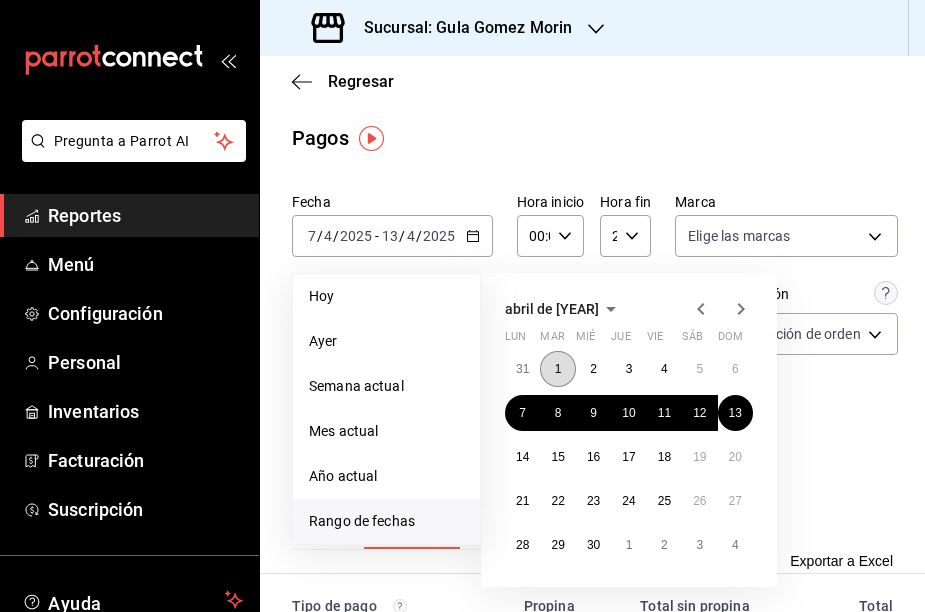 click on "1" at bounding box center [558, 369] 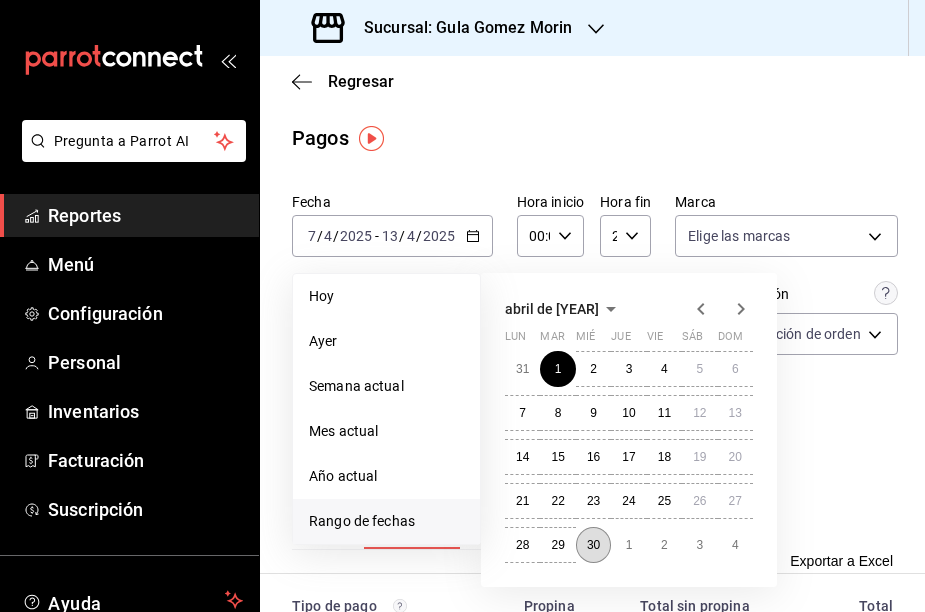 click on "30" at bounding box center (593, 545) 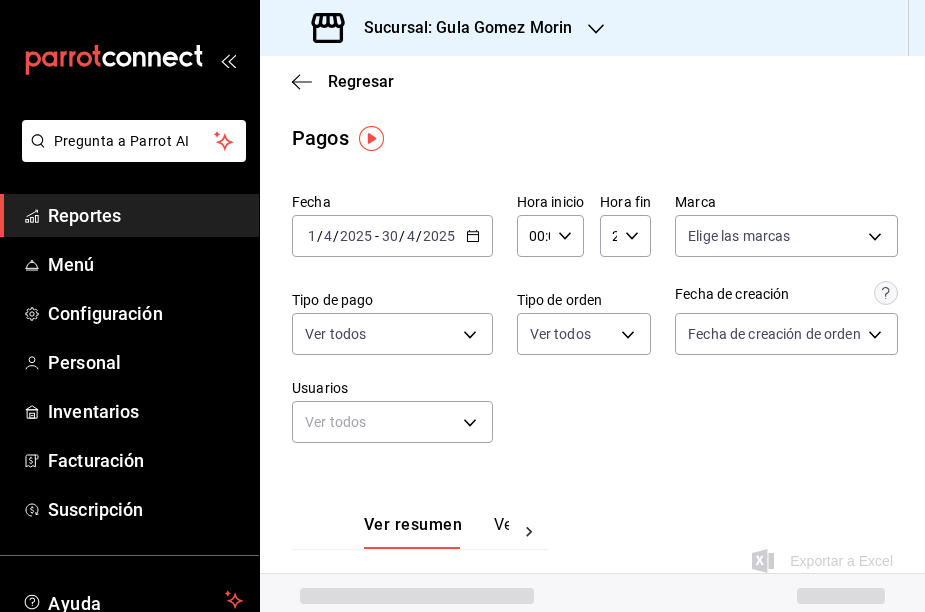 click on "Ver resumen Ver pagos Exportar a Excel" at bounding box center (592, 532) 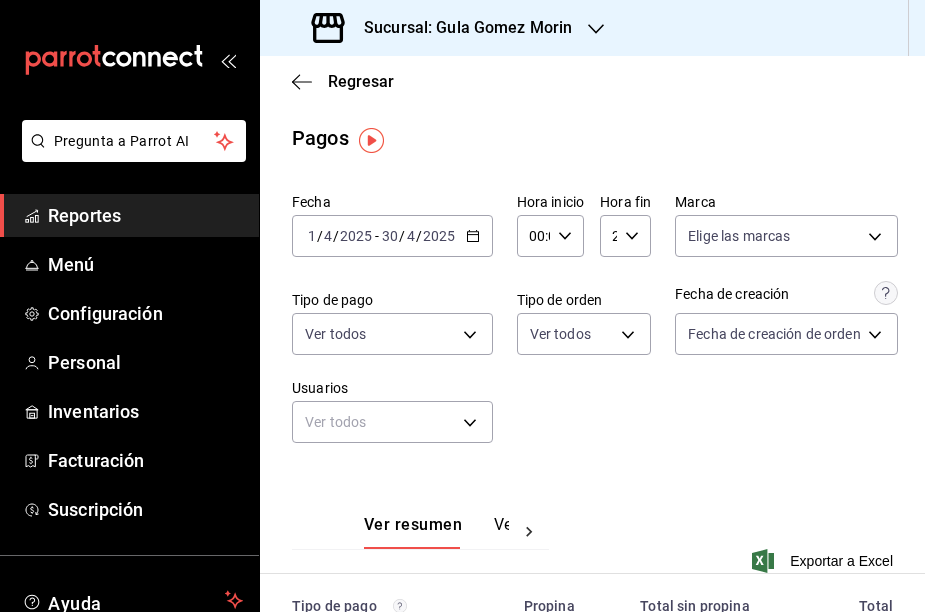 scroll, scrollTop: 0, scrollLeft: 0, axis: both 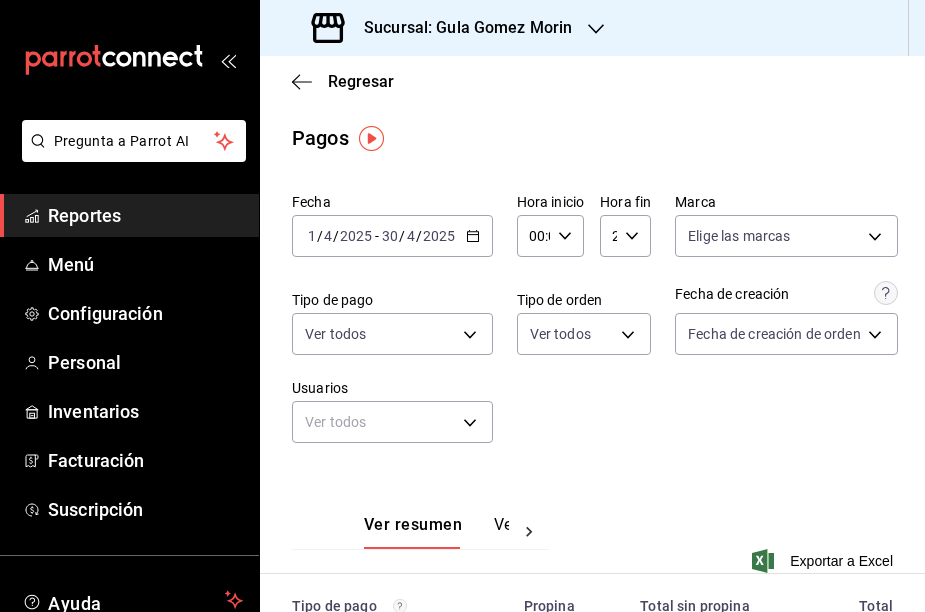 click 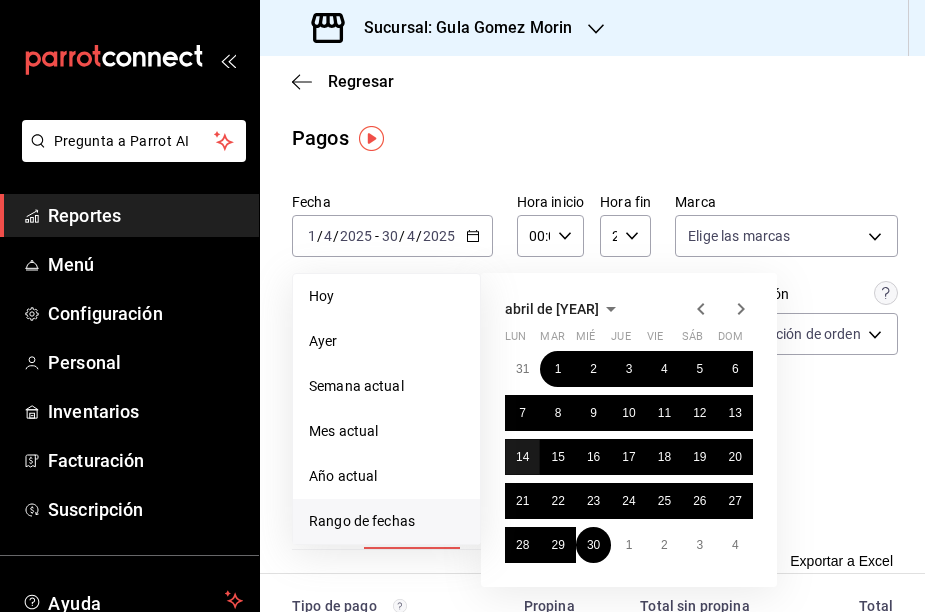 click on "14" at bounding box center (522, 457) 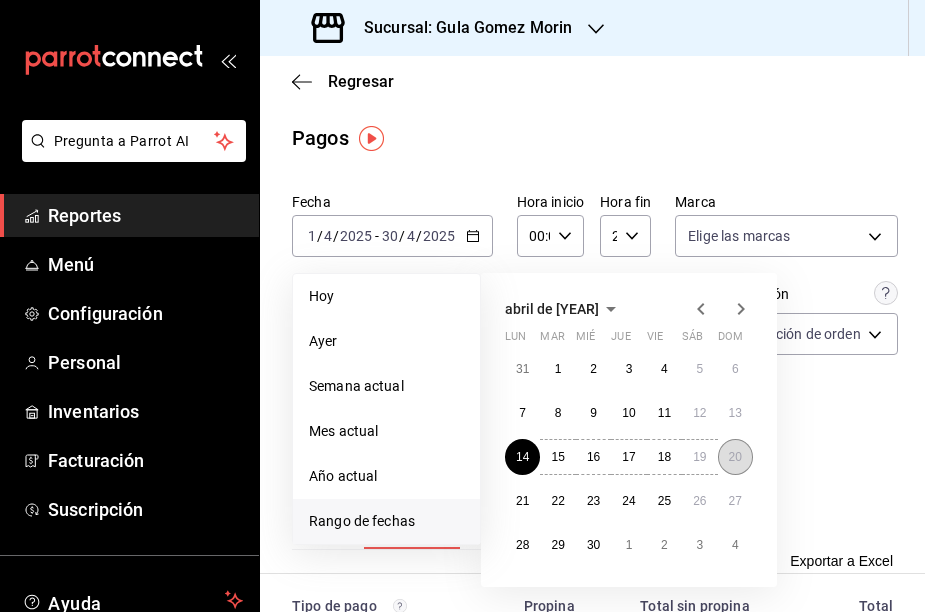click on "20" at bounding box center (735, 457) 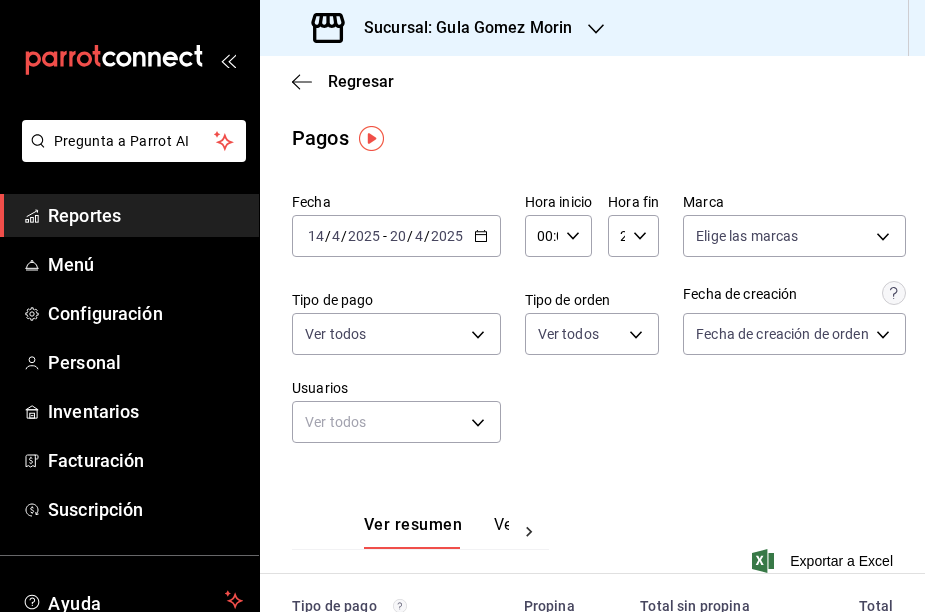 click on "Fecha [DATE] [DAY] / [MONTH] / [YEAR] - [DATE] [DAY] / [MONTH] / [YEAR] Hora inicio 00:00 Hora inicio Hora fin 23:59 Hora fin Marca Elige las marcas Tipo de pago Ver todos Tipo de orden Ver todos Fecha de creación   Fecha de creación de orden ORDER Usuarios Ver todos null" at bounding box center (592, 326) 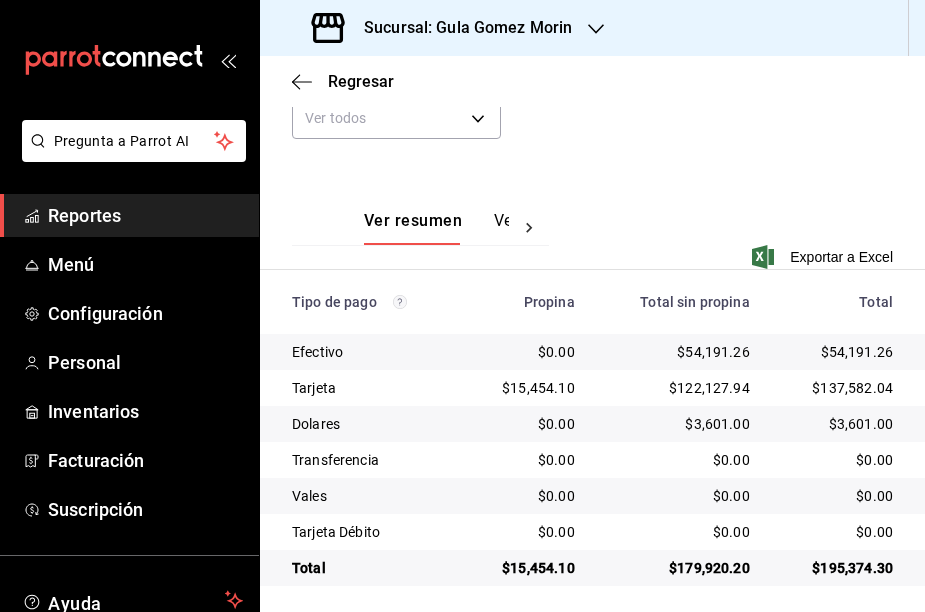 scroll, scrollTop: 310, scrollLeft: 0, axis: vertical 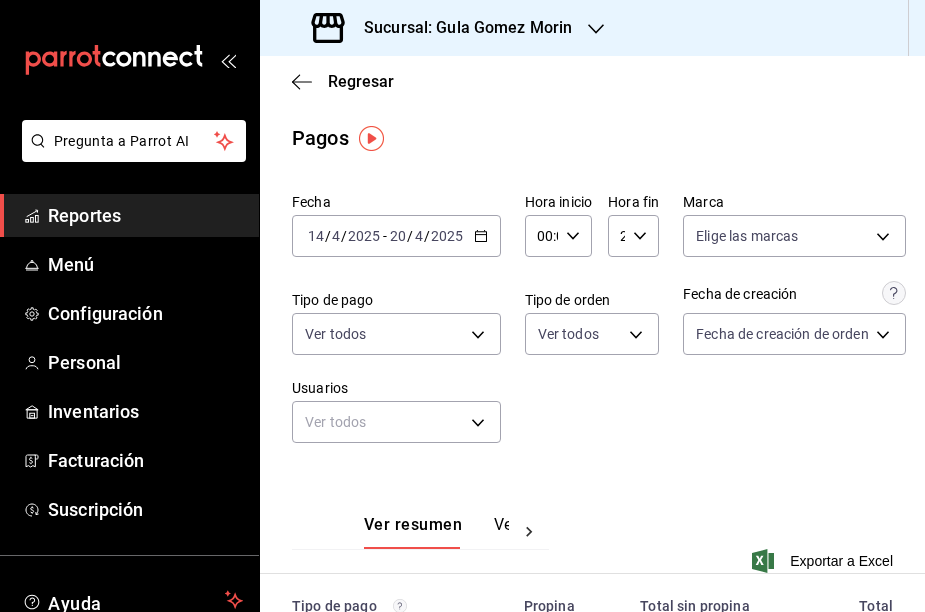 click 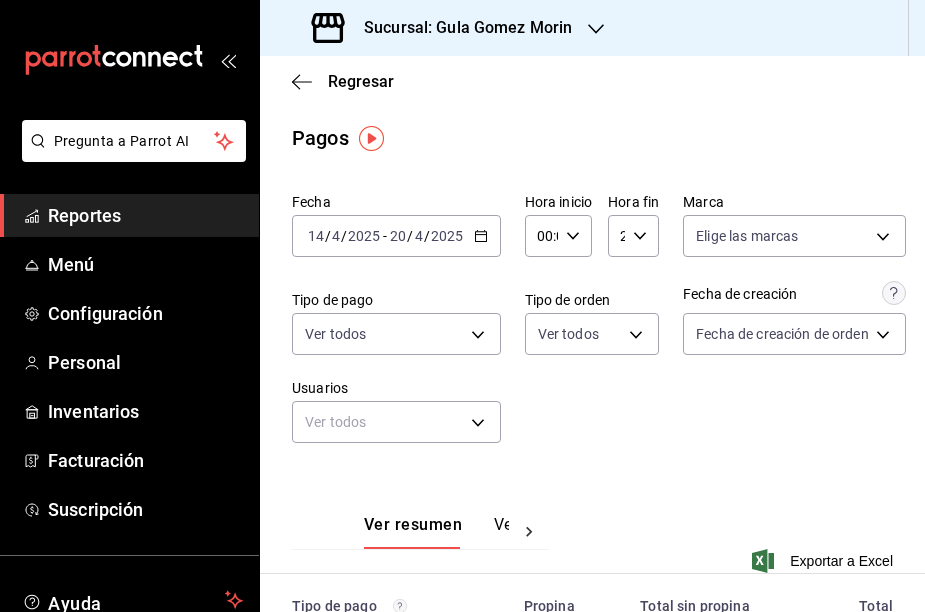 click on "[DATE] [DATE] - [DATE] [DATE]" at bounding box center (396, 236) 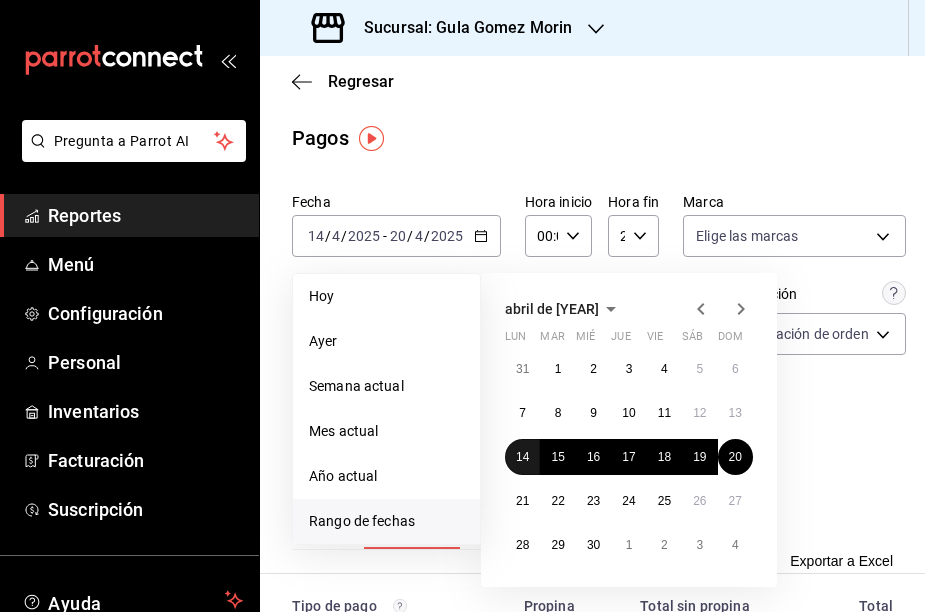 click on "14" at bounding box center [522, 457] 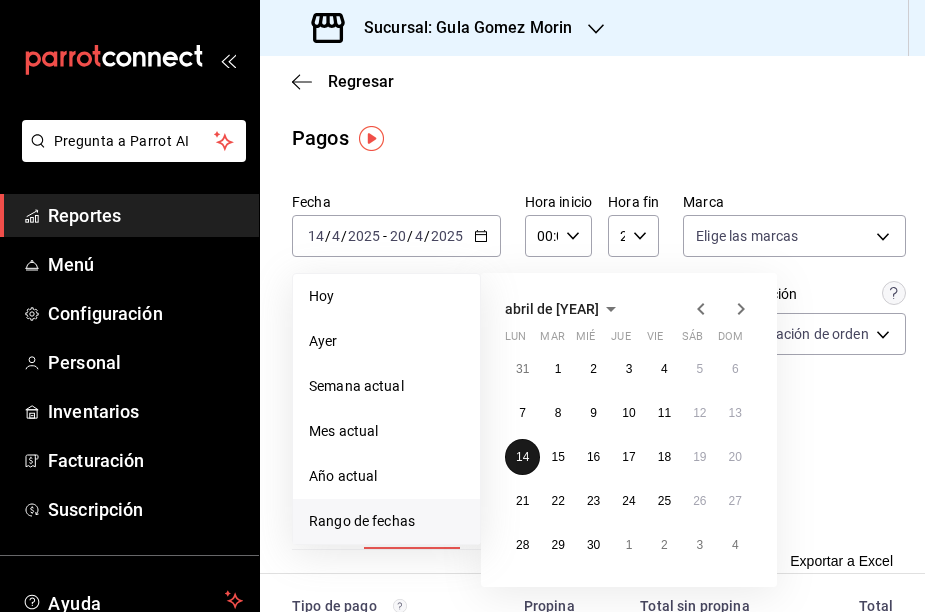 click on "14" at bounding box center [522, 457] 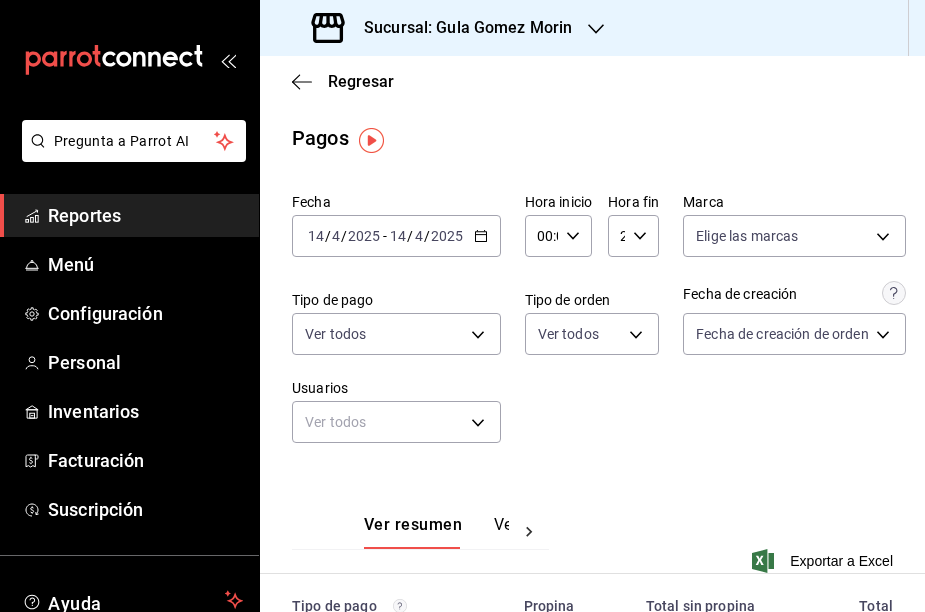 scroll, scrollTop: 0, scrollLeft: 0, axis: both 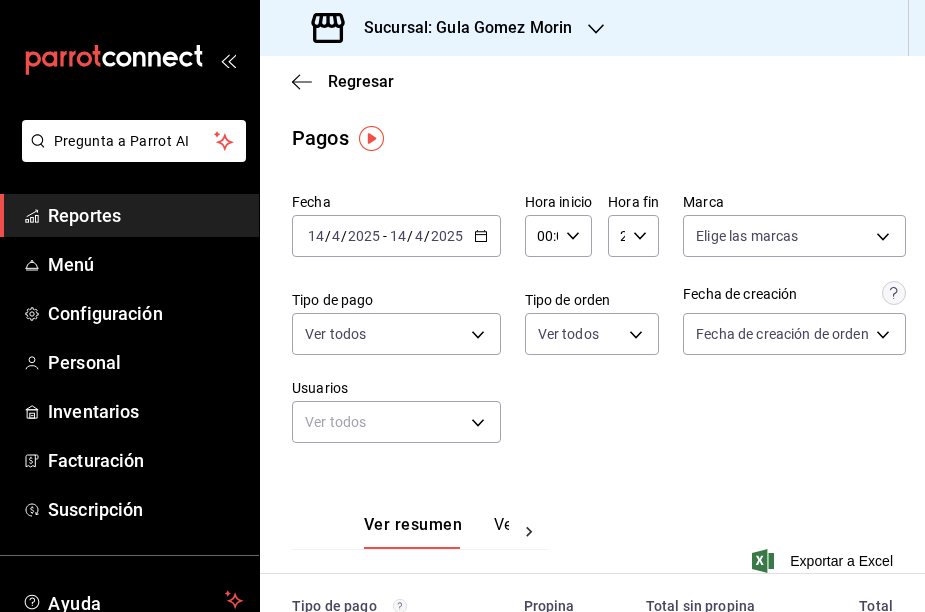 click on "[DATE] [DATE] - [DATE] [DATE]" at bounding box center [396, 236] 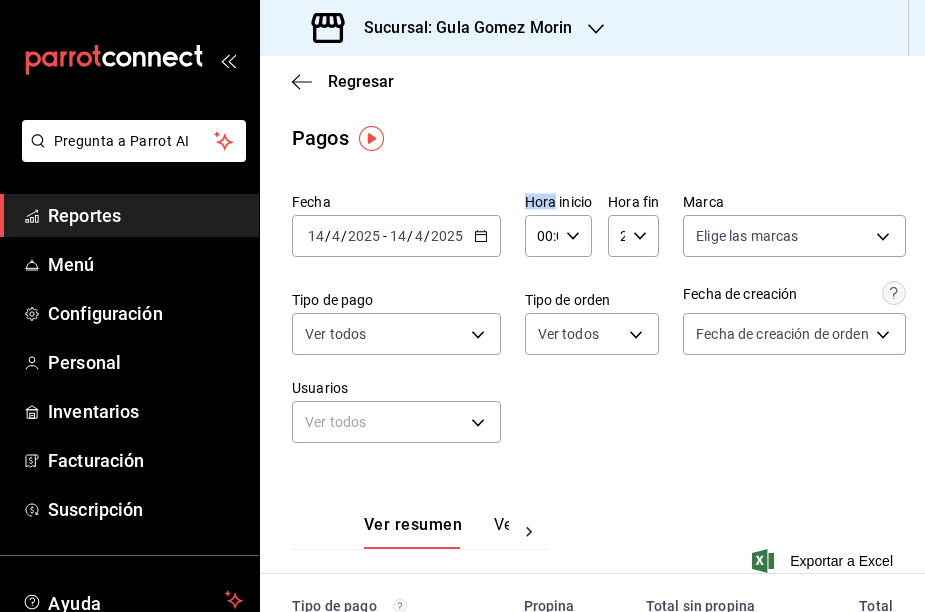 click on "[DATE] [DATE] - [DATE] [DATE]" at bounding box center (396, 236) 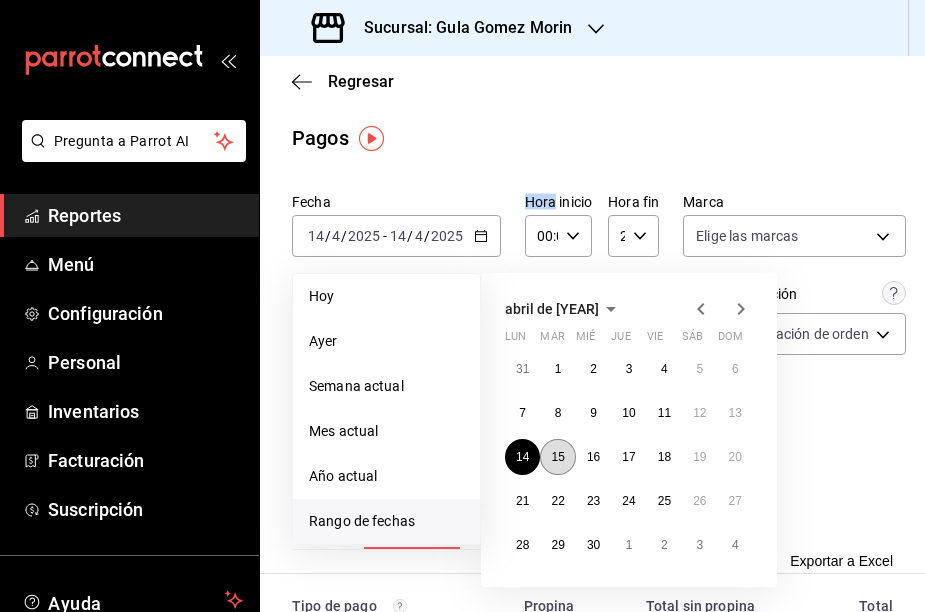 click on "15" at bounding box center (557, 457) 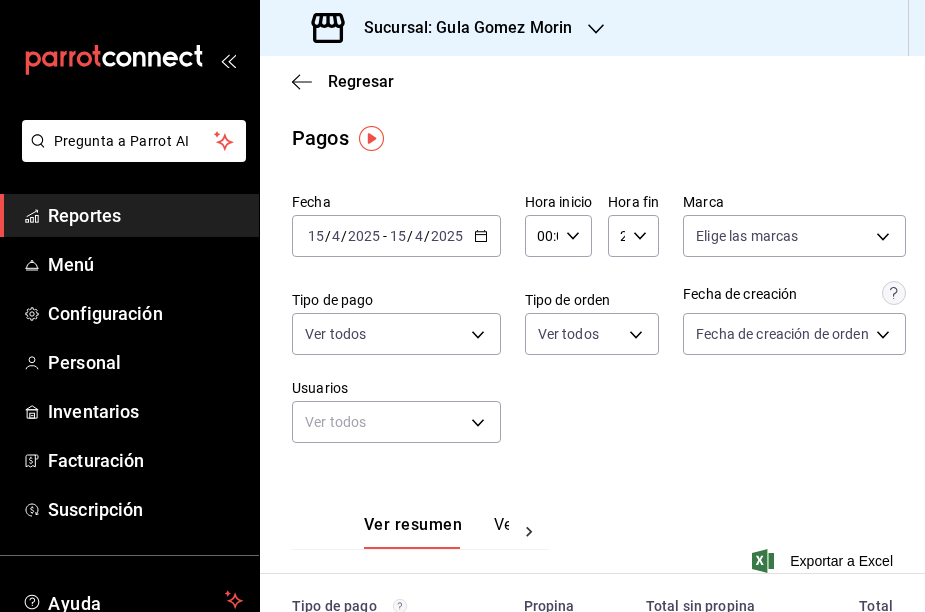 click on "Fecha [DATE] [DATE] - [DATE] [DATE] Hora inicio 00:00 Hora inicio Hora fin 23:59 Hora fin Marca Elige las marcas Tipo de pago Ver todos Tipo de orden Ver todos Fecha de creación   Fecha de creación de orden ORDER Usuarios Ver todos null" at bounding box center (592, 326) 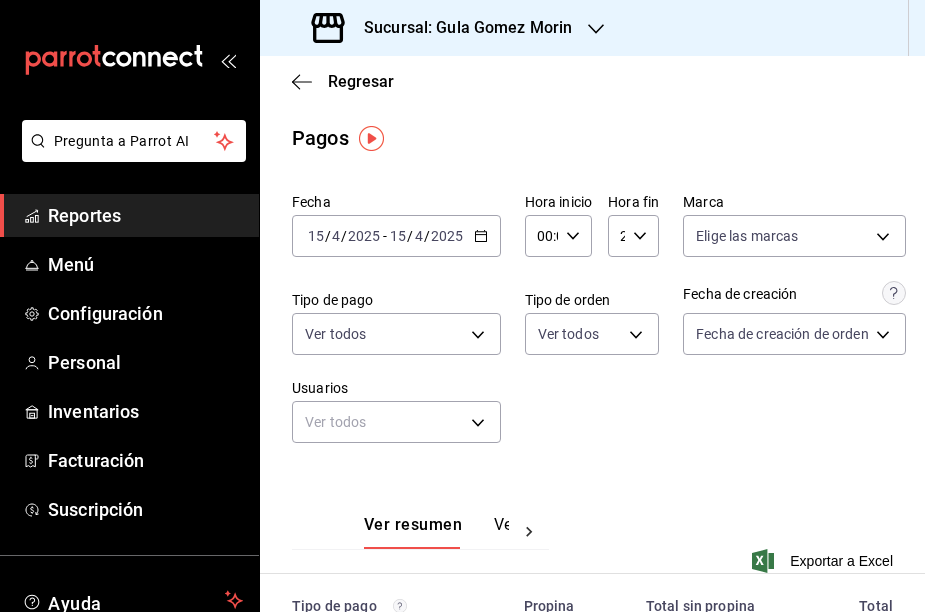scroll, scrollTop: 0, scrollLeft: 0, axis: both 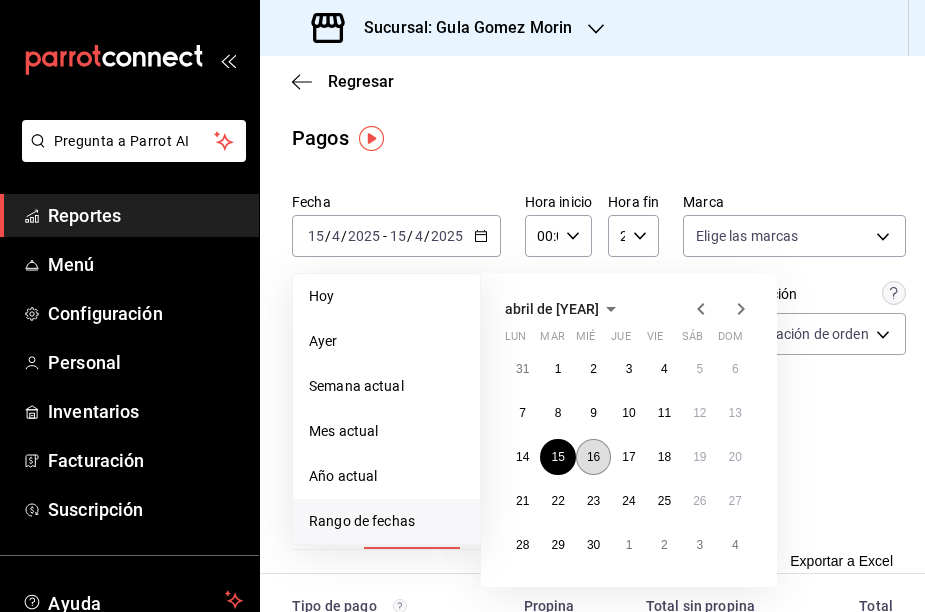 click on "16" at bounding box center [593, 457] 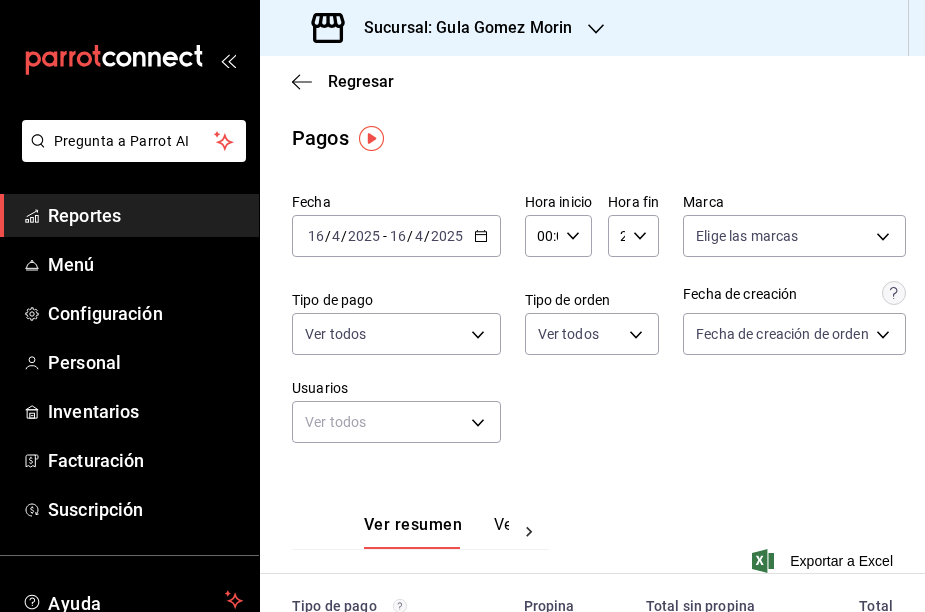 click on "Fecha [DATE] [DATE] - [DATE] [DATE] Hora inicio 00:00 Hora inicio Hora fin 23:59 Hora fin Marca Elige las marcas Tipo de pago Ver todos Tipo de orden Ver todos Fecha de creación   Fecha de creación de orden ORDER Usuarios Ver todos null" at bounding box center [592, 326] 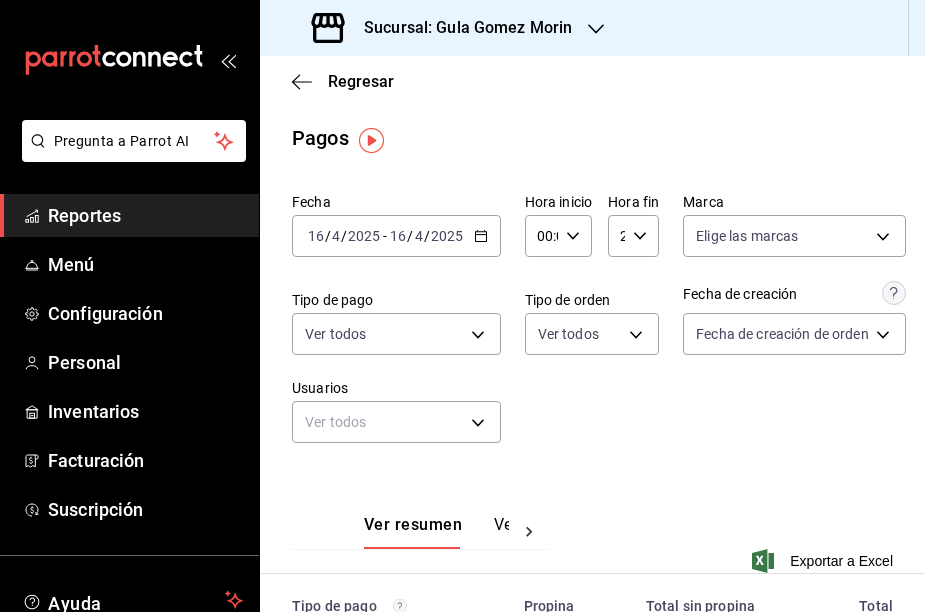 scroll, scrollTop: 0, scrollLeft: 0, axis: both 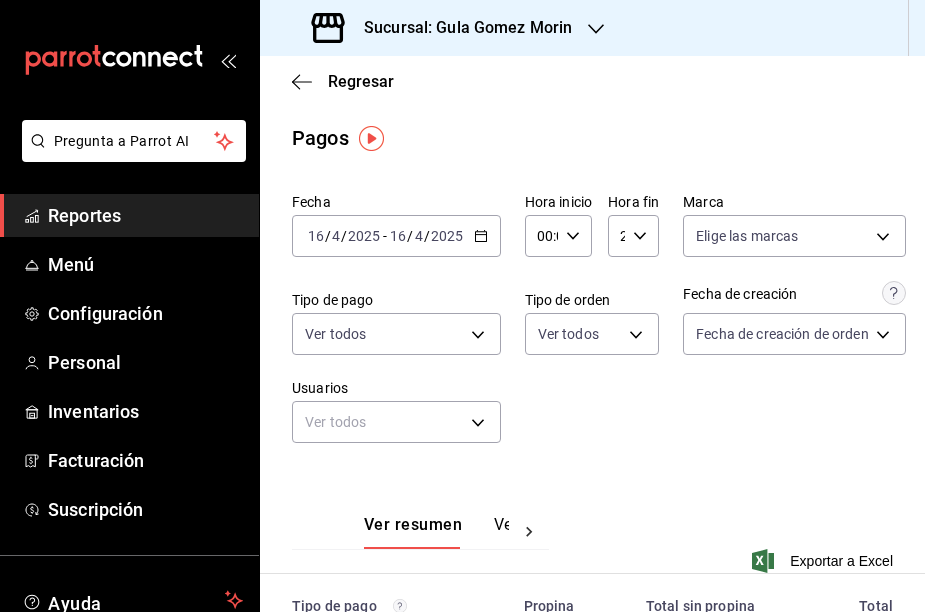 click 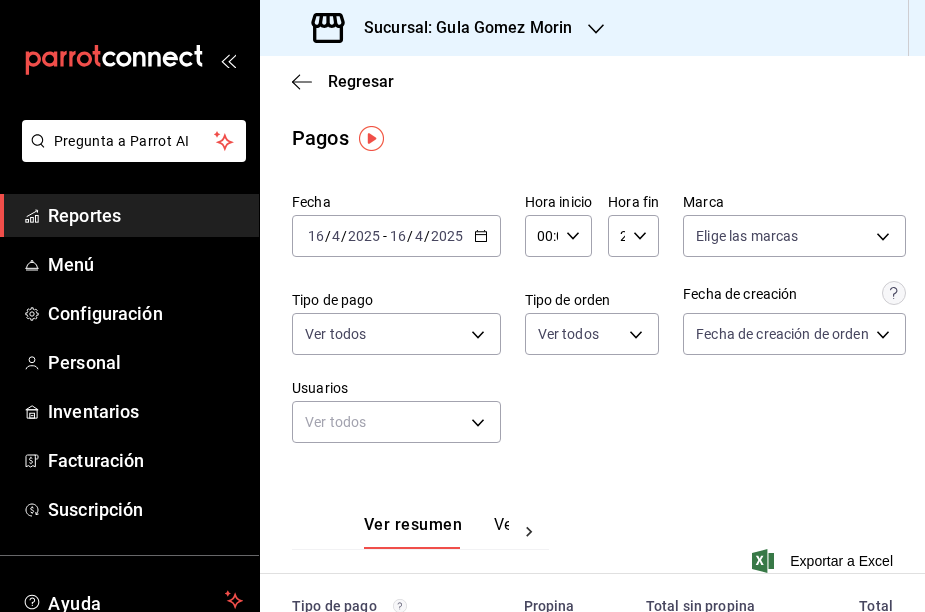 click 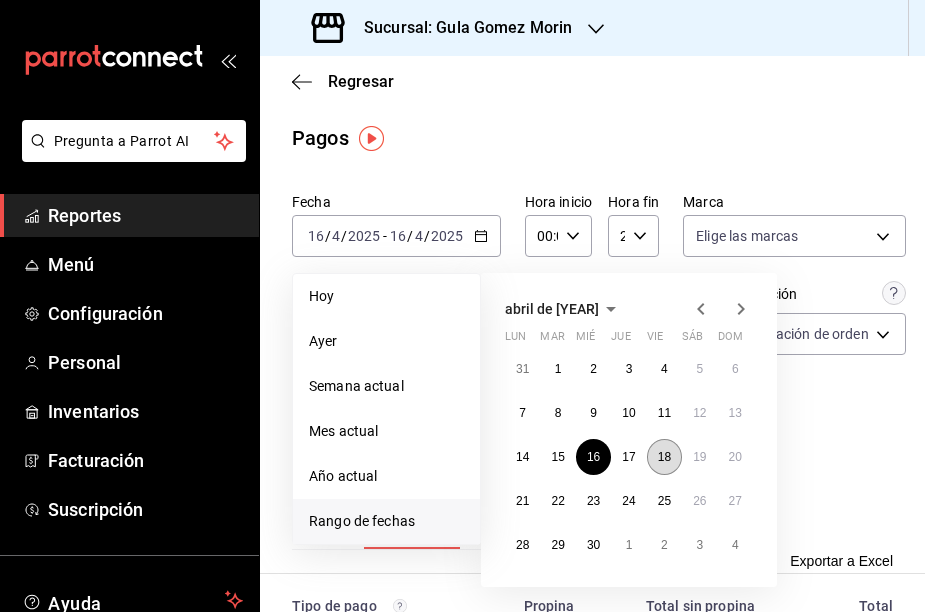 click on "18" at bounding box center (664, 457) 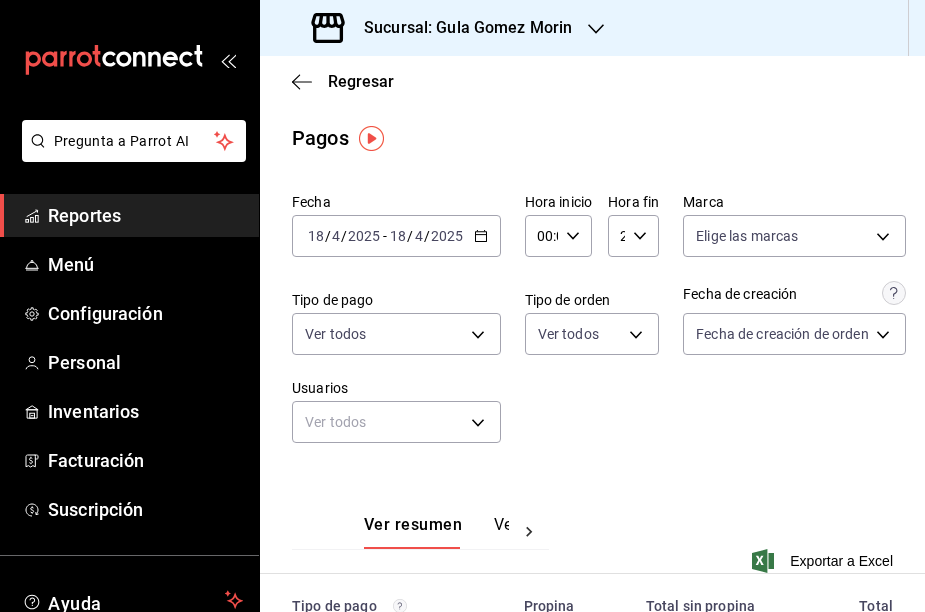 click on "[DATE] [DATE] - [DATE] [DATE]" at bounding box center (396, 236) 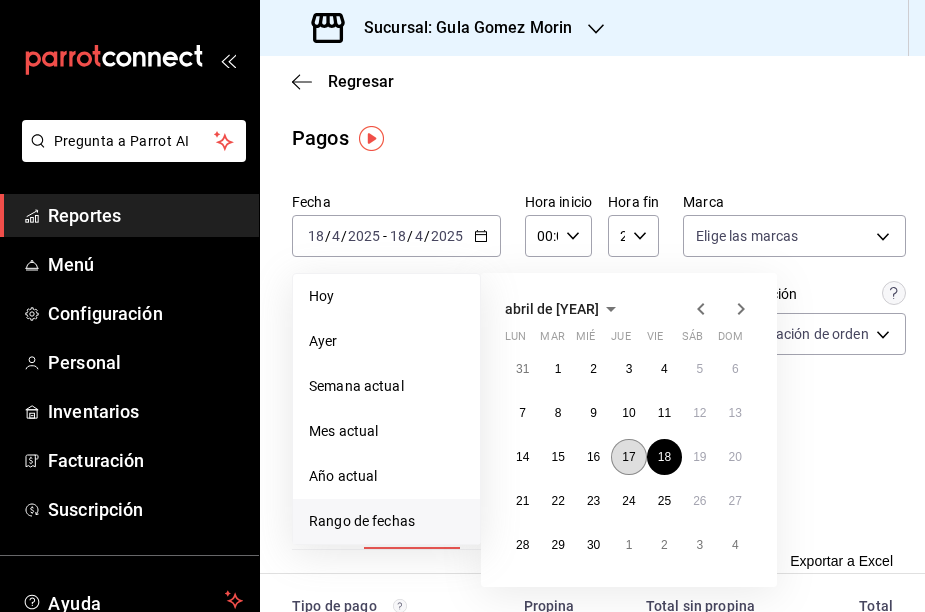 click on "17" at bounding box center (628, 457) 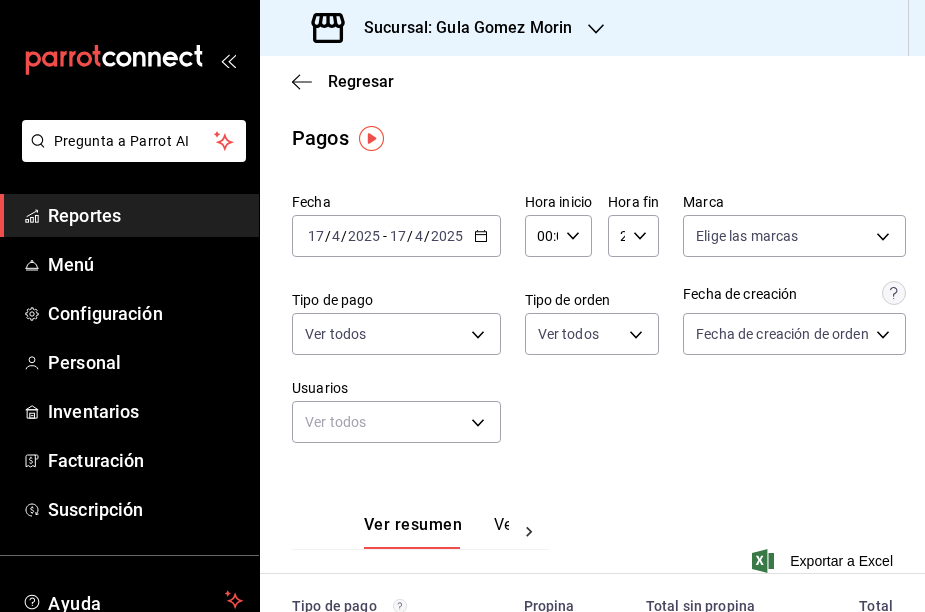 click on "Fecha [DATE] [DATE] - [DATE] [DATE] Hora inicio 00:00 Hora inicio Hora fin 23:59 Hora fin Marca Elige las marcas Tipo de pago Ver todos Tipo de orden Ver todos Fecha de creación   Fecha de creación de orden ORDER Usuarios Ver todos null" at bounding box center [592, 326] 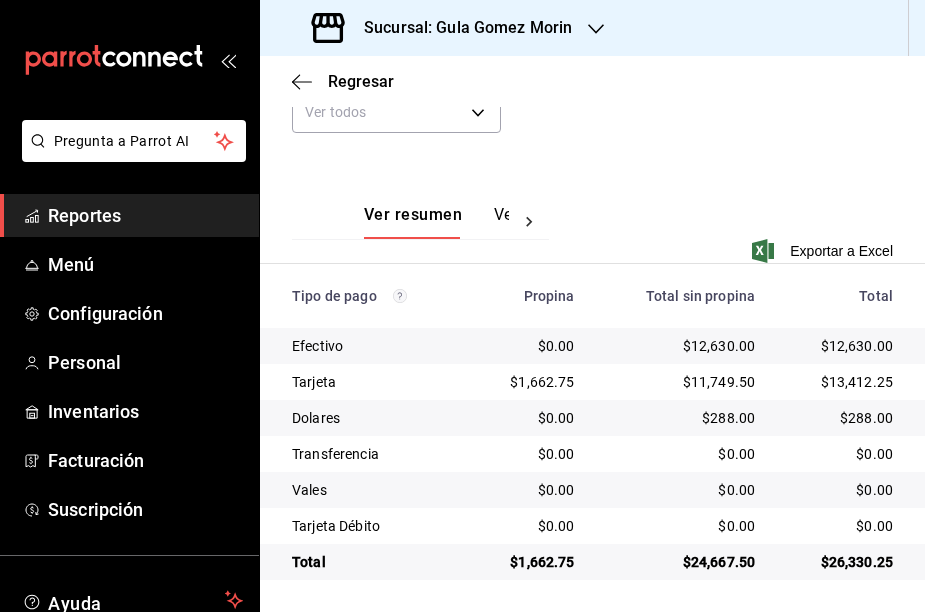 scroll, scrollTop: 0, scrollLeft: 0, axis: both 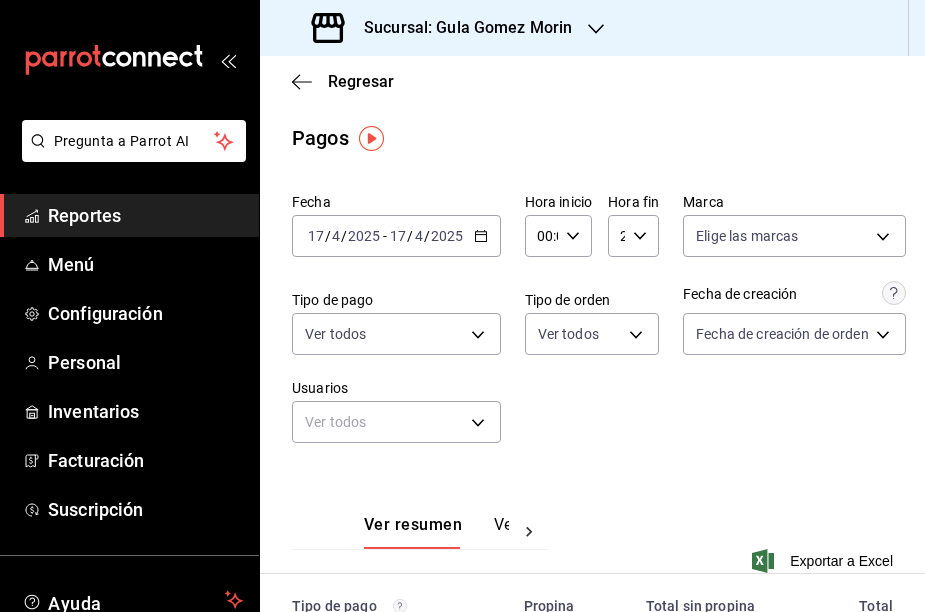click 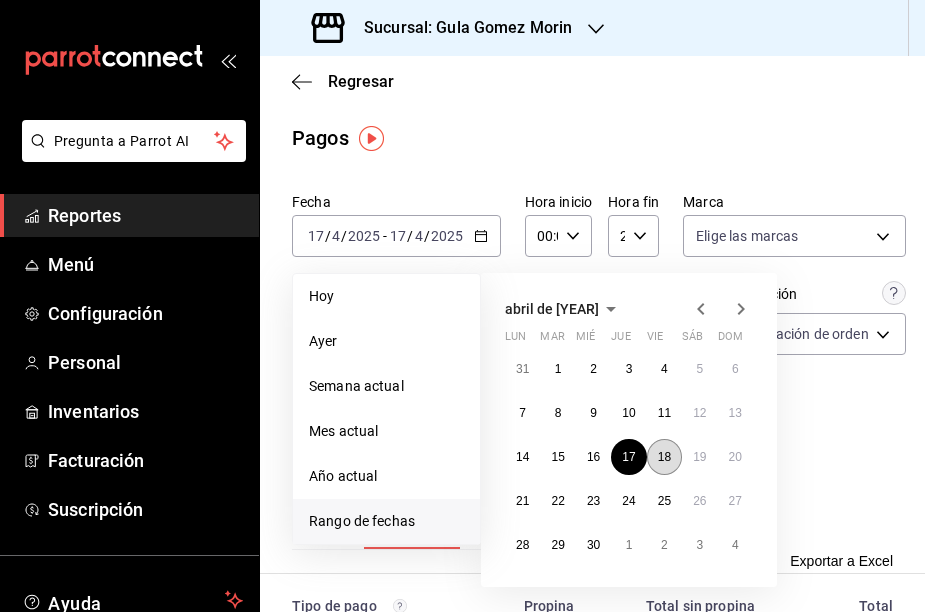 click on "18" at bounding box center (664, 457) 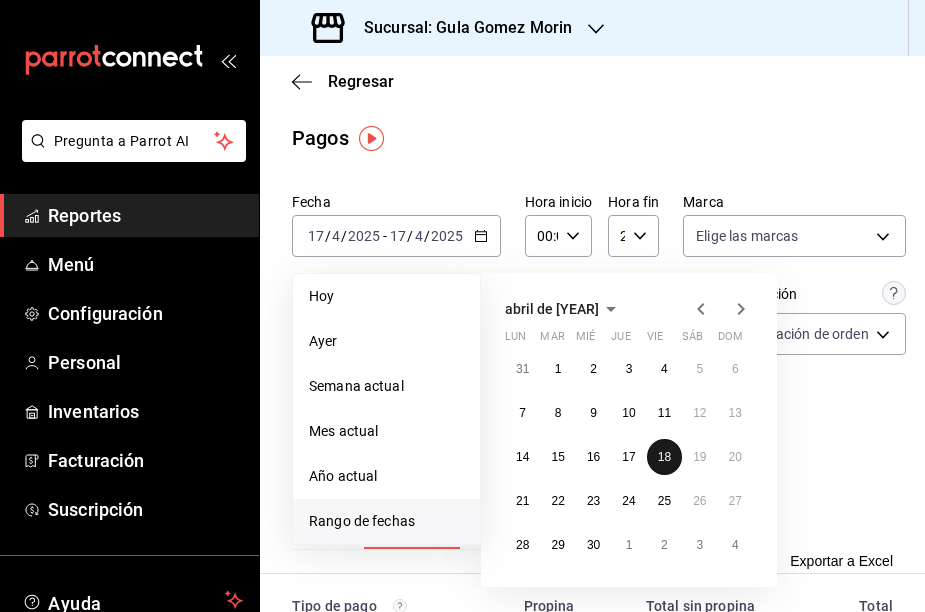 click on "18" at bounding box center (664, 457) 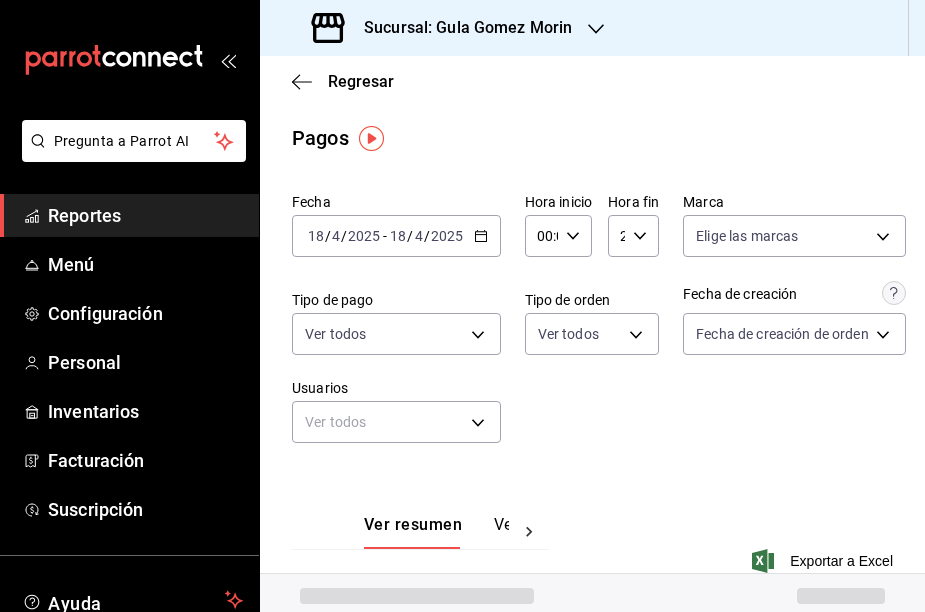 click on "Fecha [DATE] [DATE] - [DATE] [DATE] Hora inicio 00:00 Hora inicio Hora fin 23:59 Hora fin Marca Elige las marcas Tipo de pago Ver todos Tipo de orden Ver todos Fecha de creación   Fecha de creación de orden ORDER Usuarios Ver todos null" at bounding box center (592, 326) 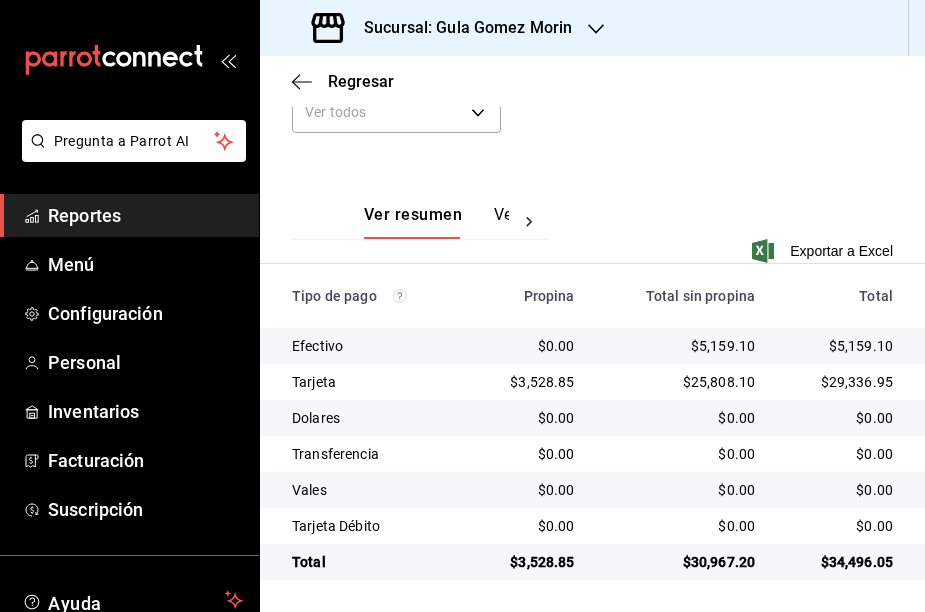 scroll, scrollTop: 0, scrollLeft: 0, axis: both 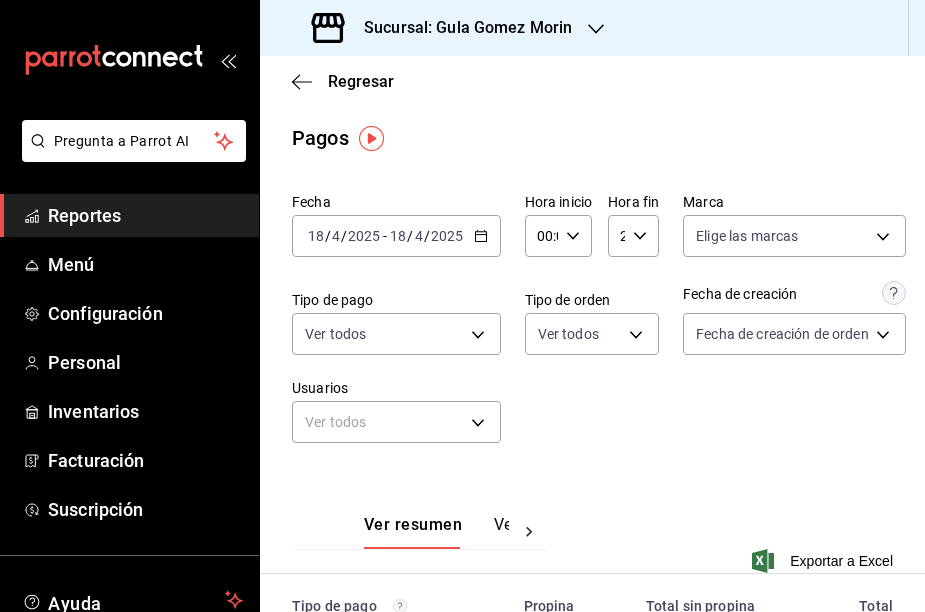 click 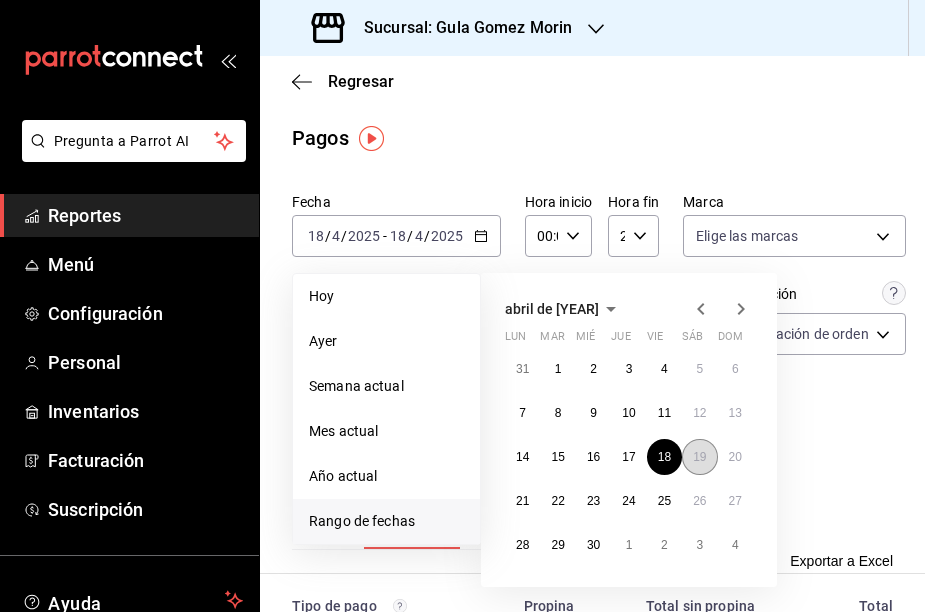 click on "19" at bounding box center [699, 457] 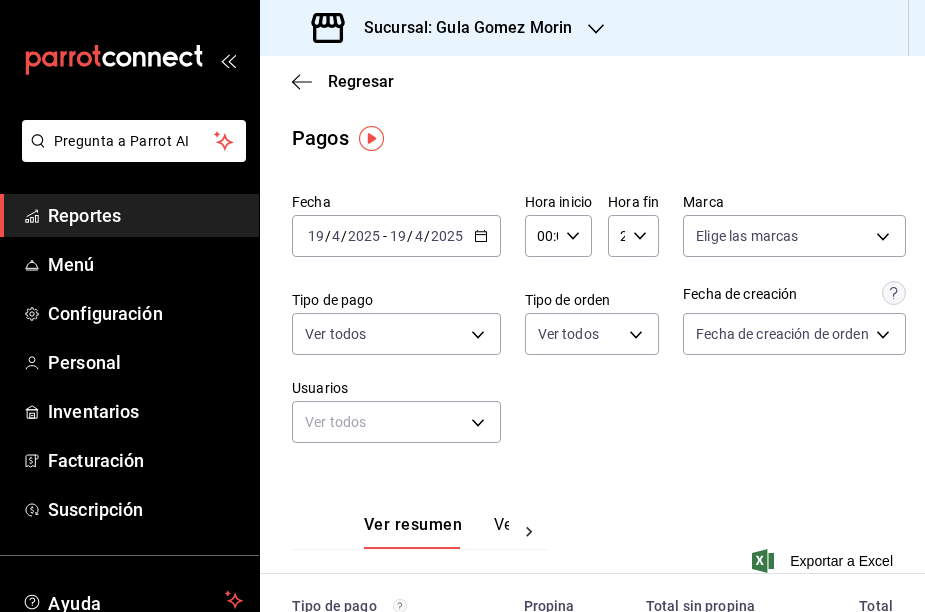 click on "Fecha [DATE] [DATE] - [DATE] [DATE] Hora inicio 00:00 Hora inicio Hora fin 23:59 Hora fin Marca Elige las marcas Tipo de pago Ver todos Tipo de orden Ver todos Fecha de creación   Fecha de creación de orden ORDER Usuarios Ver todos null" at bounding box center (592, 326) 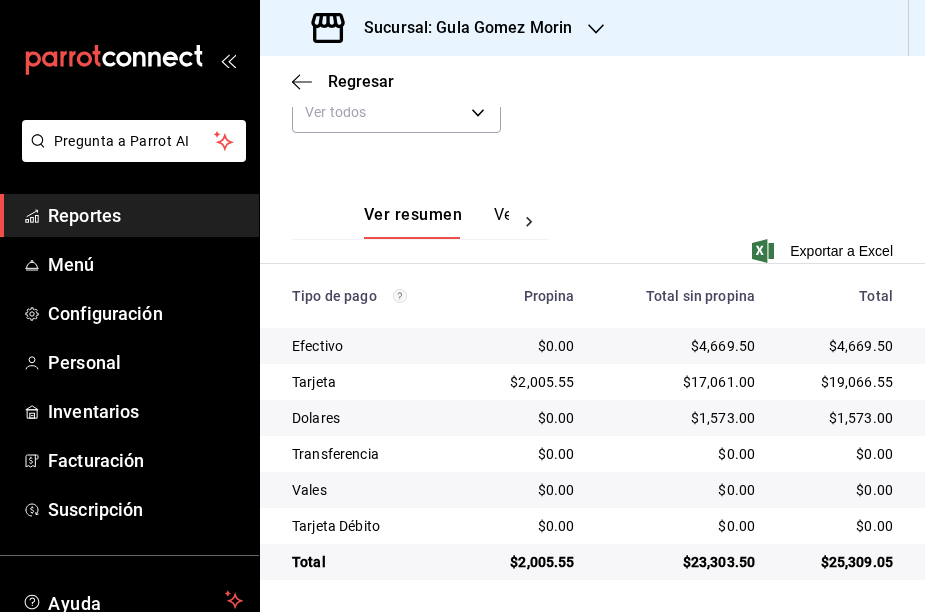 scroll, scrollTop: 310, scrollLeft: 0, axis: vertical 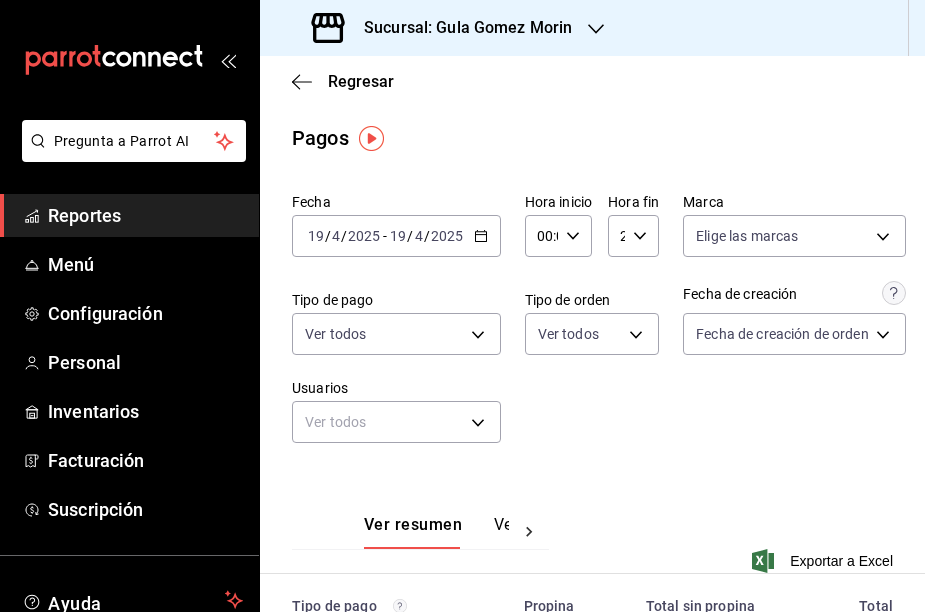 click 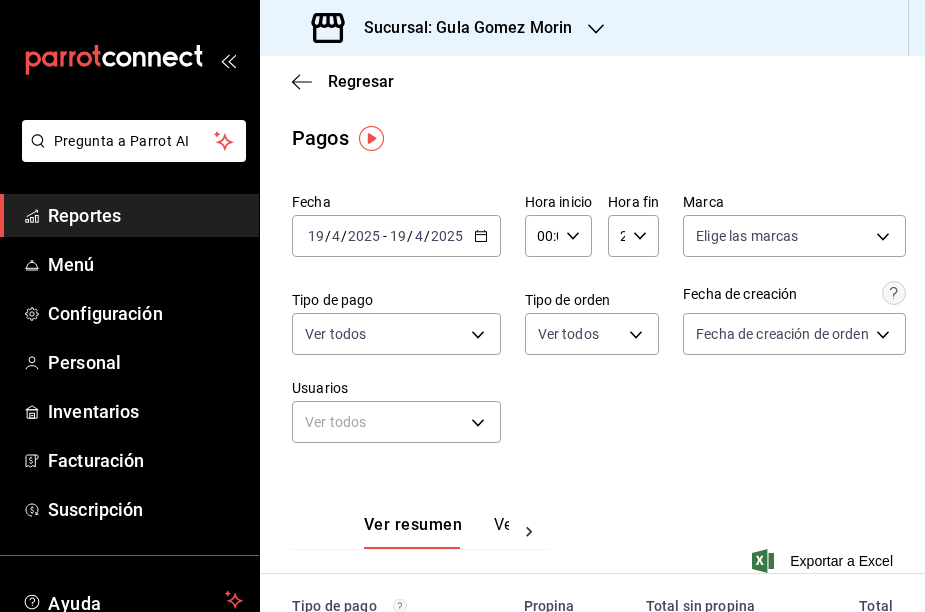 click 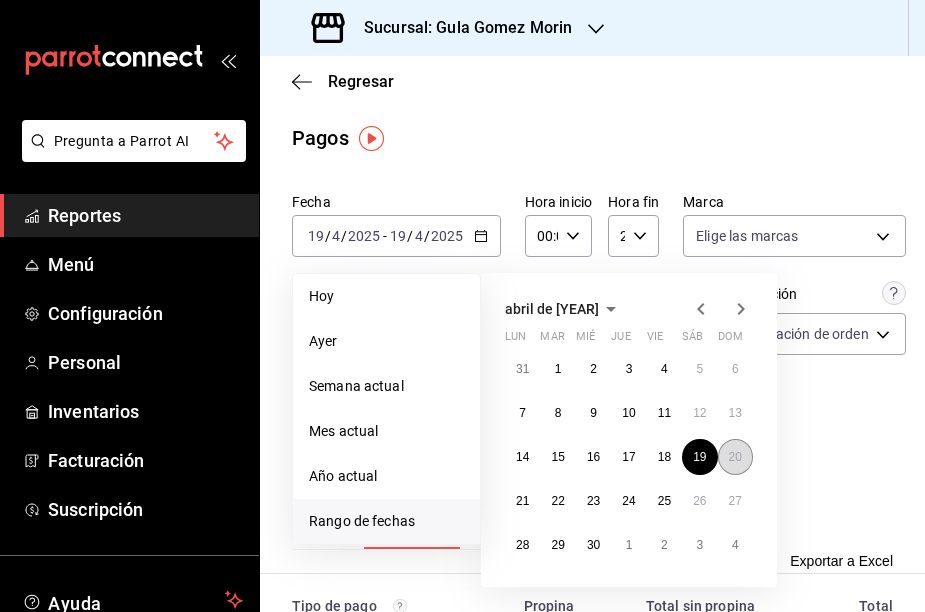 click on "20" at bounding box center (735, 457) 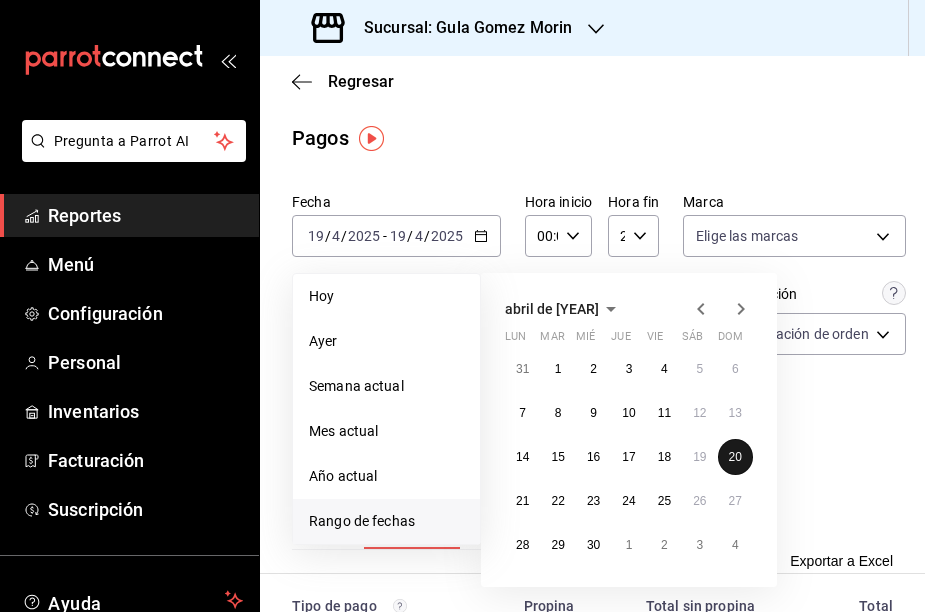 click on "20" at bounding box center [735, 457] 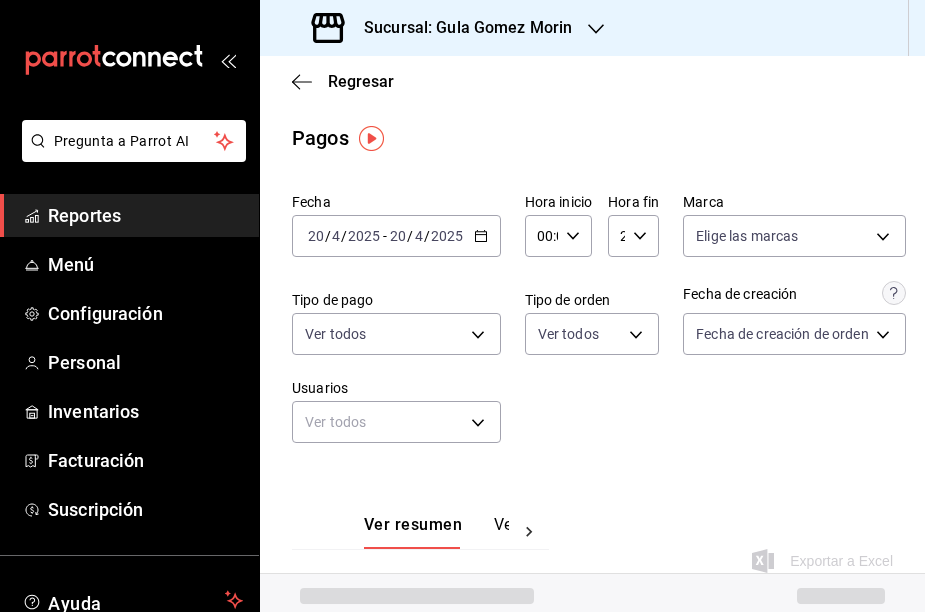 click on "Fecha [DATE] [DATE] - [DATE] [DATE] Hora inicio 00:00 Hora inicio Hora fin 23:59 Hora fin Marca Elige las marcas Tipo de pago Ver todos Tipo de orden Ver todos Fecha de creación   Fecha de creación de orden ORDER Usuarios Ver todos null" at bounding box center [592, 326] 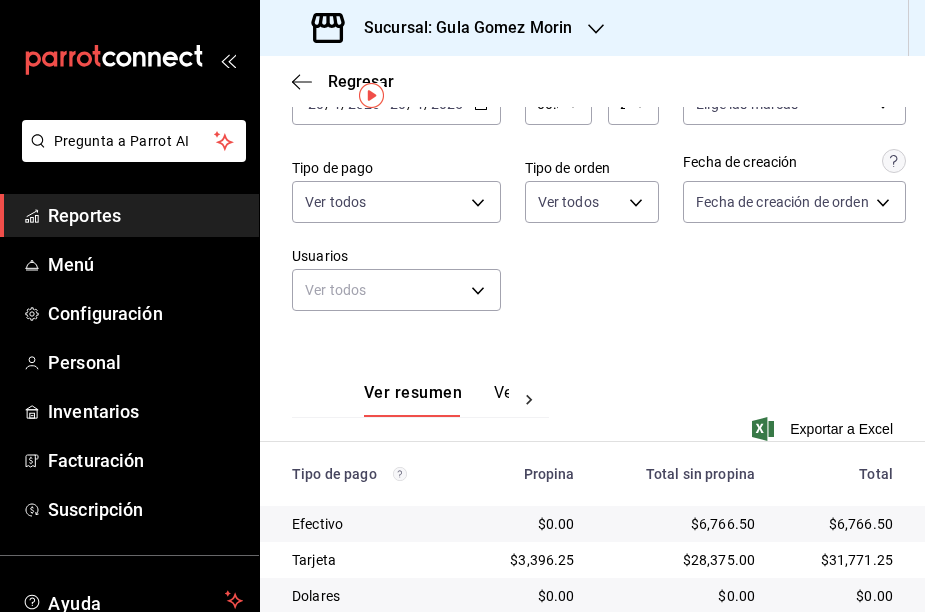 scroll, scrollTop: 43, scrollLeft: 0, axis: vertical 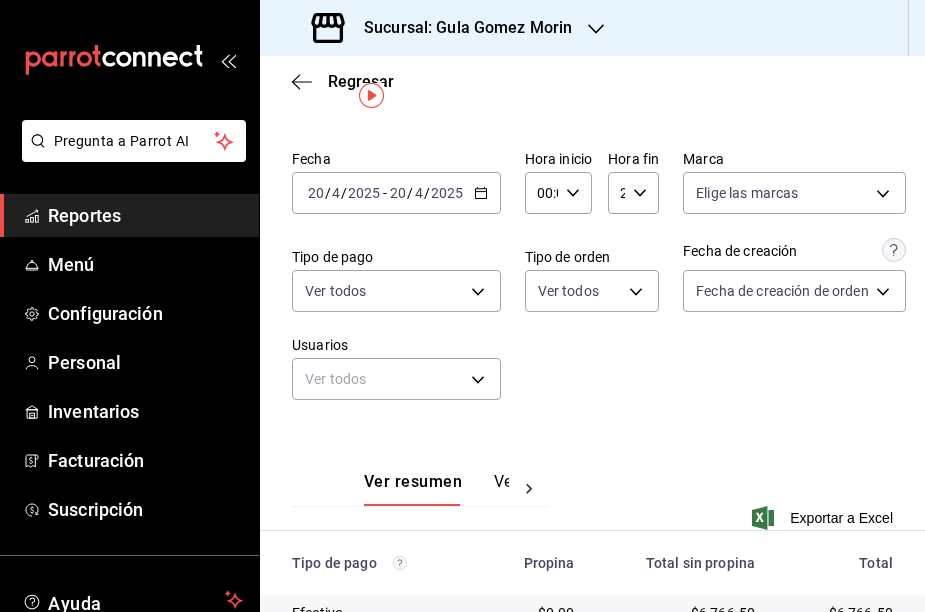 click 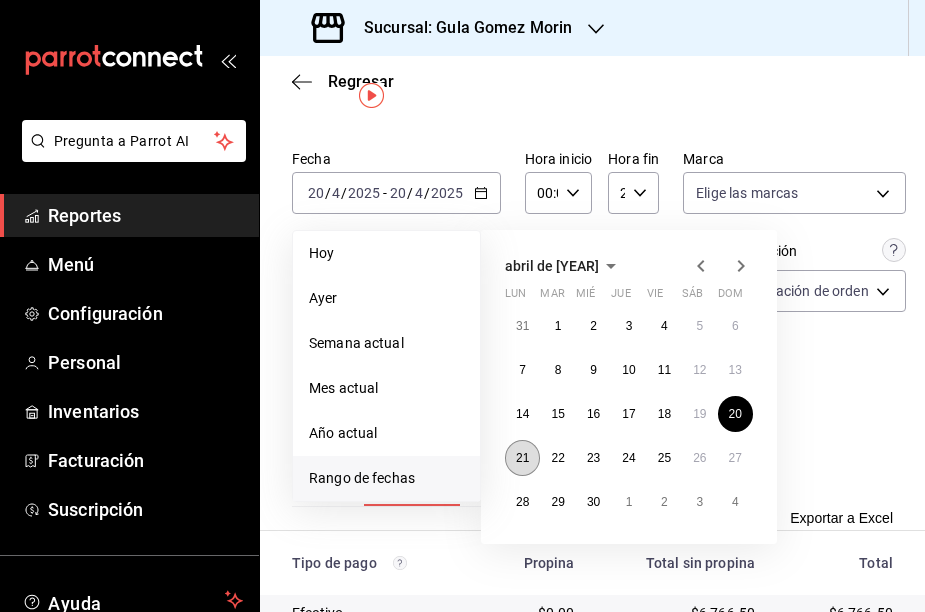 click on "21" at bounding box center [522, 458] 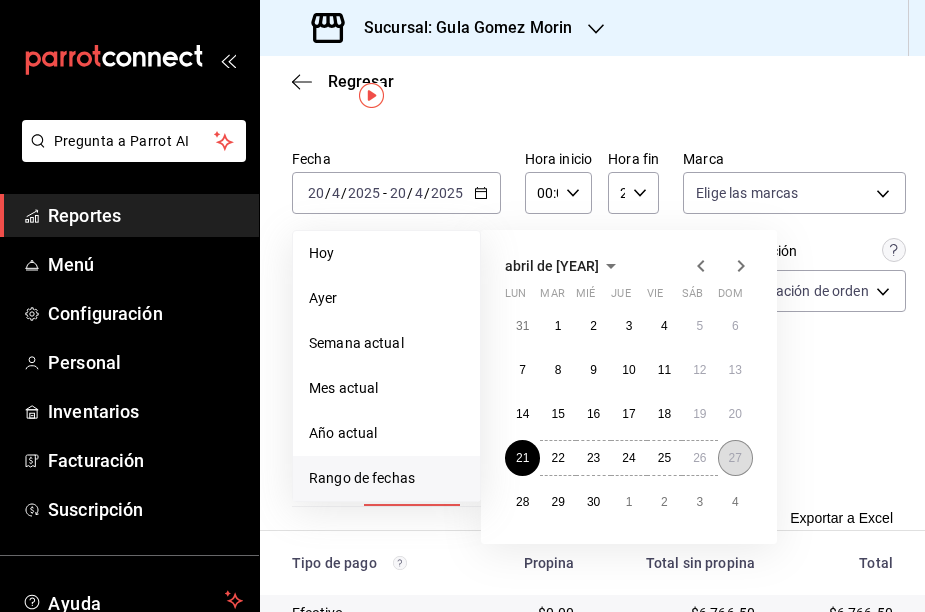 click on "27" at bounding box center [735, 458] 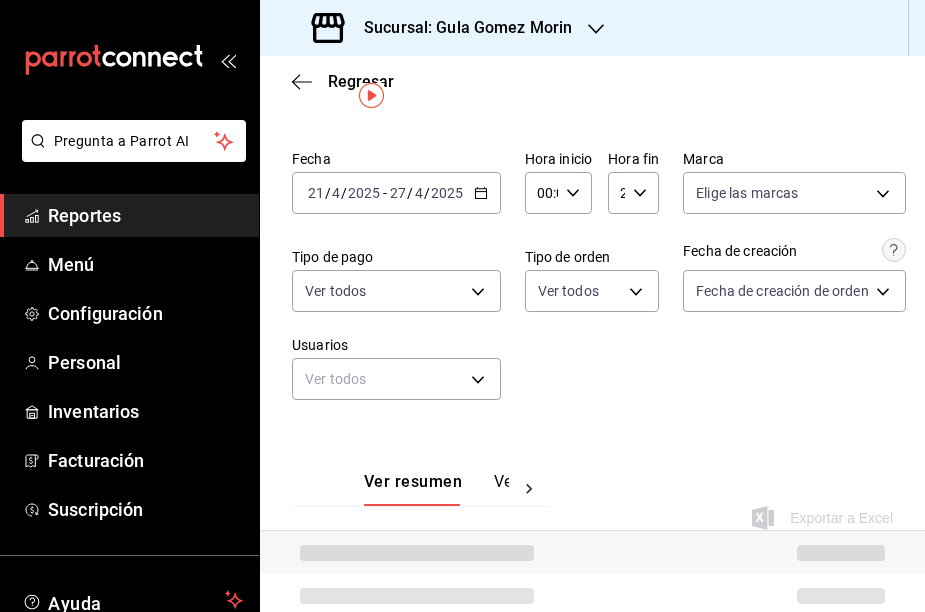 click on "Ver resumen Ver pagos Exportar a Excel" at bounding box center [592, 489] 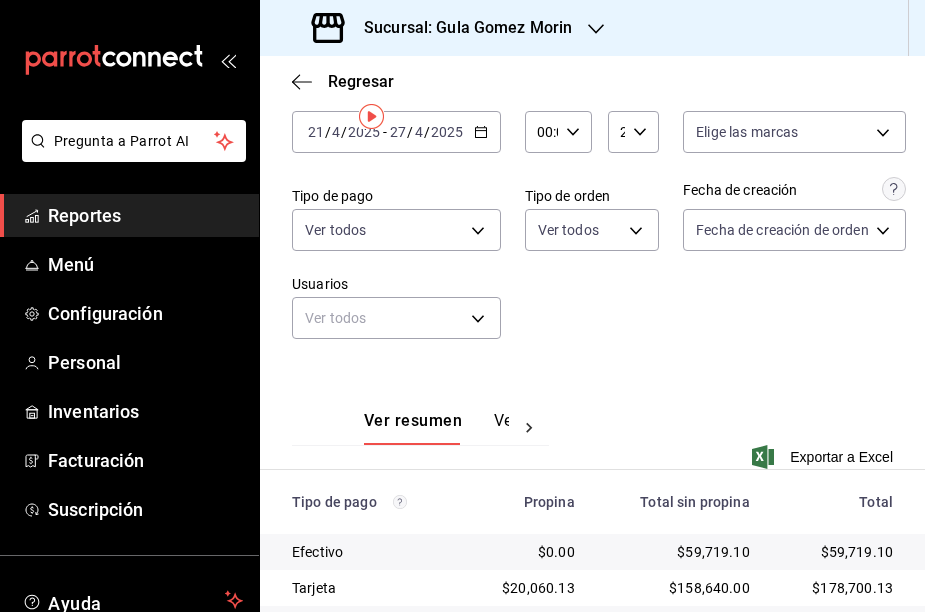 scroll, scrollTop: 22, scrollLeft: 0, axis: vertical 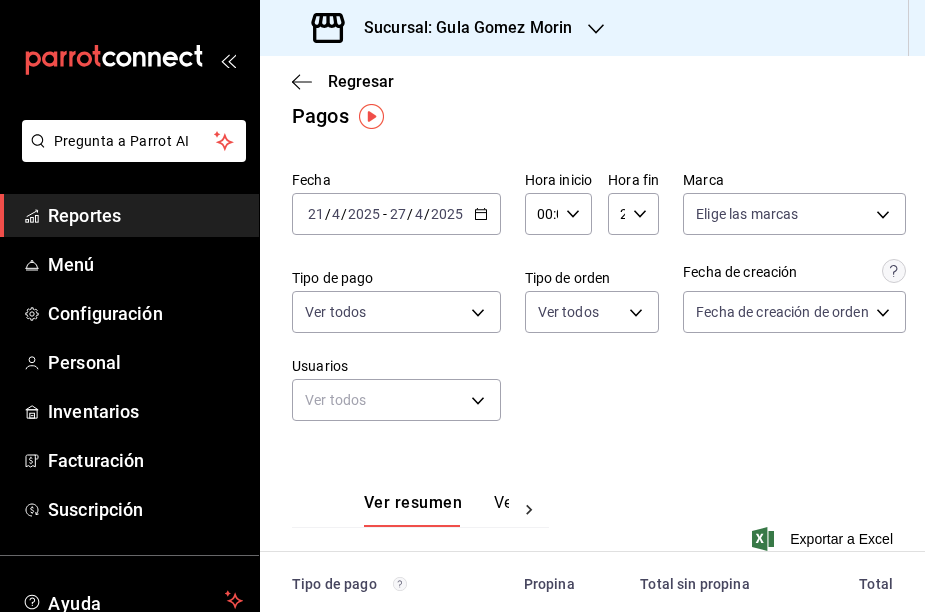 click 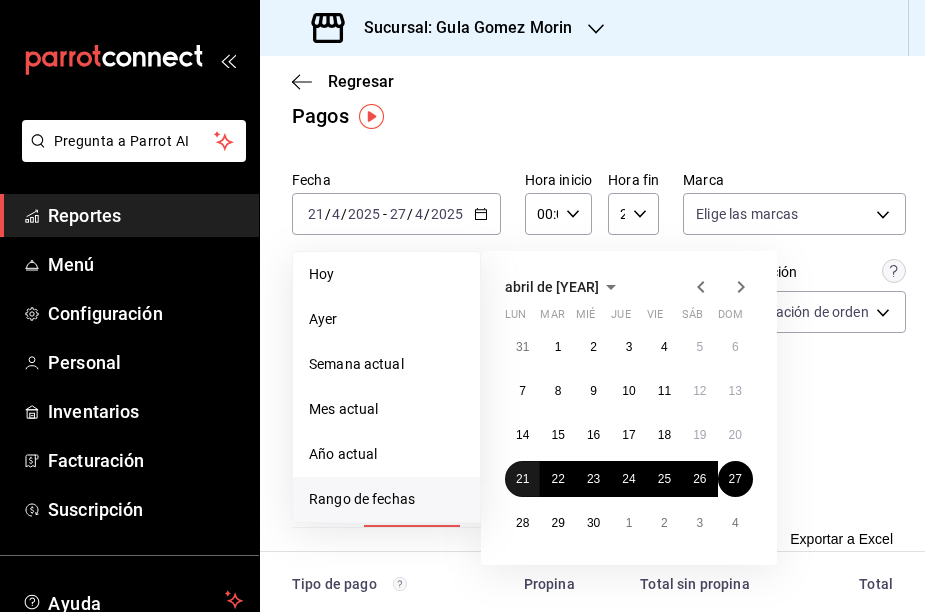 click on "21" at bounding box center (522, 479) 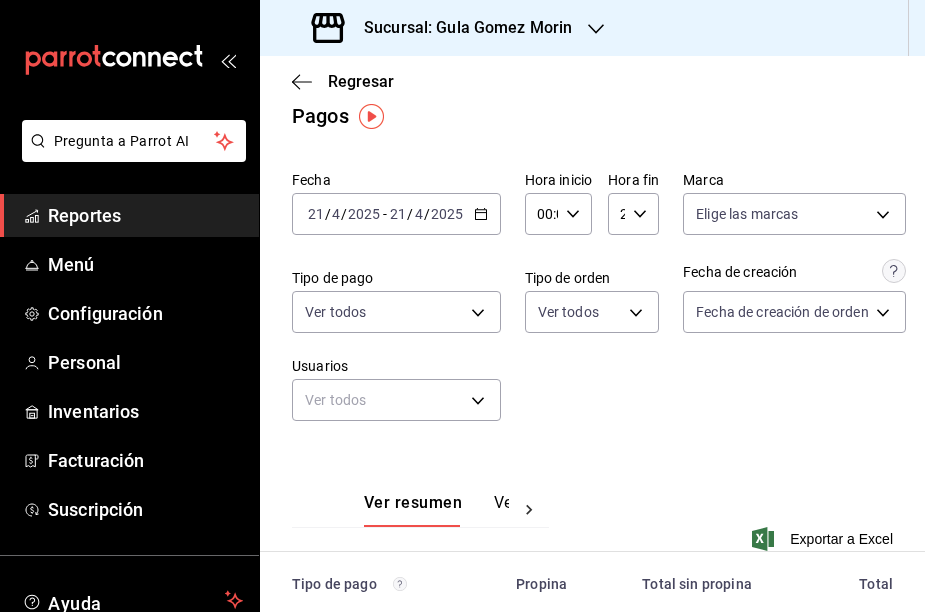 click on "Fecha [DATE] [DATE] - [DATE] [DATE] Hora inicio 00:00 Hora inicio Hora fin 23:59 Hora fin Marca Elige las marcas Tipo de pago Ver todos Tipo de orden Ver todos Fecha de creación   Fecha de creación de orden ORDER Usuarios Ver todos null" at bounding box center [592, 304] 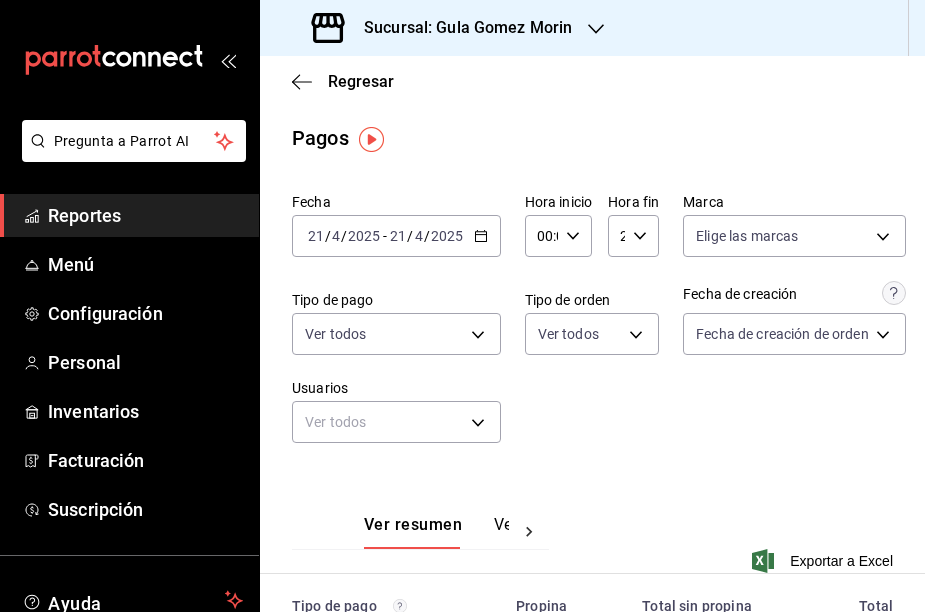 scroll, scrollTop: 0, scrollLeft: 0, axis: both 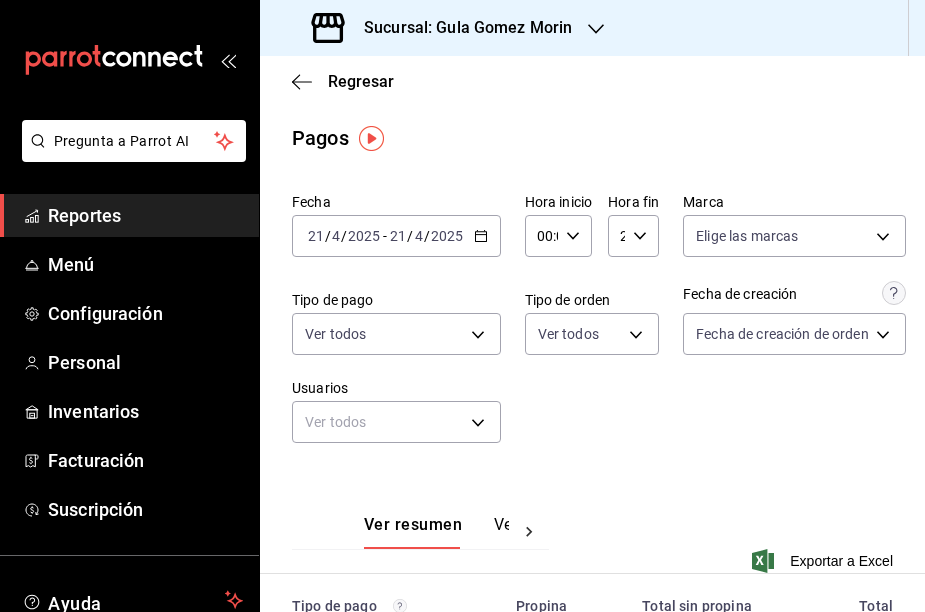 click 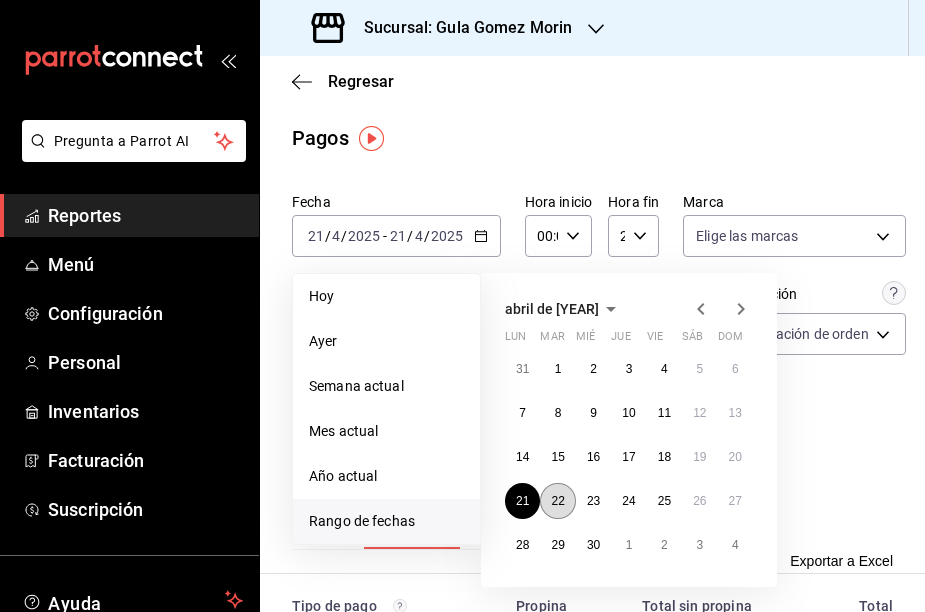 click on "22" at bounding box center [557, 501] 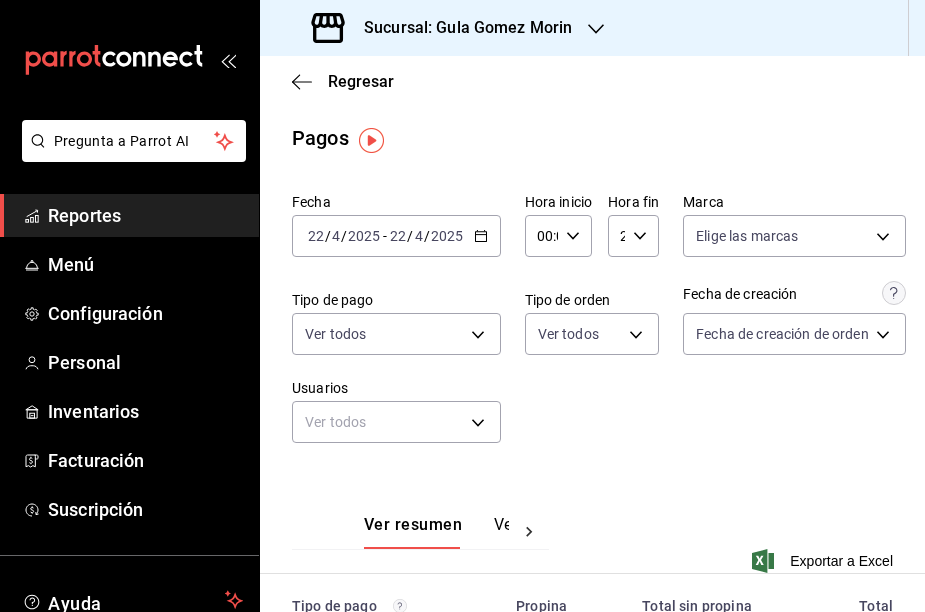scroll, scrollTop: 0, scrollLeft: 0, axis: both 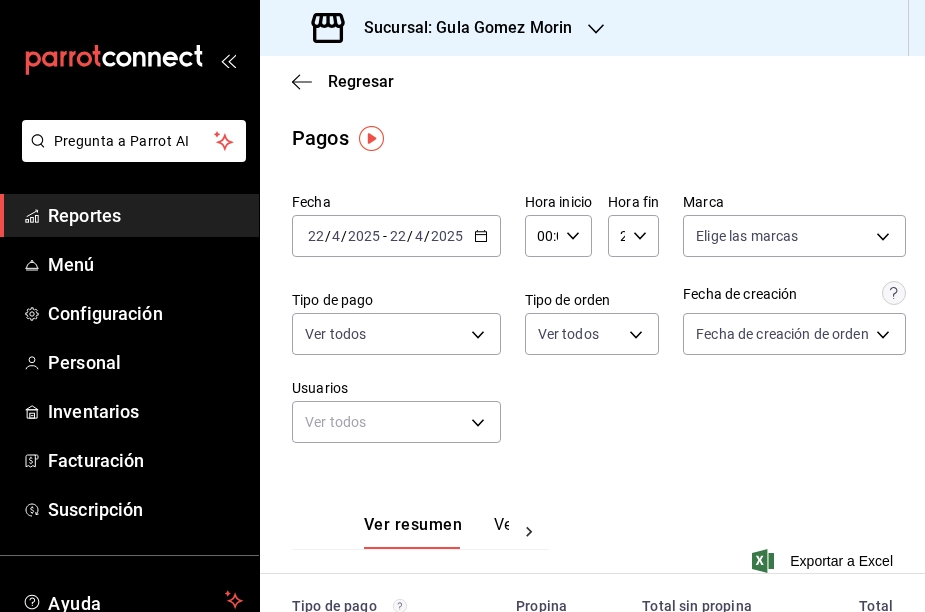 click 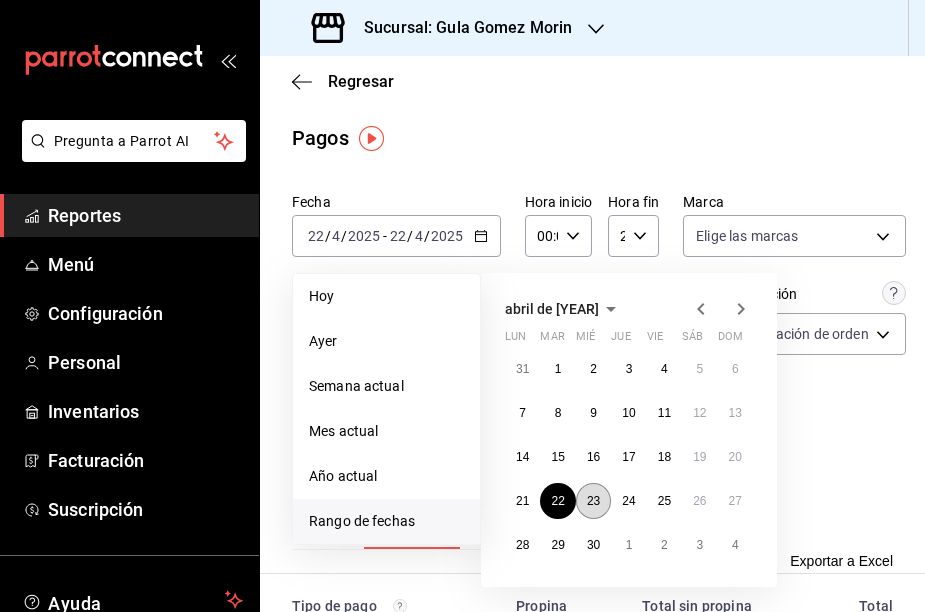 click on "23" at bounding box center [593, 501] 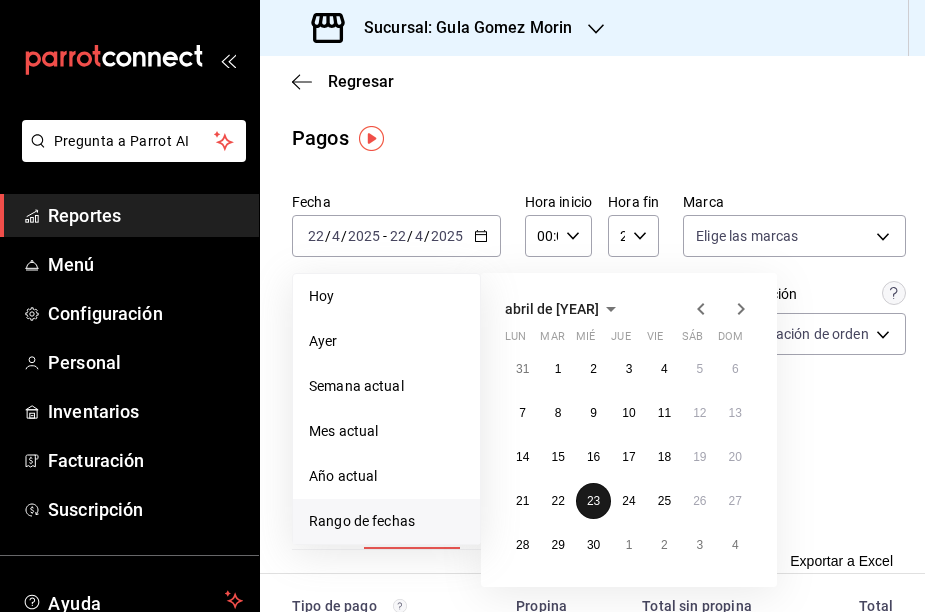 click on "23" at bounding box center (593, 501) 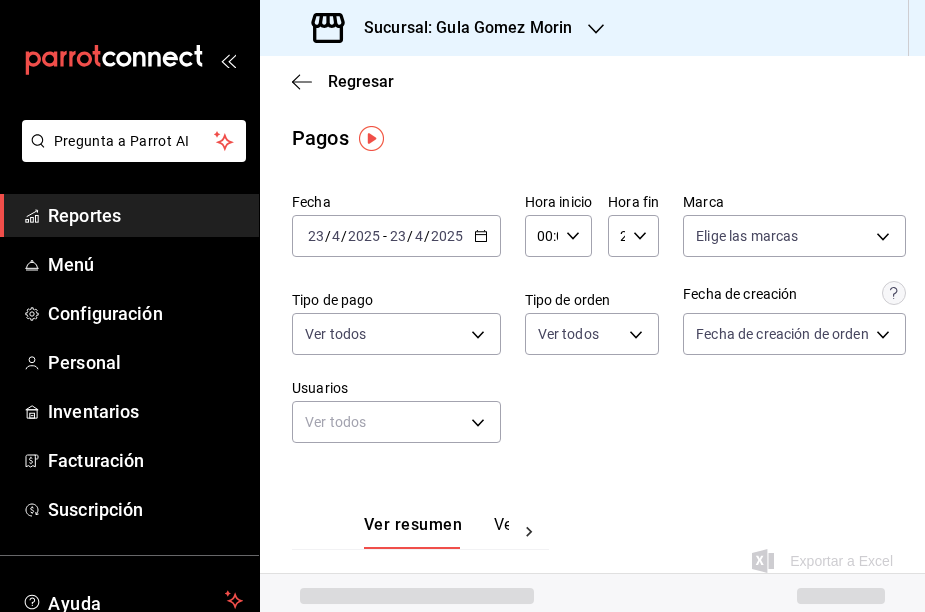 click on "Fecha [DATE] [DATE] - [DATE] [DATE] Hora inicio 00:00 Hora inicio Hora fin 23:59 Hora fin Marca Elige las marcas Tipo de pago Ver todos Tipo de orden Ver todos Fecha de creación   Fecha de creación de orden ORDER Usuarios Ver todos null" at bounding box center [592, 326] 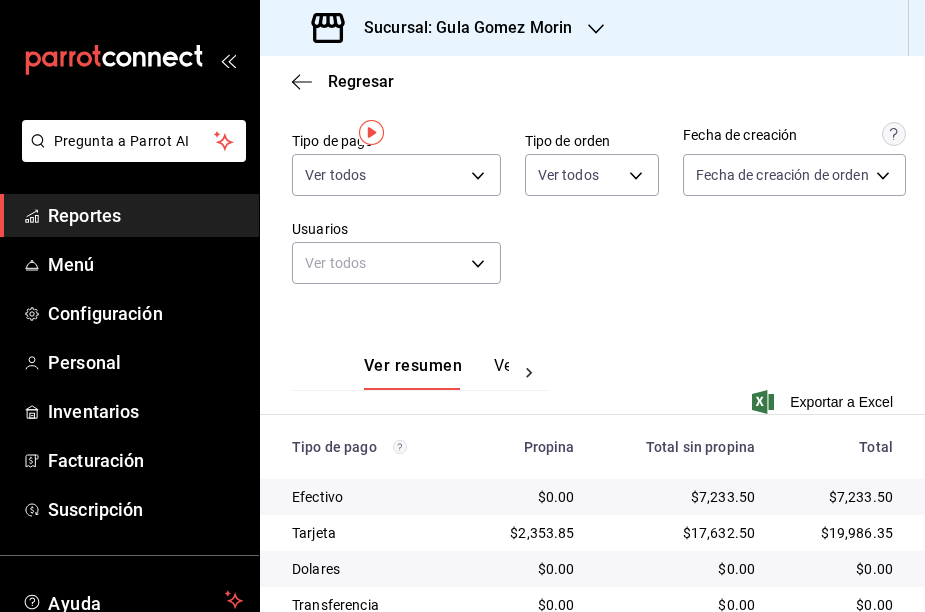 scroll, scrollTop: 6, scrollLeft: 0, axis: vertical 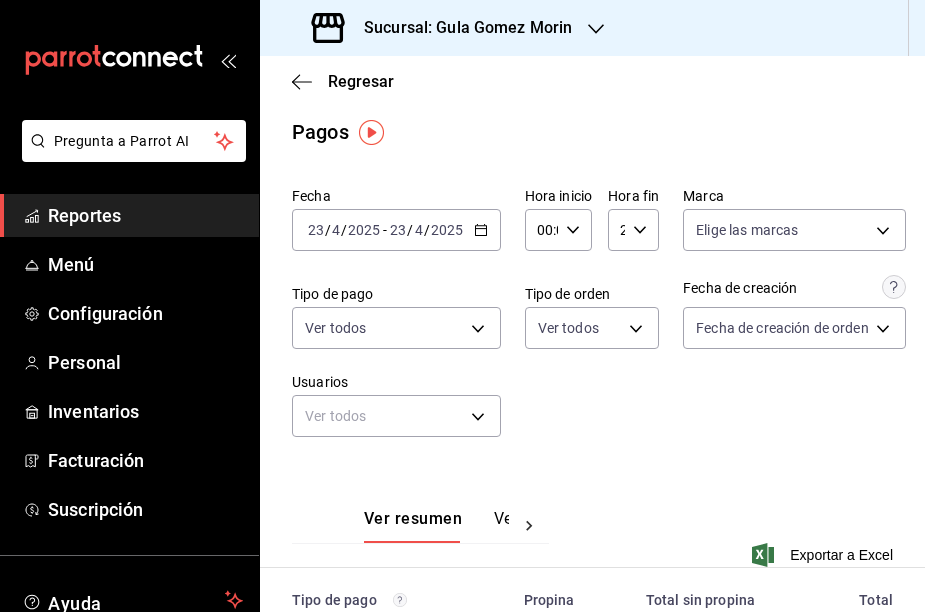 click 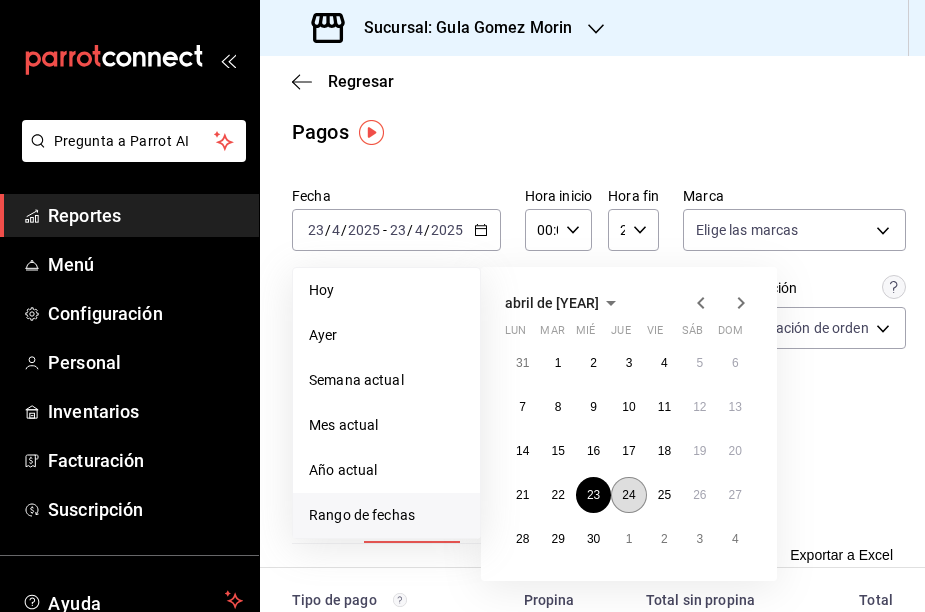 click on "24" at bounding box center (628, 495) 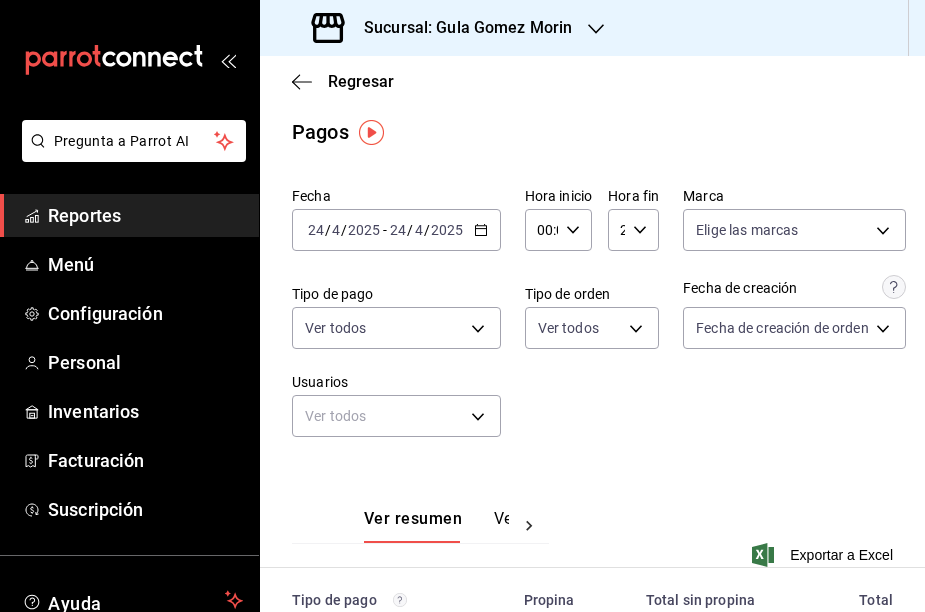 click on "Ver resumen Ver pagos Exportar a Excel" at bounding box center [592, 526] 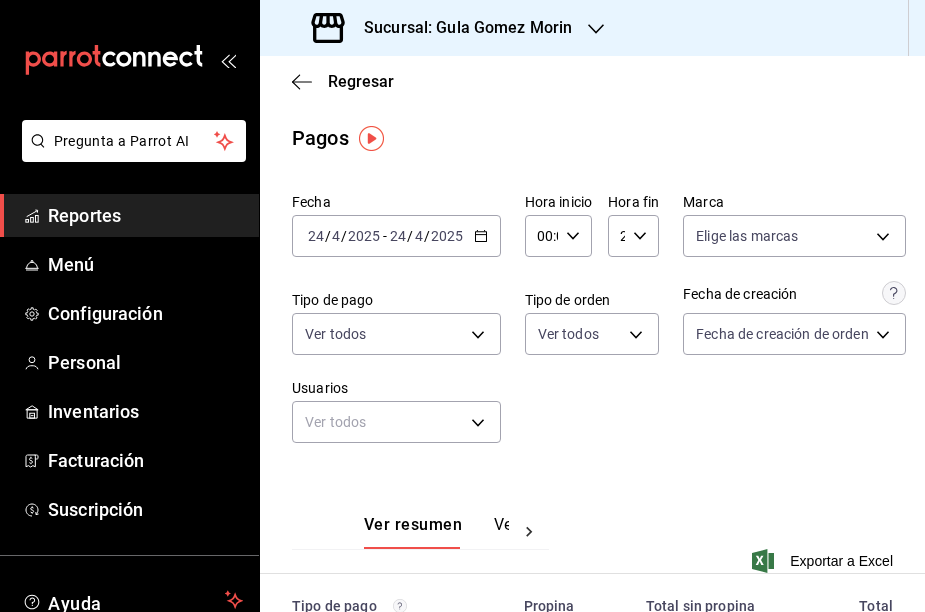 scroll, scrollTop: 0, scrollLeft: 0, axis: both 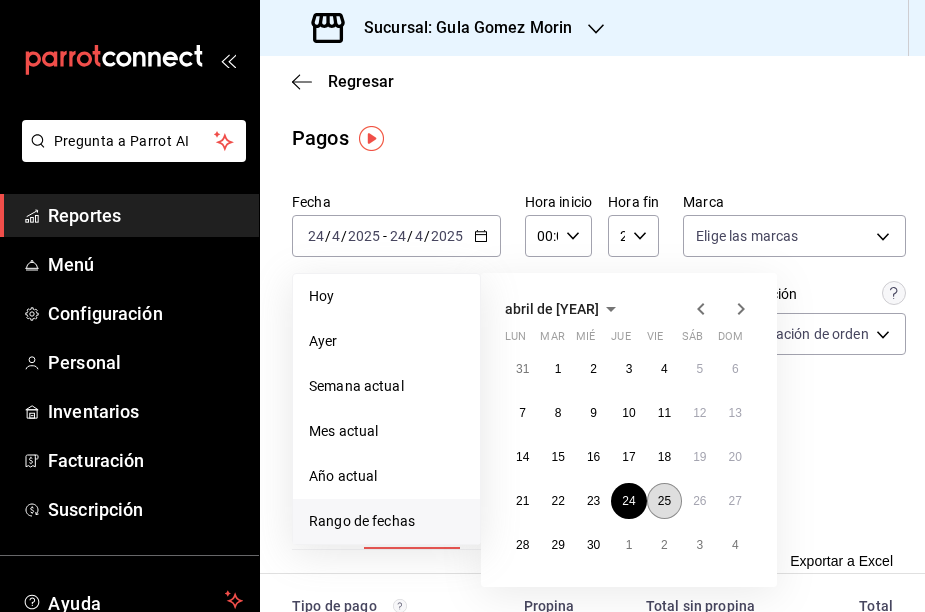 click on "25" at bounding box center [664, 501] 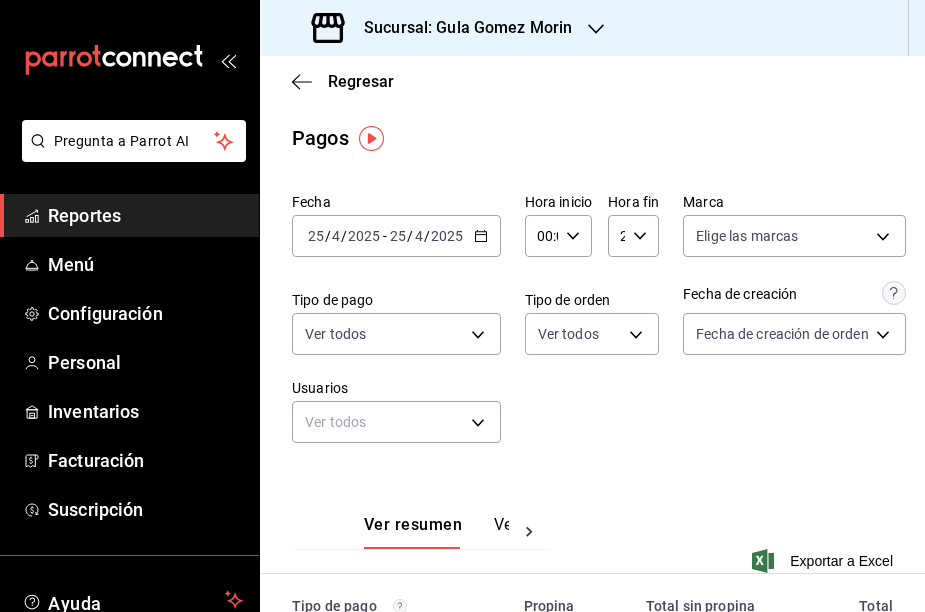 click on "Ver resumen Ver pagos Exportar a Excel" at bounding box center [592, 532] 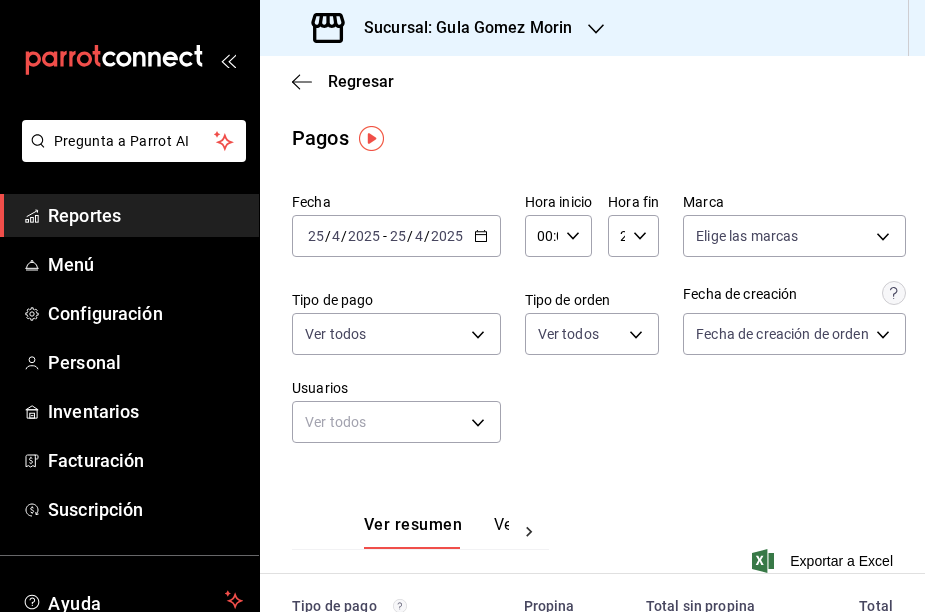 scroll, scrollTop: 0, scrollLeft: 0, axis: both 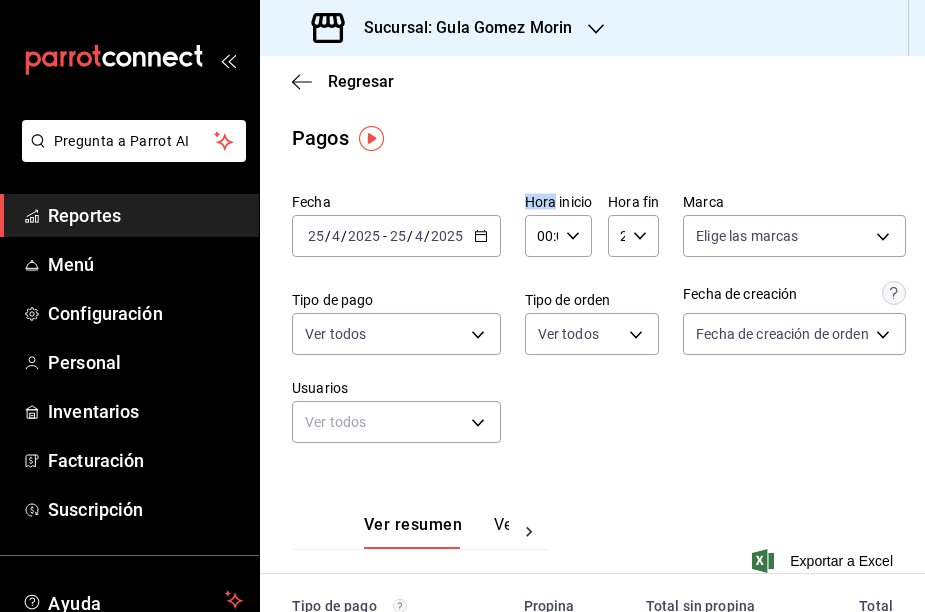 click on "[DATE] [DATE] - [DATE] [DATE]" at bounding box center [396, 236] 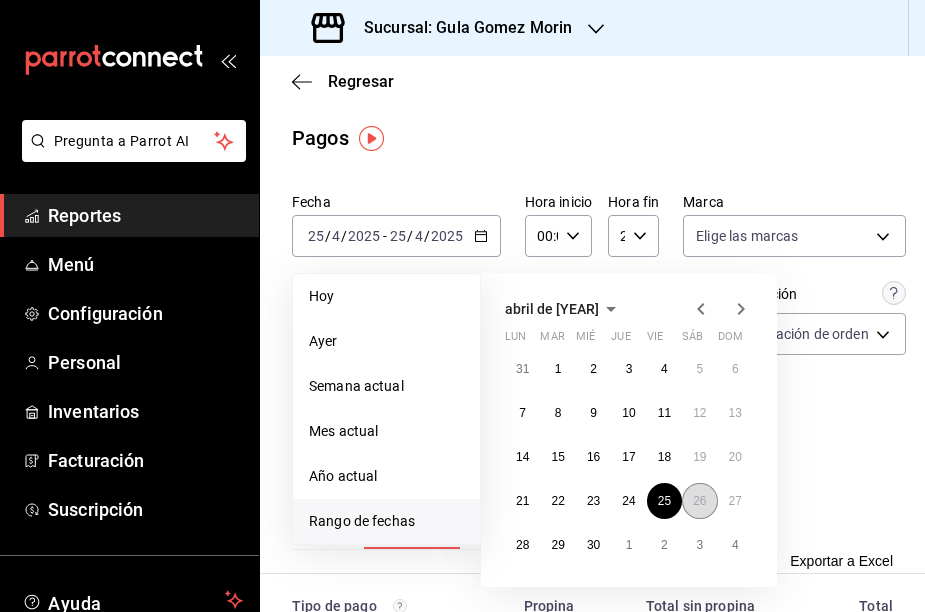 click on "26" at bounding box center (699, 501) 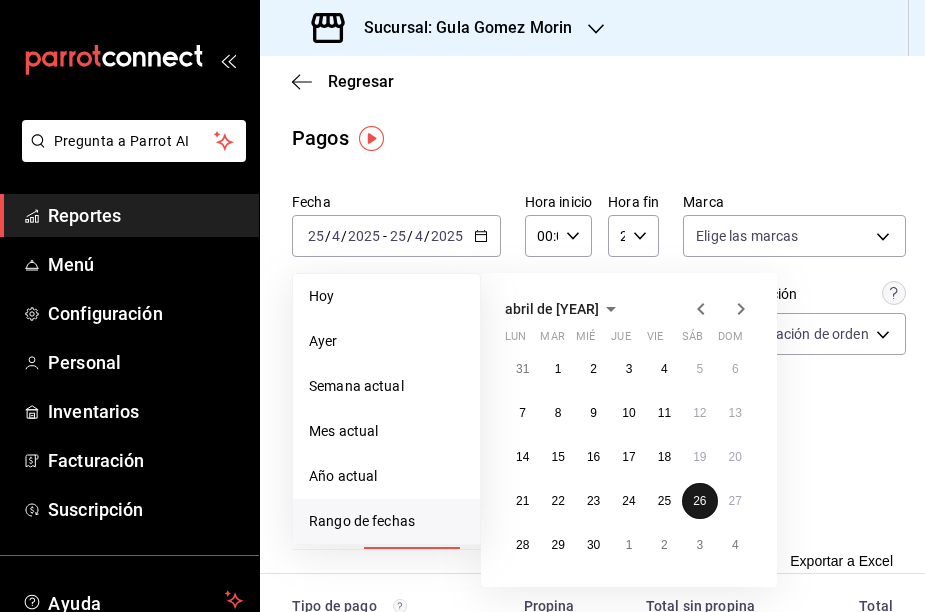click on "26" at bounding box center [699, 501] 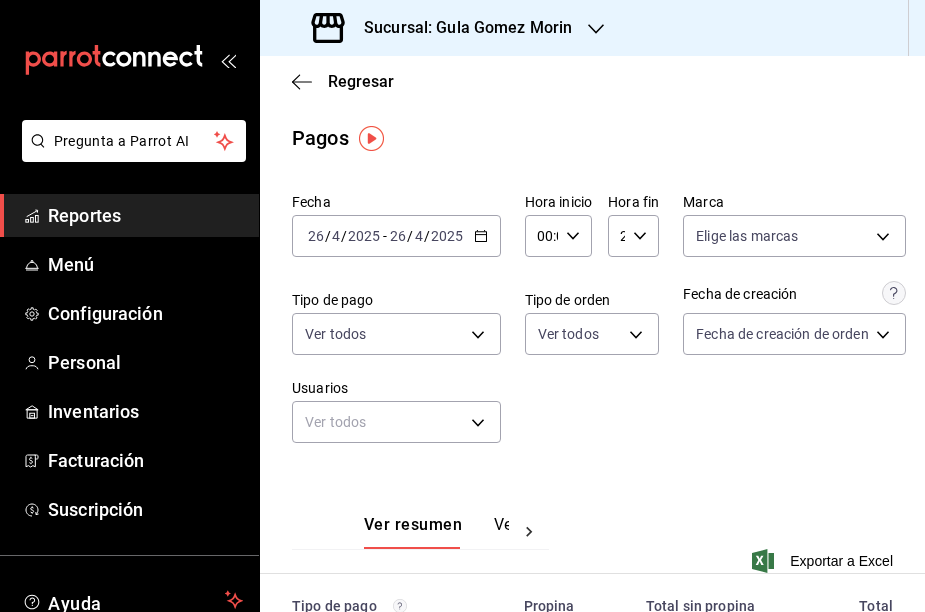 click on "Ver resumen Ver pagos Exportar a Excel" at bounding box center [592, 532] 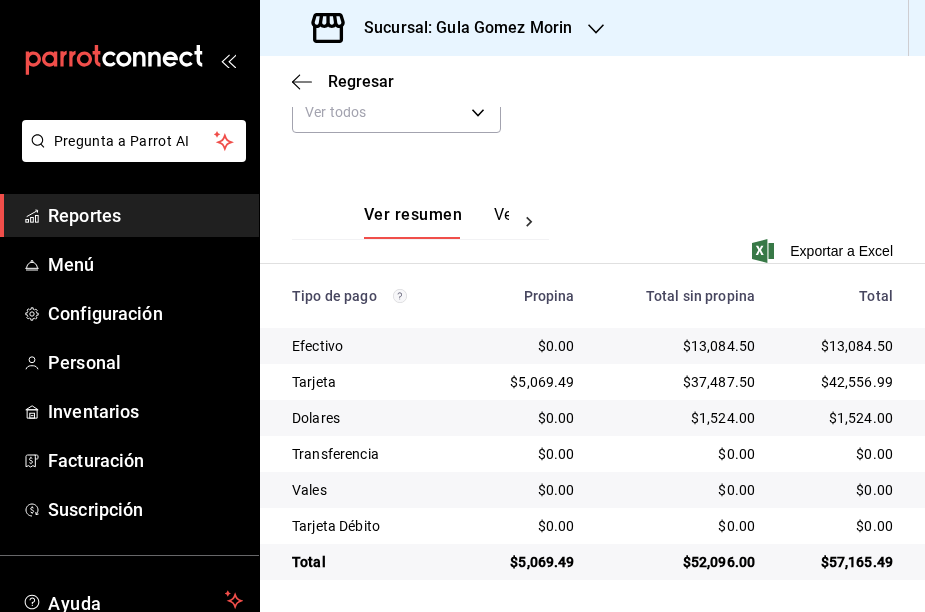 scroll, scrollTop: 1, scrollLeft: 0, axis: vertical 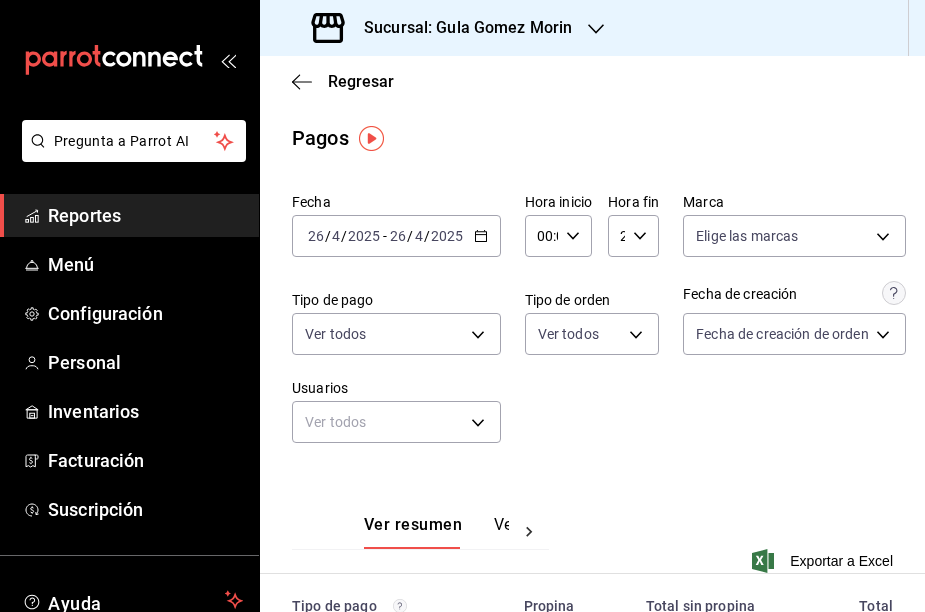 click 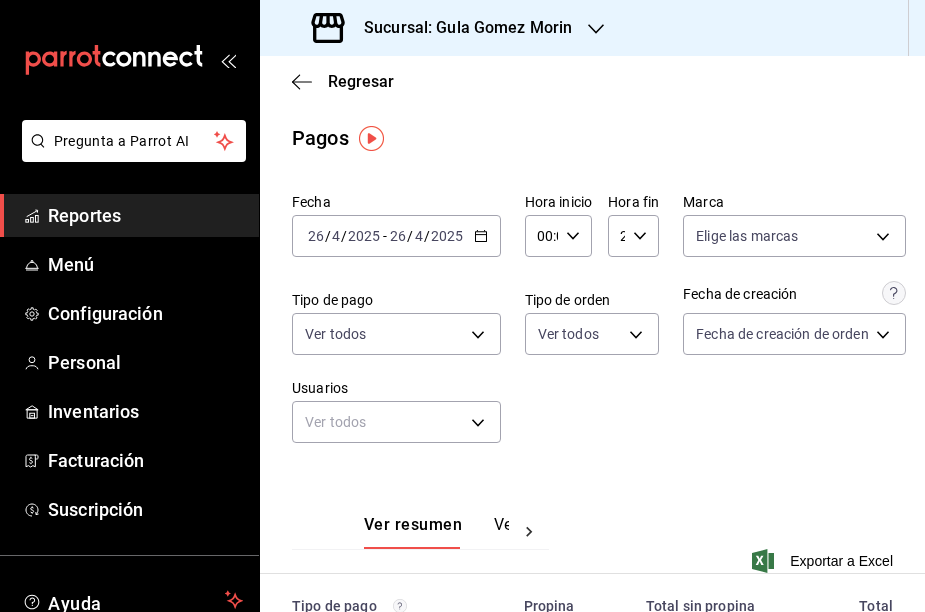 click 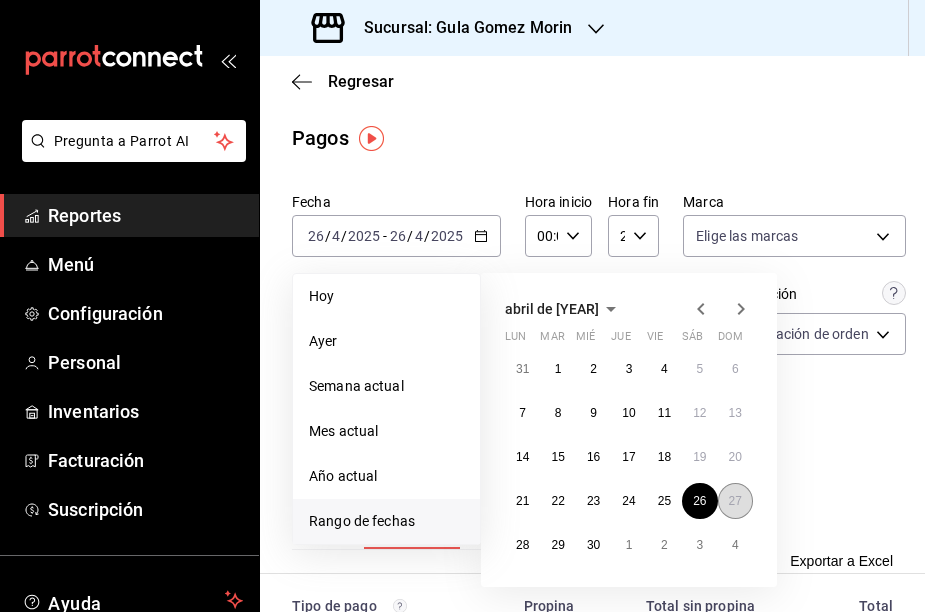 click on "27" at bounding box center (735, 501) 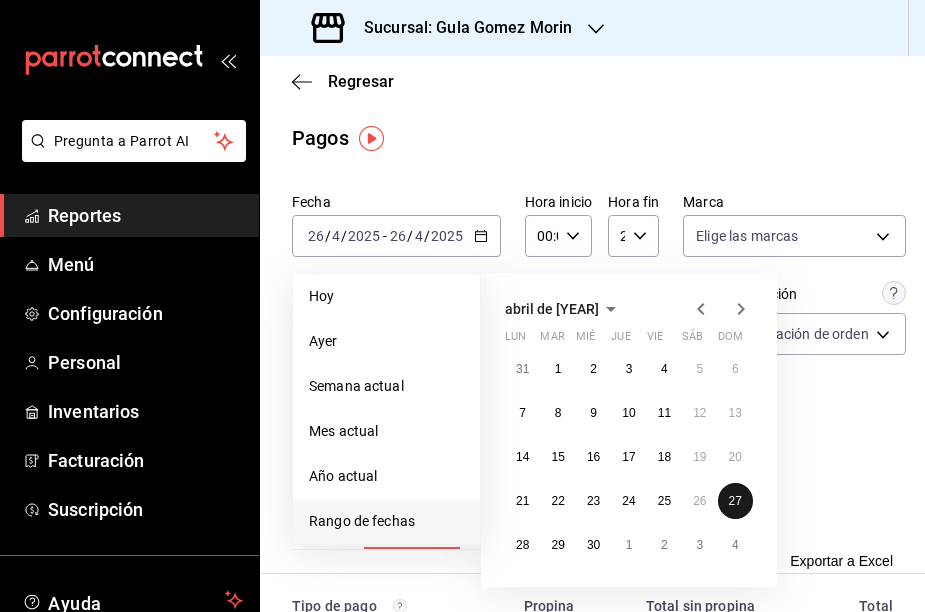 click on "27" at bounding box center [735, 501] 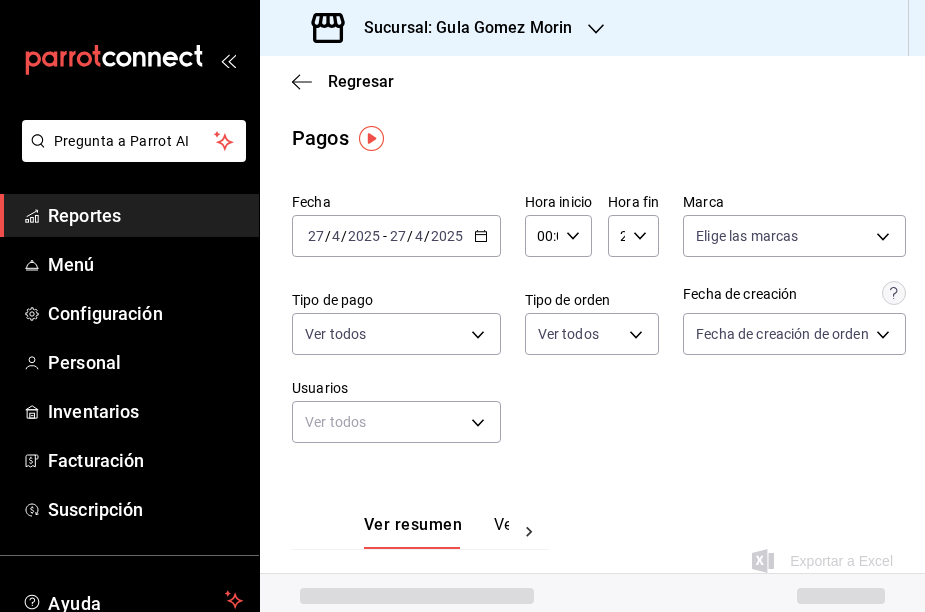 click on "Ver resumen Ver pagos Exportar a Excel" at bounding box center [592, 532] 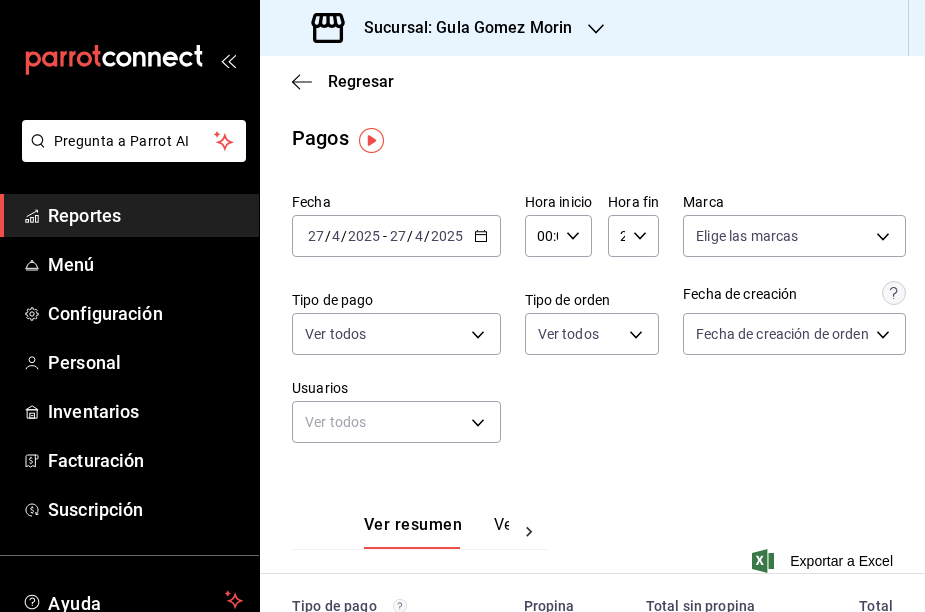 scroll, scrollTop: 0, scrollLeft: 0, axis: both 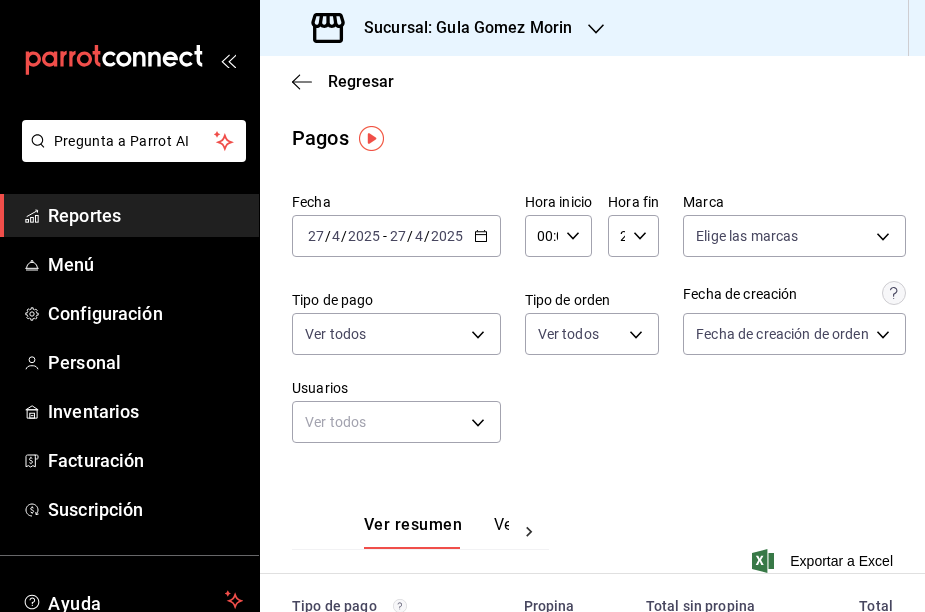 click 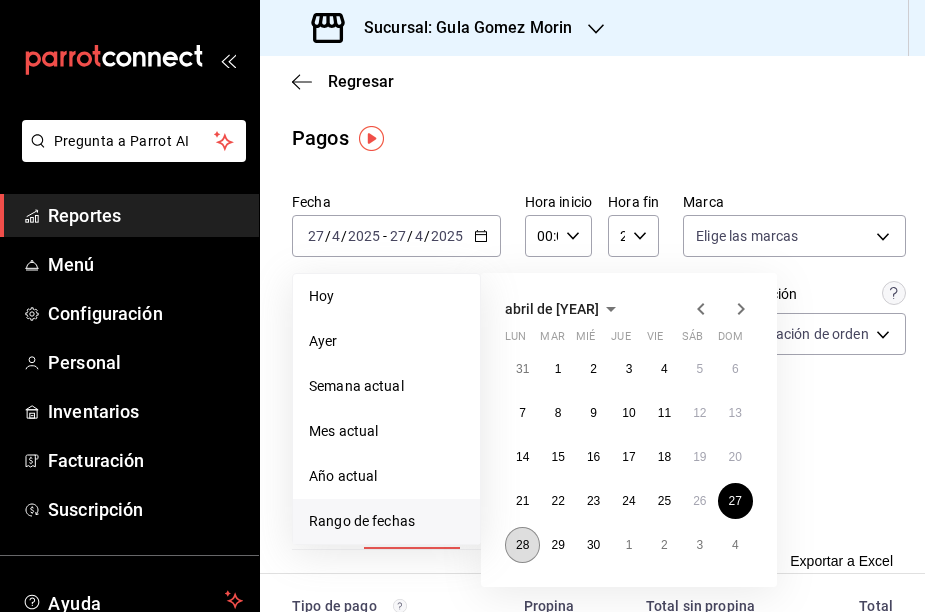 click on "28" at bounding box center [522, 545] 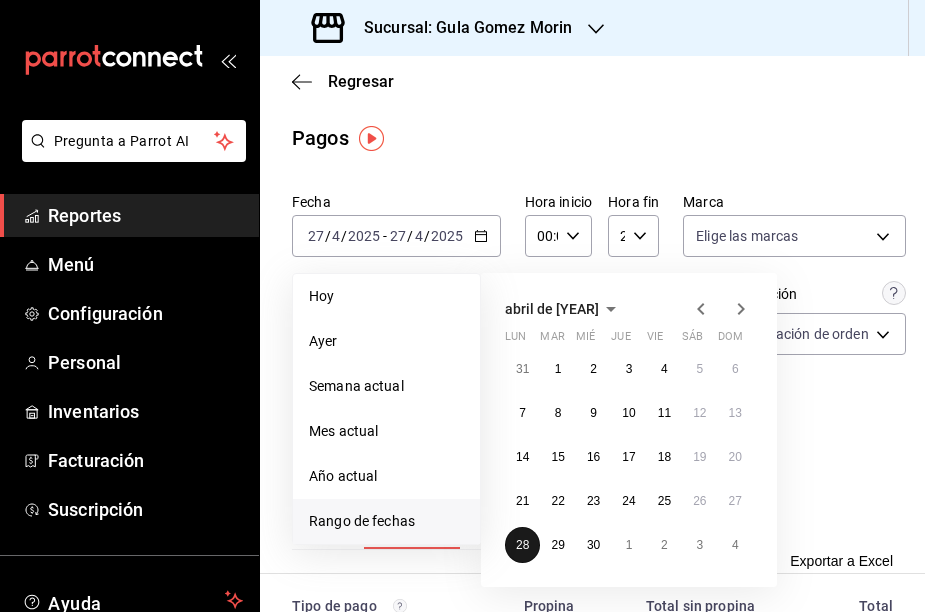 click on "28" at bounding box center (522, 545) 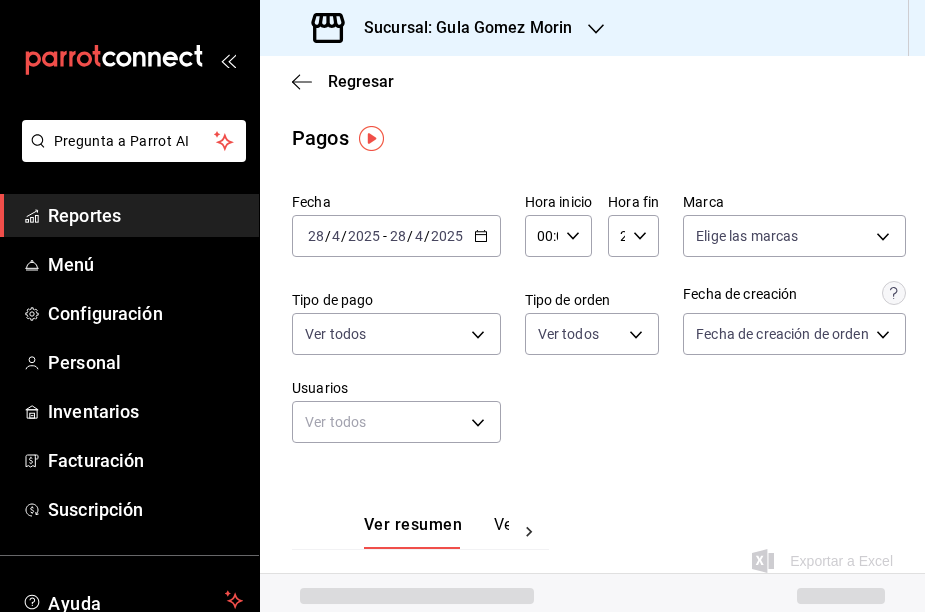 click on "Fecha [DATE] [DATE] - [DATE] [DATE] Hora inicio 00:00 Hora inicio Hora fin 23:59 Hora fin Marca Elige las marcas Tipo de pago Ver todos Tipo de orden Ver todos Fecha de creación   Fecha de creación de orden ORDER Usuarios Ver todos null" at bounding box center (592, 326) 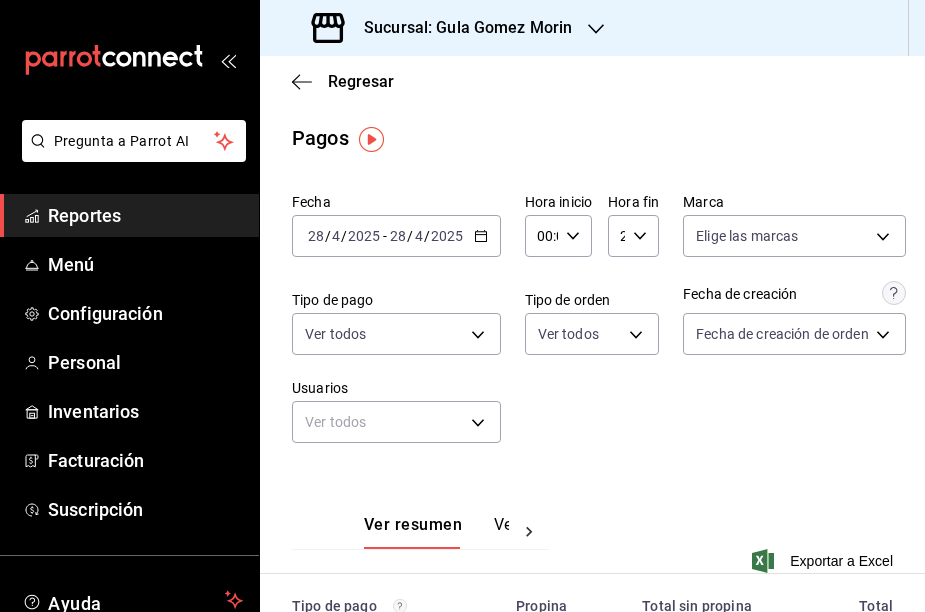 scroll, scrollTop: 0, scrollLeft: 0, axis: both 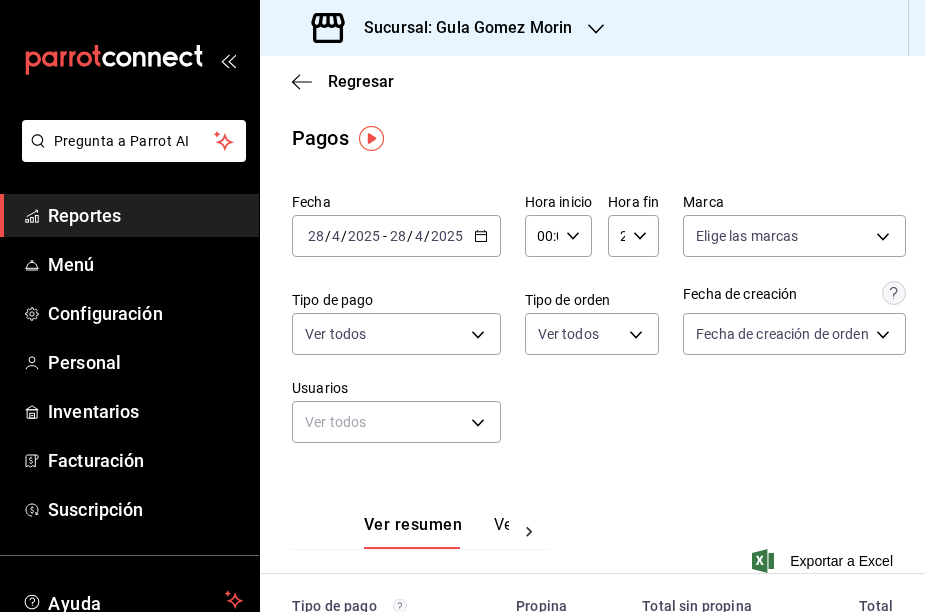 click 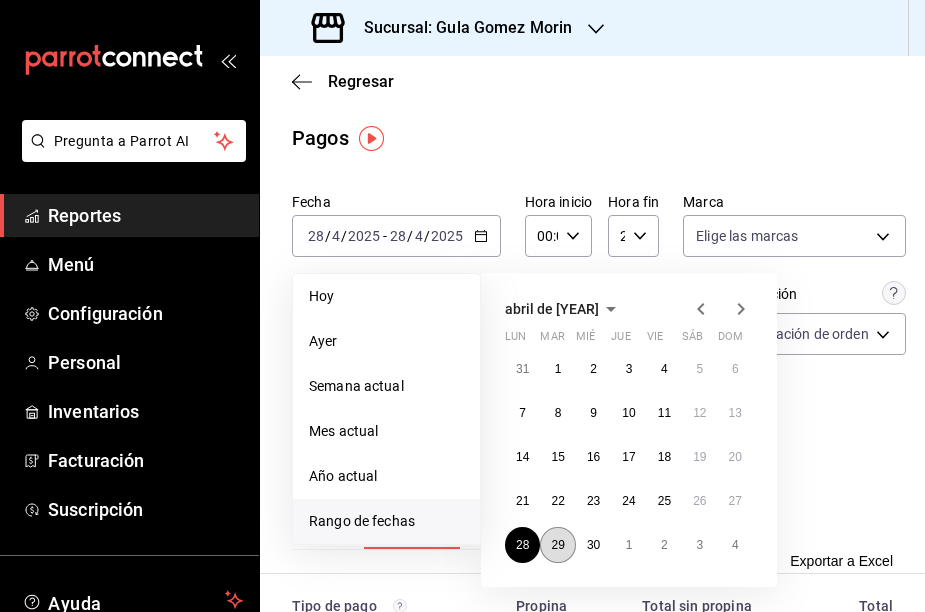 click on "29" at bounding box center [557, 545] 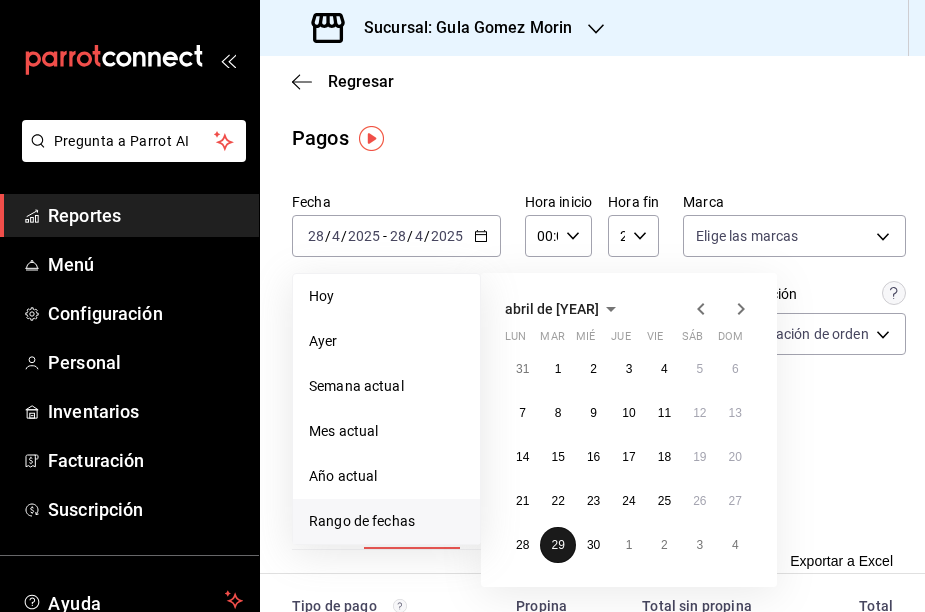 click on "29" at bounding box center [557, 545] 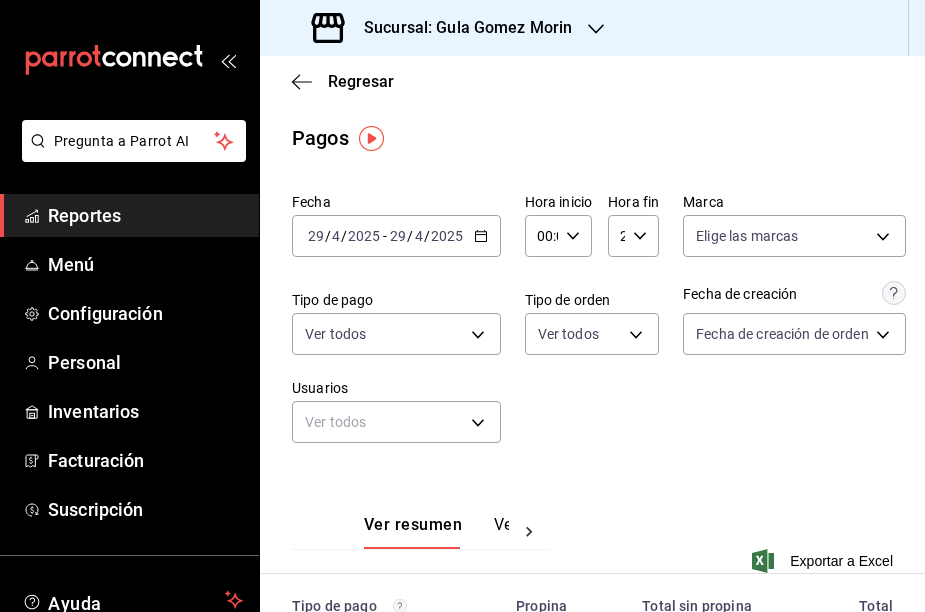 click on "Fecha [DATE] [DATE] - [DATE] [DATE] Hora inicio 00:00 Hora inicio Hora fin 23:59 Hora fin Marca Elige las marcas Tipo de pago Ver todos Tipo de orden Ver todos Fecha de creación   Fecha de creación de orden ORDER Usuarios Ver todos null" at bounding box center (592, 326) 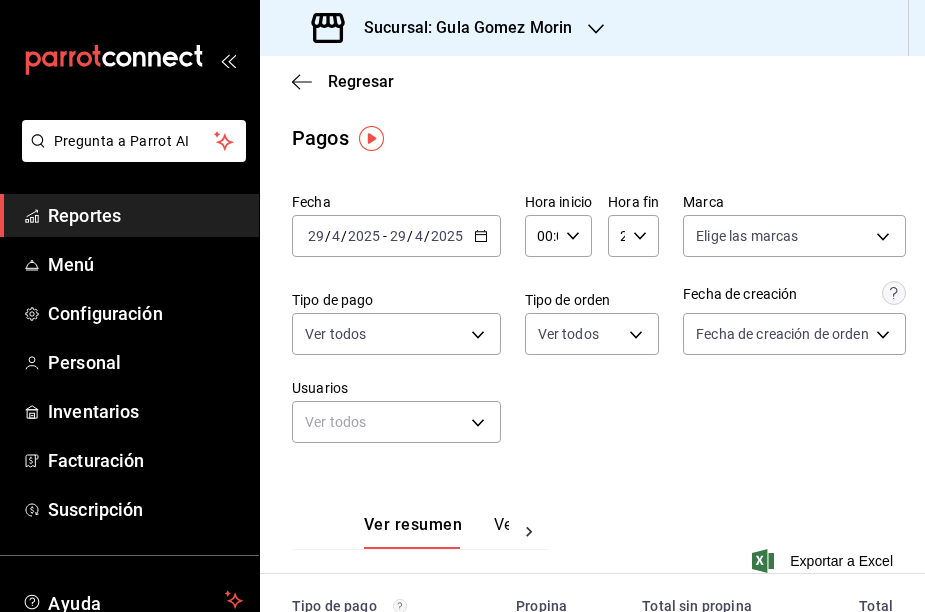 scroll, scrollTop: 0, scrollLeft: 0, axis: both 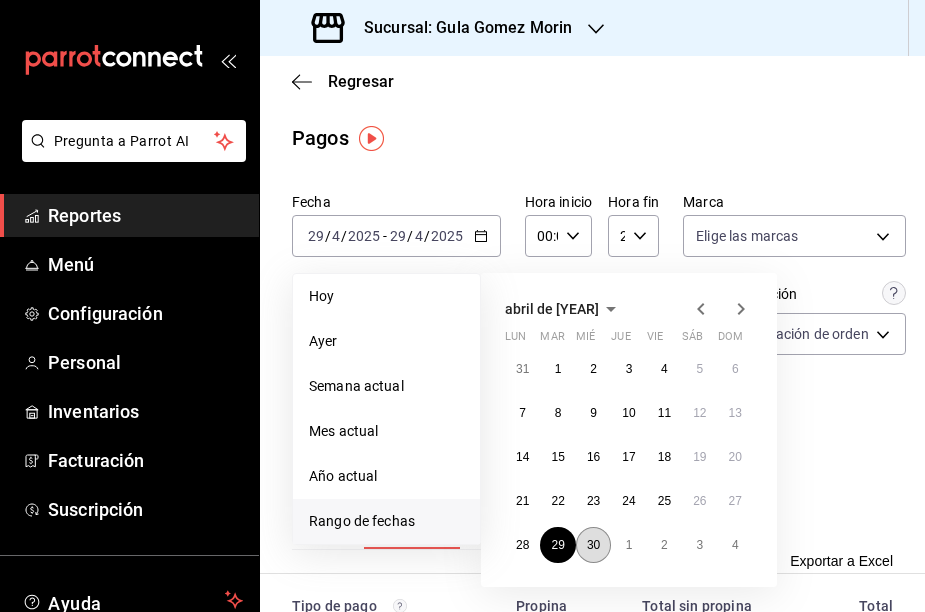 click on "30" at bounding box center (593, 545) 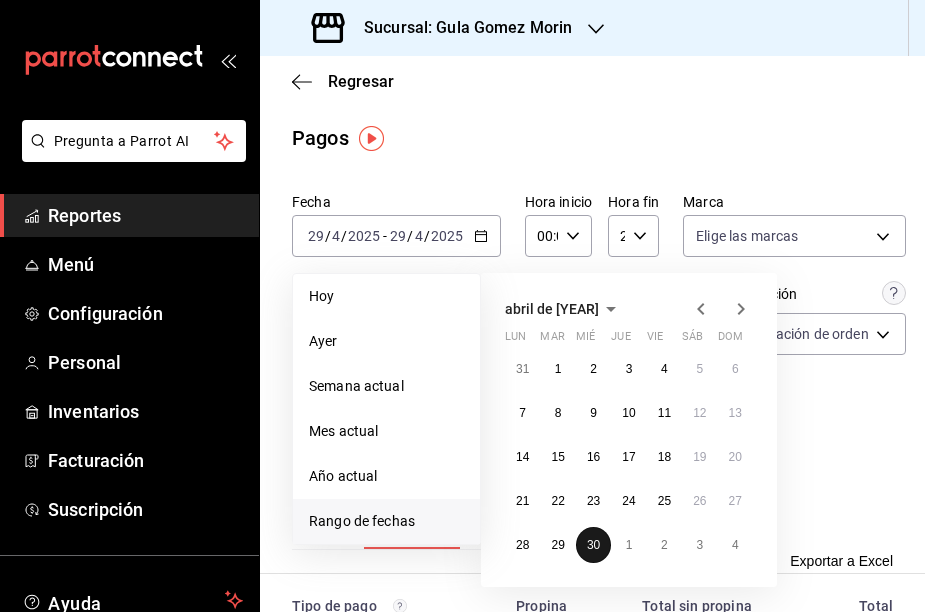 click on "30" at bounding box center (593, 545) 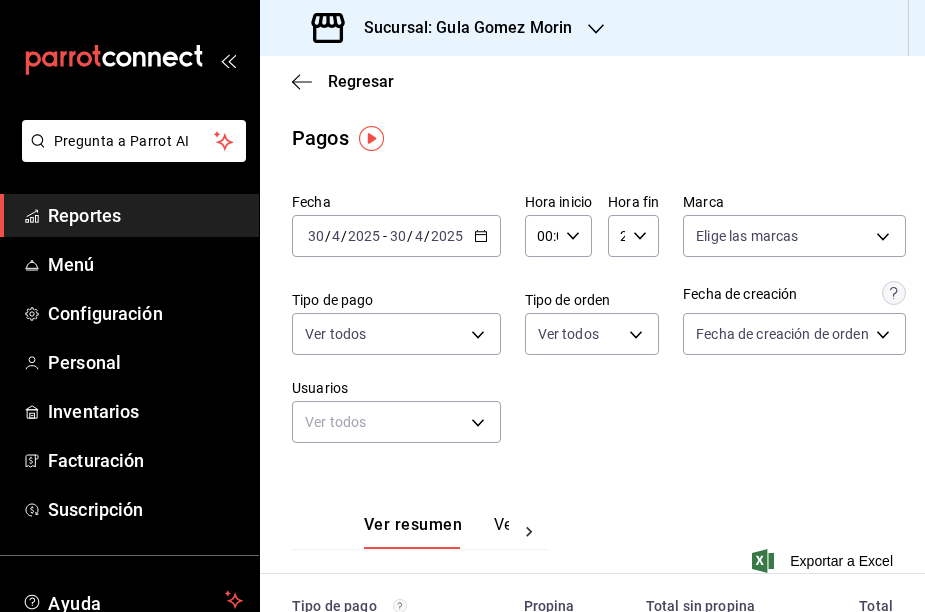 click on "Ver resumen Ver pagos Exportar a Excel" at bounding box center (592, 532) 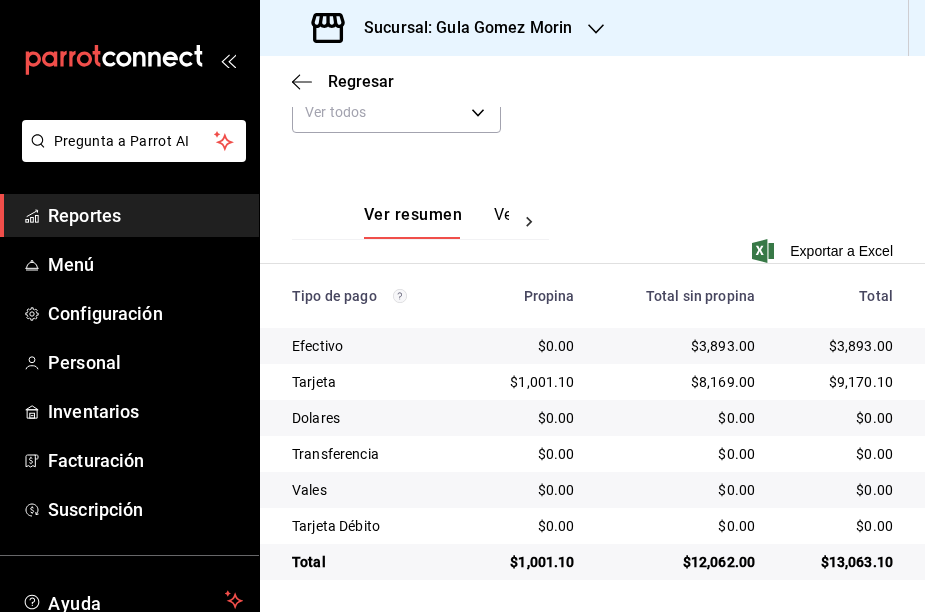 scroll, scrollTop: 310, scrollLeft: 0, axis: vertical 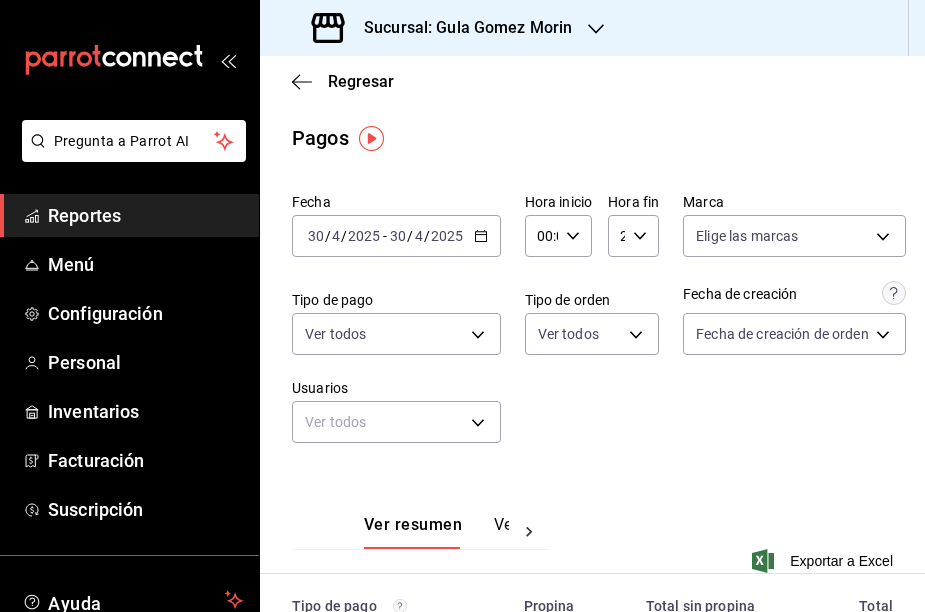 click 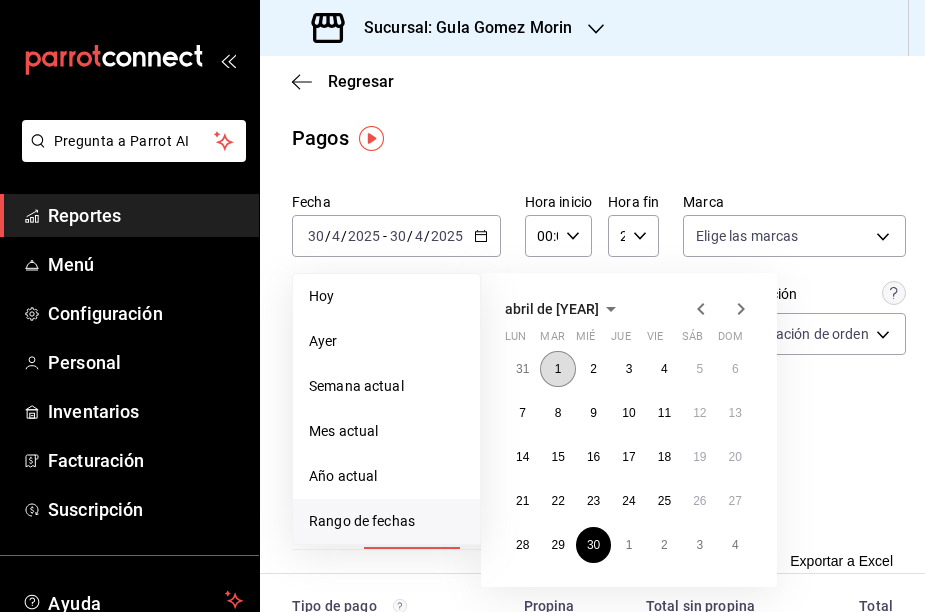 click on "1" at bounding box center [557, 369] 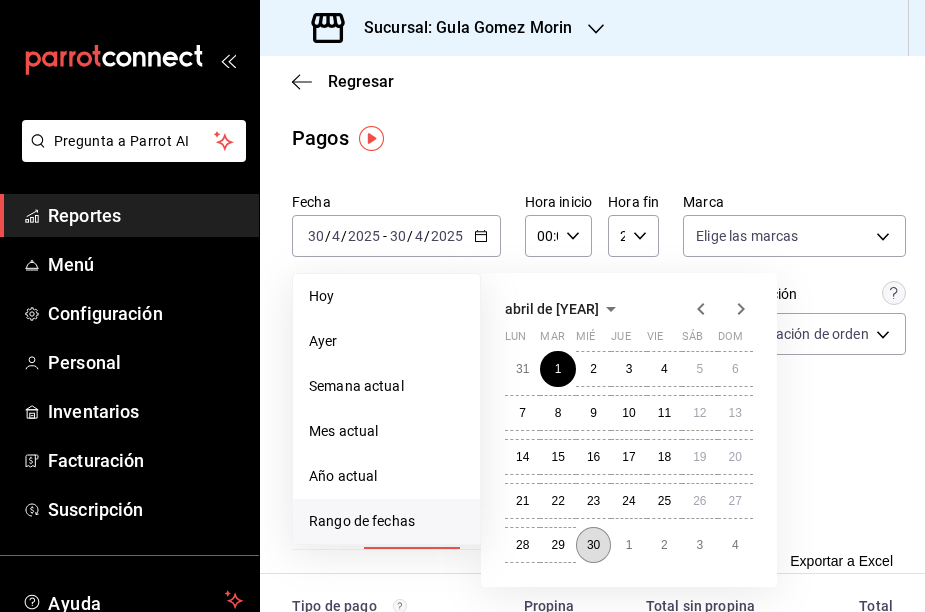click on "30" at bounding box center (593, 545) 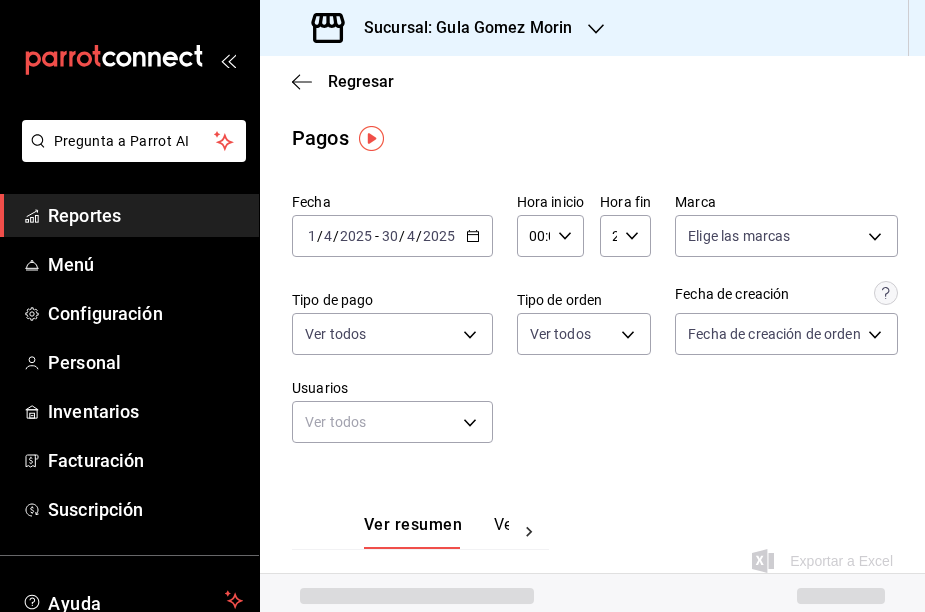 click on "Fecha [DATE] [DATE] - [DATE] [DATE] Hora inicio 00:00 Hora inicio Hora fin 23:59 Hora fin Marca Elige las marcas Tipo de pago Ver todos Tipo de orden Ver todos Fecha de creación   Fecha de creación de orden ORDER Usuarios Ver todos null" at bounding box center [592, 326] 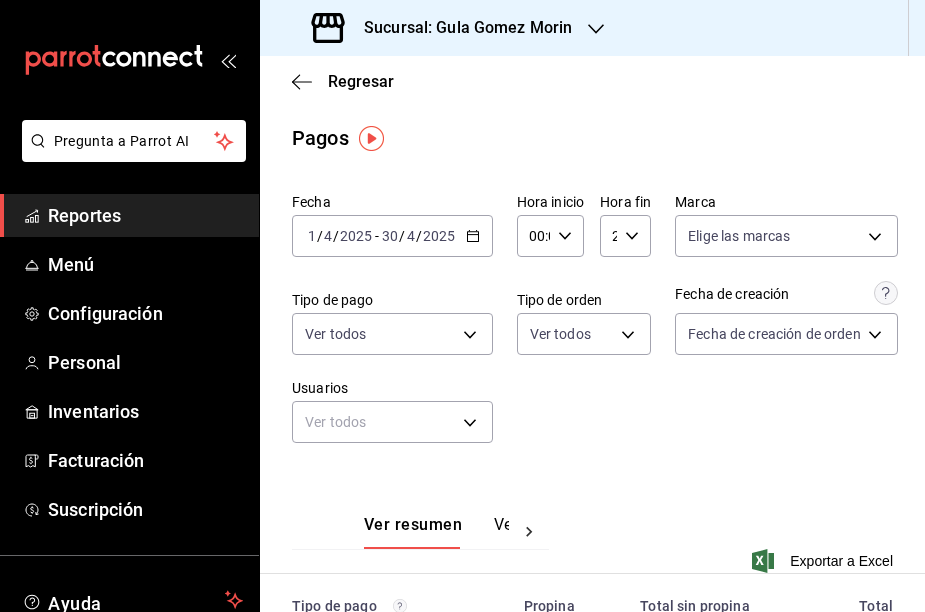 scroll, scrollTop: 0, scrollLeft: 0, axis: both 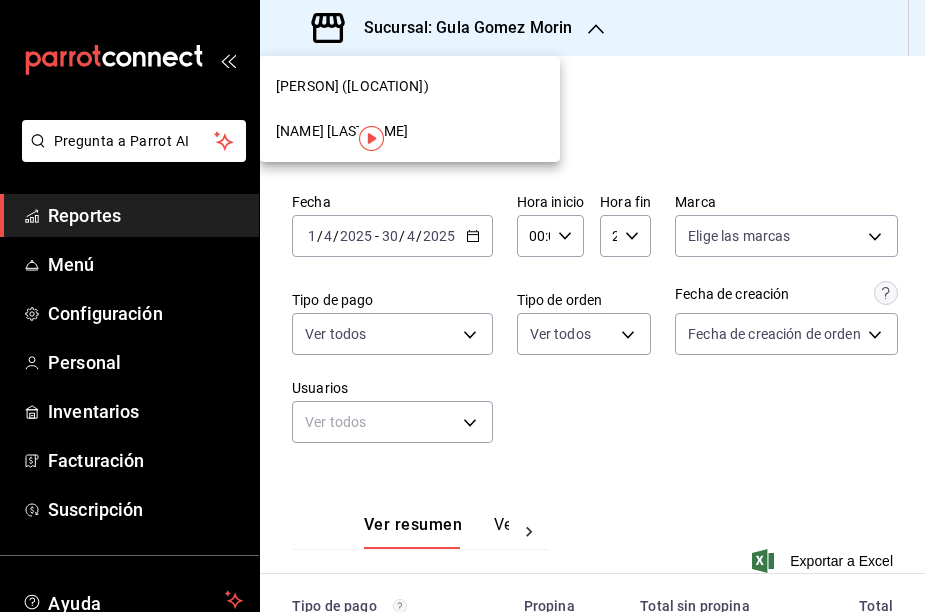 click on "[PERSON] ([LOCATION])" at bounding box center [352, 86] 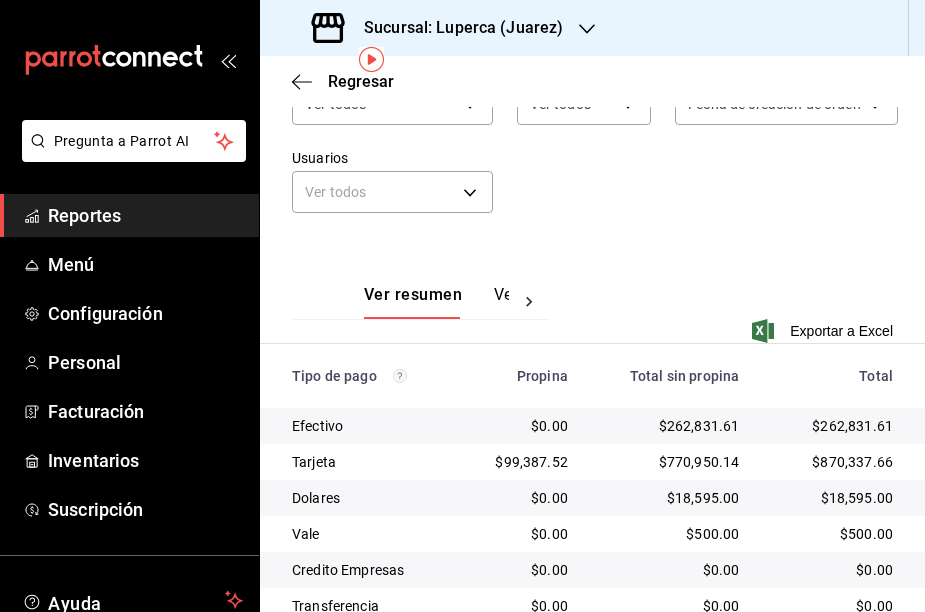 scroll, scrollTop: 79, scrollLeft: 0, axis: vertical 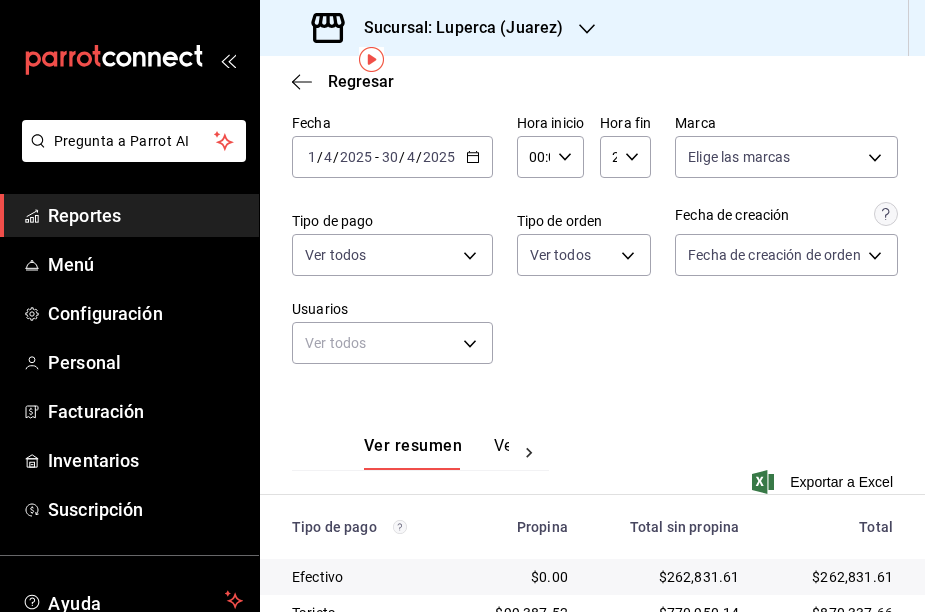 click on "Sucursal: Luperca (Juarez)" at bounding box center (439, 28) 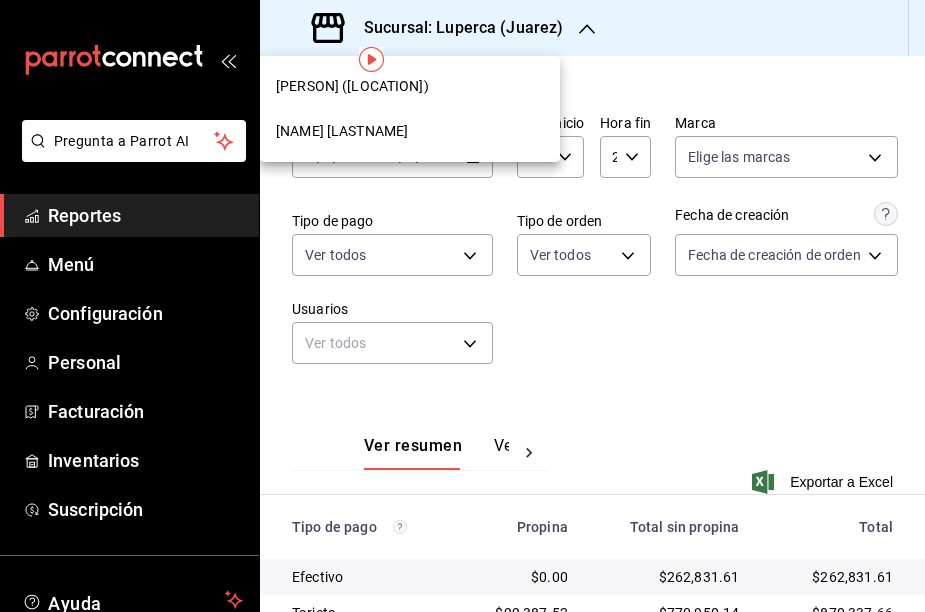 click on "[NAME] [LASTNAME]" at bounding box center [342, 131] 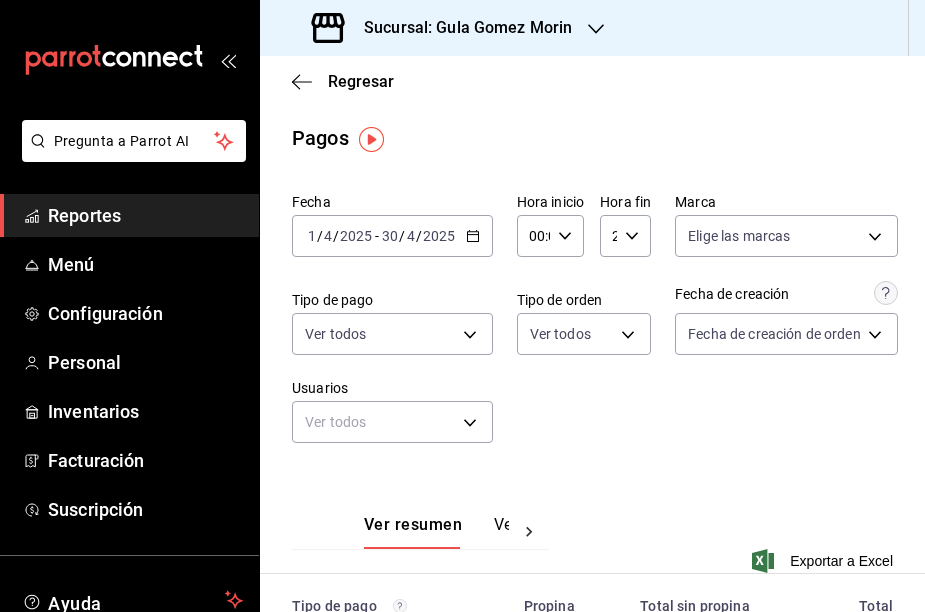 scroll, scrollTop: 0, scrollLeft: 0, axis: both 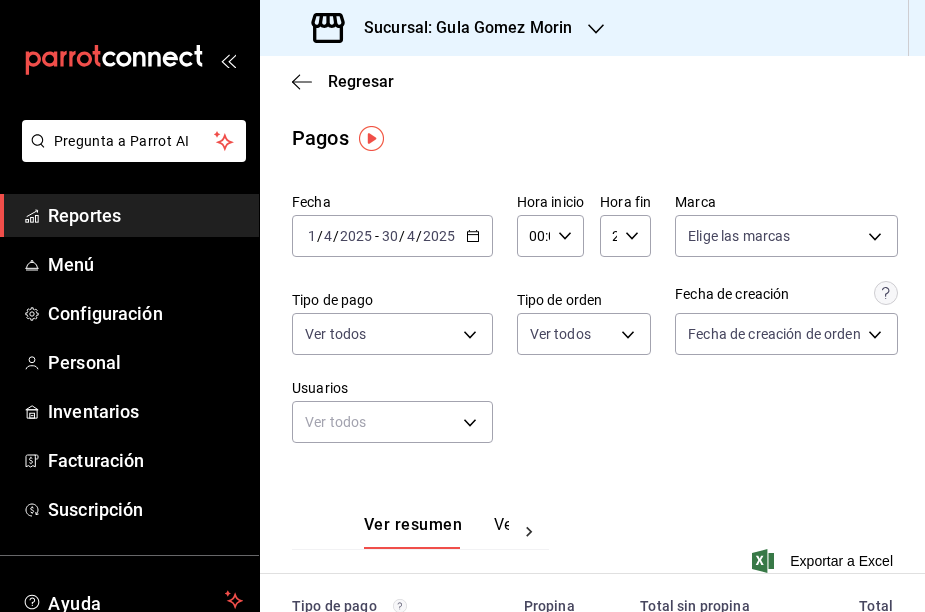 click on "2025-04-01 1 / 4 / 2025 - 2025-04-30 30 / 4 / 2025" at bounding box center (392, 236) 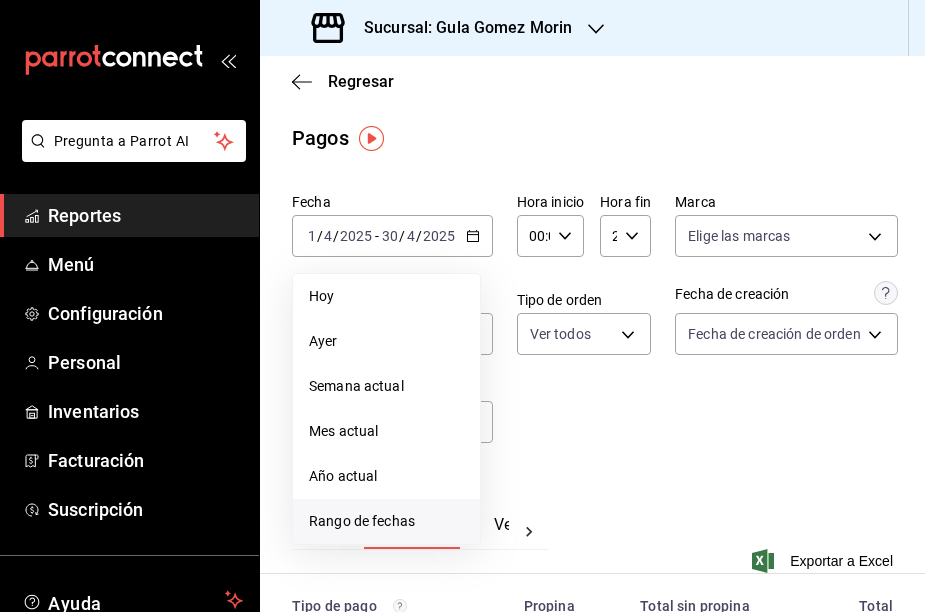 click on "Rango de fechas" at bounding box center (386, 521) 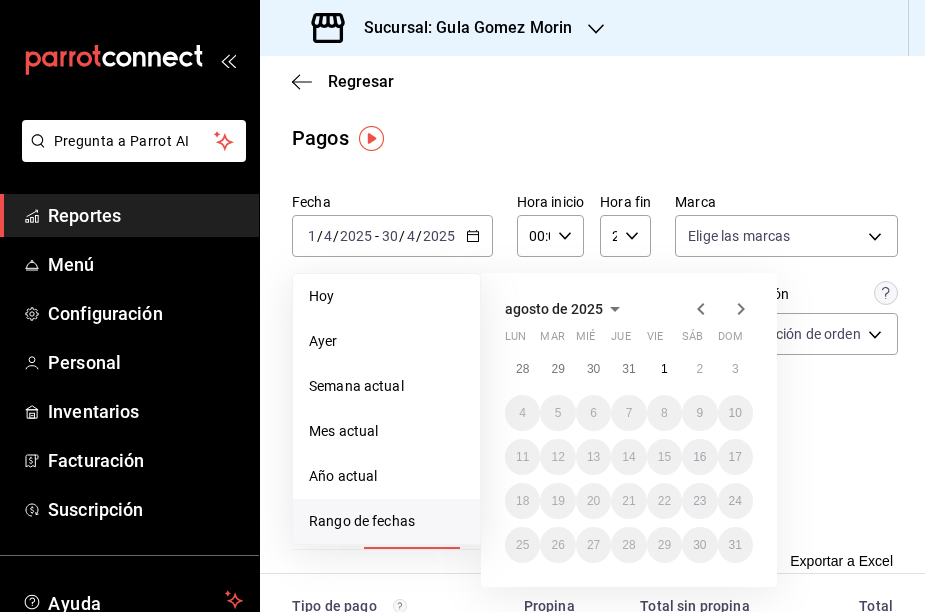 click on "agosto de 2025" at bounding box center [554, 309] 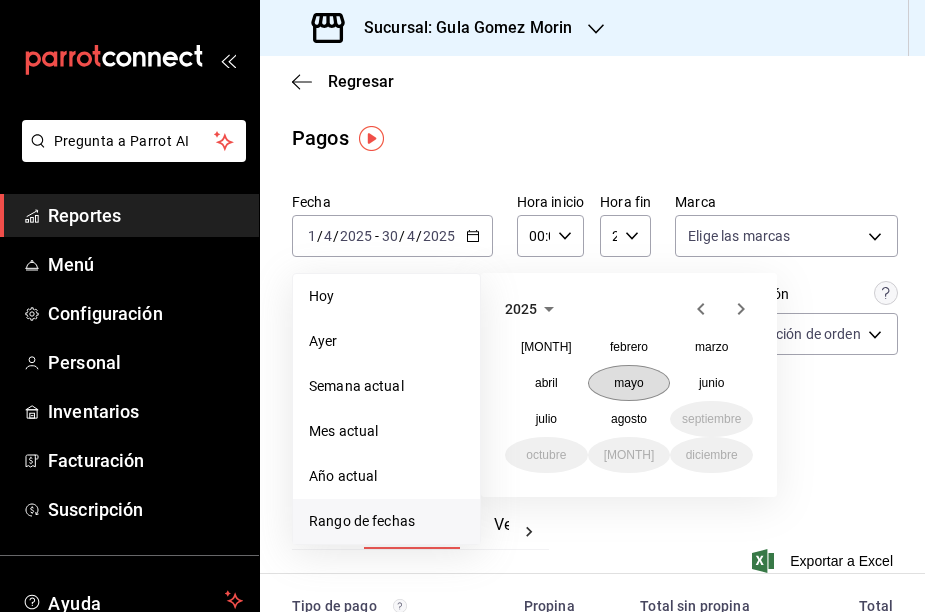 click on "mayo" at bounding box center (629, 383) 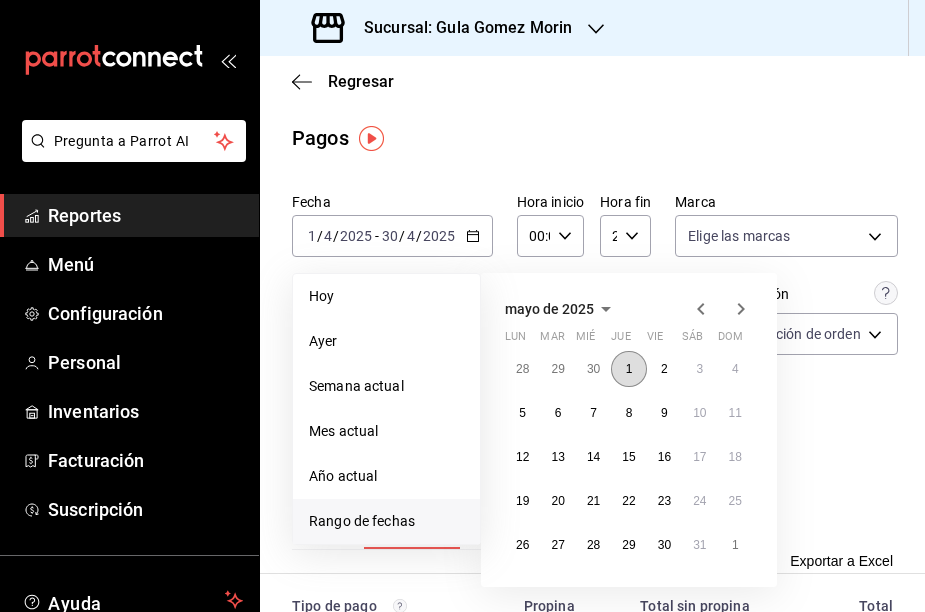 click on "1" at bounding box center [628, 369] 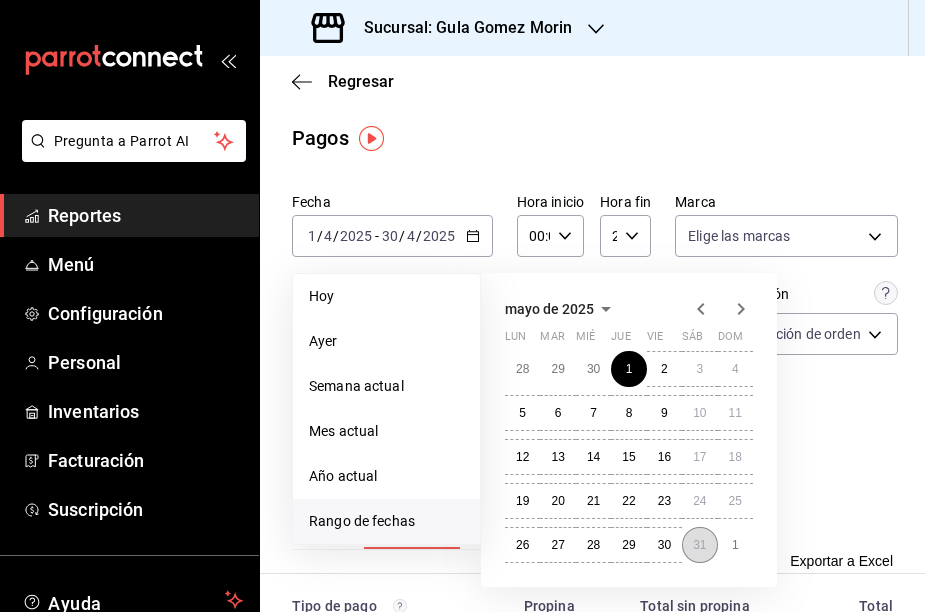 click on "31" at bounding box center [699, 545] 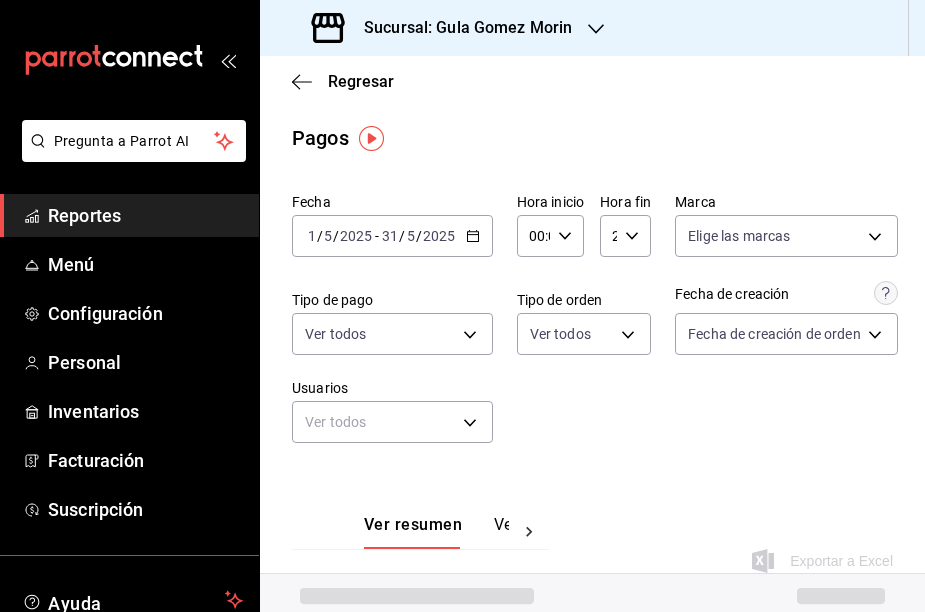 click on "Fecha [DATE] [DATE] - [DATE] [DATE] Hora inicio 00:00 Hora inicio Hora fin 23:59 Hora fin Marca Elige las marcas Tipo de pago Ver todos Tipo de orden Ver todos Fecha de creación   Fecha de creación de orden ORDER Usuarios Ver todos null" at bounding box center [592, 326] 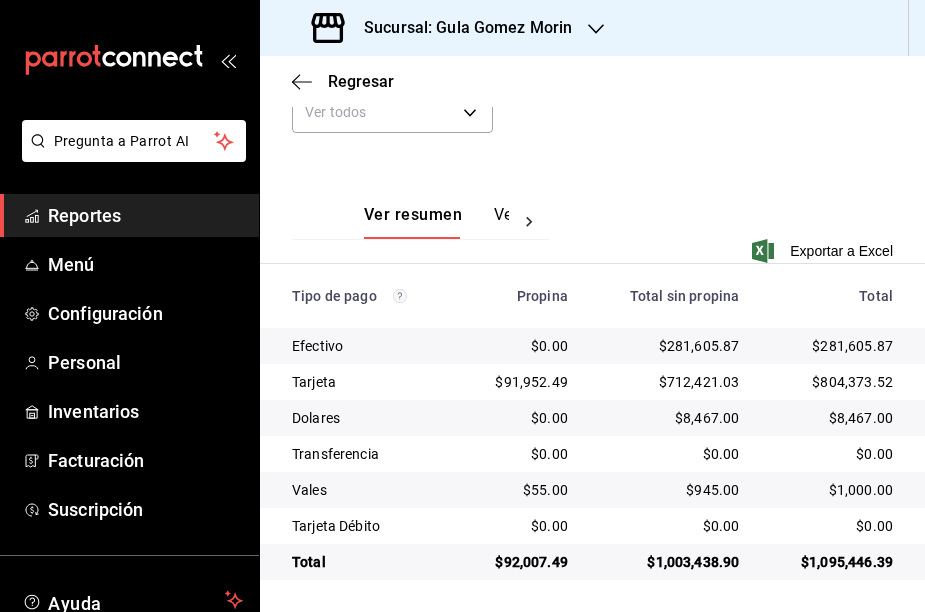 scroll, scrollTop: 49, scrollLeft: 0, axis: vertical 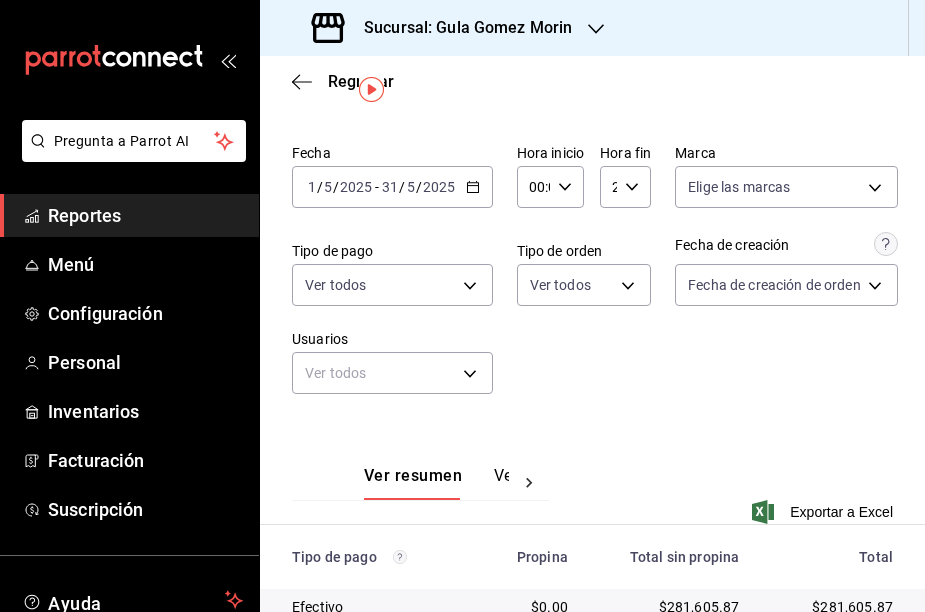 click 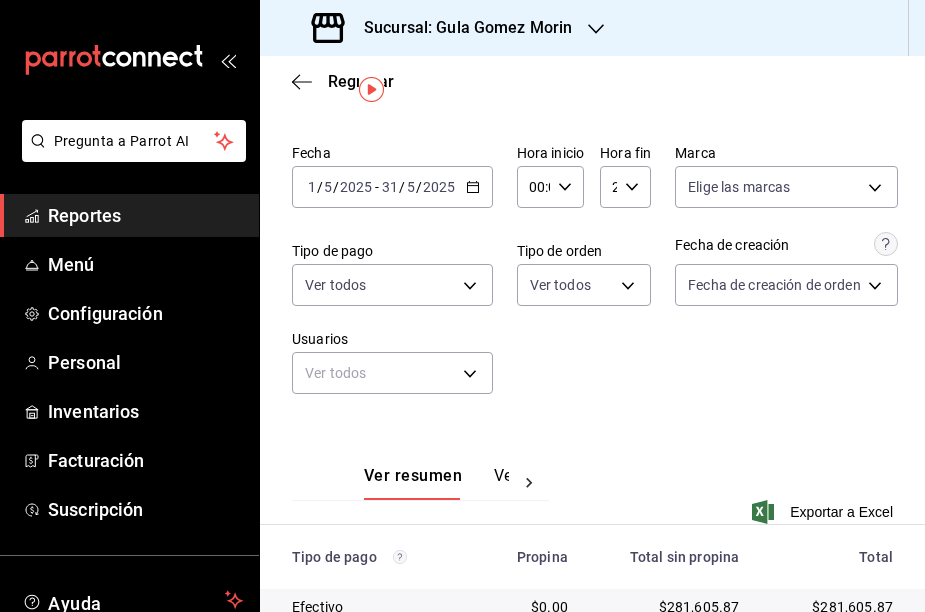 click 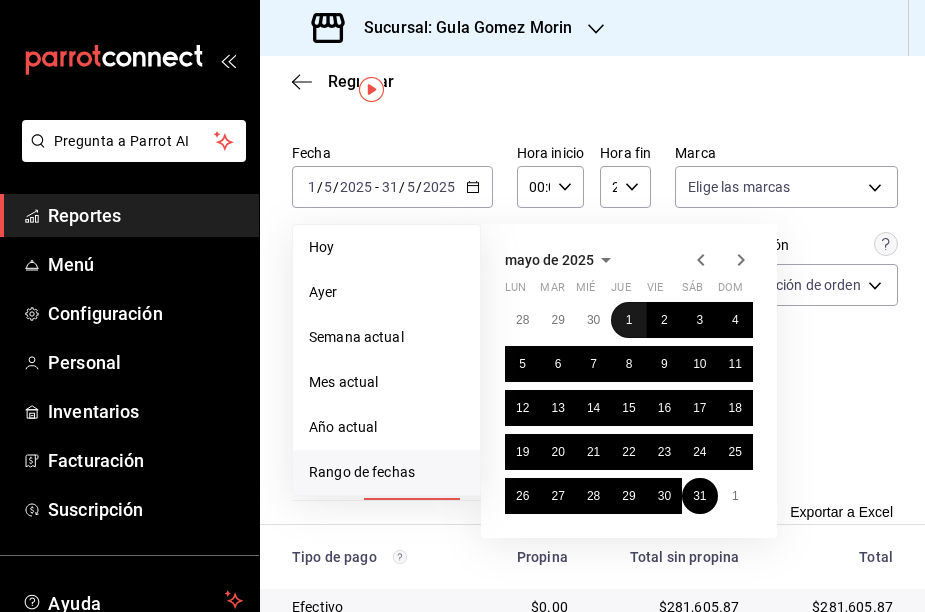 click on "1" at bounding box center [629, 320] 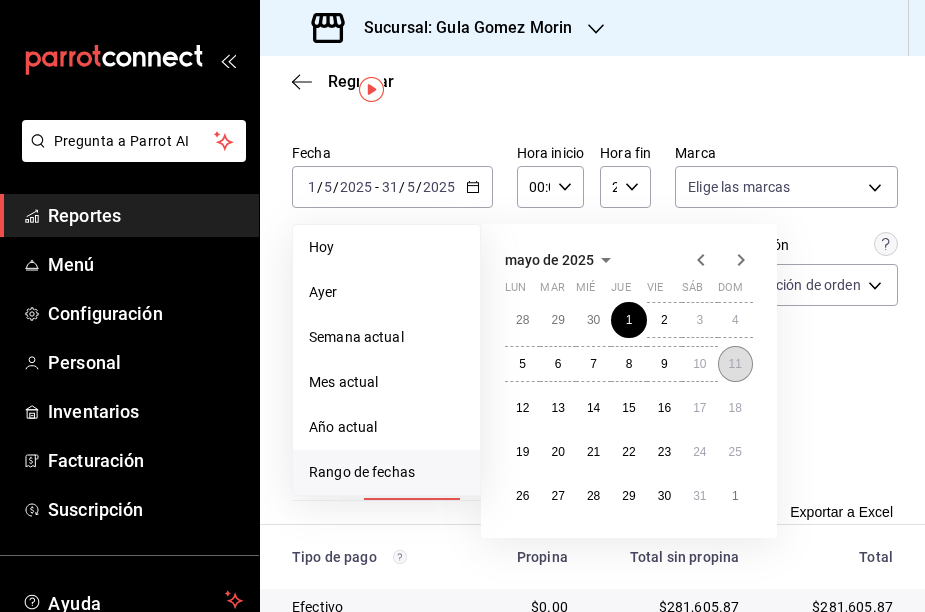 click on "11" at bounding box center (735, 364) 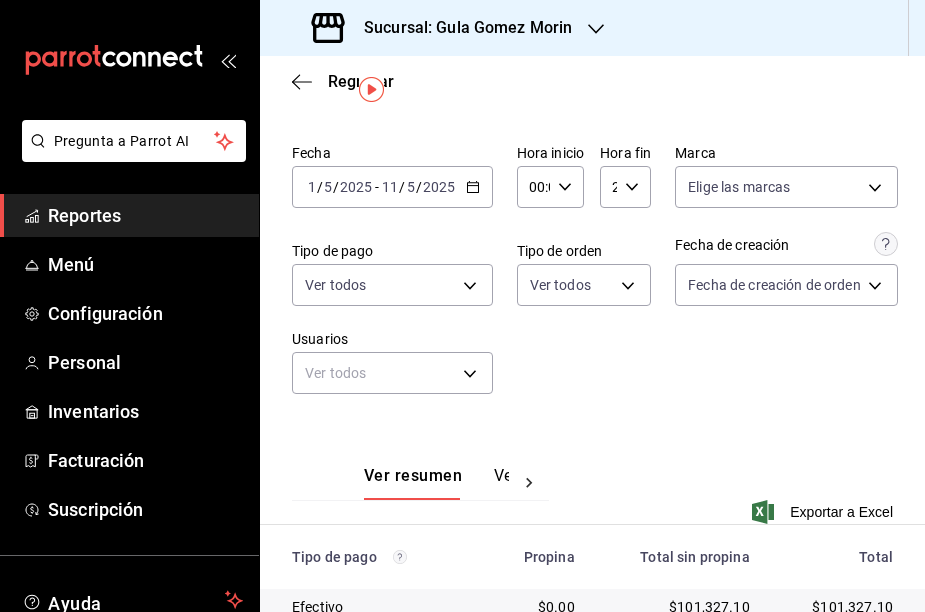 click on "Fecha [DATE] [DATE] - [DATE] [DATE] Hora inicio 00:00 Hora inicio Hora fin 23:59 Hora fin Marca Elige las marcas Tipo de pago Ver todos Tipo de orden Ver todos Fecha de creación   Fecha de creación de orden ORDER Usuarios Ver todos null" at bounding box center (592, 277) 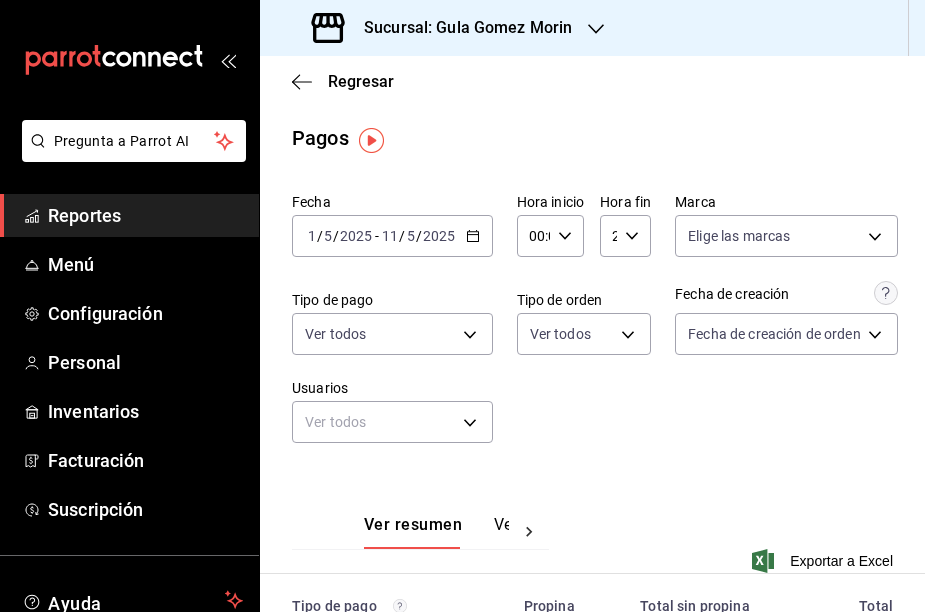 scroll, scrollTop: 0, scrollLeft: 0, axis: both 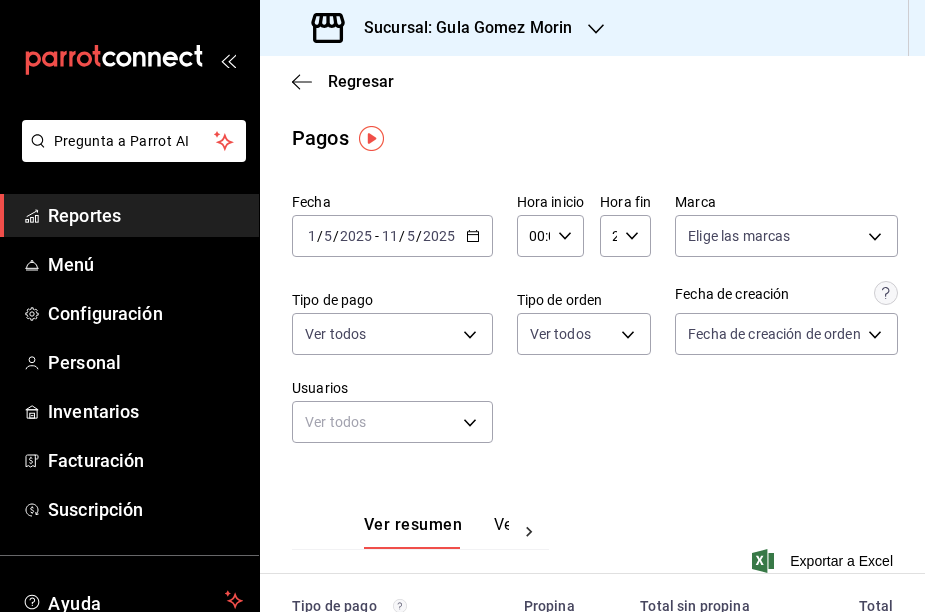 click 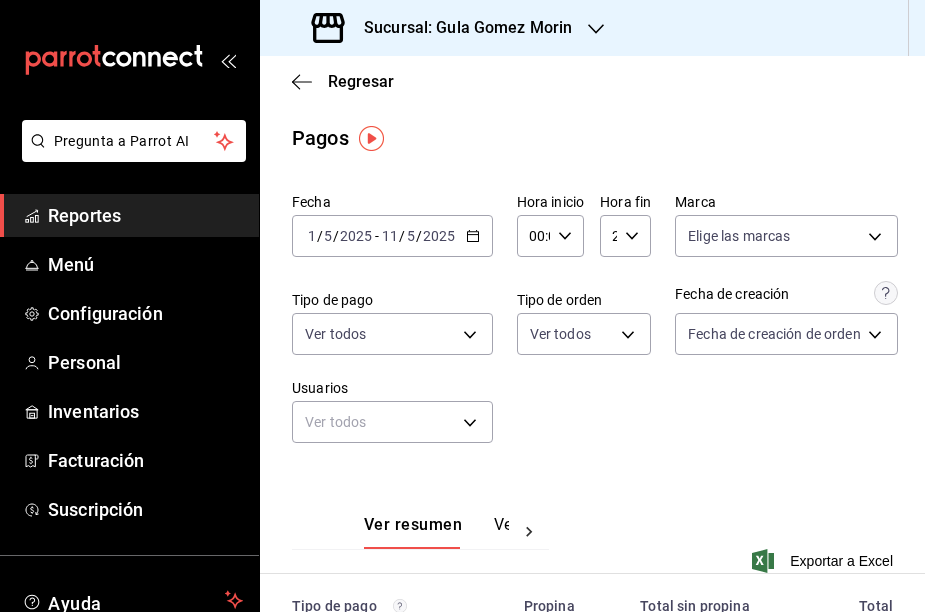 click 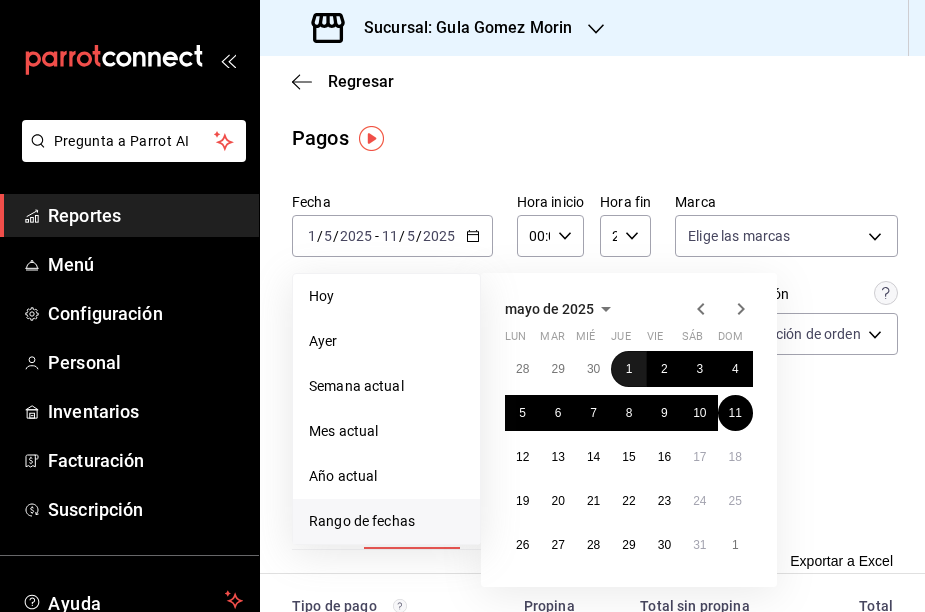 click on "1" at bounding box center (628, 369) 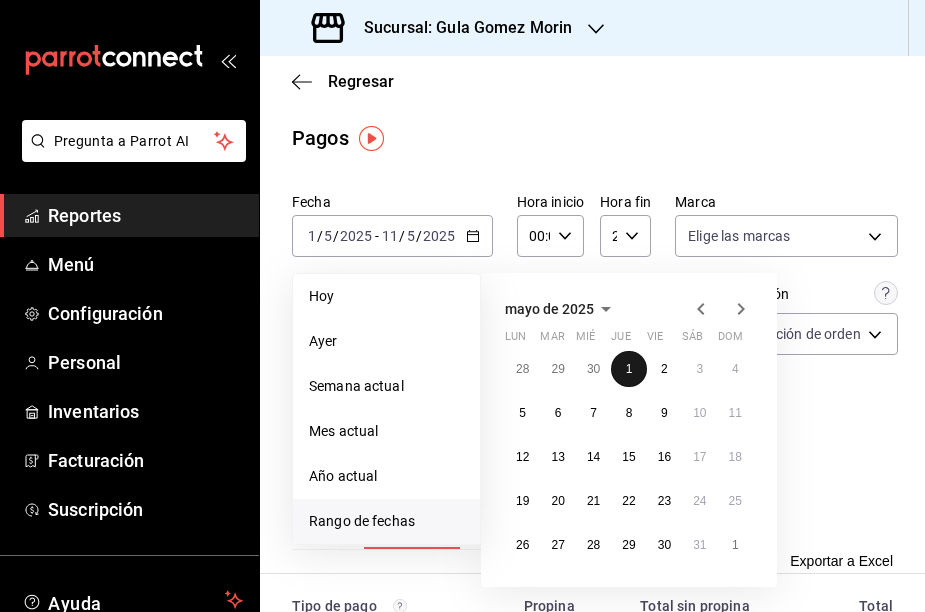 click on "1" at bounding box center (628, 369) 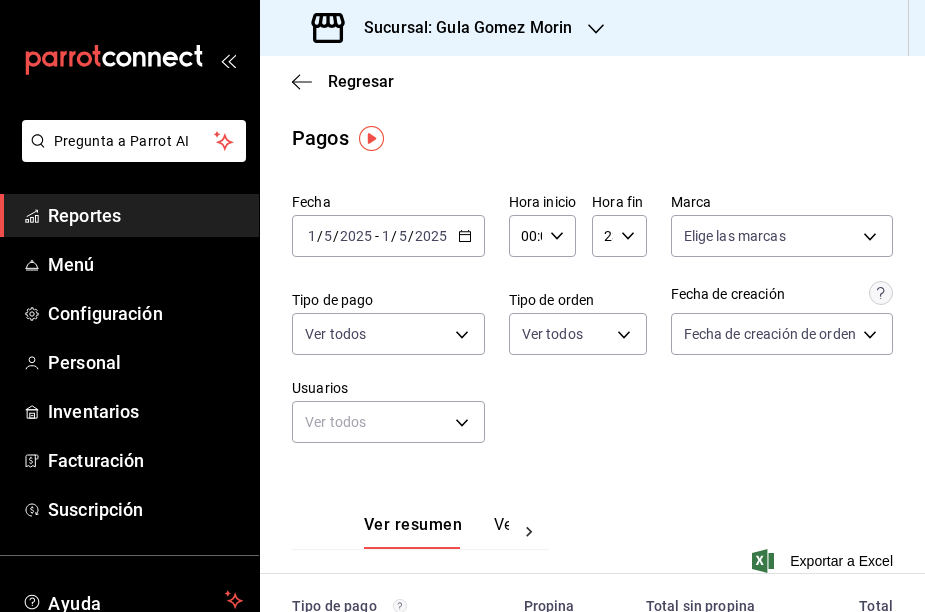 click on "Ver resumen Ver pagos Exportar a Excel" at bounding box center (592, 532) 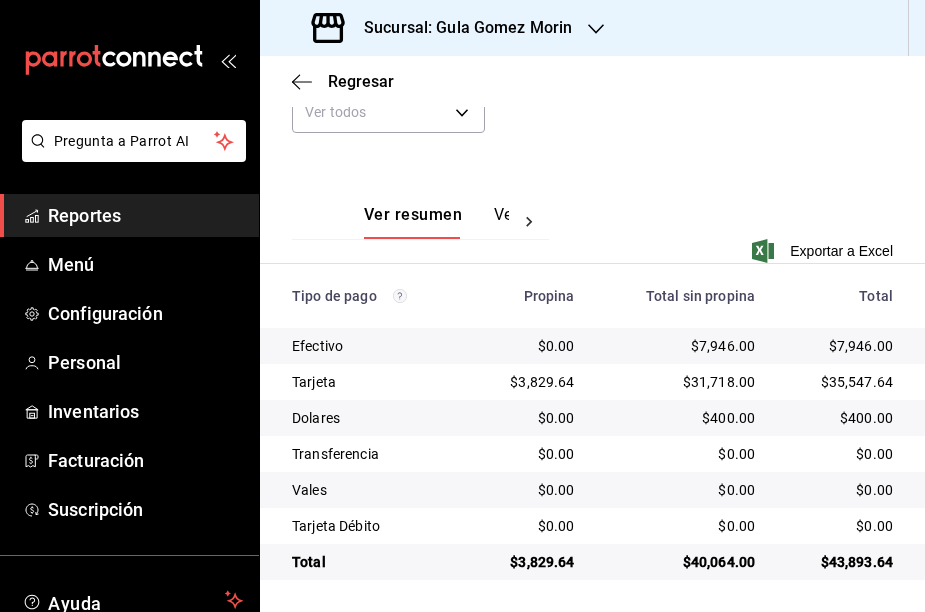 scroll, scrollTop: 0, scrollLeft: 0, axis: both 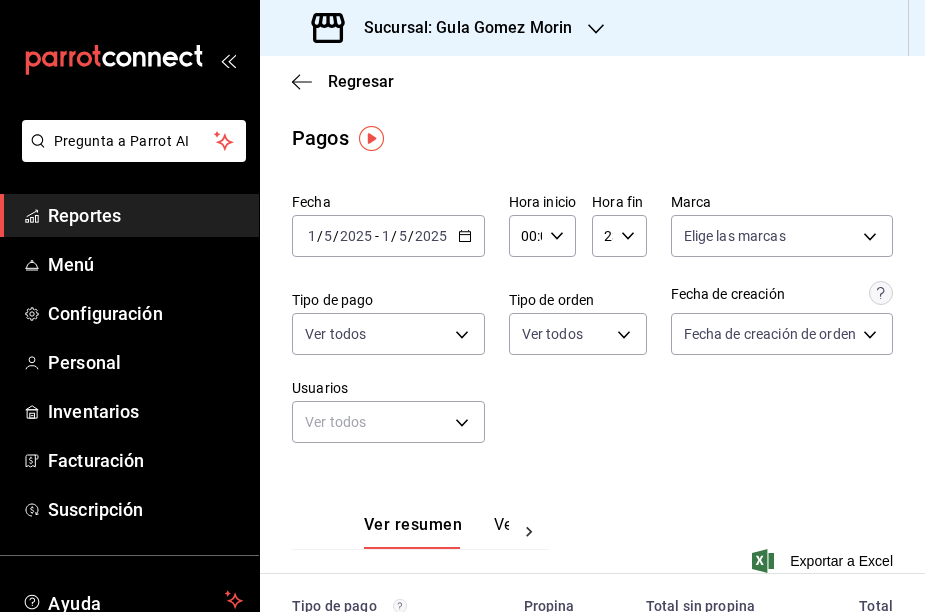 click 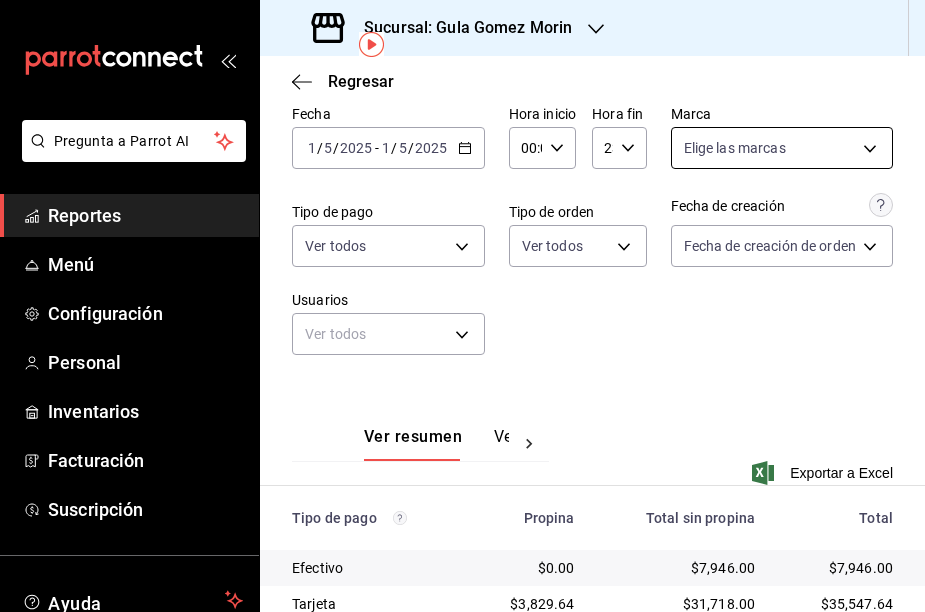 scroll, scrollTop: 58, scrollLeft: 0, axis: vertical 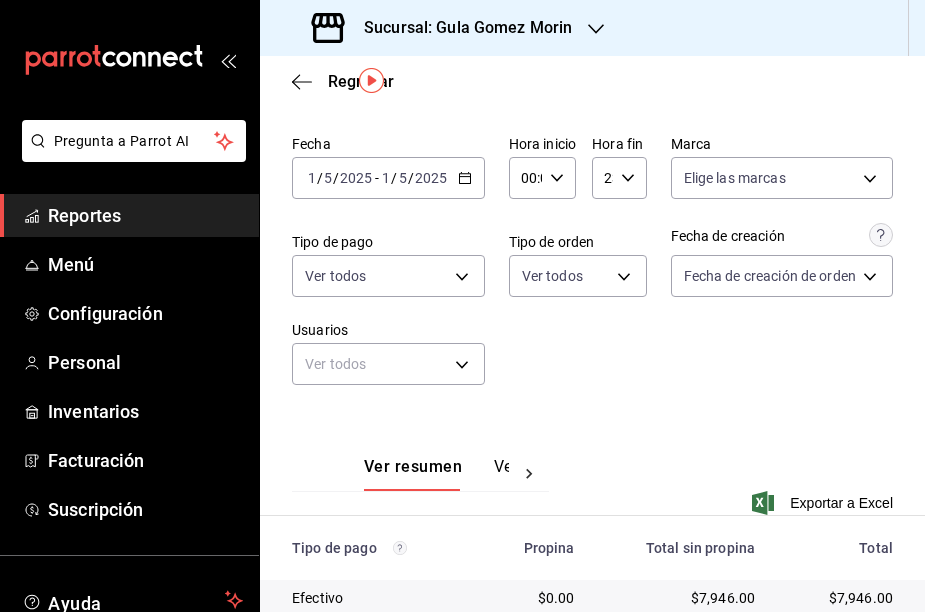 click 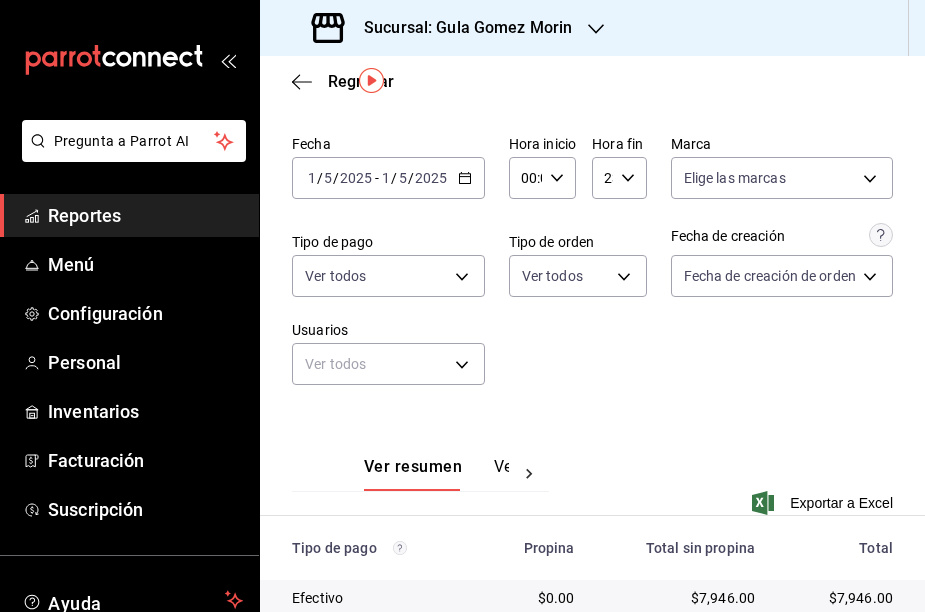 click 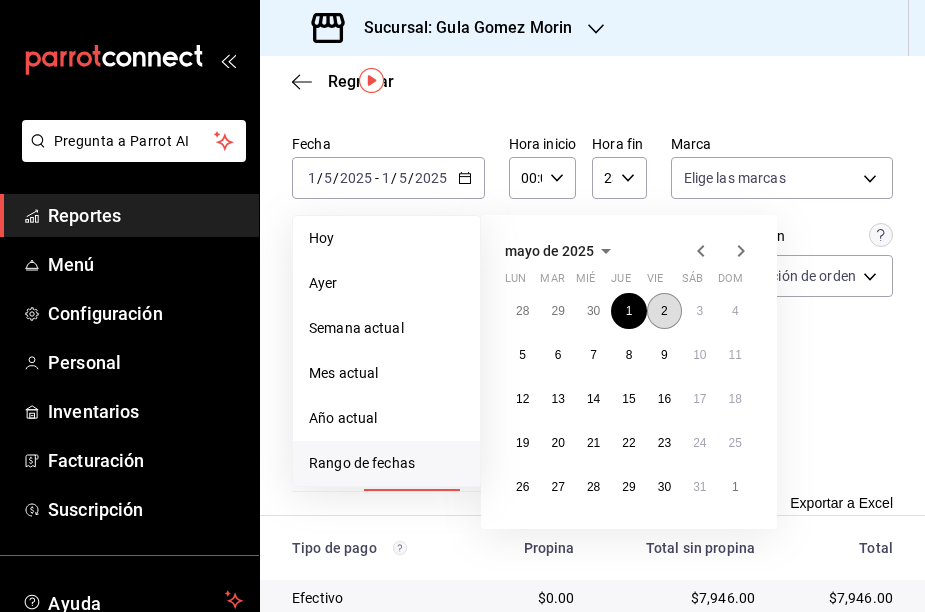 click on "2" at bounding box center (664, 311) 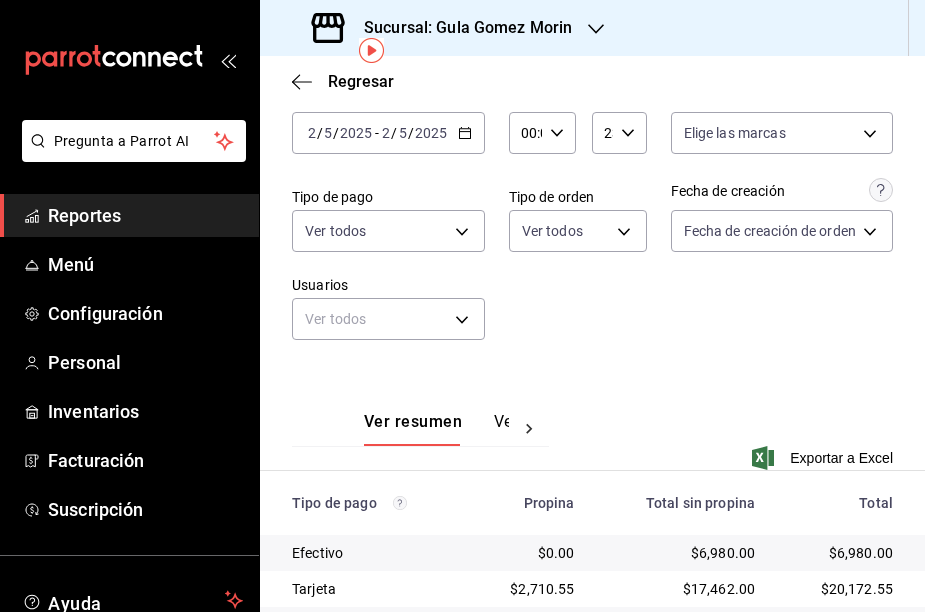 scroll, scrollTop: 88, scrollLeft: 0, axis: vertical 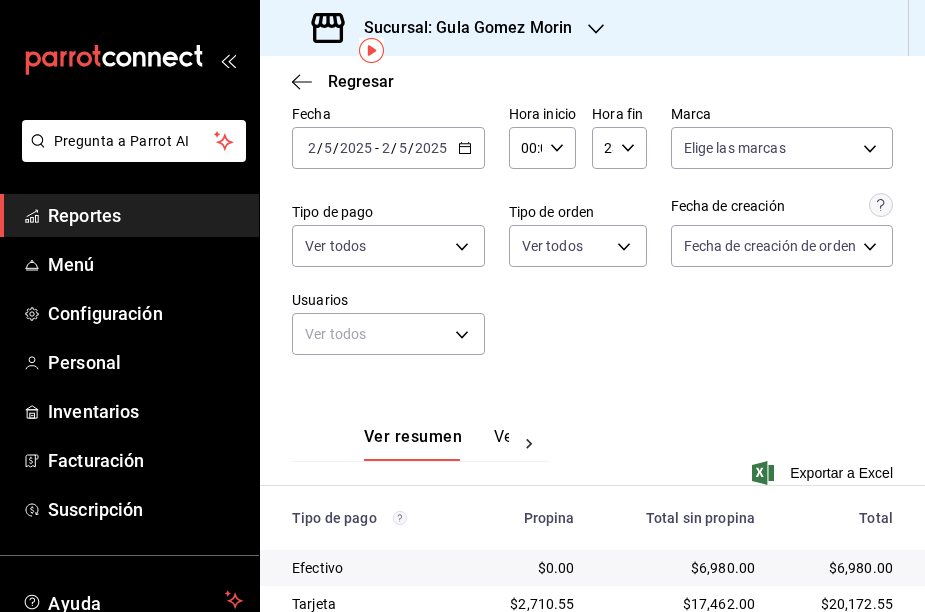 click on "[DATE] [DATE] - [DATE] [DATE]" at bounding box center [388, 148] 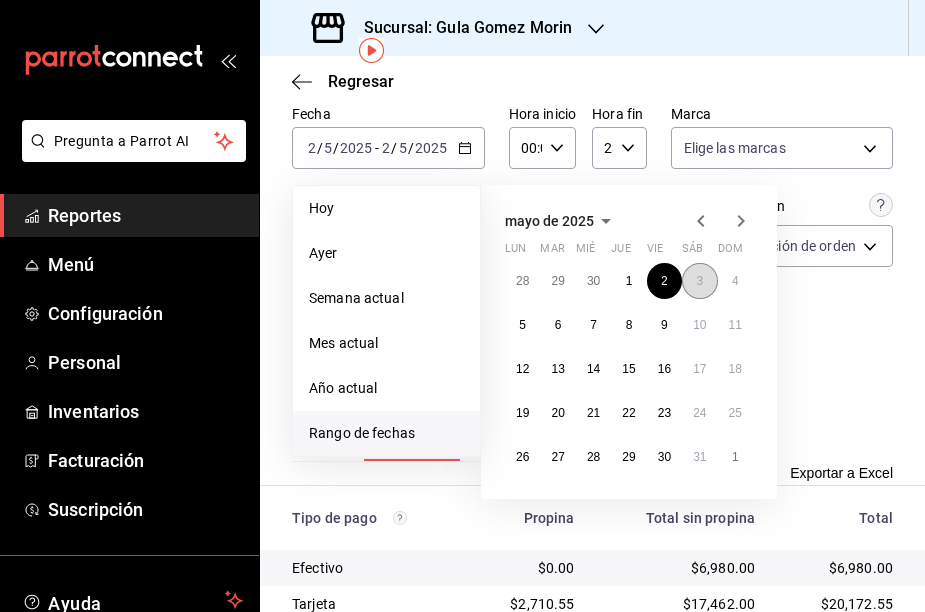 click on "3" at bounding box center [699, 281] 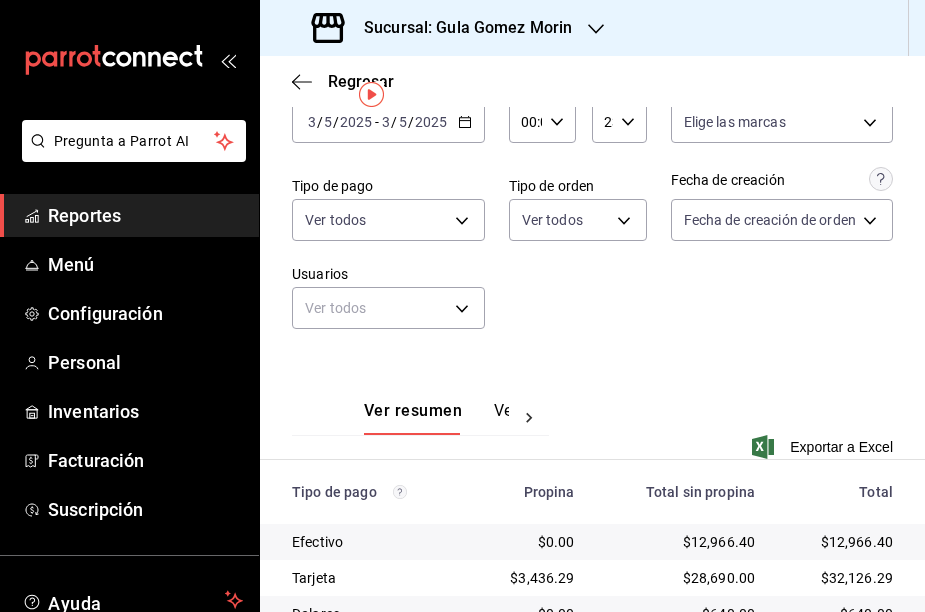 scroll, scrollTop: 44, scrollLeft: 0, axis: vertical 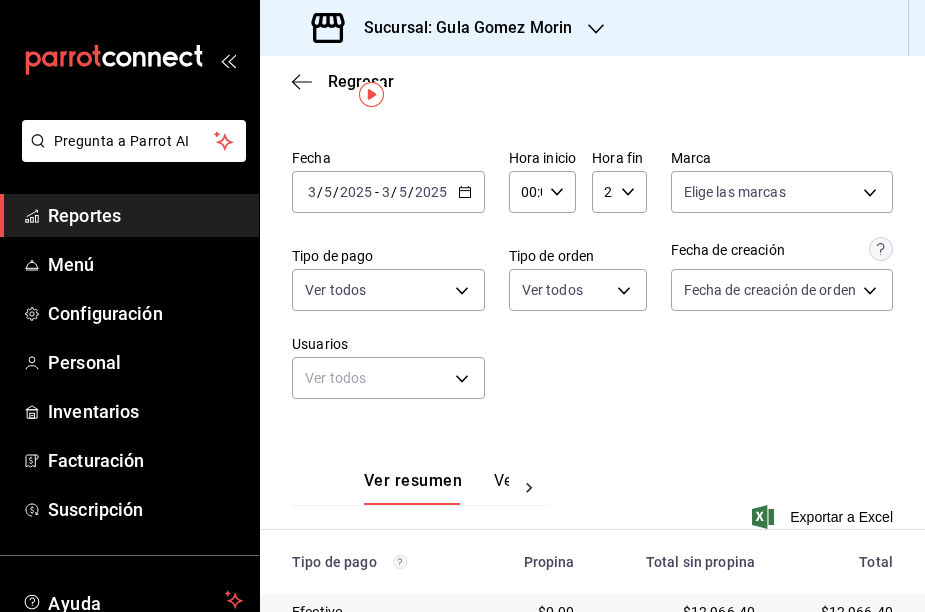 click 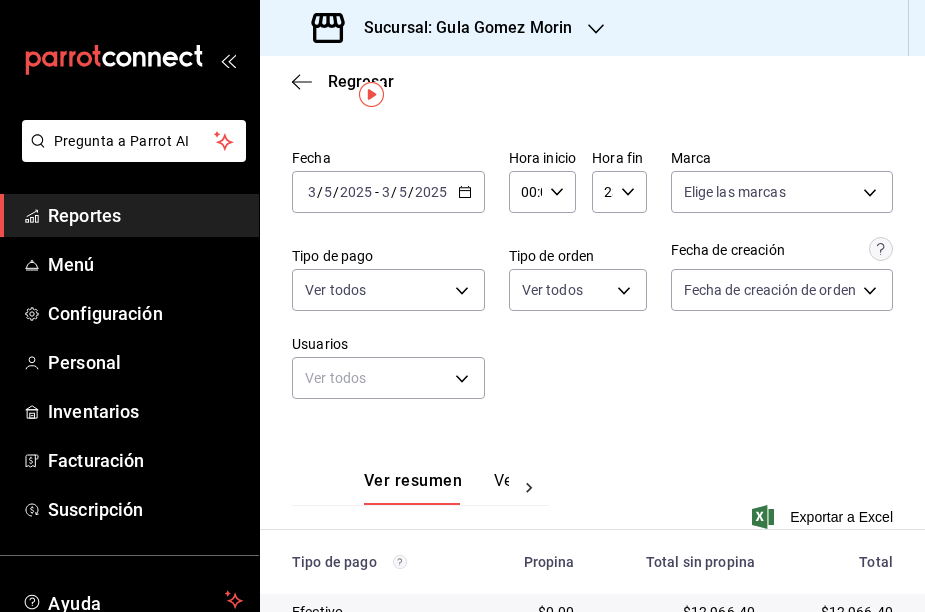 click 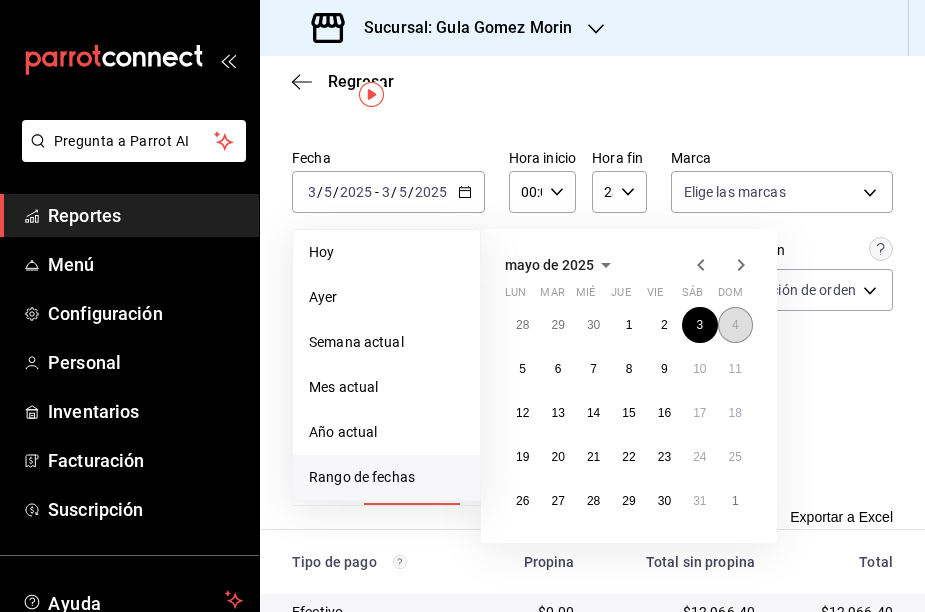 click on "4" at bounding box center (735, 325) 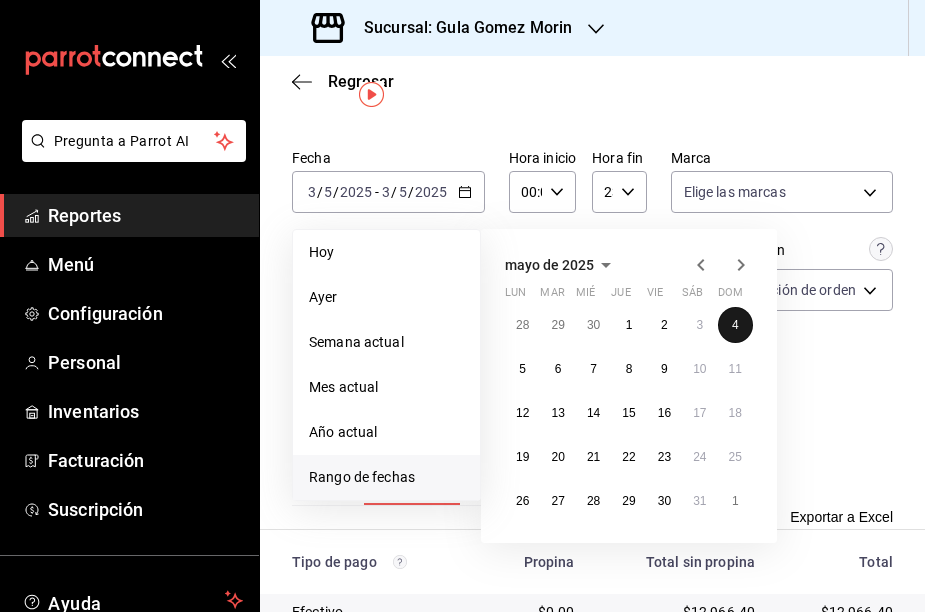 click on "4" at bounding box center [735, 325] 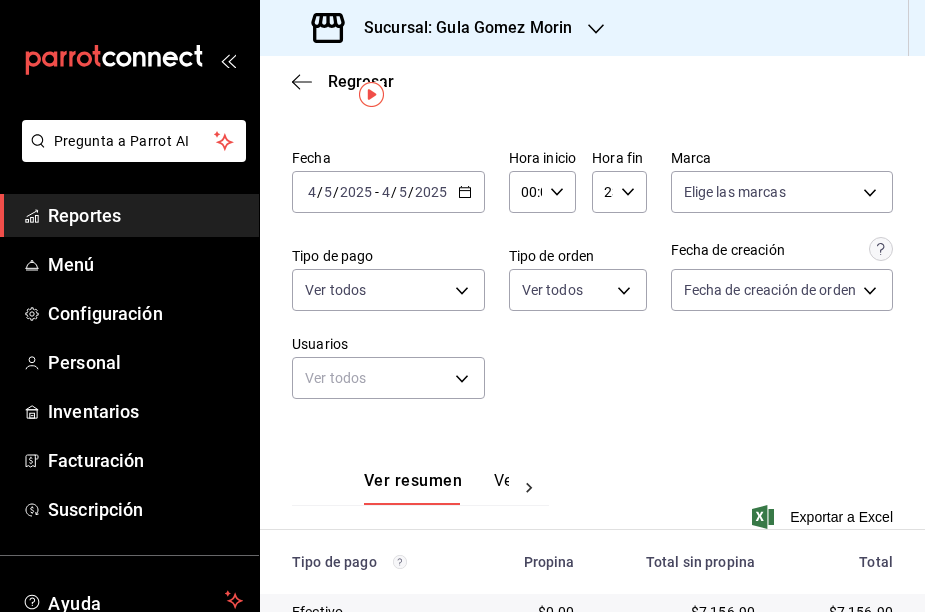 click on "Fecha [DATE] [DATE] - [DATE] [DATE] Hora inicio 00:00 Hora inicio Hora fin 23:59 Hora fin Marca Elige las marcas Tipo de pago Ver todos Tipo de orden Ver todos Fecha de creación   Fecha de creación de orden ORDER Usuarios Ver todos null" at bounding box center (592, 282) 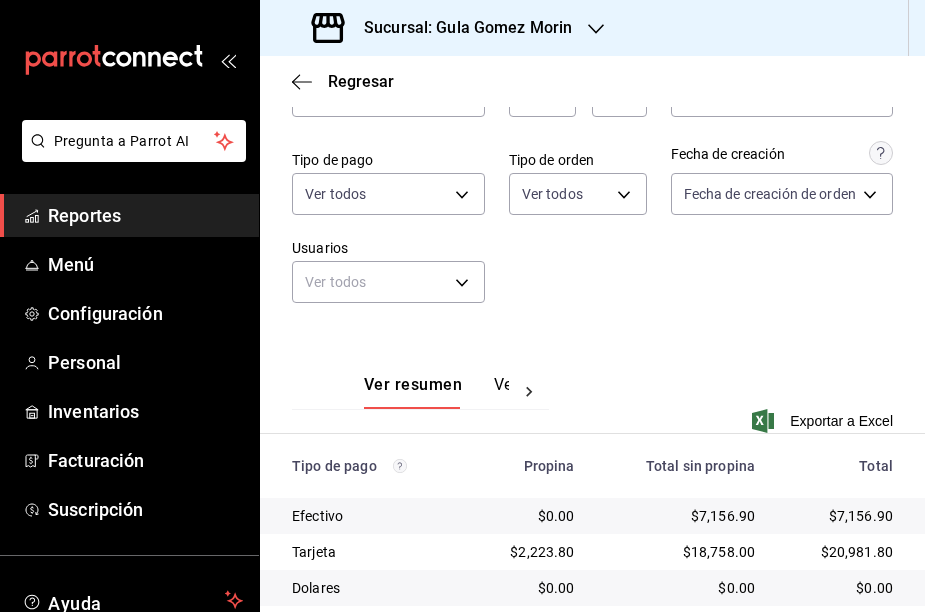 scroll, scrollTop: 37, scrollLeft: 0, axis: vertical 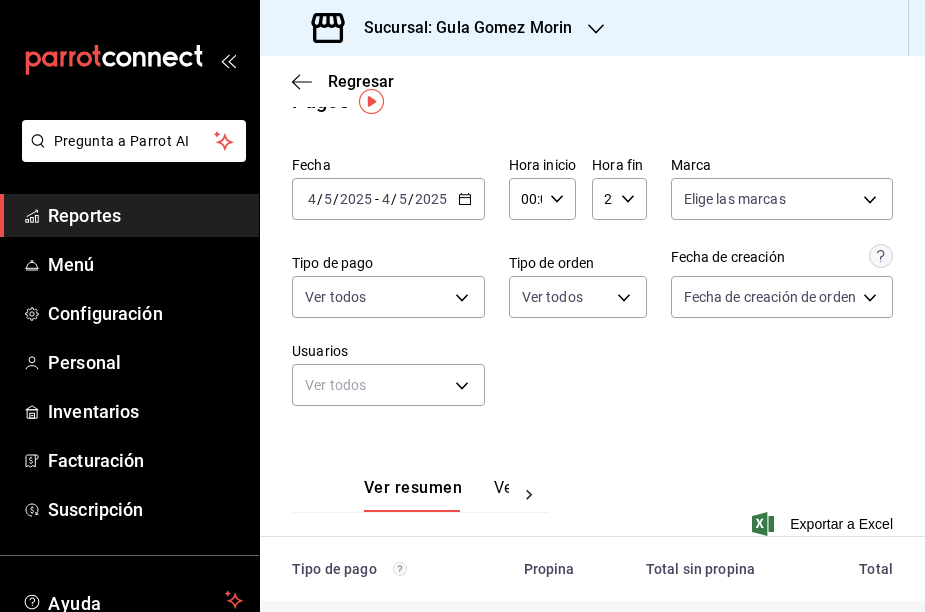 click on "[DATE] [DATE] - [DATE] [DATE]" at bounding box center (388, 199) 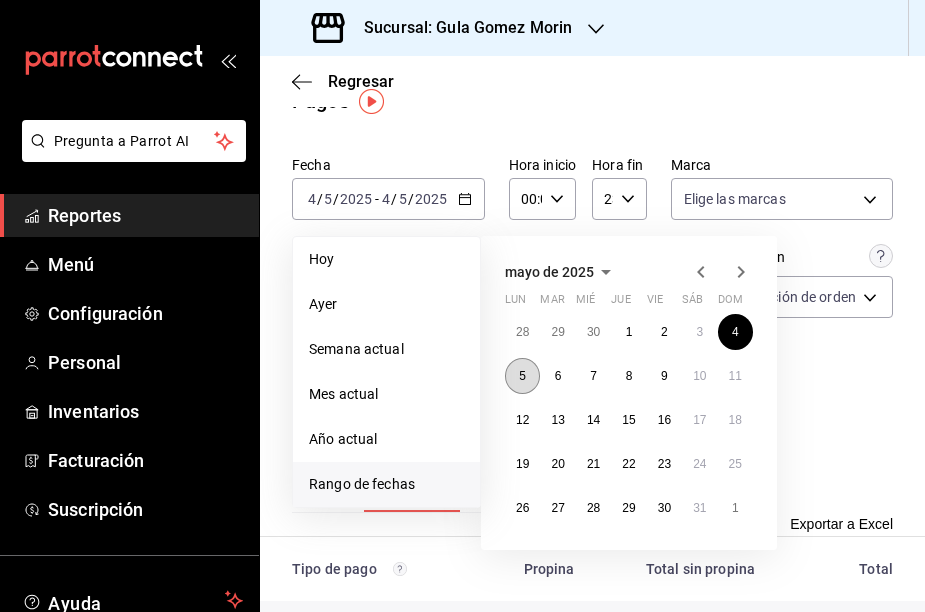 click on "5" at bounding box center [522, 376] 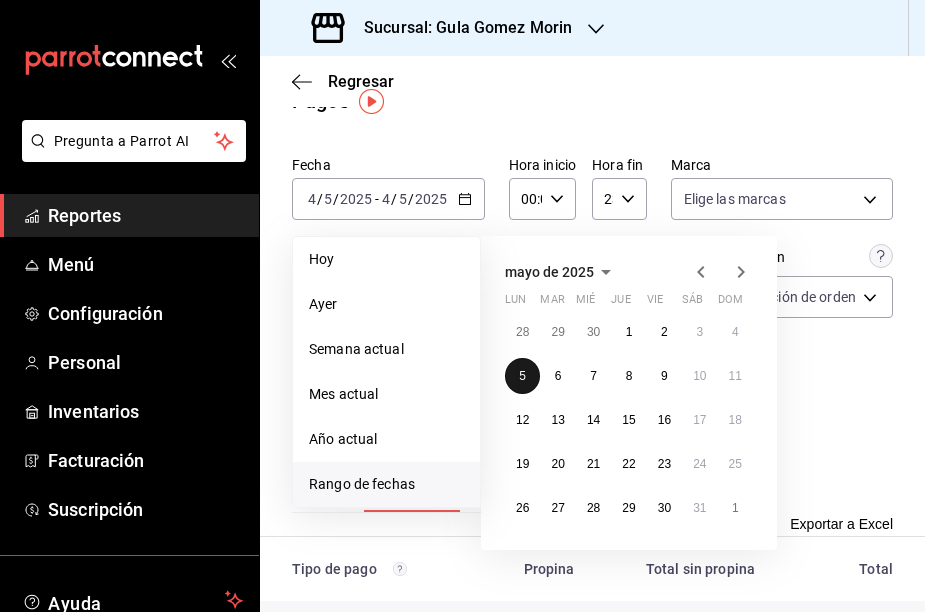 click on "5" at bounding box center [522, 376] 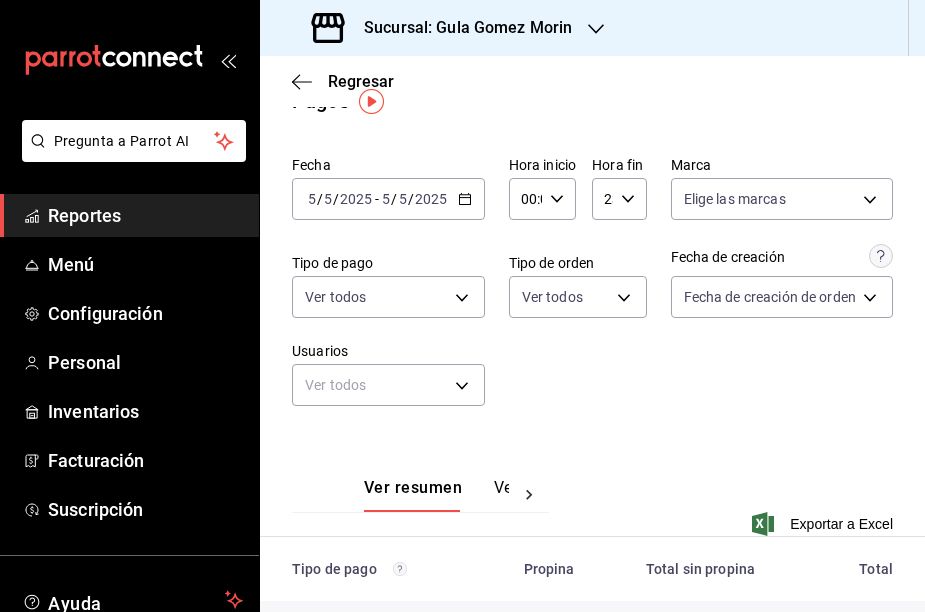 click on "Fecha [DATE] [DAY] / [MONTH] / [YEAR] - [DATE] [DAY] / [MONTH] / [YEAR] Hora inicio 00:00 Hora inicio Hora fin 23:59 Hora fin Marca Elige las marcas Tipo de pago Ver todos Tipo de orden Ver todos Fecha de creación   Fecha de creación de orden ORDER Usuarios Ver todos null" at bounding box center (592, 289) 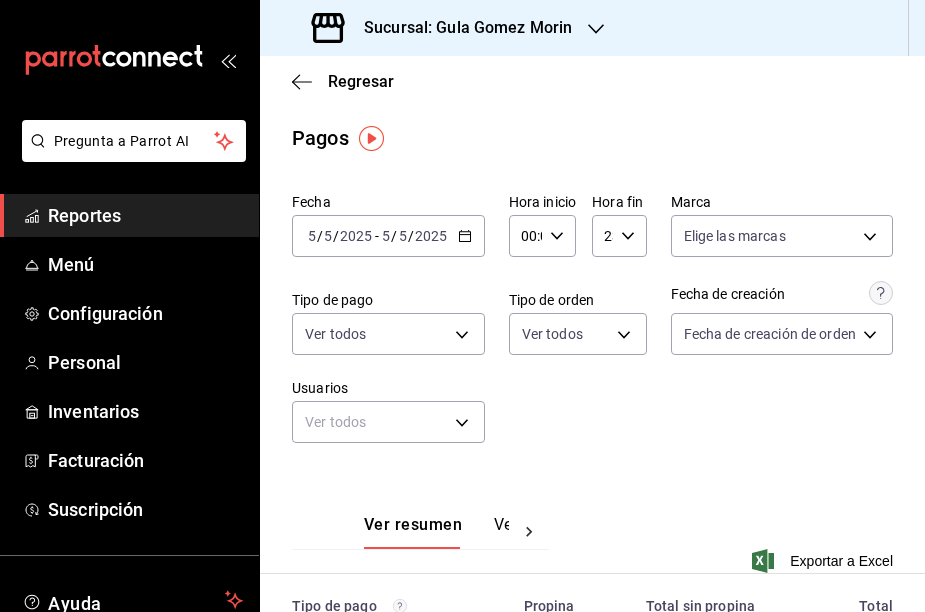 scroll, scrollTop: 0, scrollLeft: 0, axis: both 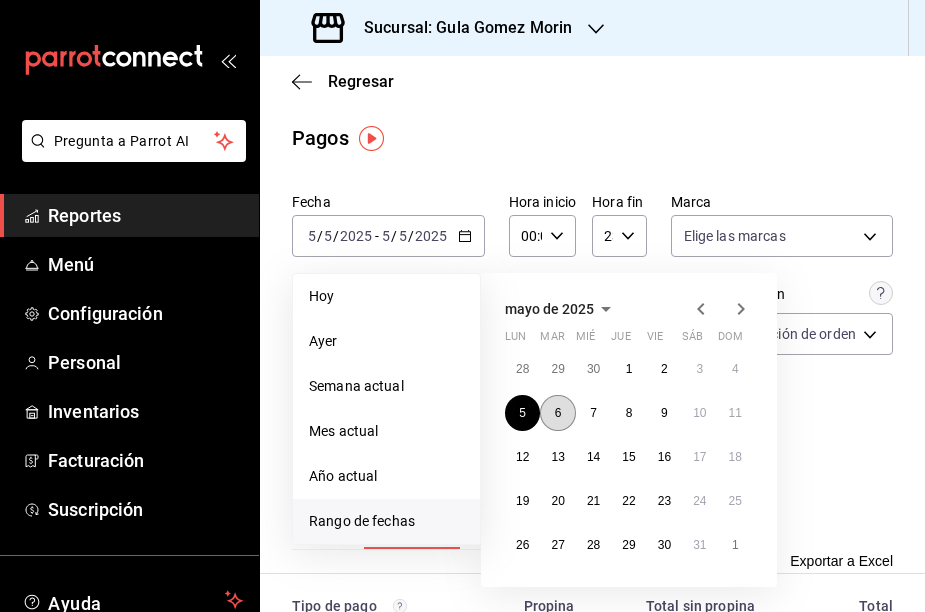 click on "6" at bounding box center [557, 413] 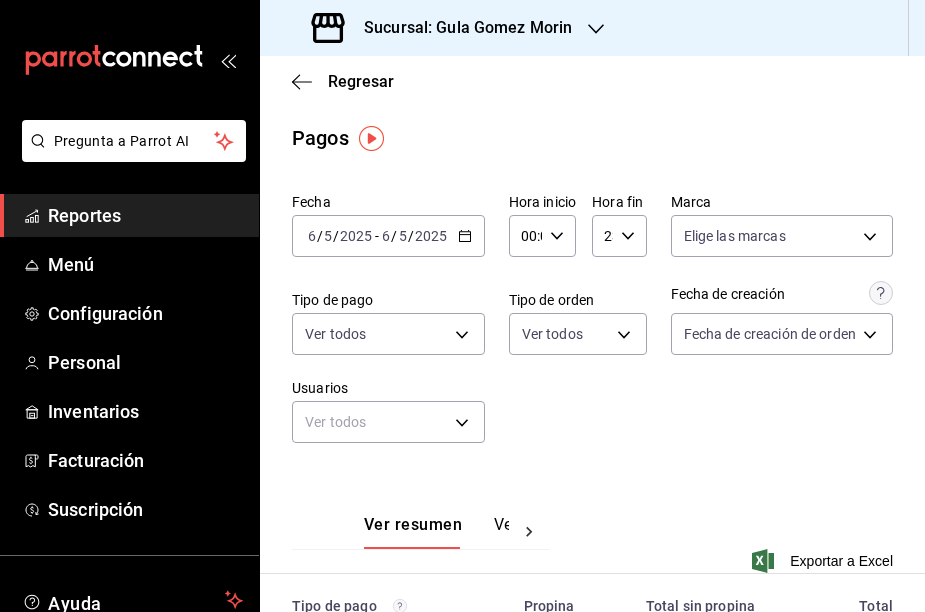 click on "Fecha [DATE] [DATE] - [DATE] [DATE] Hora inicio 00:00 Hora inicio Hora fin 23:59 Hora fin Marca Elige las marcas Tipo de pago Ver todos Tipo de orden Ver todos Fecha de creación   Fecha de creación de orden ORDER Usuarios Ver todos null" at bounding box center (592, 326) 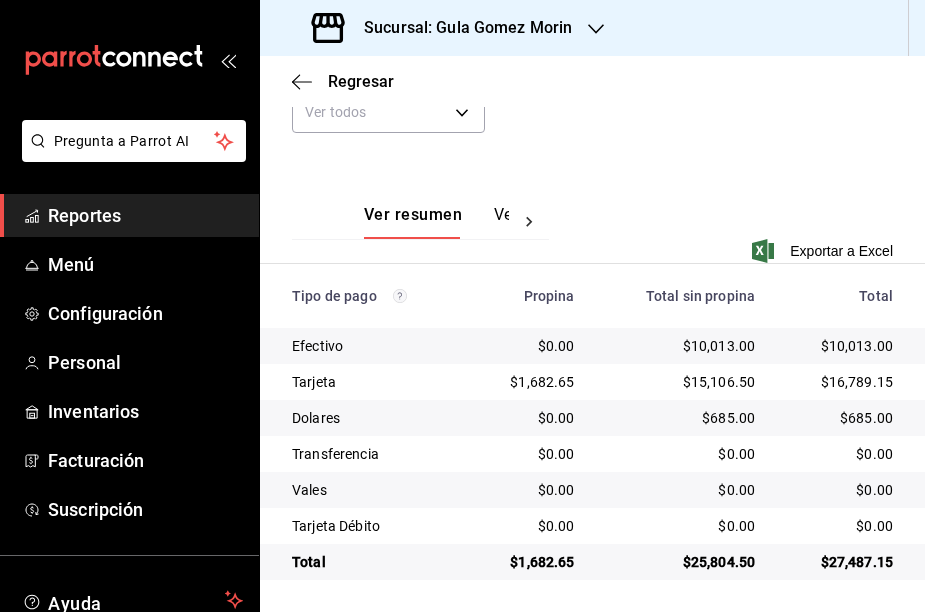scroll, scrollTop: 0, scrollLeft: 0, axis: both 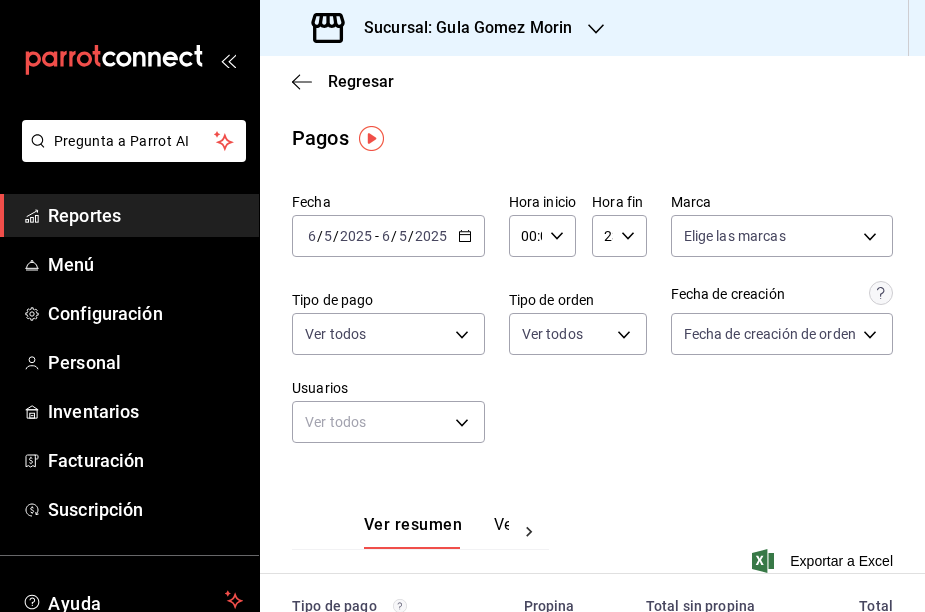 click 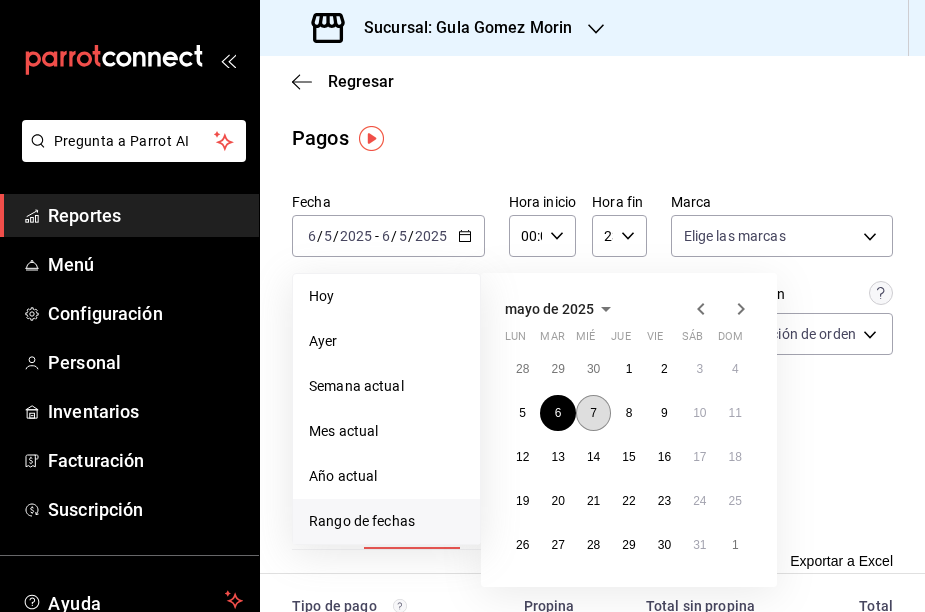 click on "7" at bounding box center (593, 413) 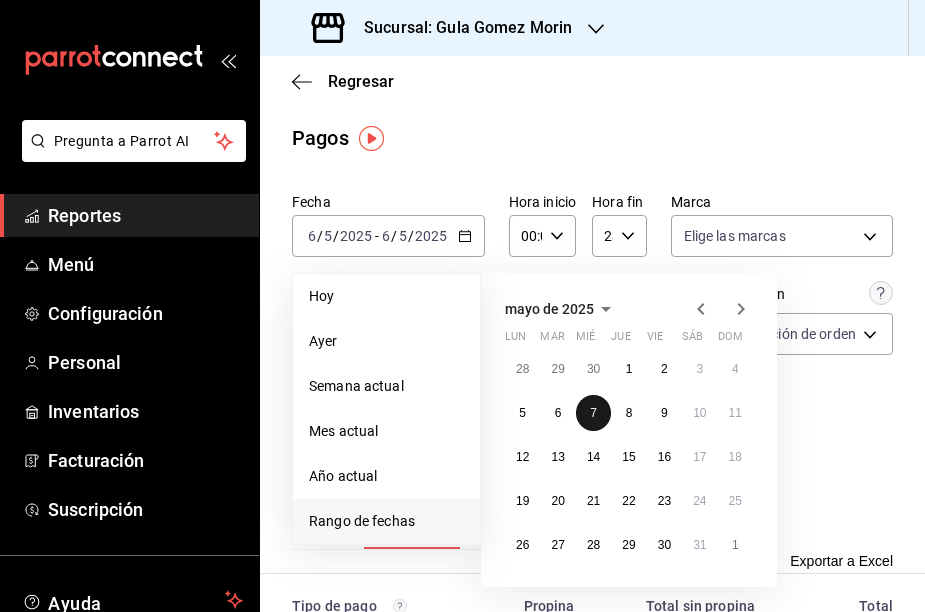 click on "7" at bounding box center (593, 413) 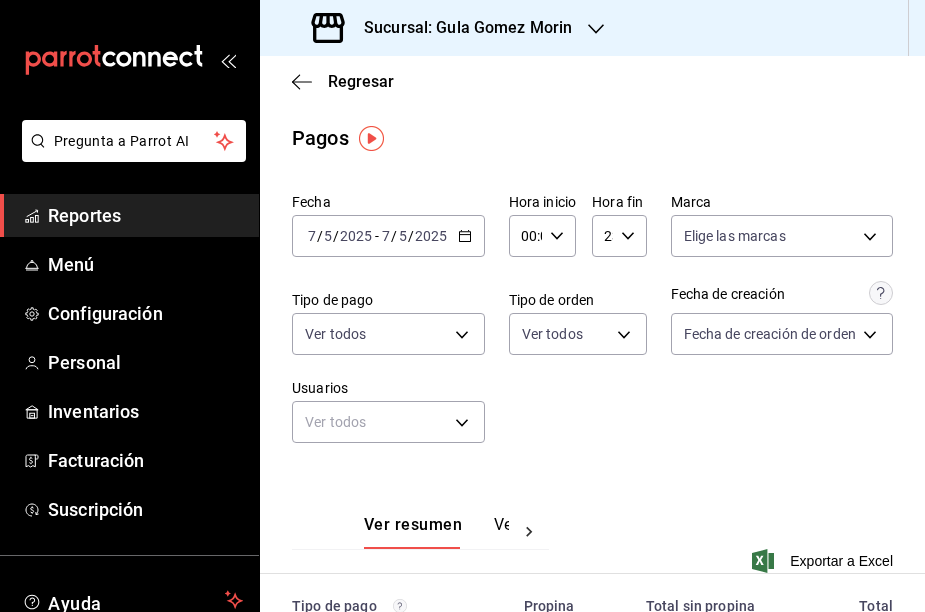 click on "Fecha [DATE] [DATE] - [DATE] [DATE] Hora inicio 00:00 Hora inicio Hora fin 23:59 Hora fin Marca Elige las marcas Tipo de pago Ver todos Tipo de orden Ver todos Fecha de creación   Fecha de creación de orden ORDER Usuarios Ver todos null" at bounding box center [592, 326] 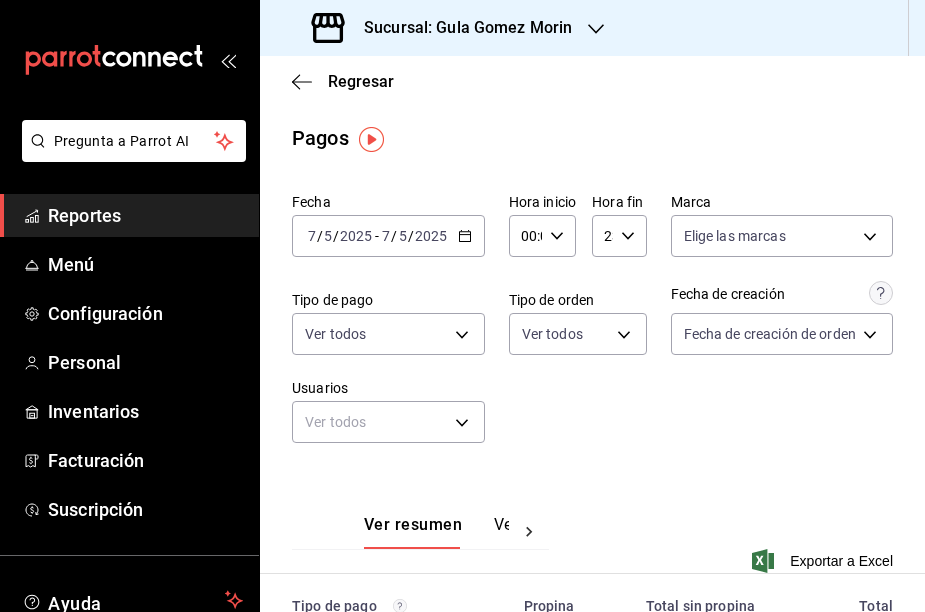 scroll, scrollTop: 0, scrollLeft: 0, axis: both 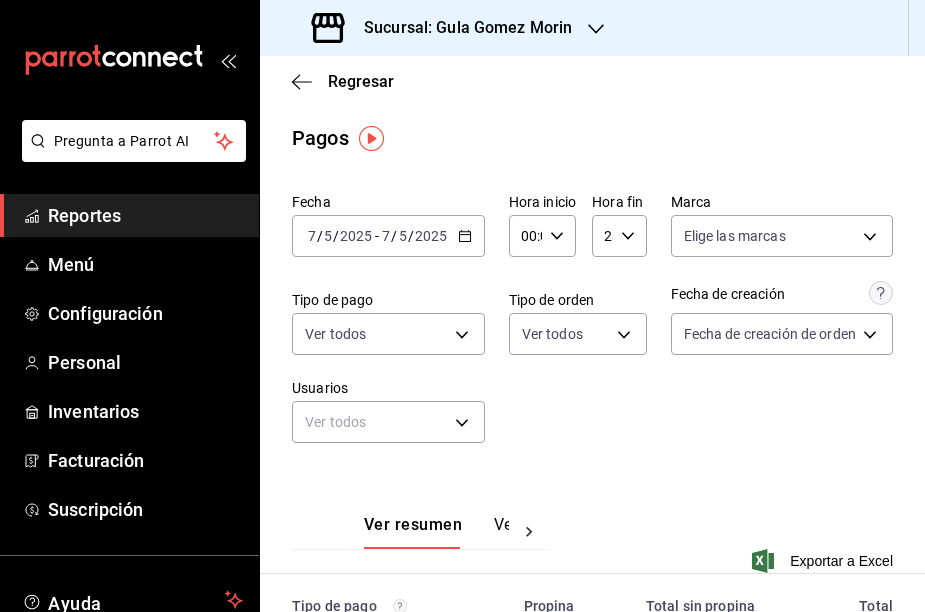 click 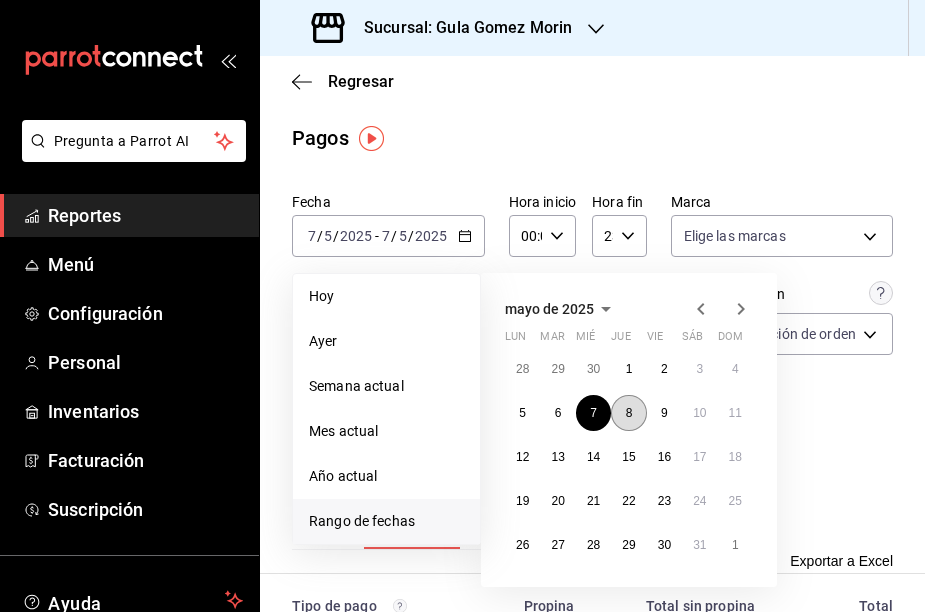 click on "8" at bounding box center (628, 413) 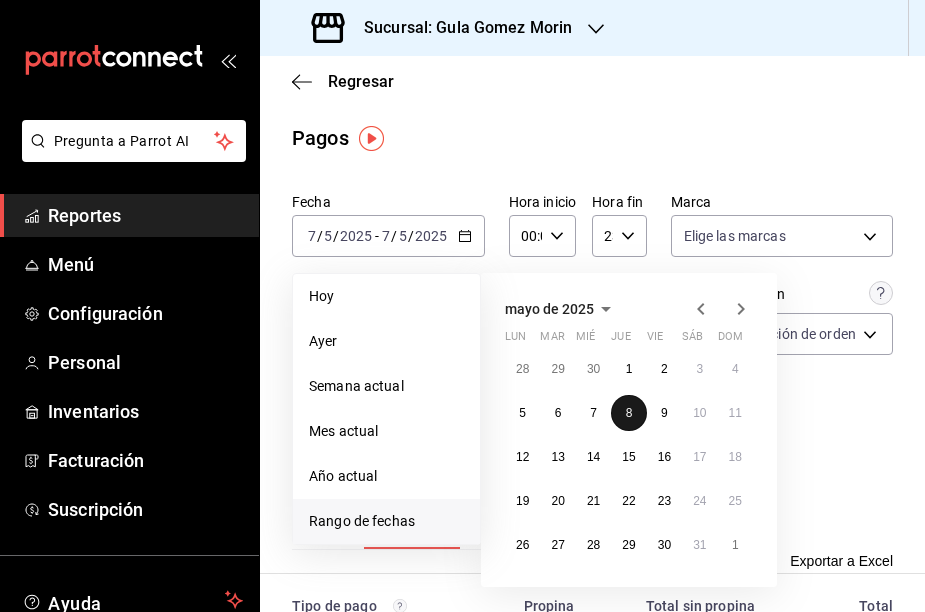 click on "8" at bounding box center [628, 413] 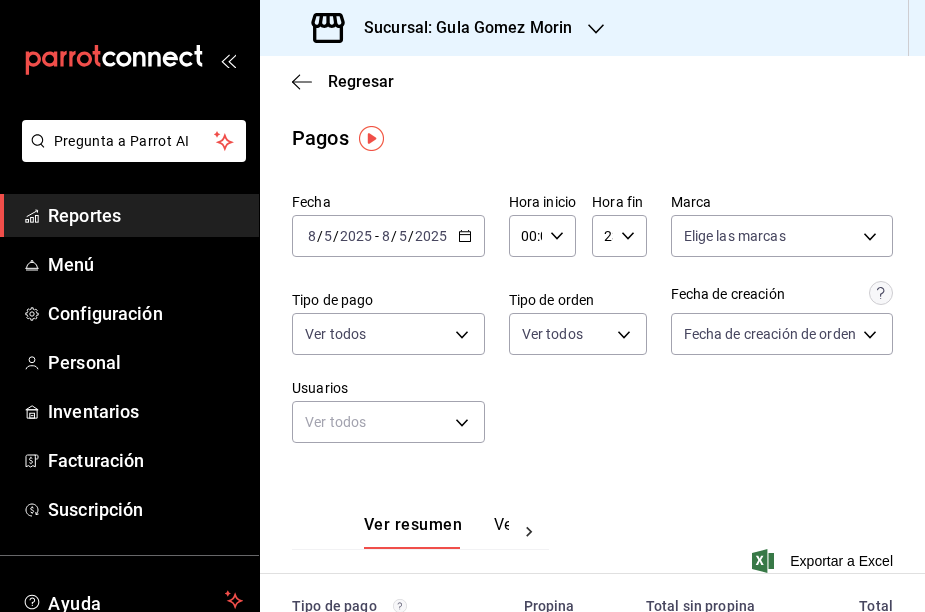 click on "Fecha [DATE] [DATE] - [DATE] [DATE] Hora inicio 00:00 Hora inicio Hora fin 23:59 Hora fin Marca Elige las marcas Tipo de pago Ver todos Tipo de orden Ver todos Fecha de creación   Fecha de creación de orden ORDER Usuarios Ver todos null" at bounding box center (592, 326) 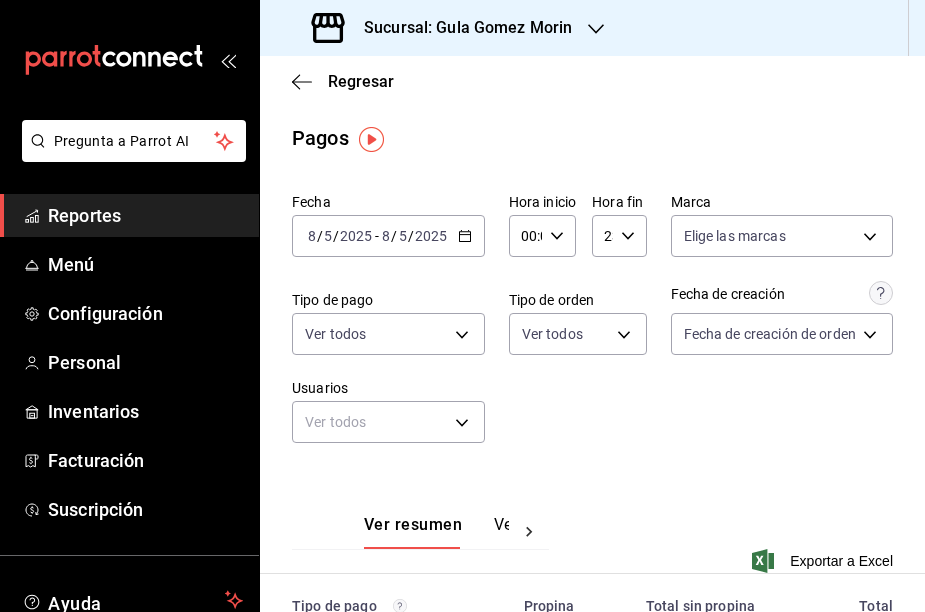 scroll, scrollTop: 0, scrollLeft: 0, axis: both 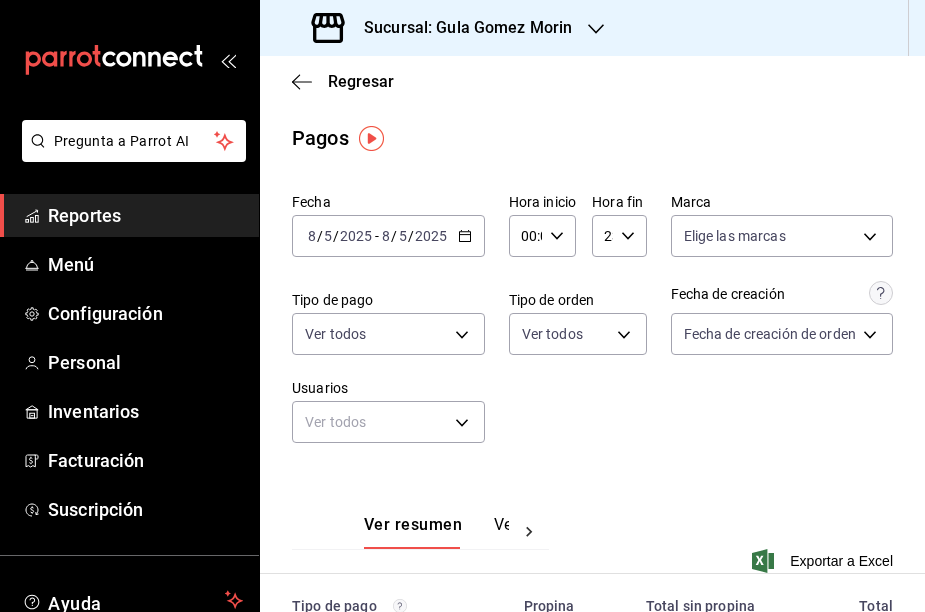 click on "[DATE] [DAY] / [MONTH] / [YEAR] - [DATE] [DAY] / [MONTH] / [YEAR]" at bounding box center (388, 236) 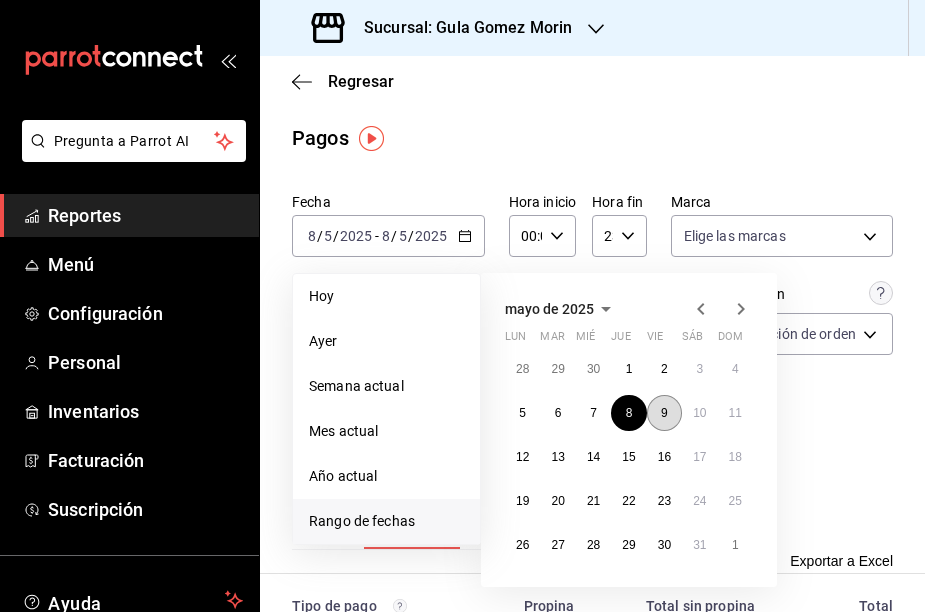click on "9" at bounding box center (664, 413) 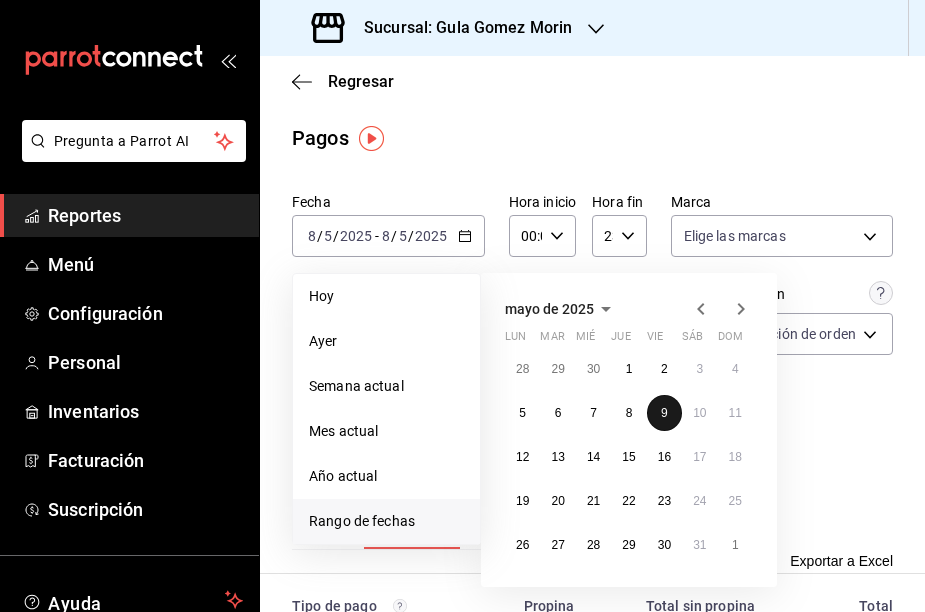 click on "9" at bounding box center [664, 413] 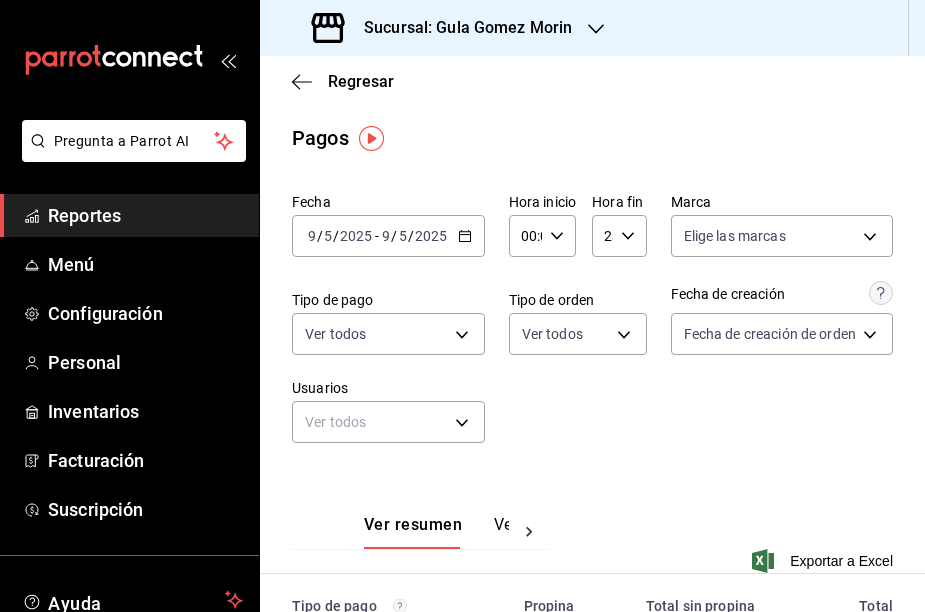 click on "Fecha [DATE] [DATE] - [DATE] [DATE] Hora inicio 00:00 Hora inicio Hora fin 23:59 Hora fin Marca Elige las marcas Tipo de pago Ver todos Tipo de orden Ver todos Fecha de creación   Fecha de creación de orden ORDER Usuarios Ver todos null" at bounding box center (592, 326) 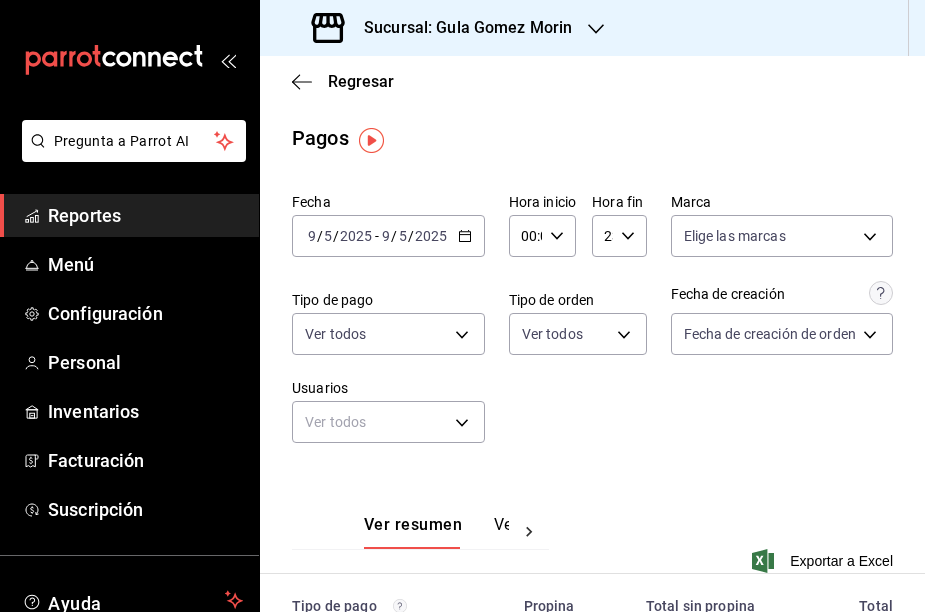 scroll, scrollTop: 0, scrollLeft: 0, axis: both 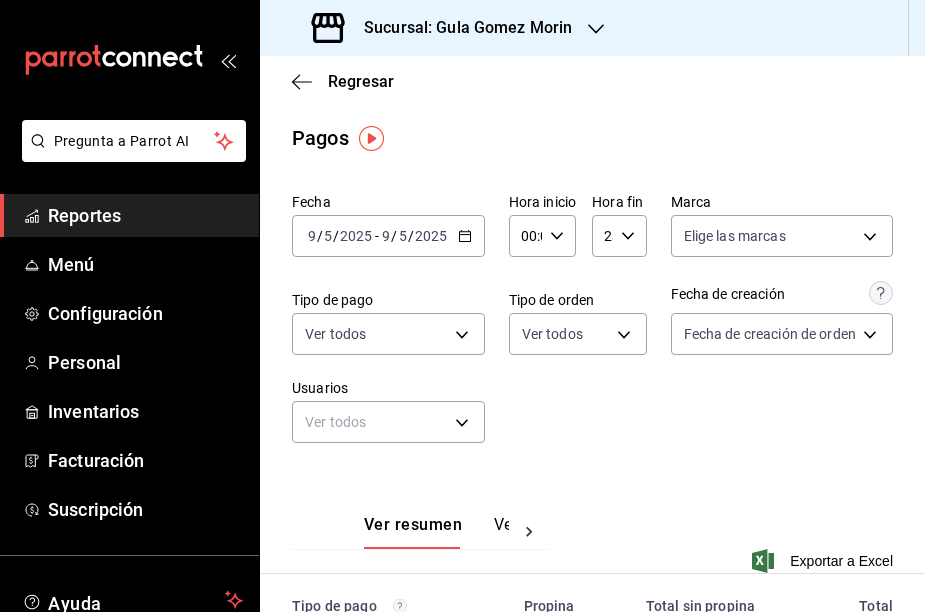 click 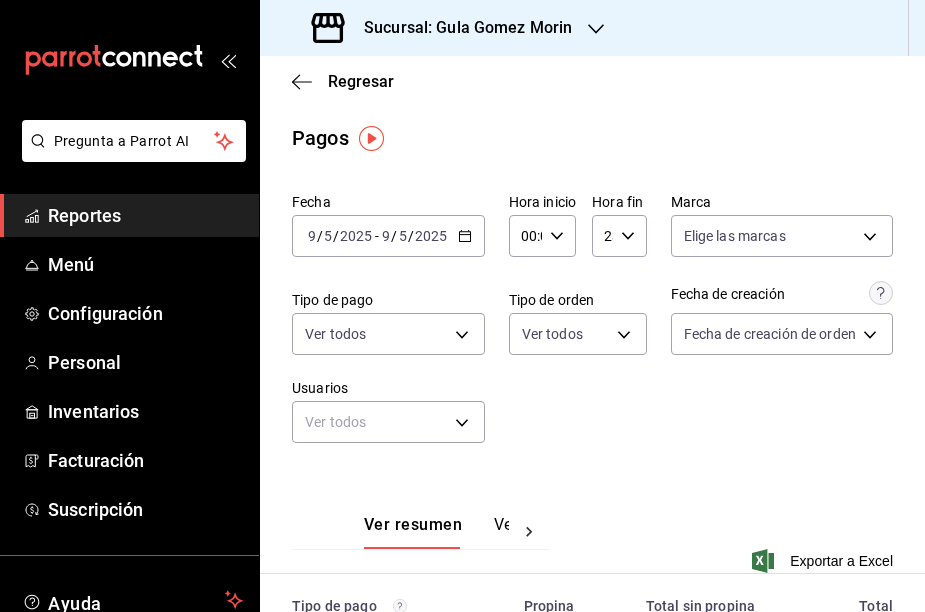 click 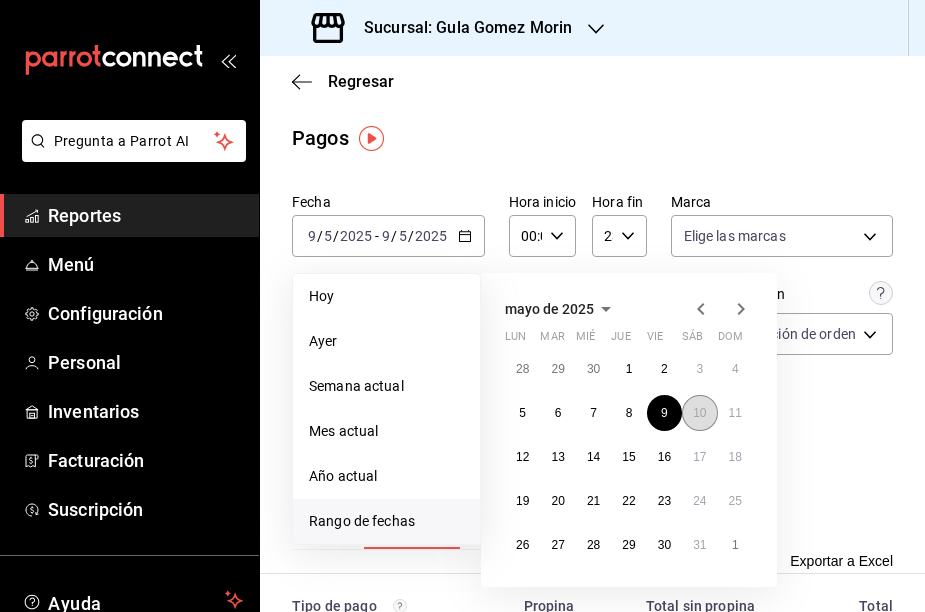 click on "10" at bounding box center (699, 413) 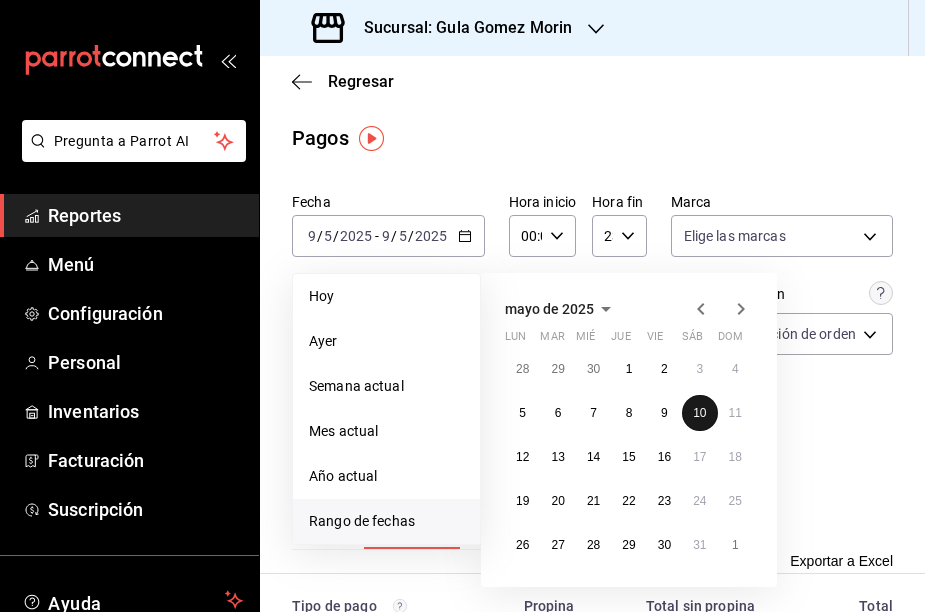 click on "10" at bounding box center [699, 413] 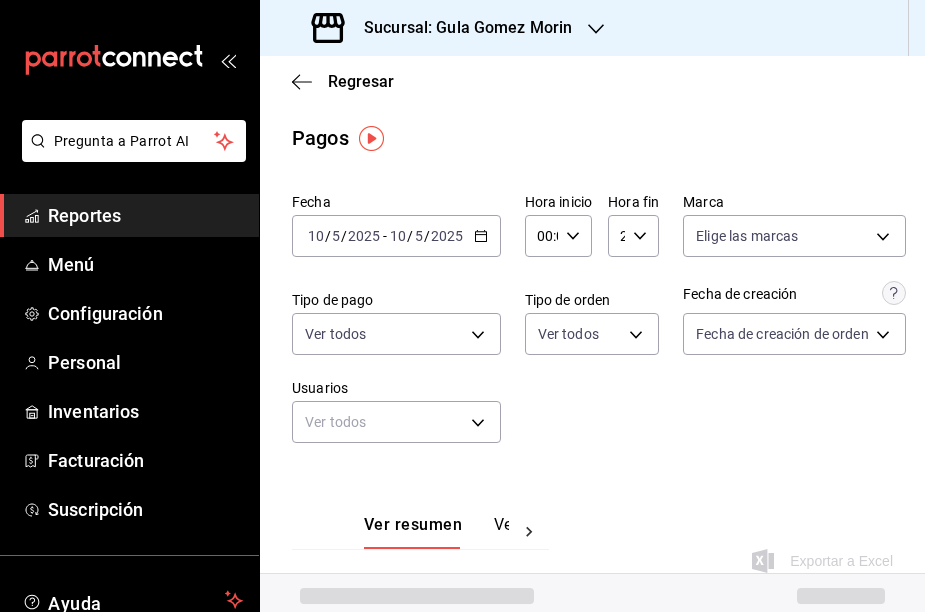 click on "Fecha [DATE] [DATE] - [DATE] [DATE] Hora inicio 00:00 Hora inicio Hora fin 23:59 Hora fin Marca Elige las marcas Tipo de pago Ver todos Tipo de orden Ver todos Fecha de creación   Fecha de creación de orden ORDER Usuarios Ver todos null" at bounding box center [592, 326] 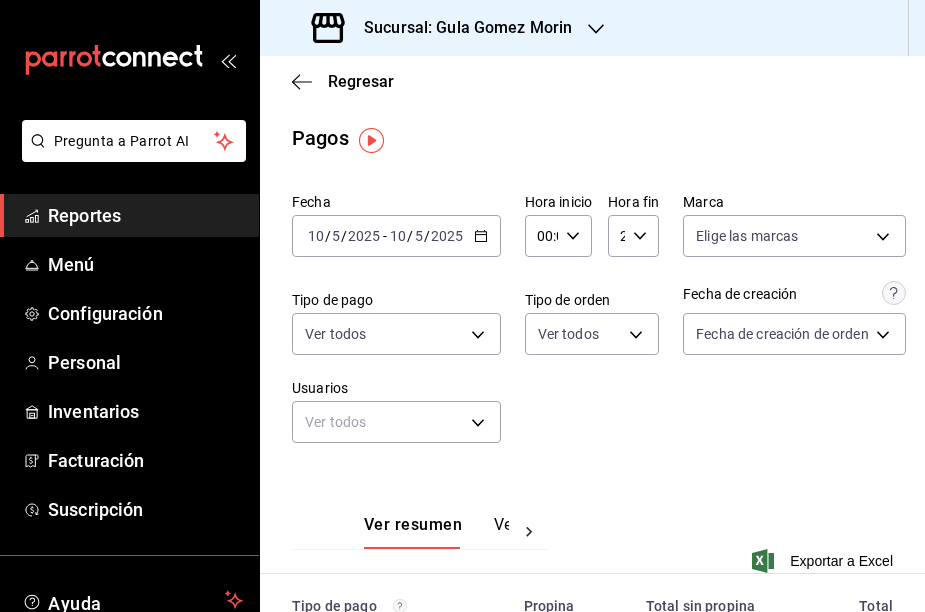 scroll, scrollTop: 0, scrollLeft: 0, axis: both 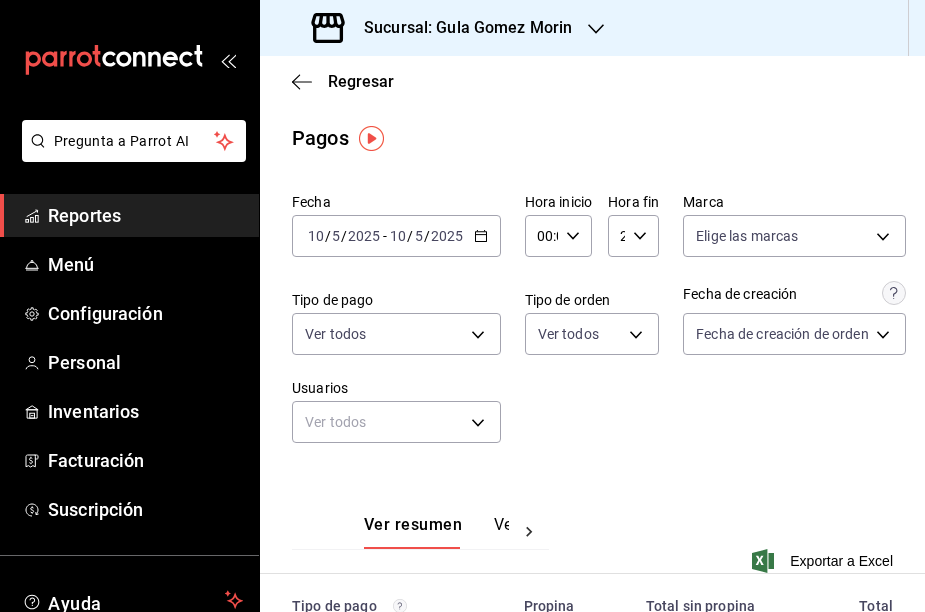 click 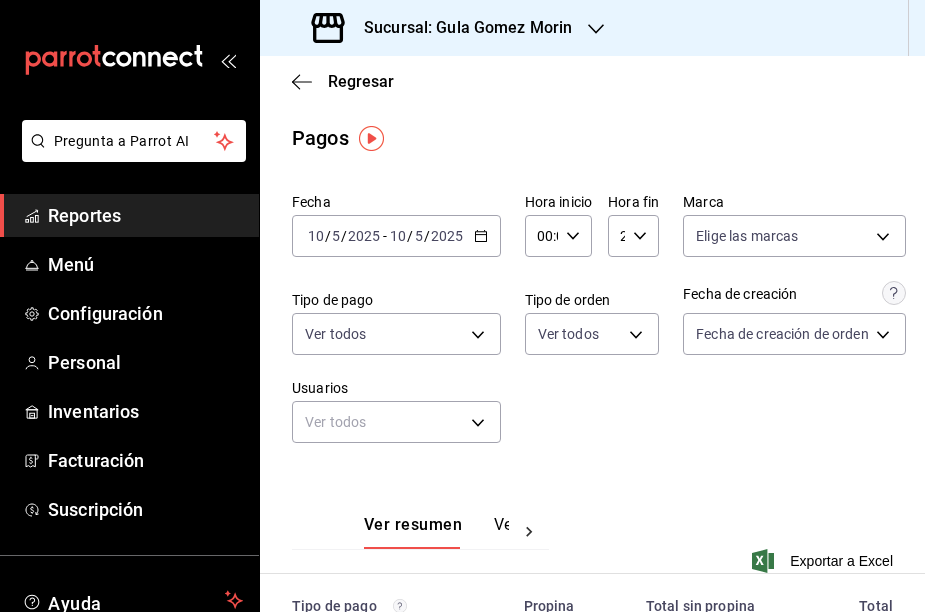 click 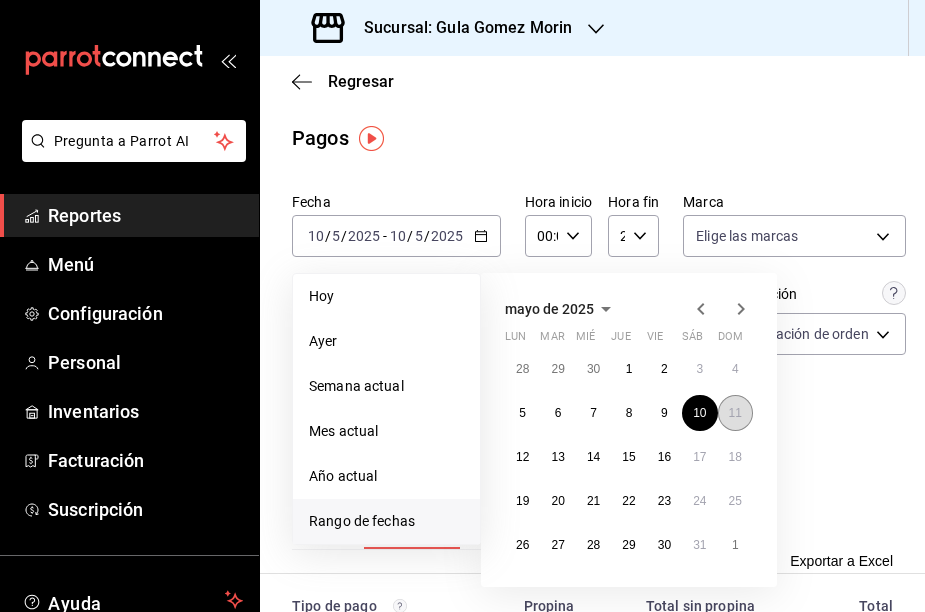 click on "11" at bounding box center (735, 413) 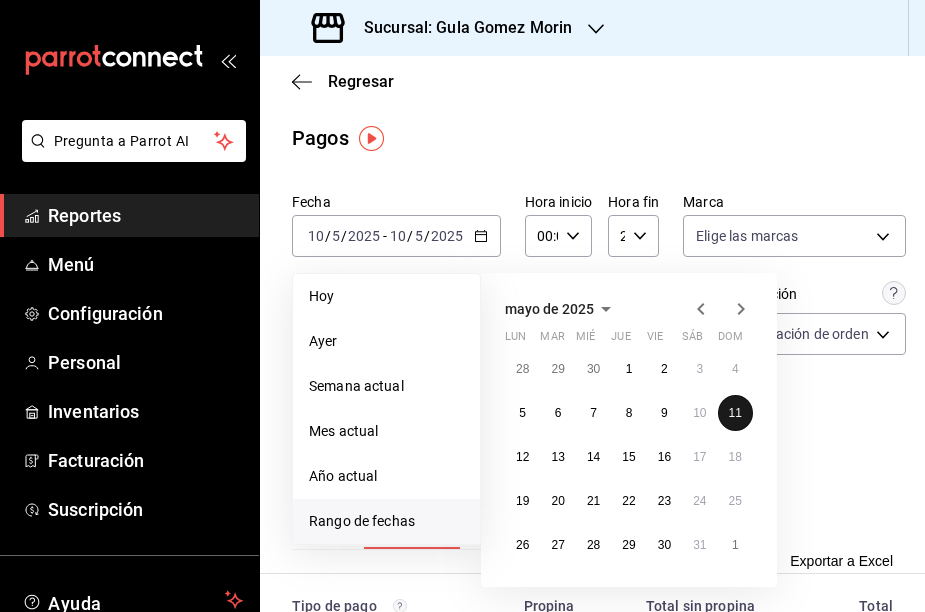 click on "11" at bounding box center (735, 413) 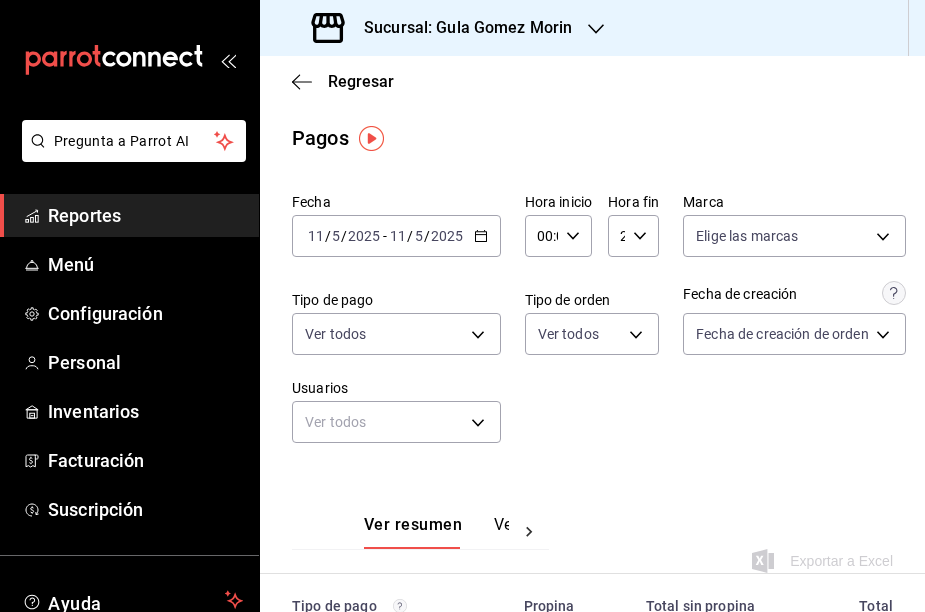 click on "Fecha 2025-05-11 11 / 5 / 2025 - 2025-05-11 11 / 5 / 2025 Hora inicio 00:00 Hora inicio Hora fin 23:59 Hora fin Marca Elige las marcas Tipo de pago Ver todos Tipo de orden Ver todos Fecha de creación   Fecha de creación de orden ORDER Usuarios Ver todos null" at bounding box center (592, 326) 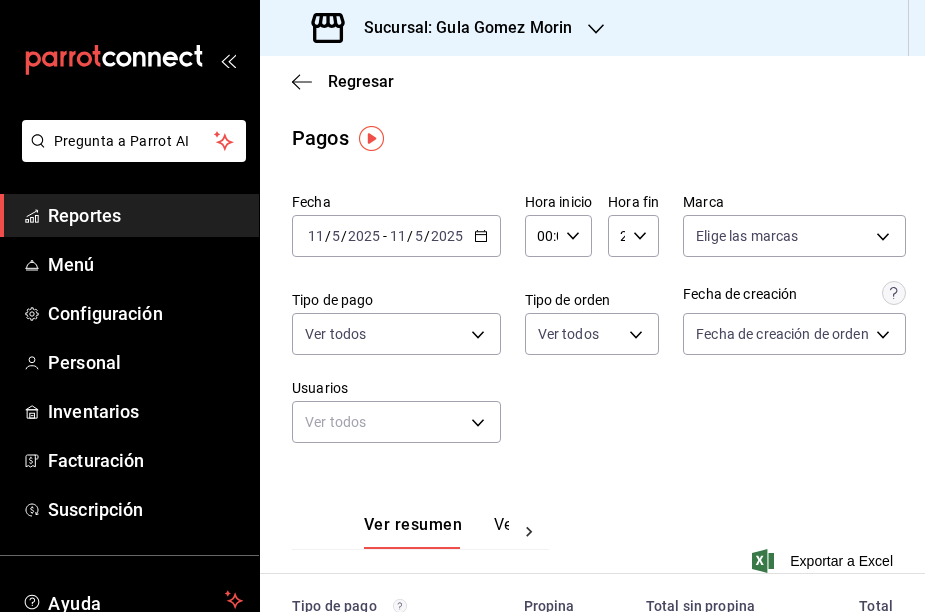 scroll, scrollTop: 0, scrollLeft: 0, axis: both 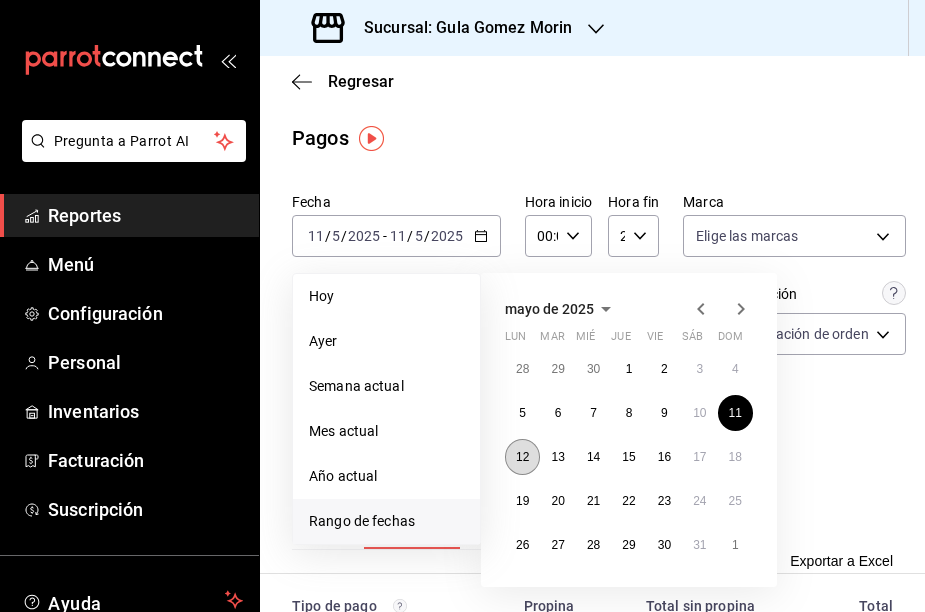 click on "12" at bounding box center (522, 457) 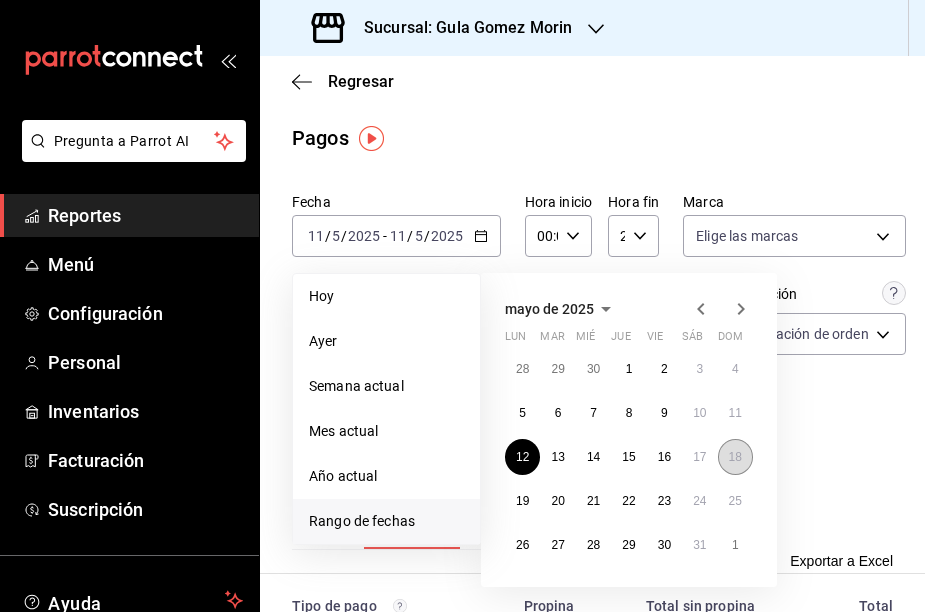 click on "18" at bounding box center [735, 457] 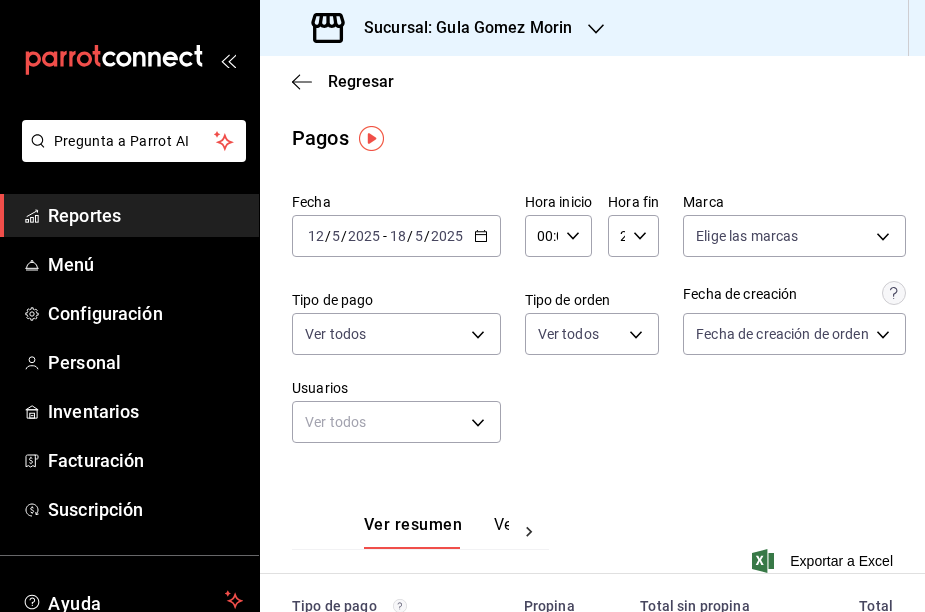 click on "Fecha [DATE] [DAY] / [MONTH] / [YEAR] - [DATE] [DAY] / [MONTH] / [YEAR] Hora inicio 00:00 Hora inicio Hora fin 23:59 Hora fin Marca Elige las marcas Tipo de pago Ver todos Tipo de orden Ver todos Fecha de creación   Fecha de creación de orden ORDER Usuarios Ver todos null" at bounding box center (592, 326) 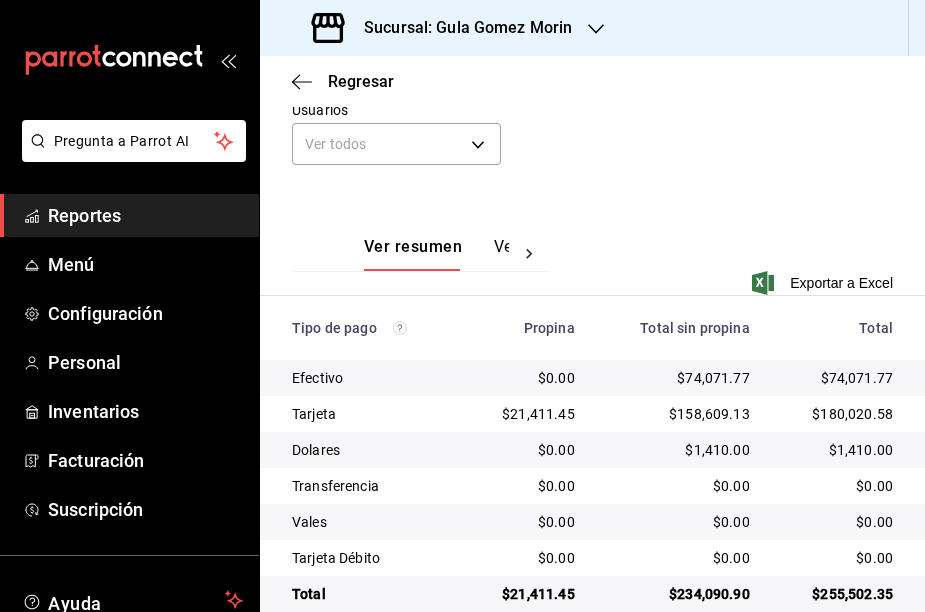 scroll, scrollTop: 0, scrollLeft: 0, axis: both 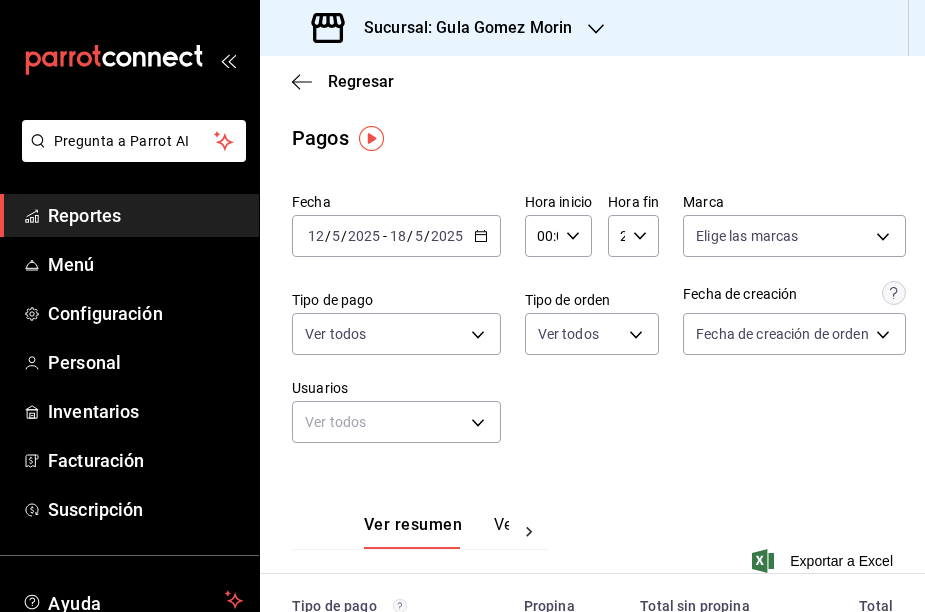 click 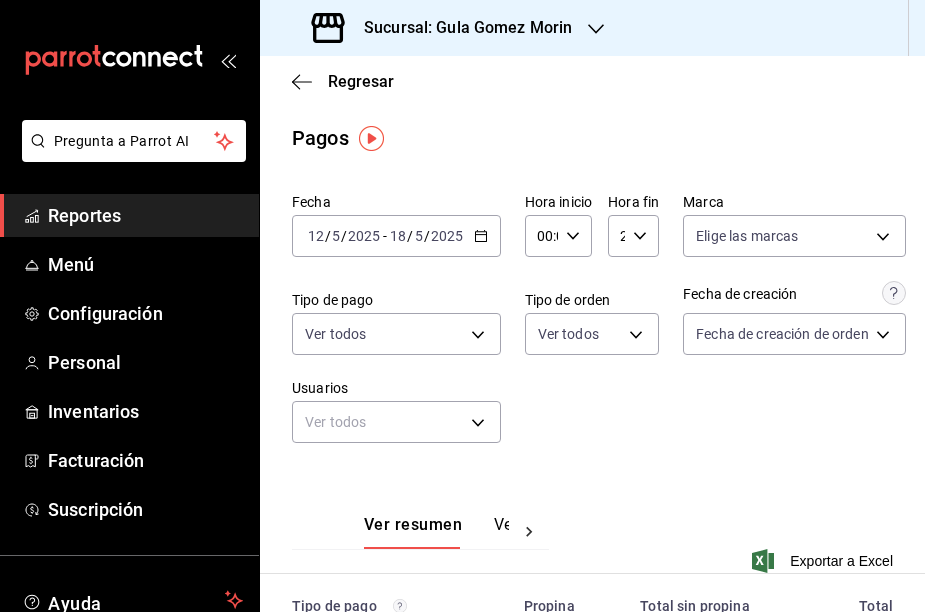 click 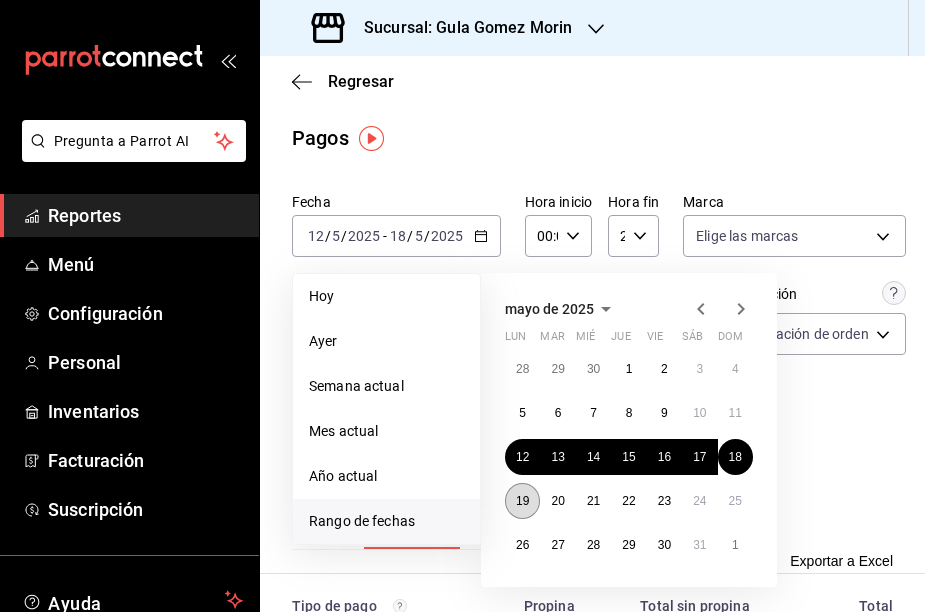 click on "19" at bounding box center (522, 501) 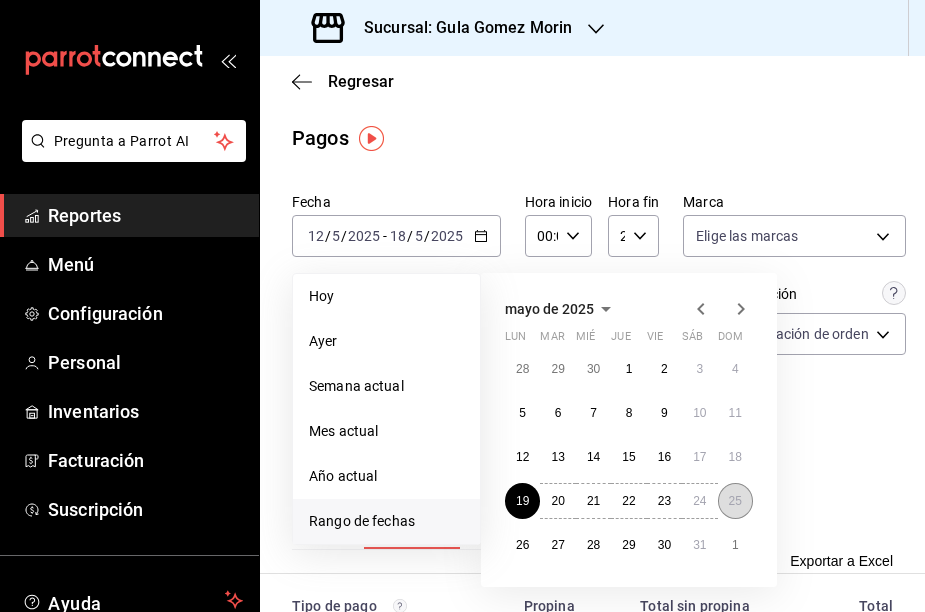 click on "25" at bounding box center [735, 501] 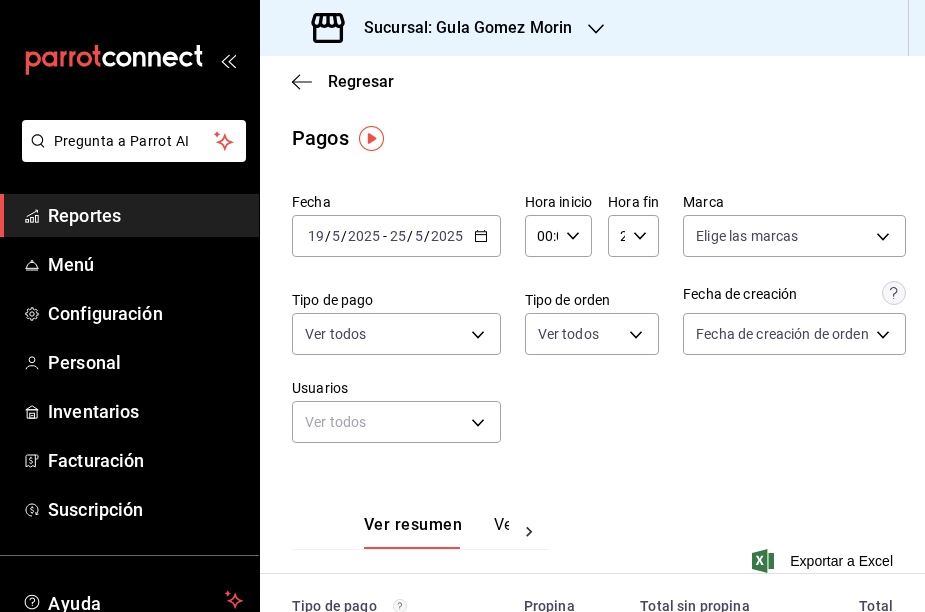 click on "Ver resumen Ver pagos Exportar a Excel" at bounding box center (592, 532) 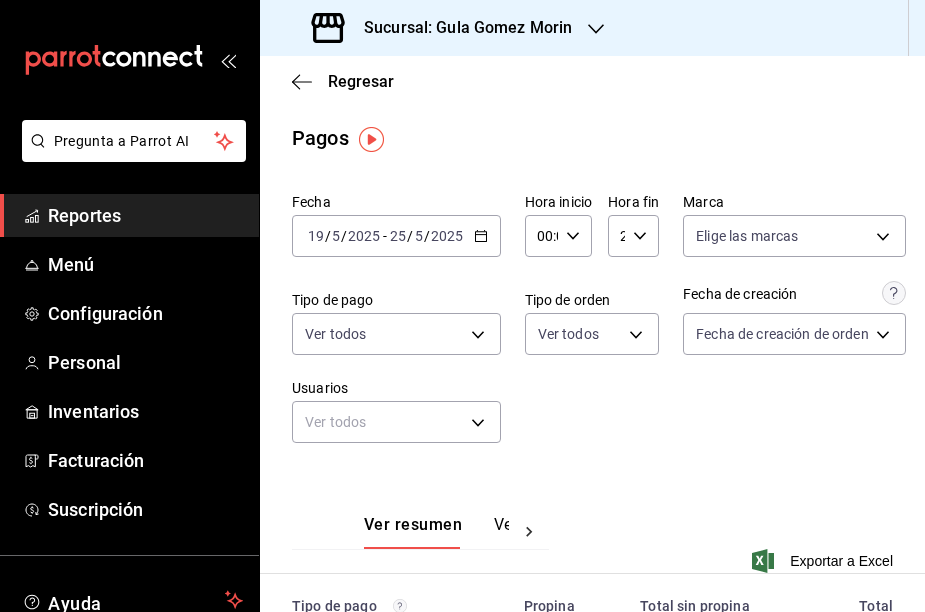 scroll, scrollTop: 0, scrollLeft: 0, axis: both 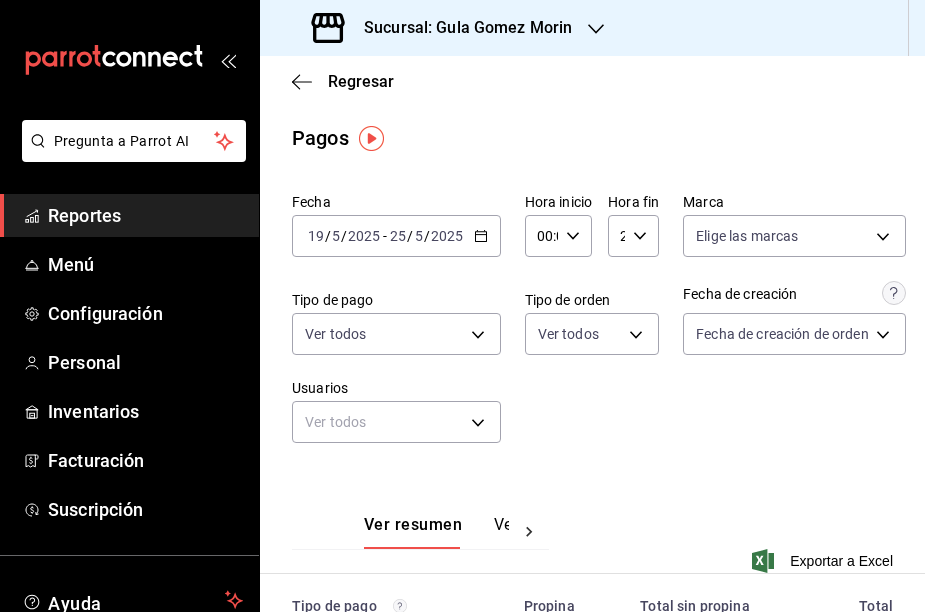 click 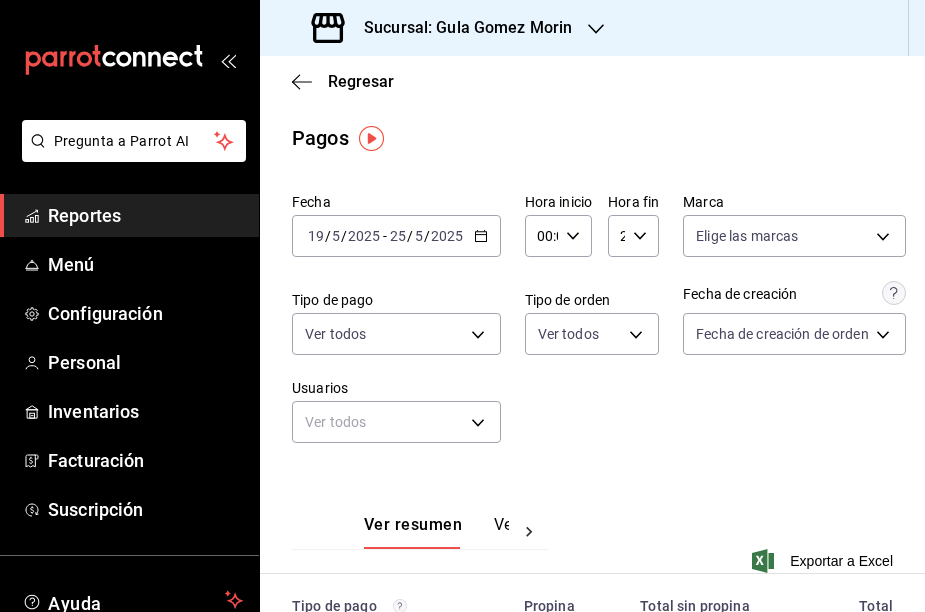 click on "[DATE] [DATE] - [DATE] [DATE]" at bounding box center [396, 236] 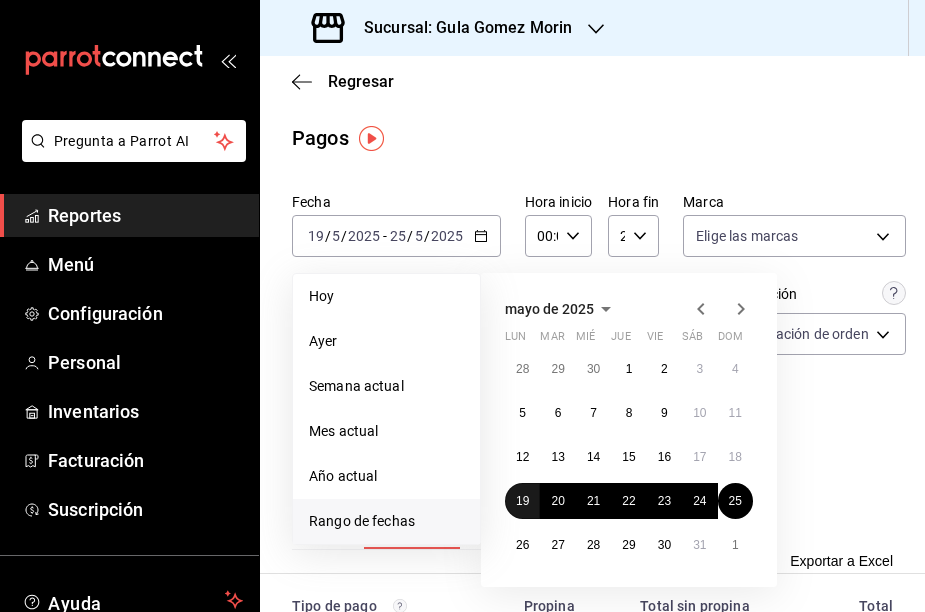 click on "19" at bounding box center [522, 501] 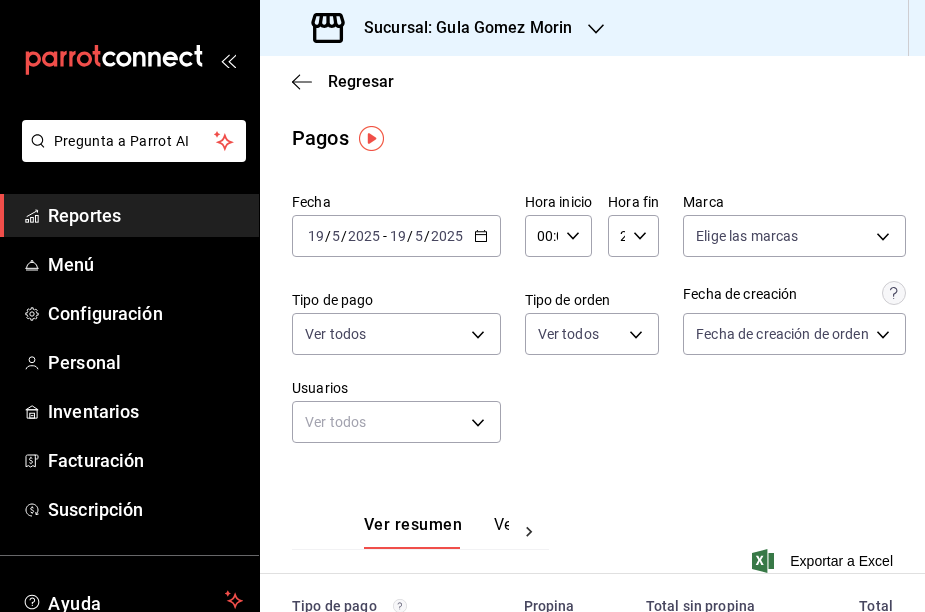 click on "Fecha [DATE] [DATE] - [DATE] [DATE] Hora inicio 00:00 Hora inicio Hora fin 23:59 Hora fin Marca Elige las marcas Tipo de pago Ver todos Tipo de orden Ver todos Fecha de creación   Fecha de creación de orden ORDER Usuarios Ver todos null" at bounding box center (592, 326) 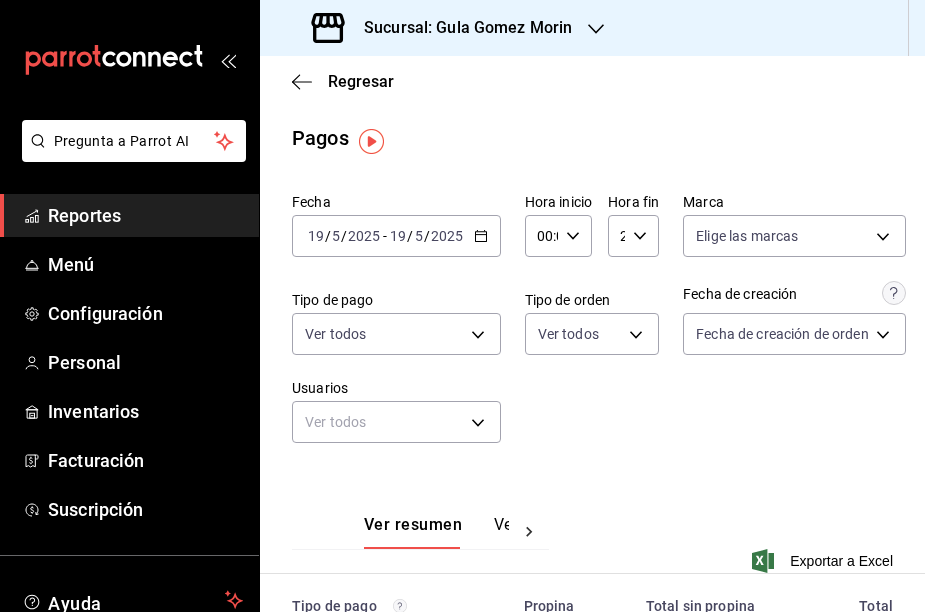 scroll, scrollTop: 0, scrollLeft: 0, axis: both 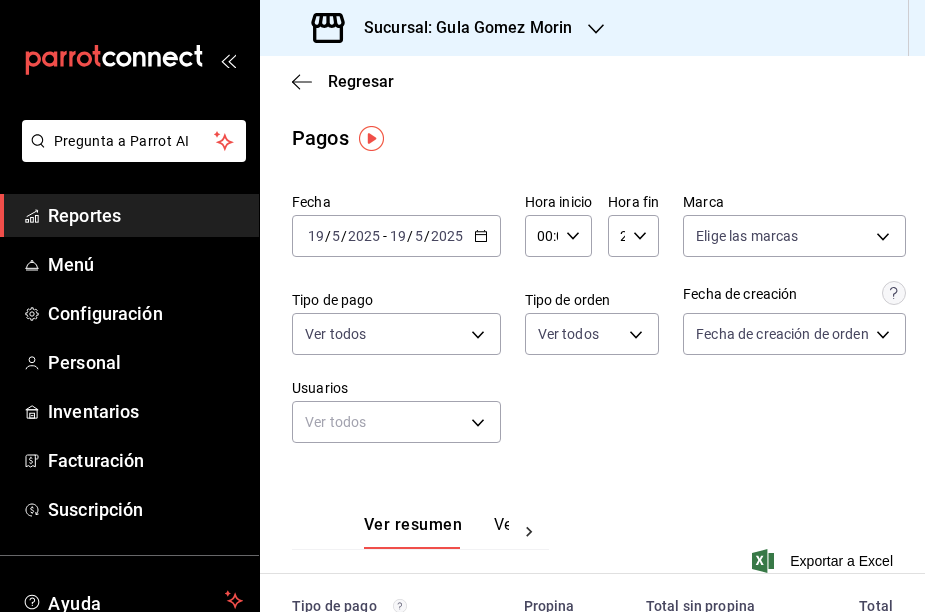 click on "Fecha" at bounding box center (396, 202) 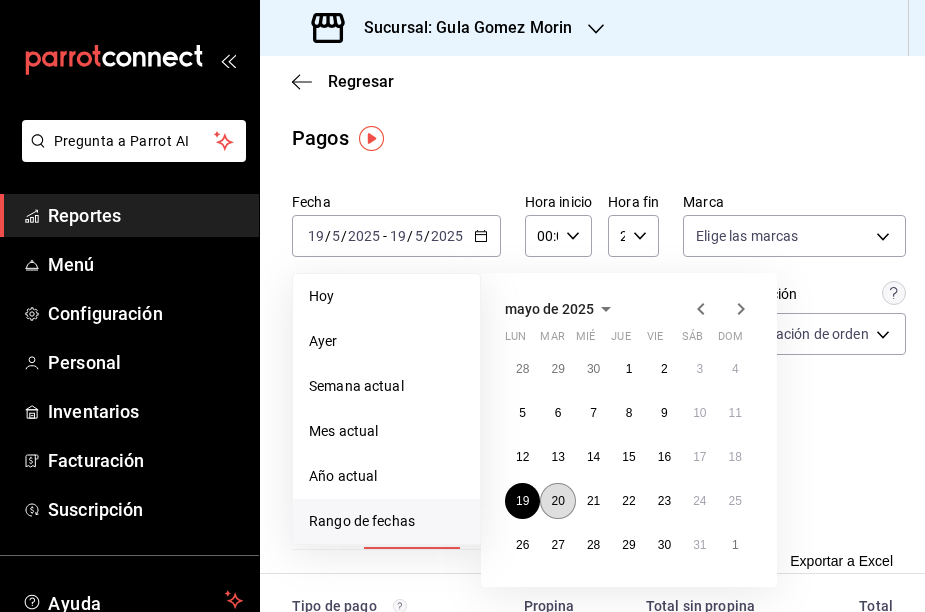 click on "20" at bounding box center (557, 501) 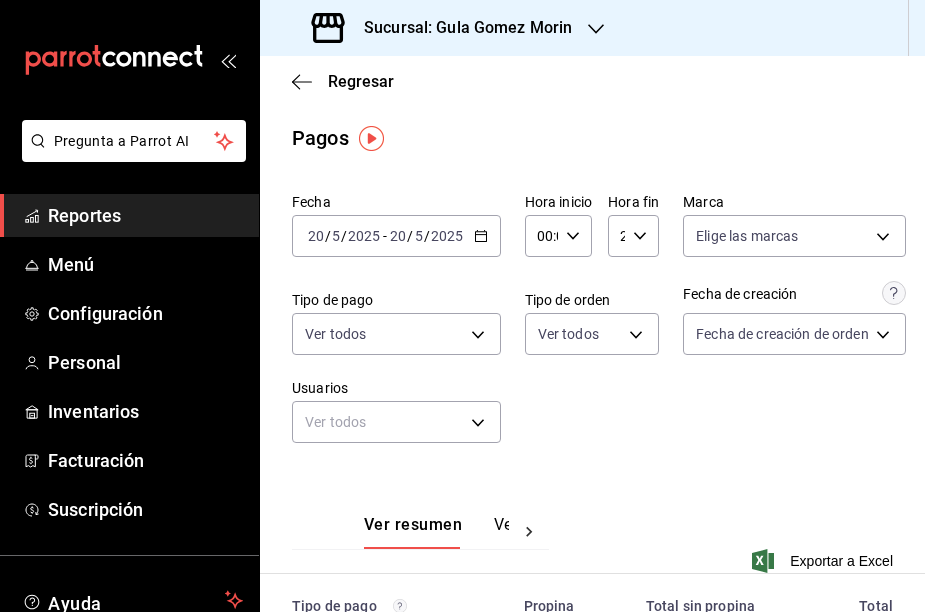 click on "Fecha [DATE] [DATE] - [DATE] [DATE] Hora inicio 00:00 Hora inicio Hora fin 23:59 Hora fin Marca Elige las marcas Tipo de pago Ver todos Tipo de orden Ver todos Fecha de creación   Fecha de creación de orden ORDER Usuarios Ver todos null" at bounding box center [592, 326] 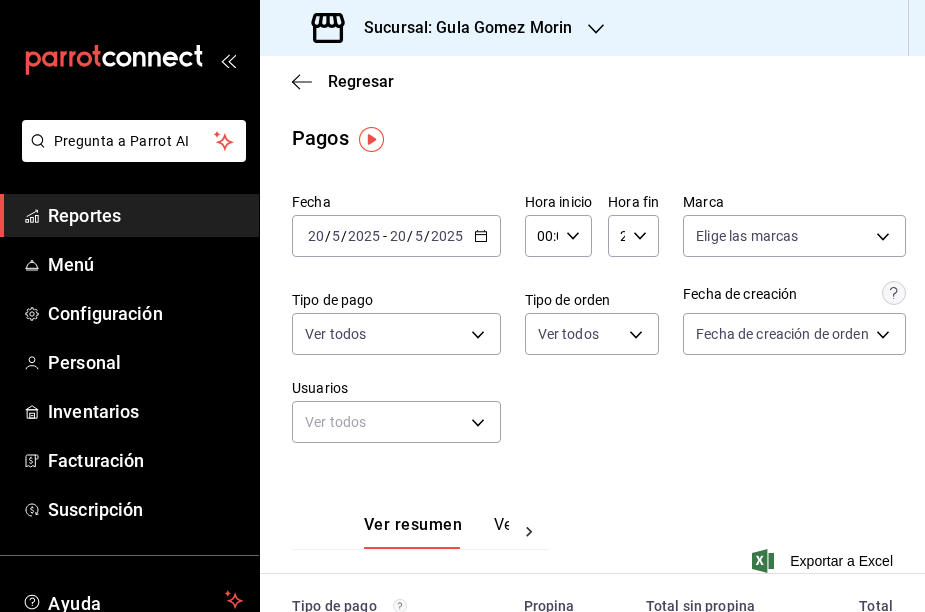 scroll, scrollTop: 0, scrollLeft: 0, axis: both 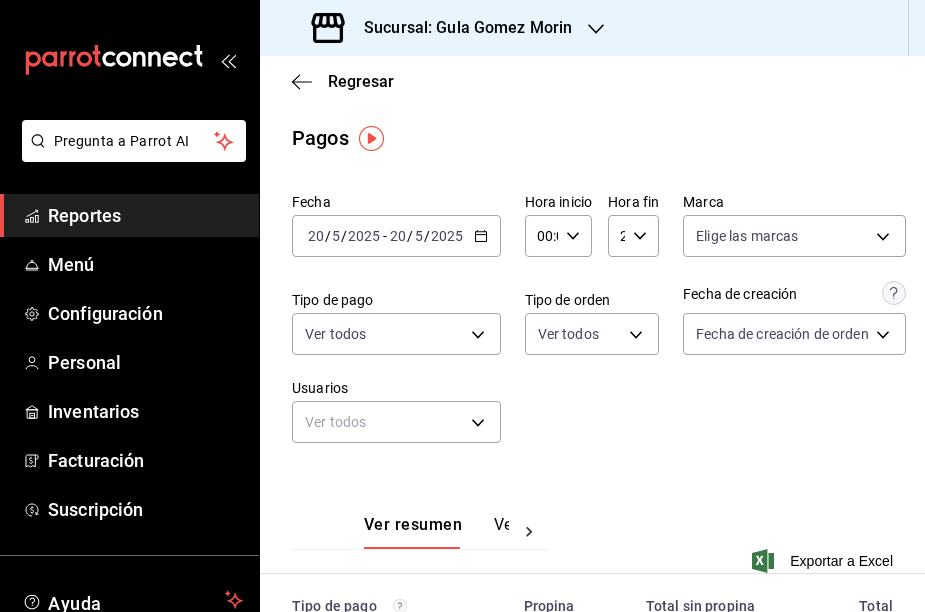 click 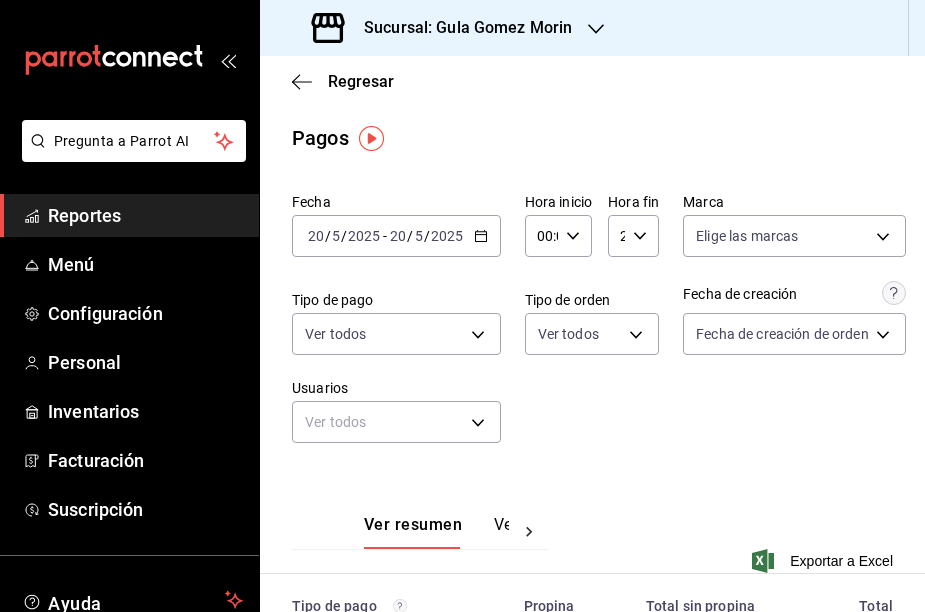 click 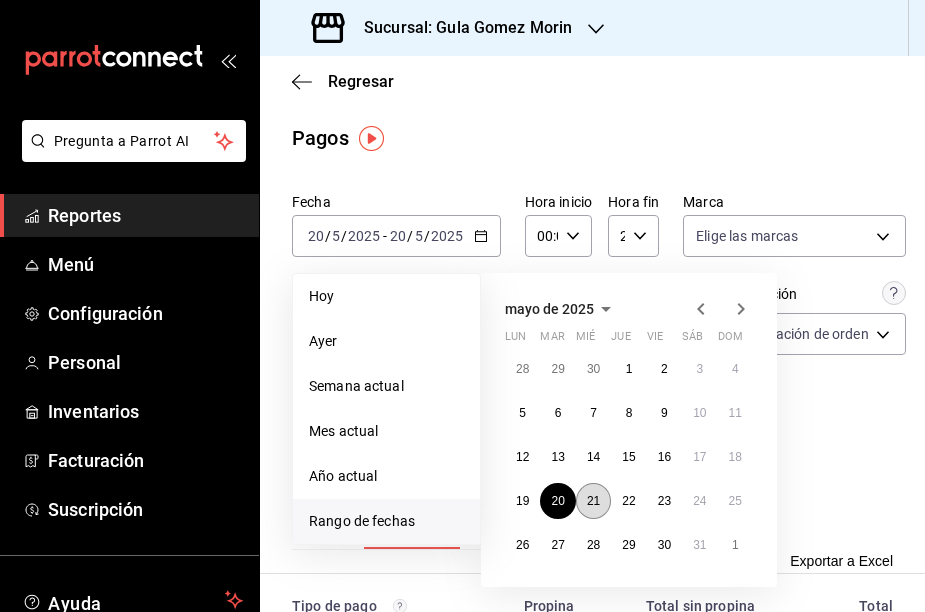 click on "21" at bounding box center (593, 501) 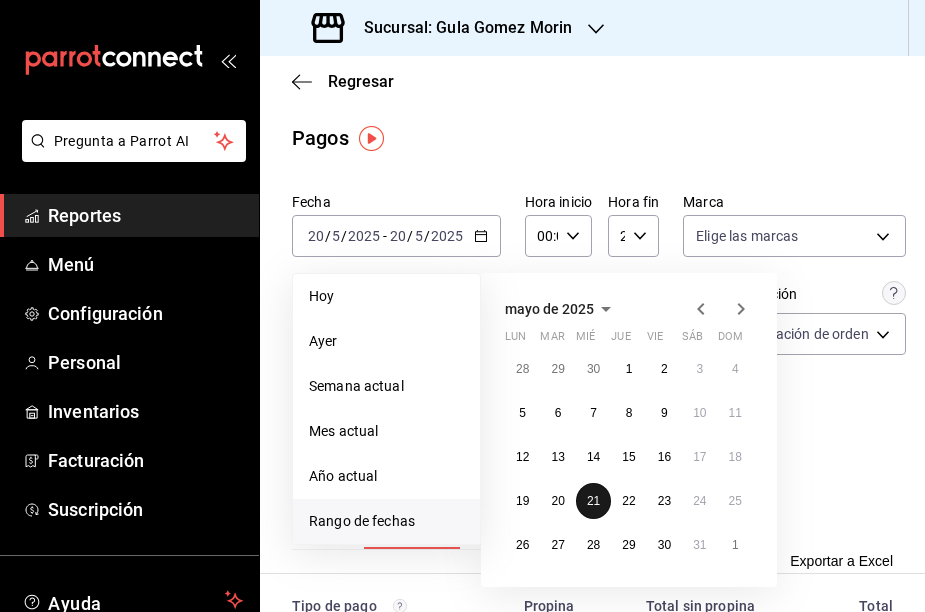click on "21" at bounding box center (593, 501) 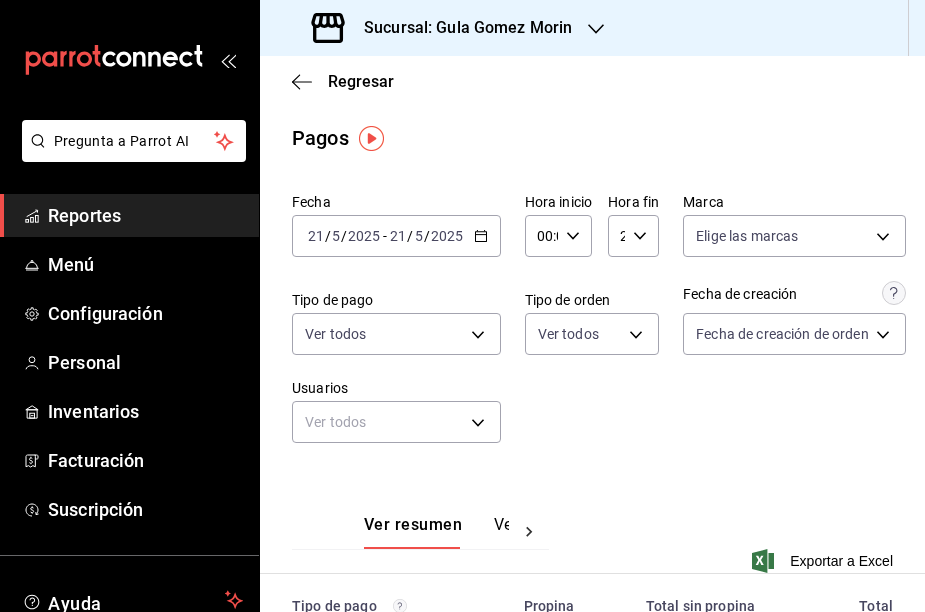 click on "Fecha [DATE] [DATE] - [DATE] [DATE] Hora inicio 00:00 Hora inicio Hora fin 23:59 Hora fin Marca Elige las marcas Tipo de pago Ver todos Tipo de orden Ver todos Fecha de creación   Fecha de creación de orden ORDER Usuarios Ver todos null" at bounding box center (592, 326) 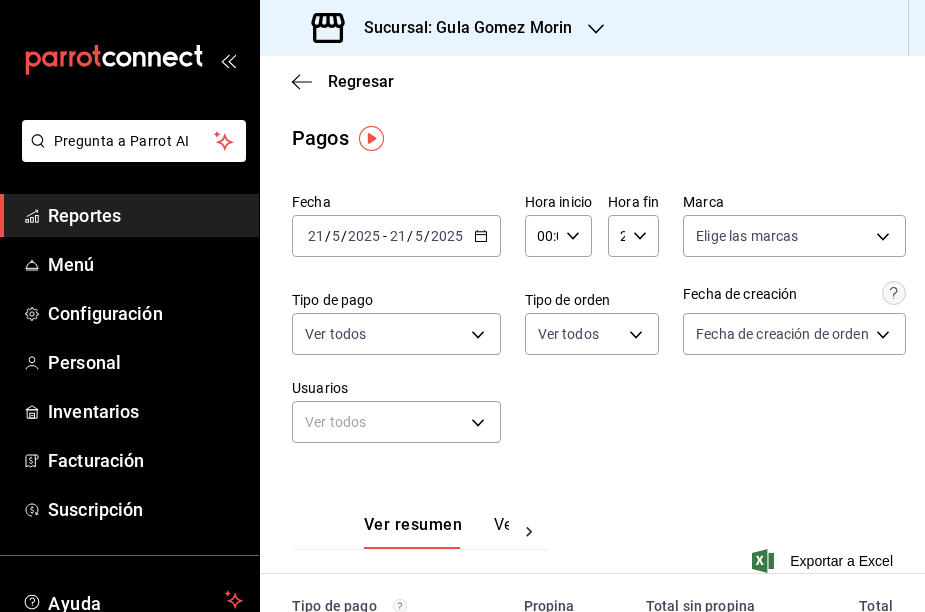 scroll, scrollTop: 0, scrollLeft: 0, axis: both 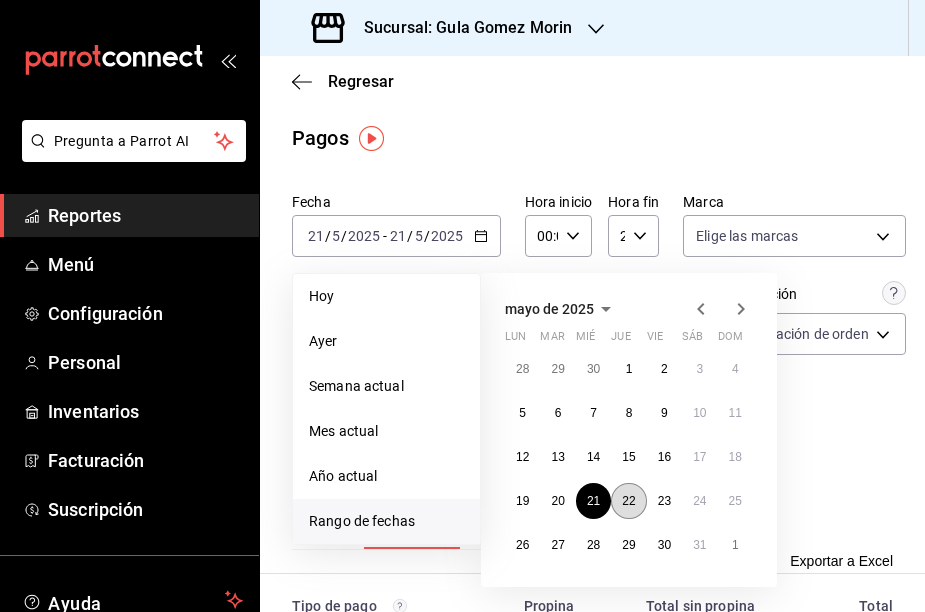 click on "22" at bounding box center (628, 501) 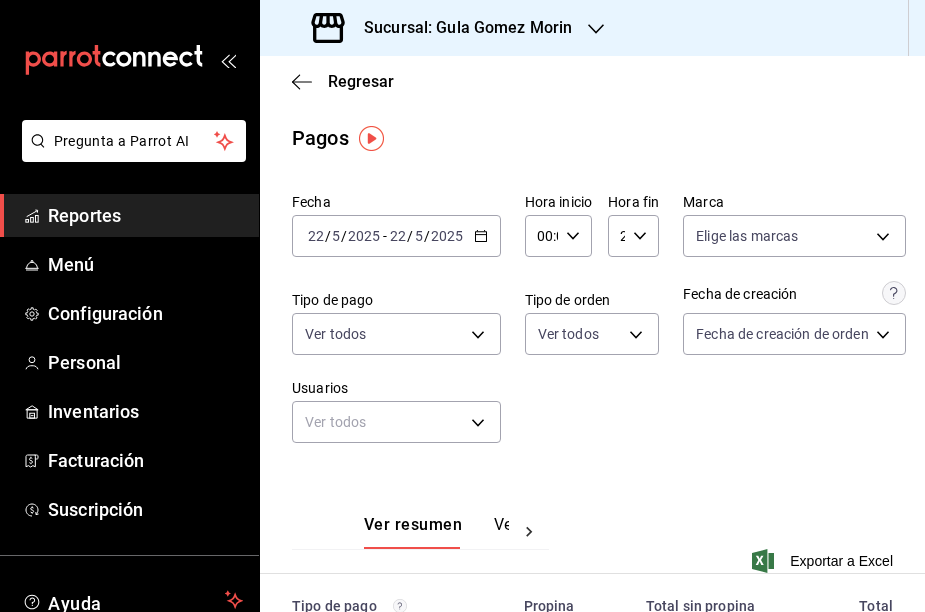 click on "Fecha [DATE] [DATE] - [DATE] [DATE] Hora inicio 00:00 Hora inicio Hora fin 23:59 Hora fin Marca Elige las marcas Tipo de pago Ver todos Tipo de orden Ver todos Fecha de creación   Fecha de creación de orden ORDER Usuarios Ver todos null" at bounding box center [592, 326] 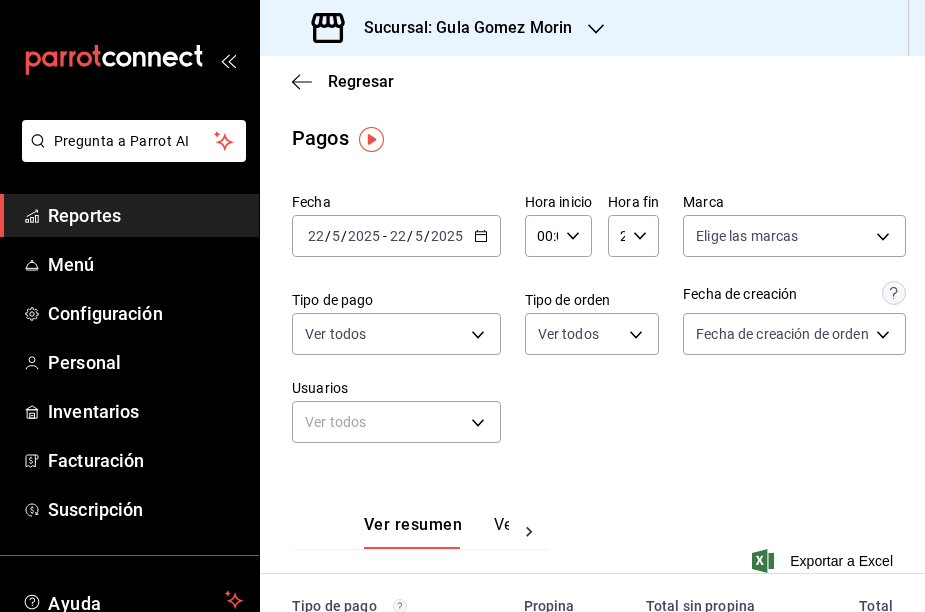 scroll, scrollTop: 0, scrollLeft: 0, axis: both 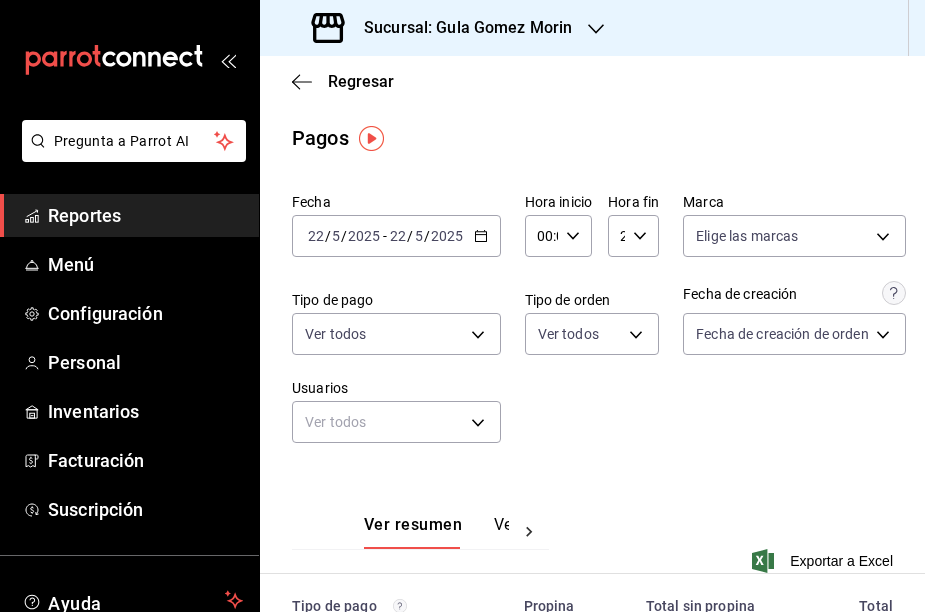click 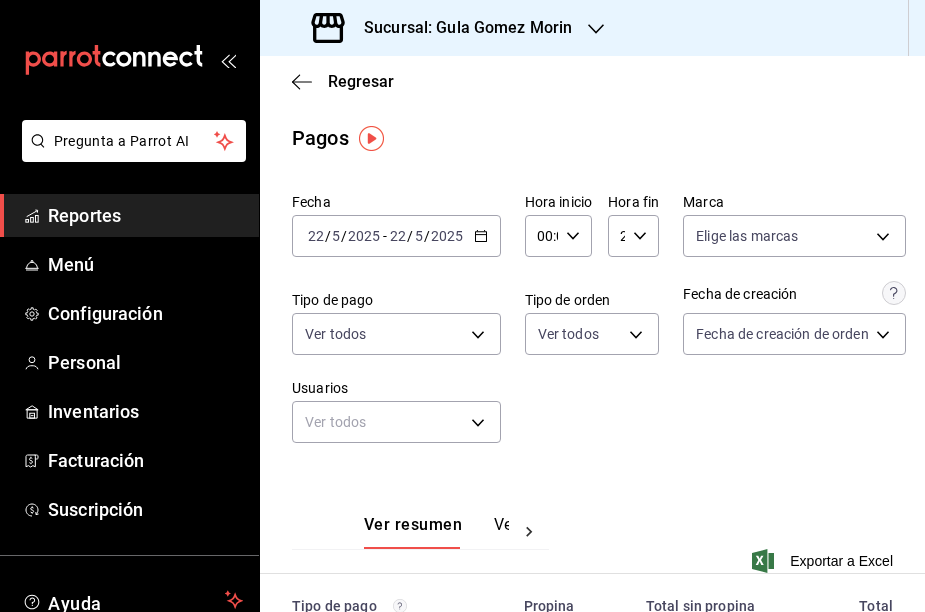 click 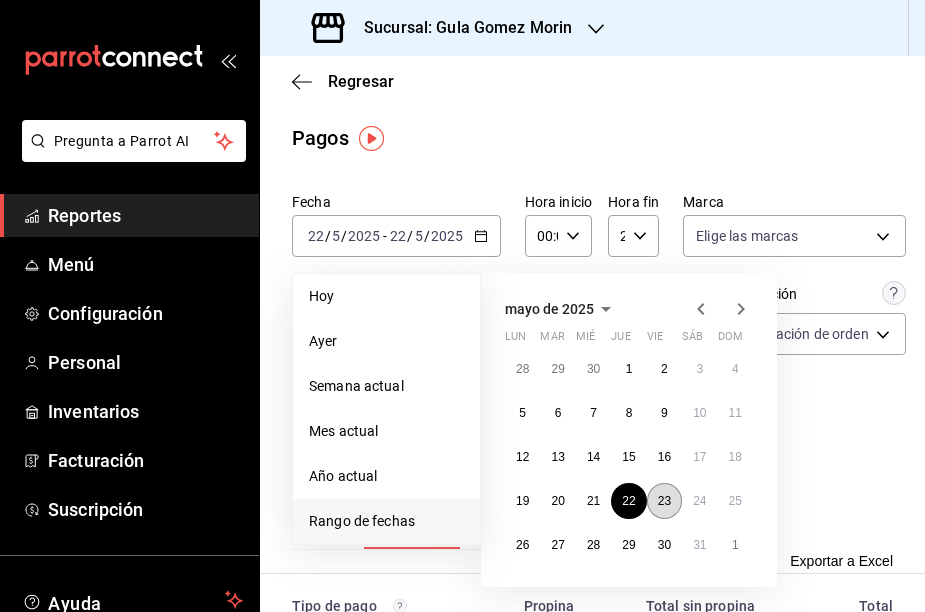 click on "23" at bounding box center [664, 501] 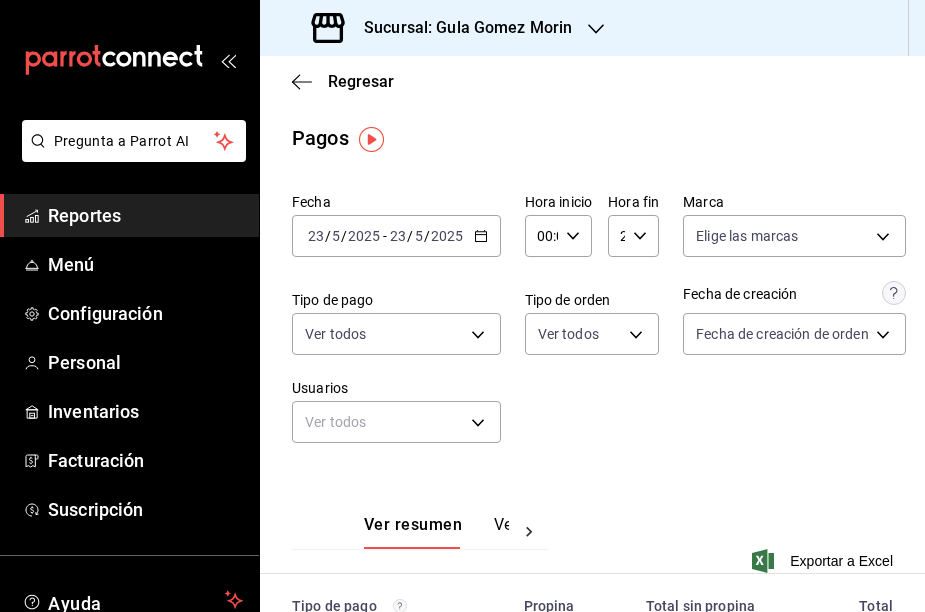 scroll, scrollTop: 0, scrollLeft: 0, axis: both 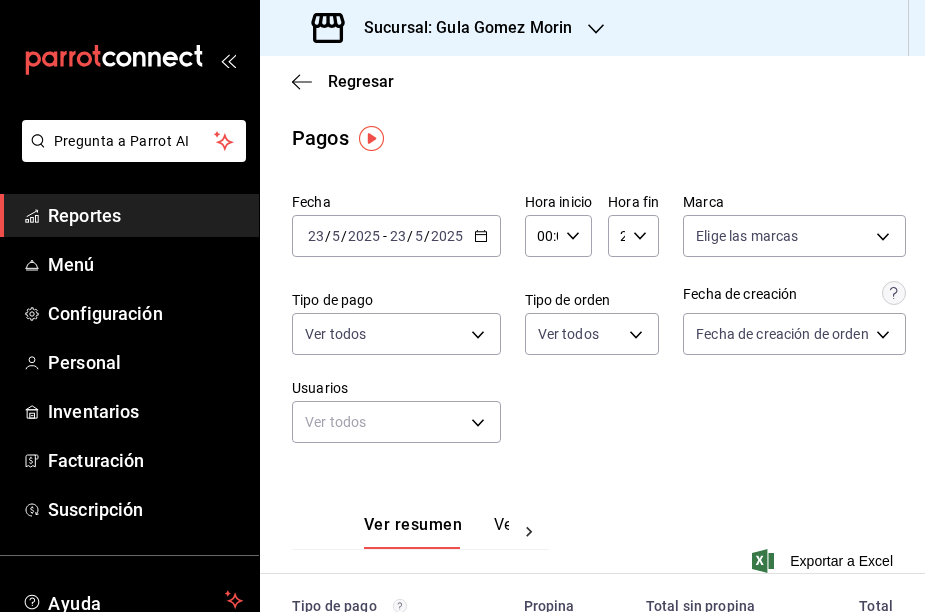 click 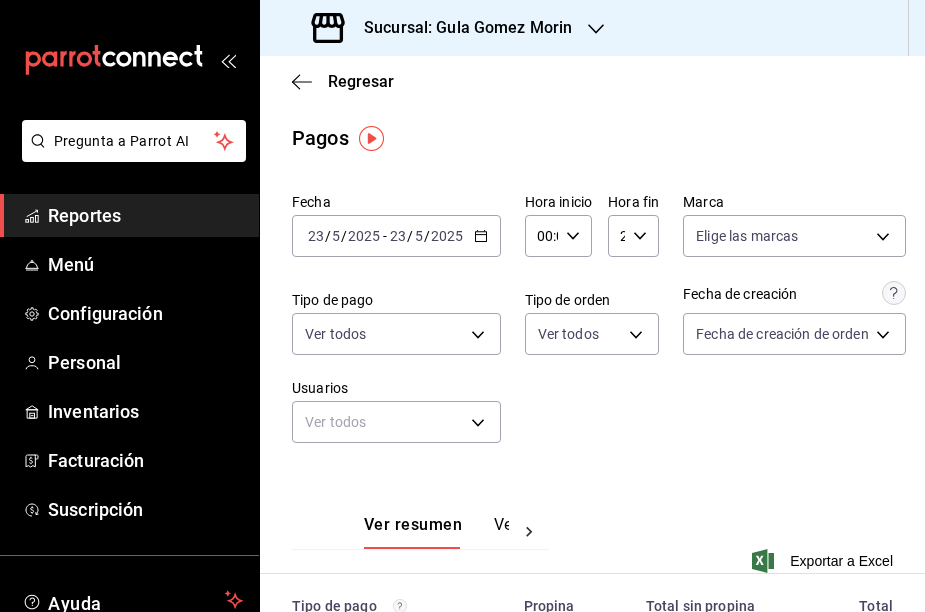 click 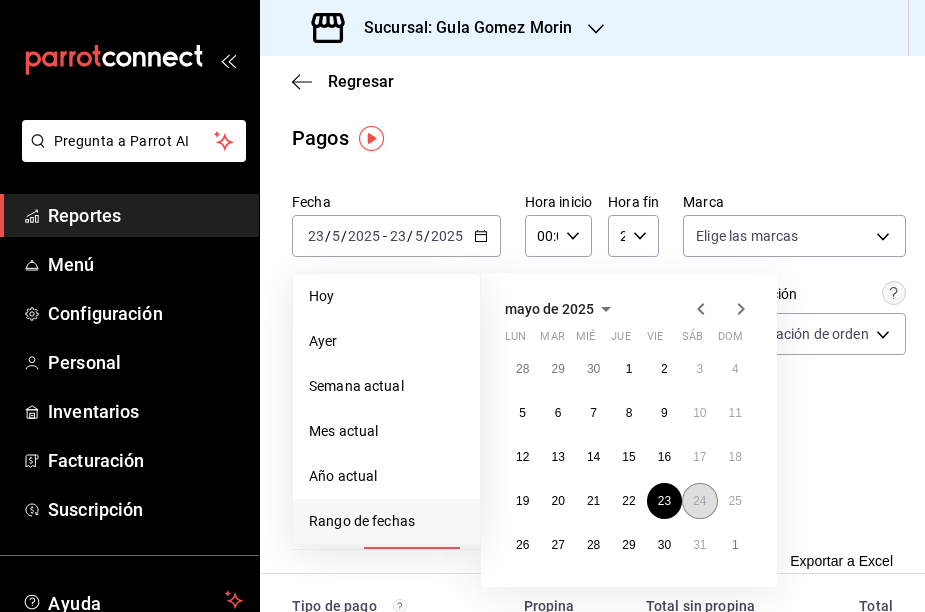 click on "24" at bounding box center [699, 501] 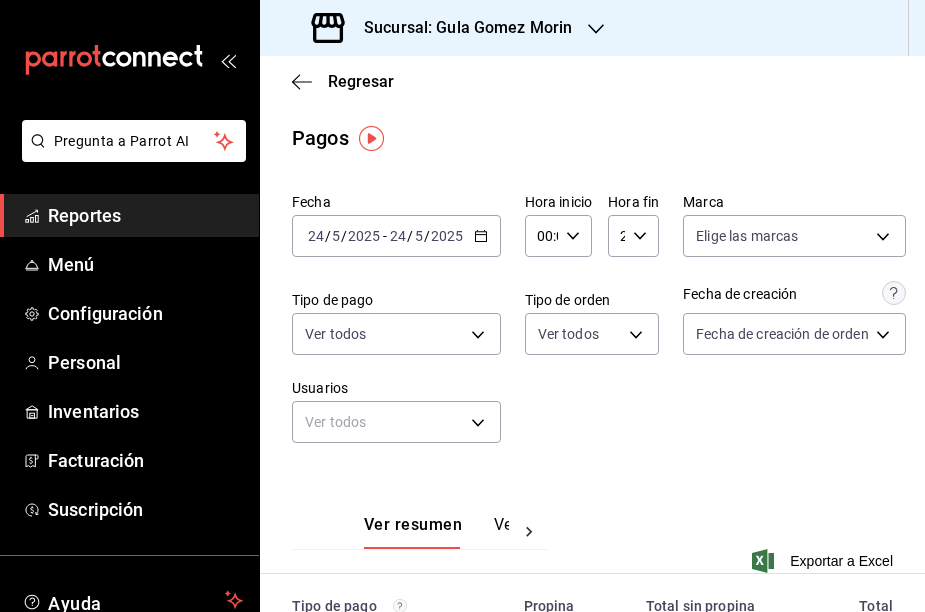 click on "Ver resumen Ver pagos Exportar a Excel" at bounding box center [592, 532] 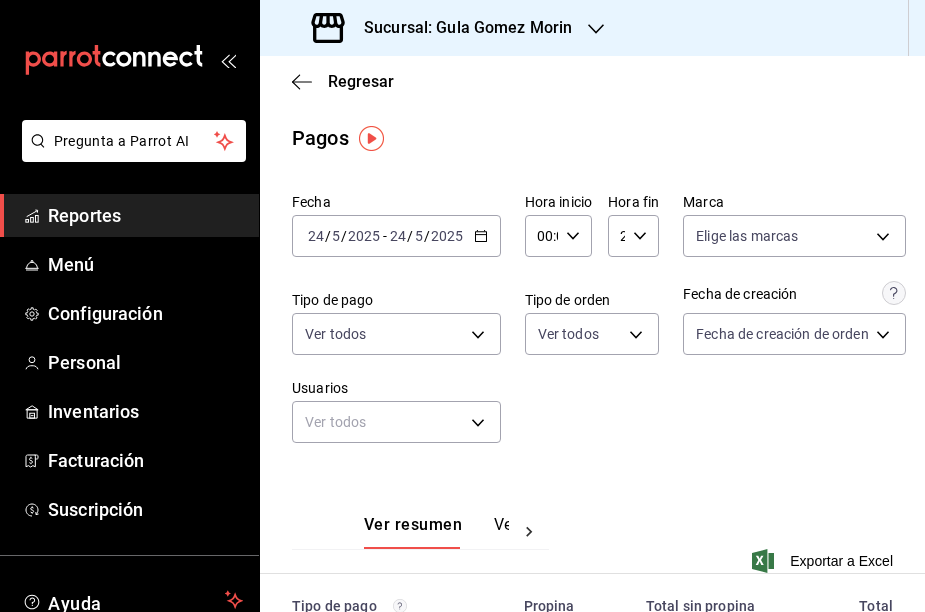 scroll, scrollTop: 0, scrollLeft: 0, axis: both 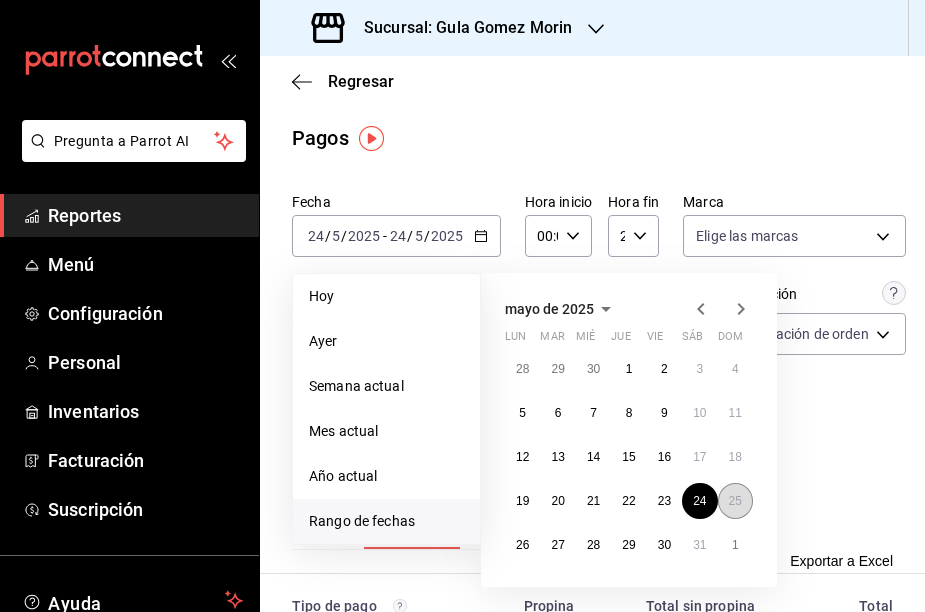 click on "25" at bounding box center (735, 501) 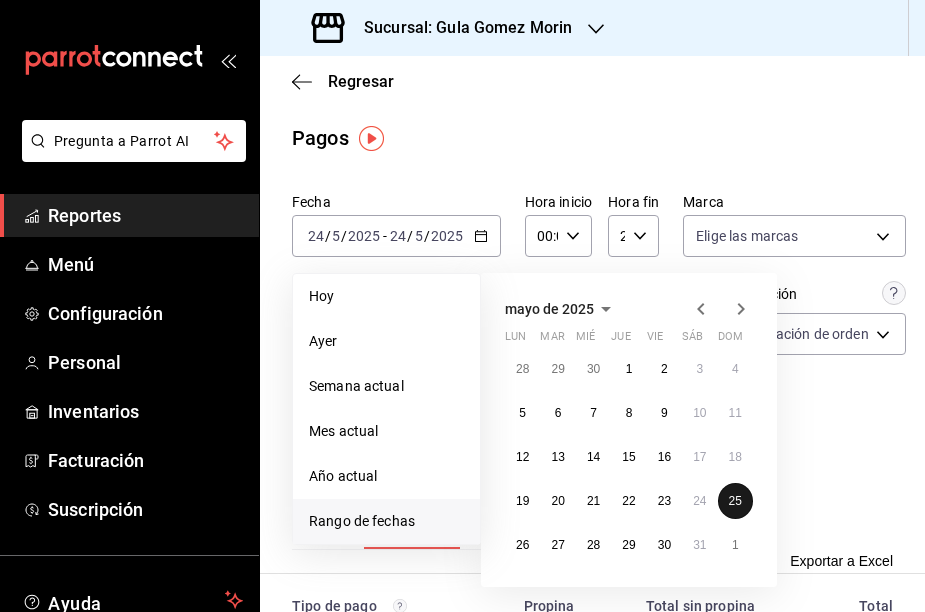click on "25" at bounding box center [735, 501] 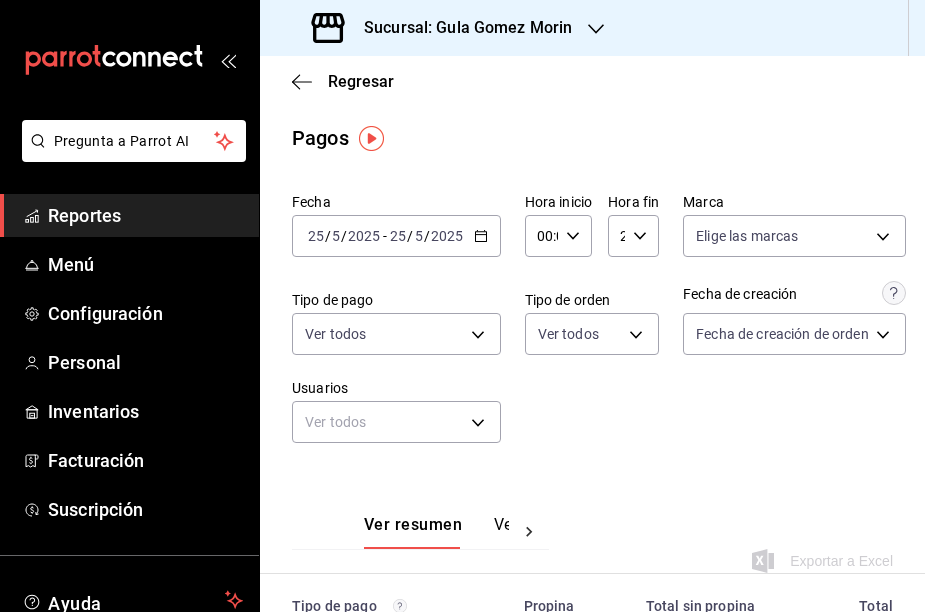 click on "Ver resumen Ver pagos Exportar a Excel" at bounding box center [592, 532] 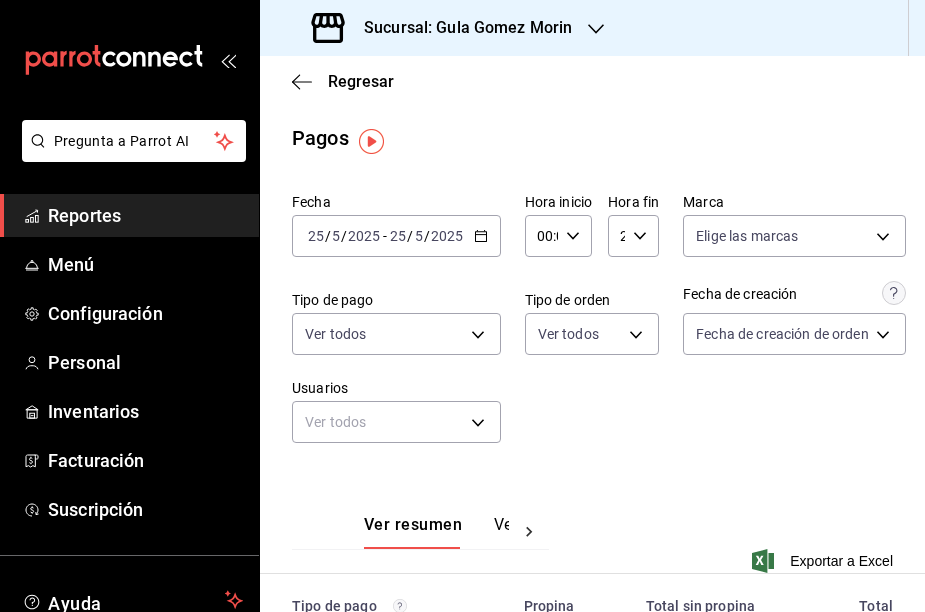 scroll, scrollTop: 0, scrollLeft: 0, axis: both 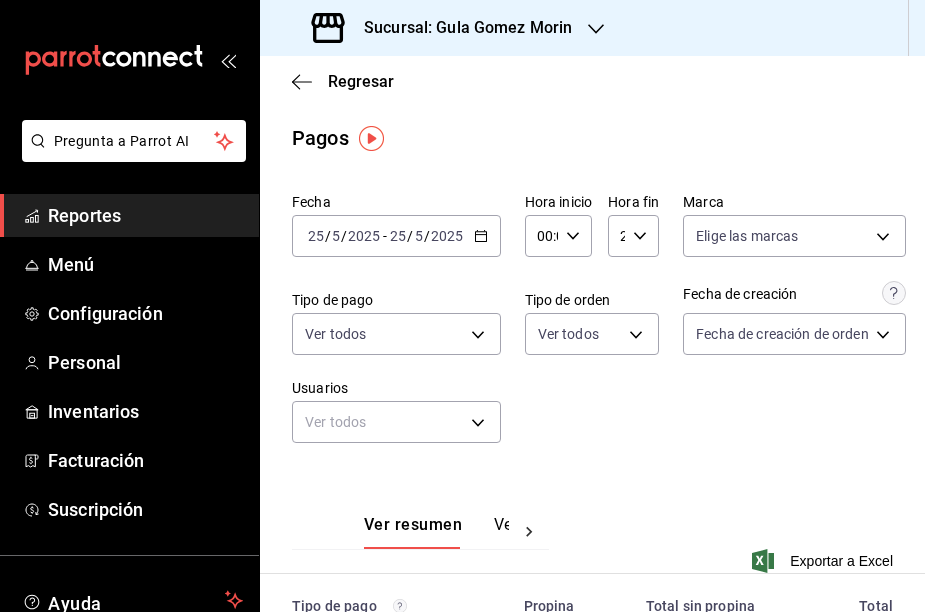 click 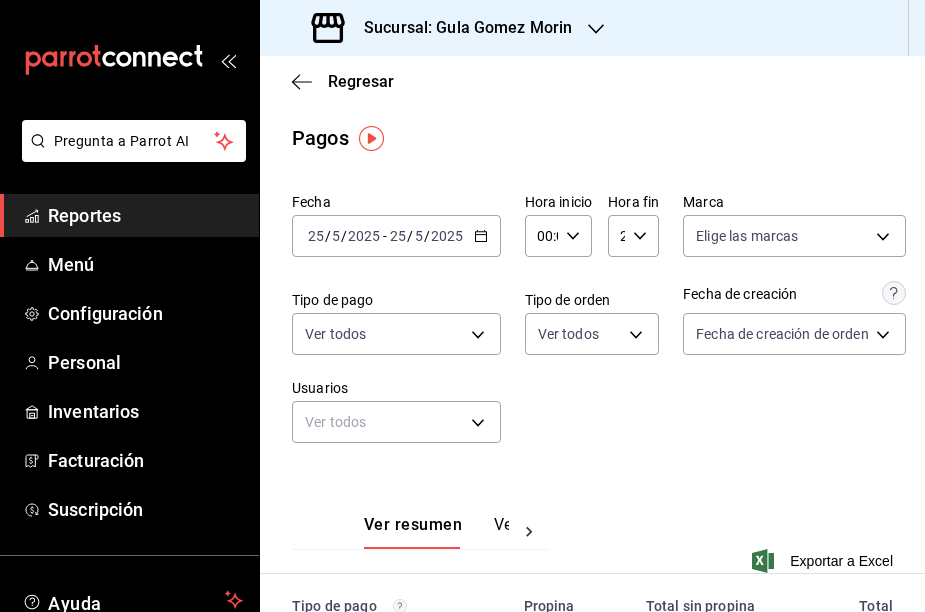 click 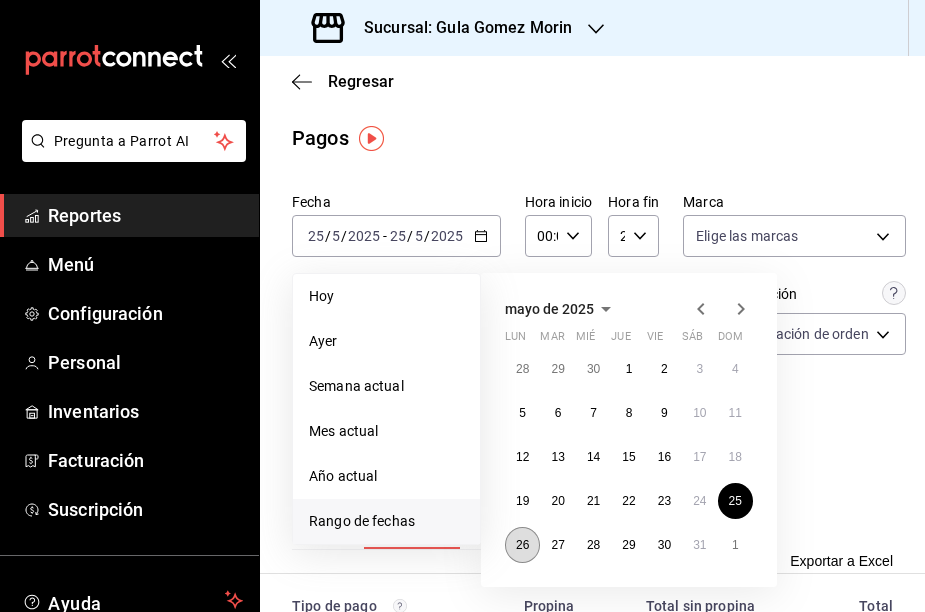 click on "26" at bounding box center (522, 545) 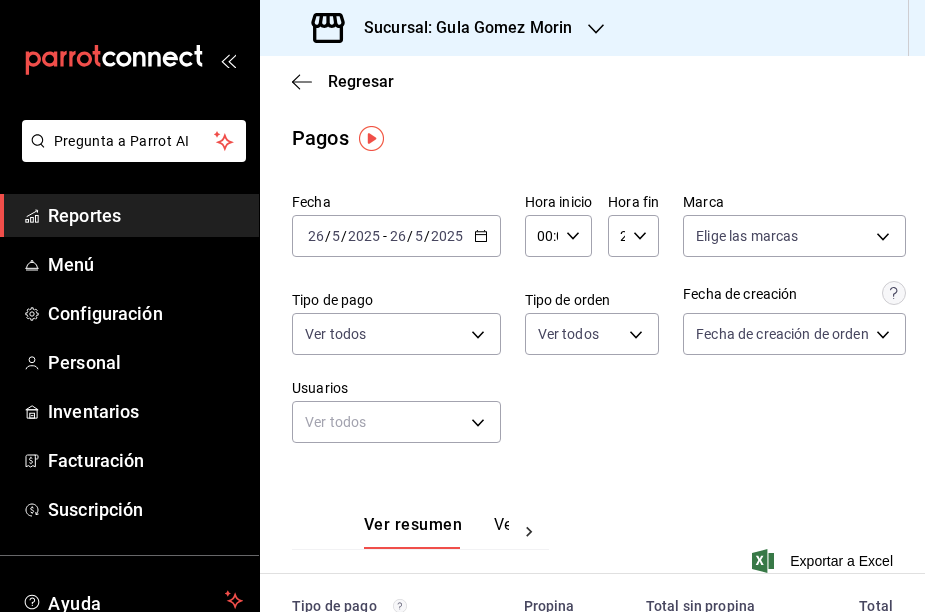 click on "Ver resumen Ver pagos Exportar a Excel" at bounding box center [592, 532] 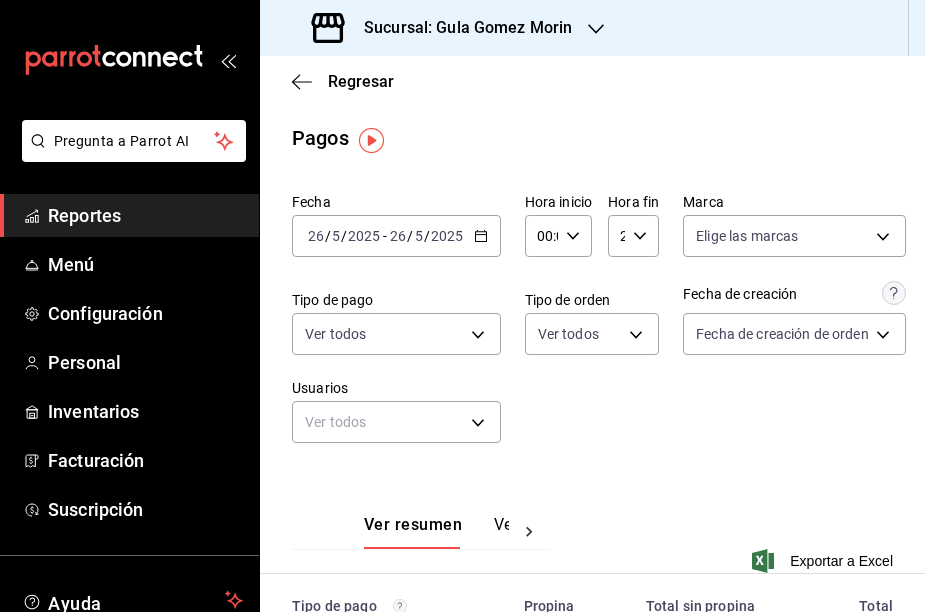 scroll, scrollTop: 0, scrollLeft: 0, axis: both 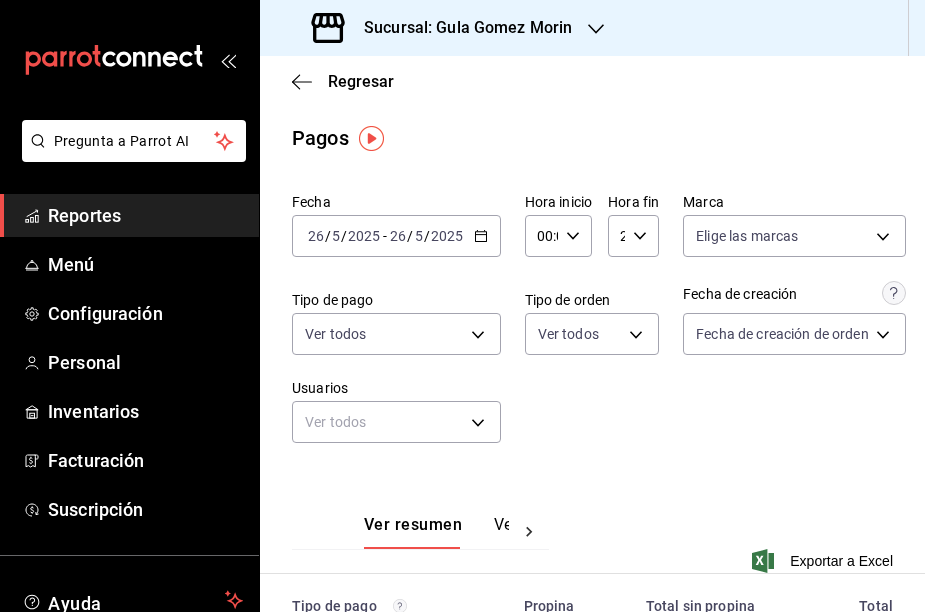 click on "[DATE] [DAY] / [MONTH] / [YEAR] - [DATE] [DAY] / [MONTH] / [YEAR]" at bounding box center (396, 236) 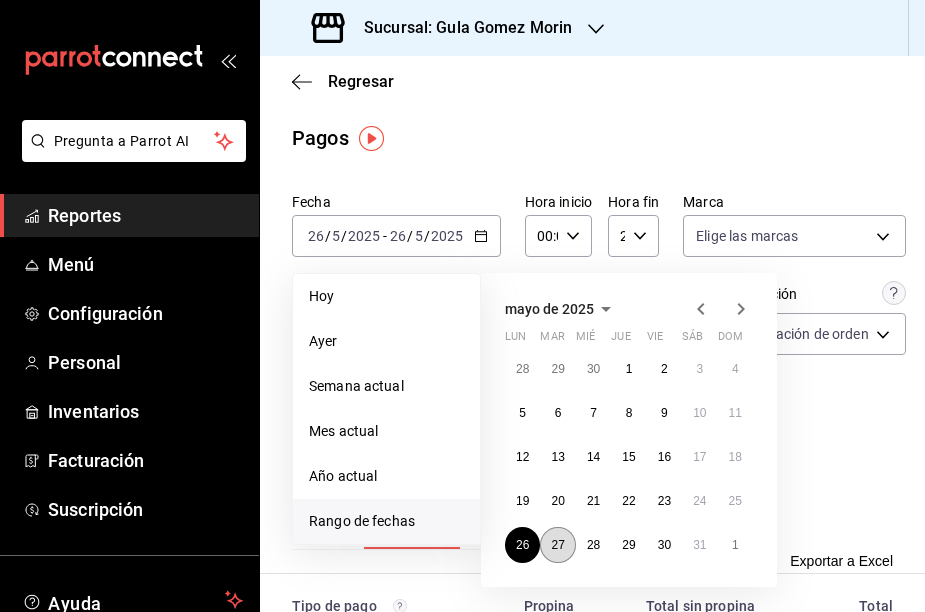 click on "27" at bounding box center [557, 545] 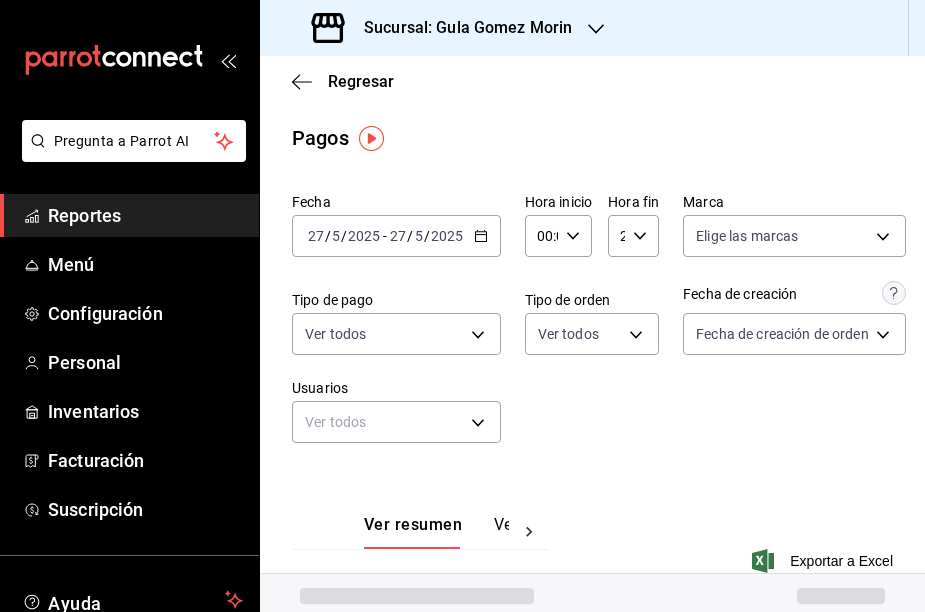 click on "Fecha [DATE] [DATE] - [DATE] [DATE] Hora inicio 00:00 Hora inicio Hora fin 23:59 Hora fin Marca Elige las marcas Tipo de pago Ver todos Tipo de orden Ver todos Fecha de creación   Fecha de creación de orden ORDER Usuarios Ver todos null" at bounding box center (592, 326) 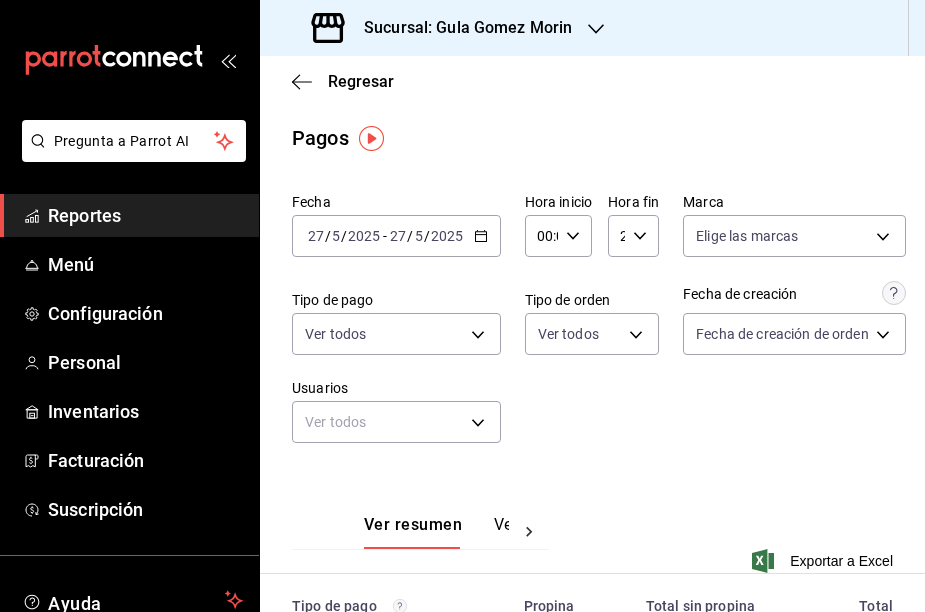 scroll, scrollTop: 0, scrollLeft: 0, axis: both 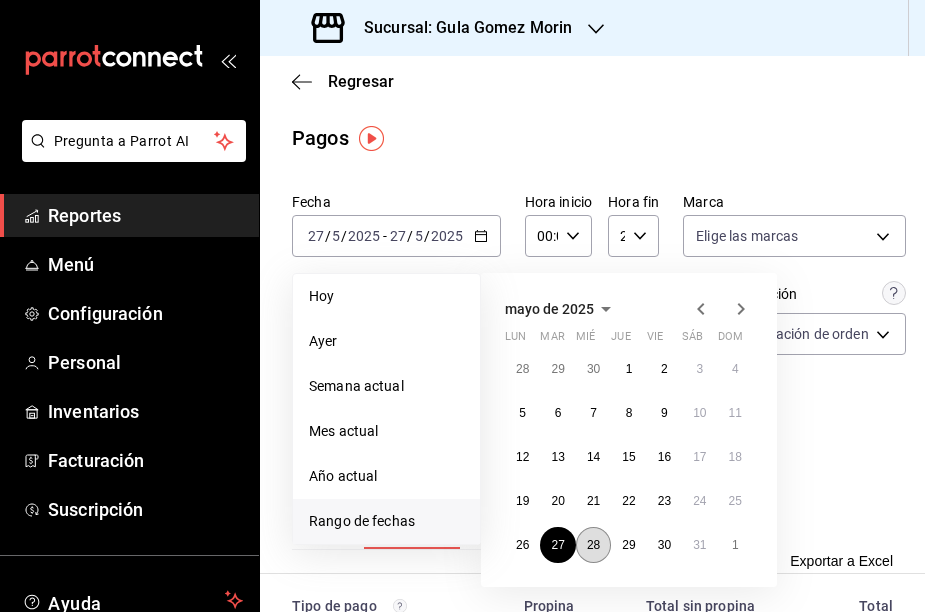click on "28" at bounding box center (593, 545) 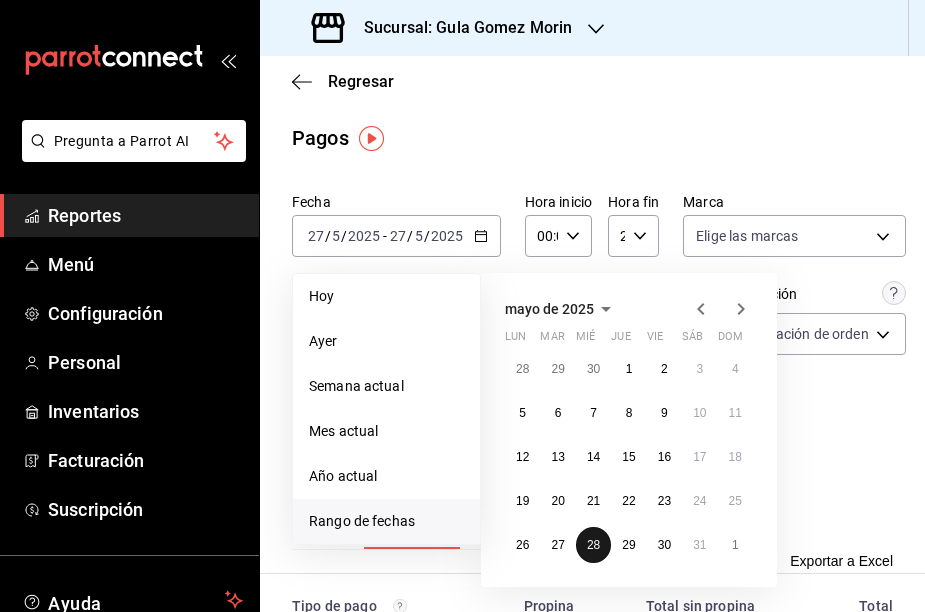 click on "28" at bounding box center (593, 545) 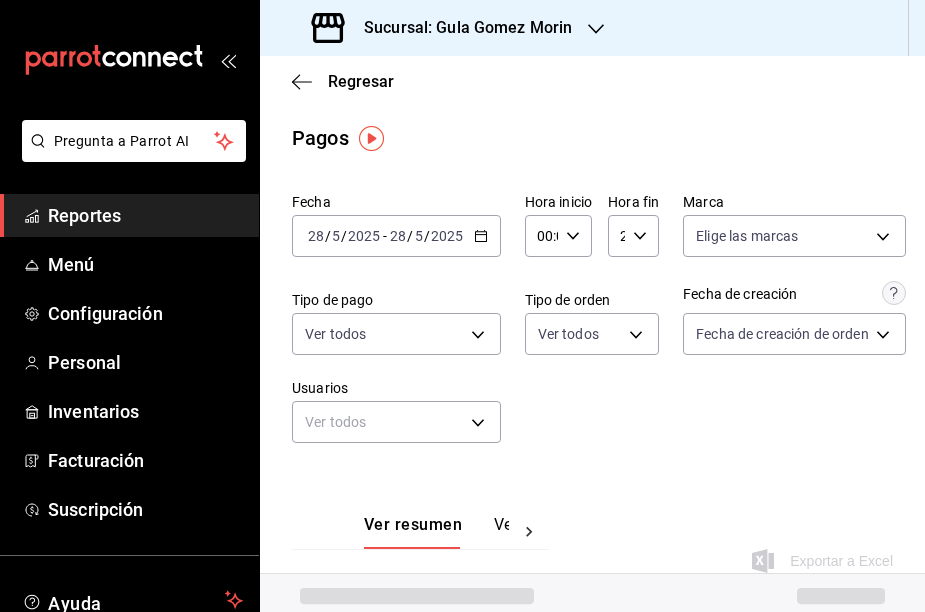 click on "Fecha [DATE] [DATE] - [DATE] [DATE] Hora inicio 00:00 Hora inicio Hora fin 23:59 Hora fin Marca Elige las marcas Tipo de pago Ver todos Tipo de orden Ver todos Fecha de creación   Fecha de creación de orden ORDER Usuarios Ver todos null" at bounding box center [592, 326] 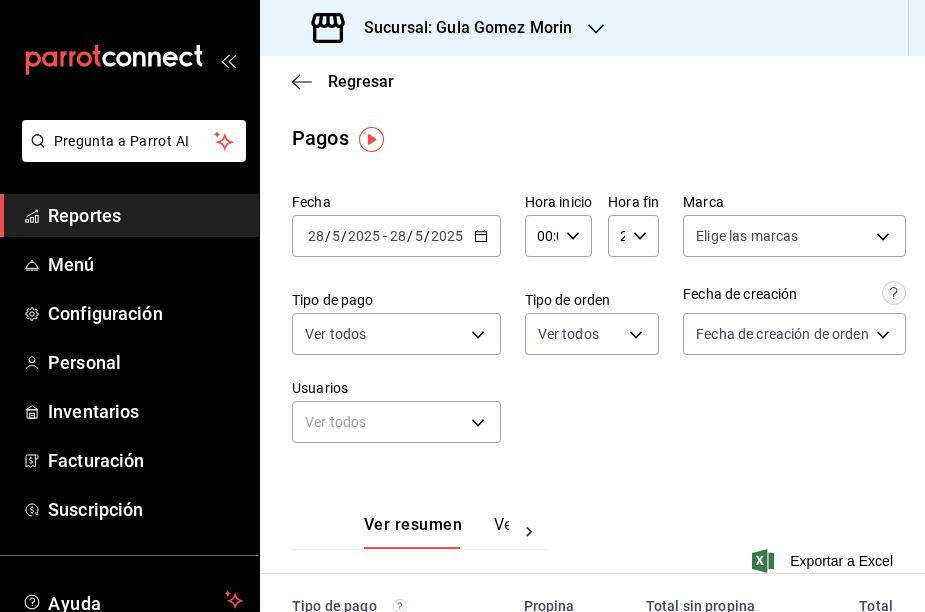 scroll, scrollTop: 0, scrollLeft: 0, axis: both 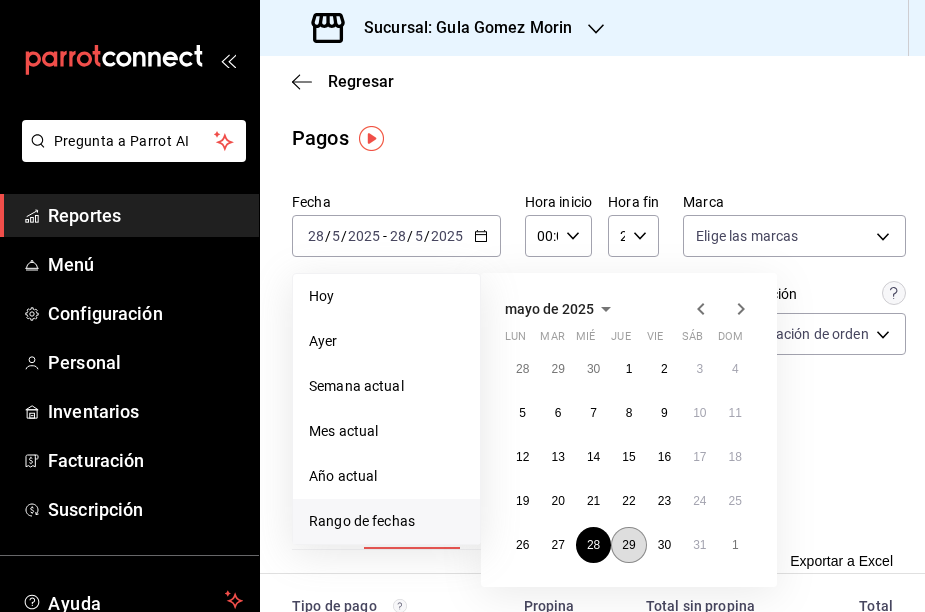 click on "29" at bounding box center [628, 545] 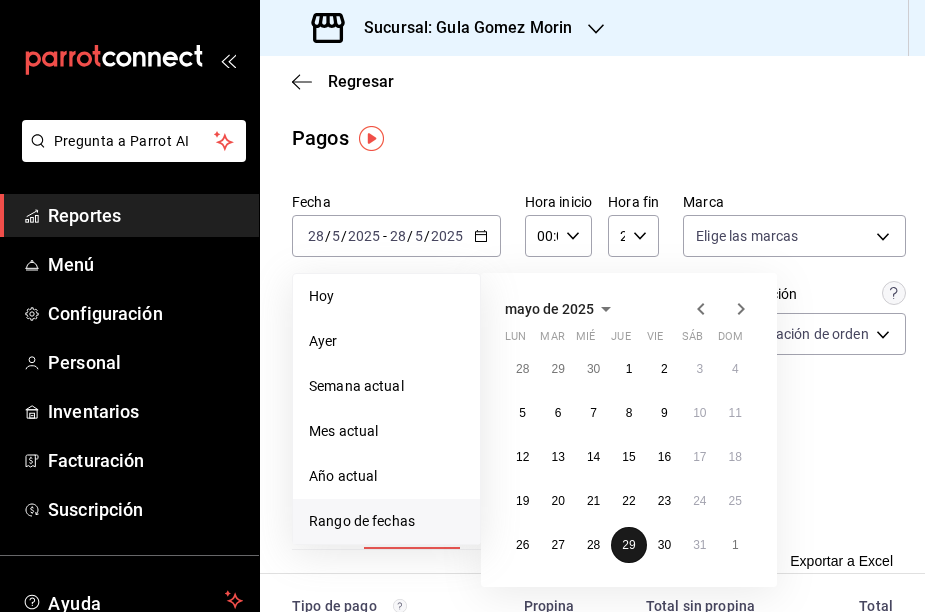 click on "29" at bounding box center [628, 545] 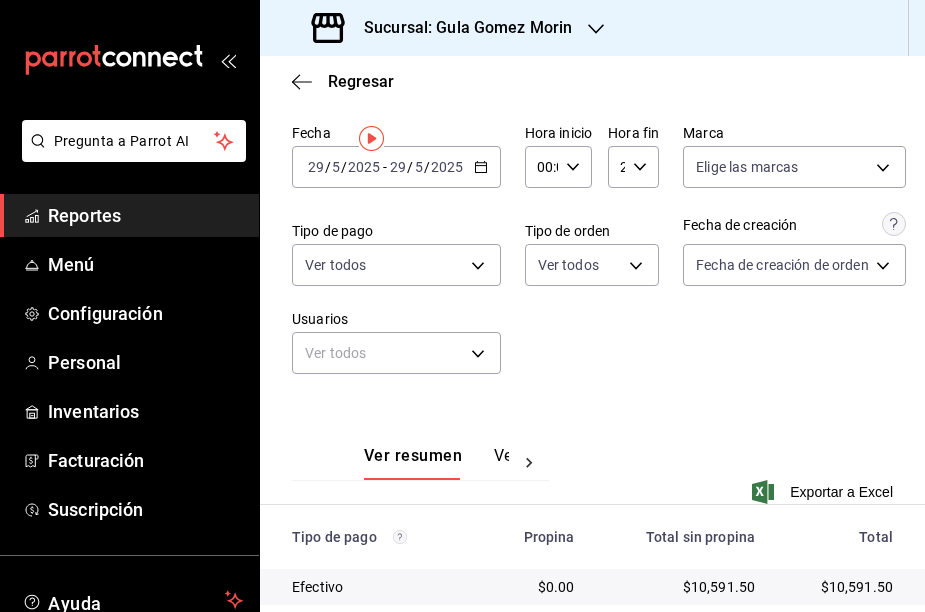 scroll, scrollTop: 0, scrollLeft: 0, axis: both 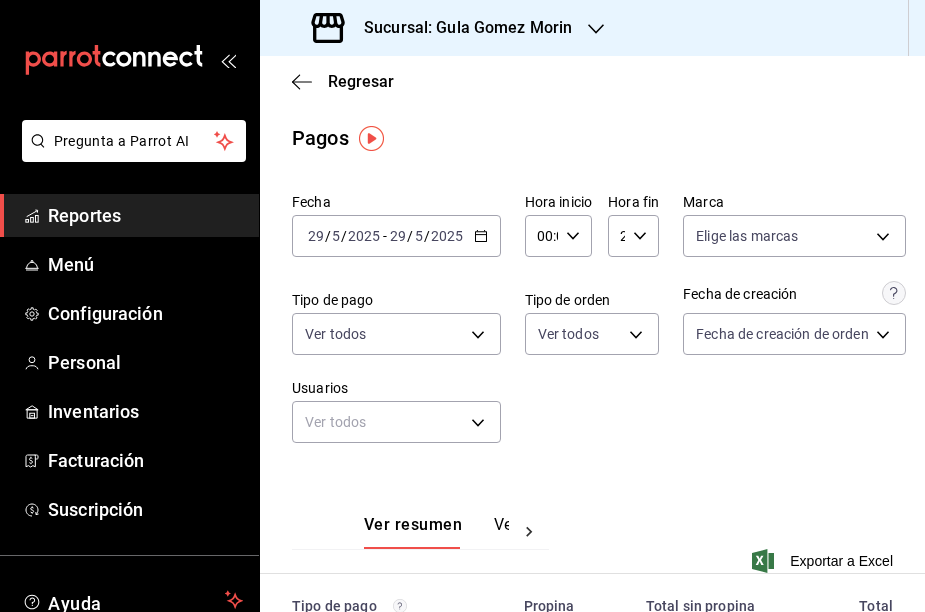 click 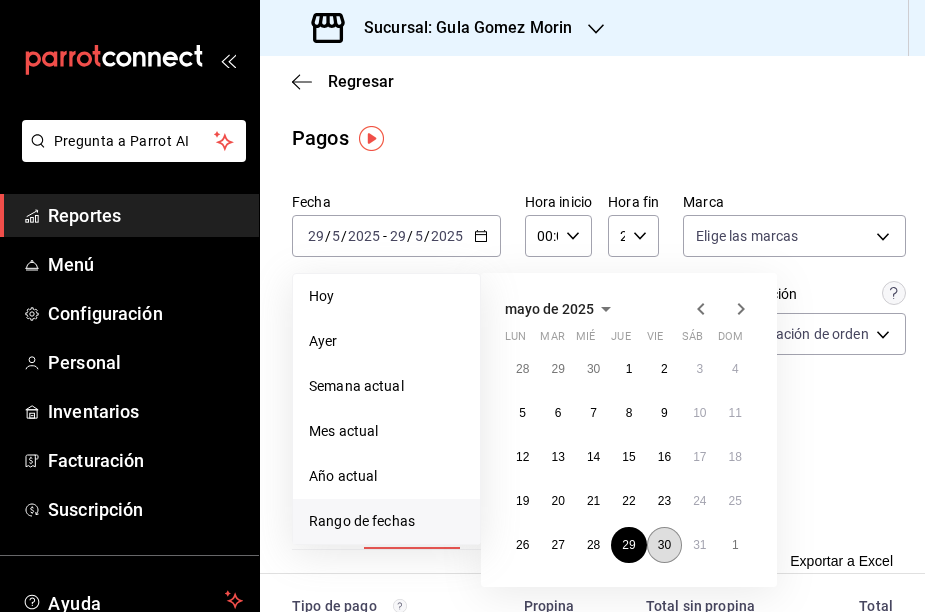 click on "30" at bounding box center (664, 545) 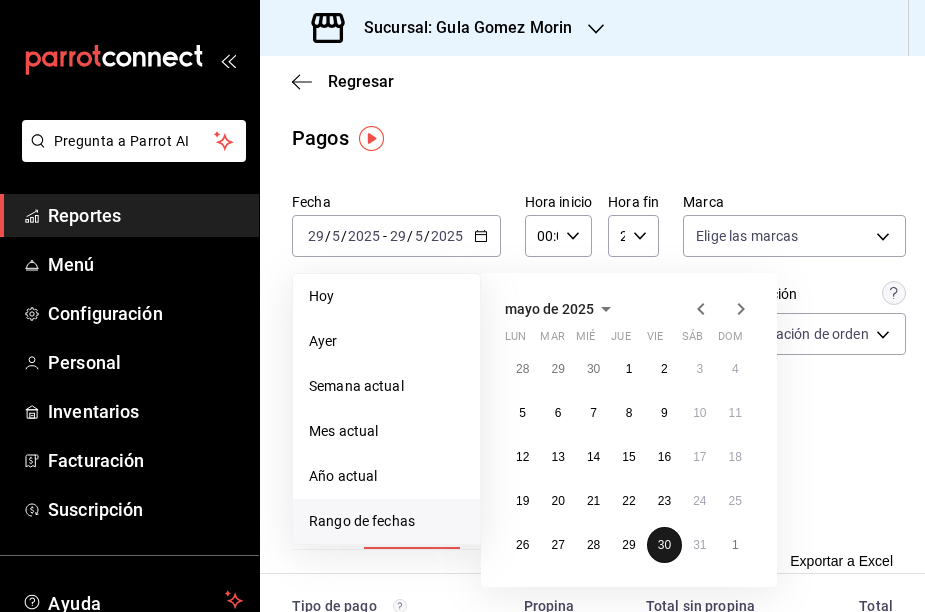 click on "30" at bounding box center [664, 545] 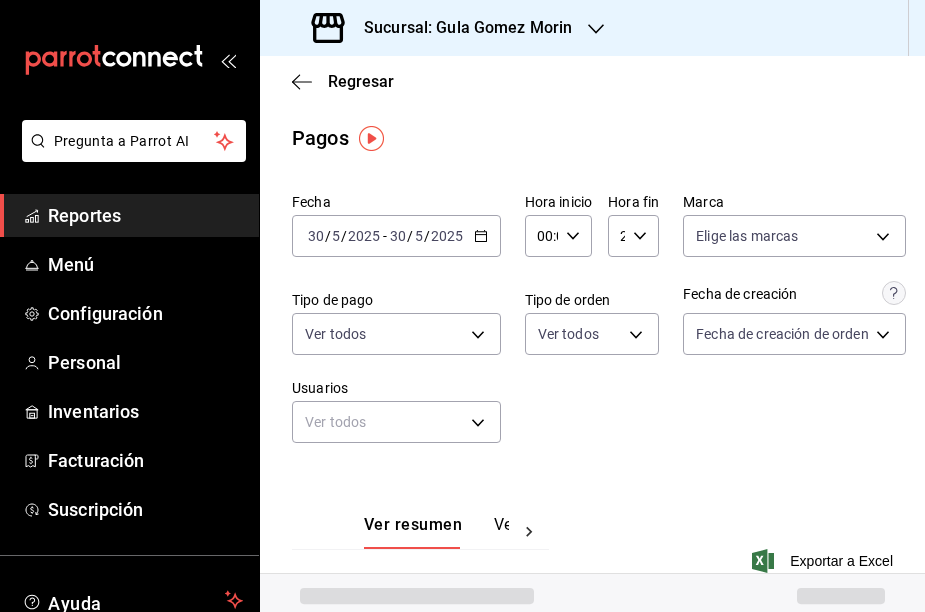 click on "Fecha [DATE] [DATE] - [DATE] [DATE] Hora inicio 00:00 Hora inicio Hora fin 23:59 Hora fin Marca Elige las marcas Tipo de pago Ver todos Tipo de orden Ver todos Fecha de creación   Fecha de creación de orden ORDER Usuarios Ver todos null" at bounding box center (592, 326) 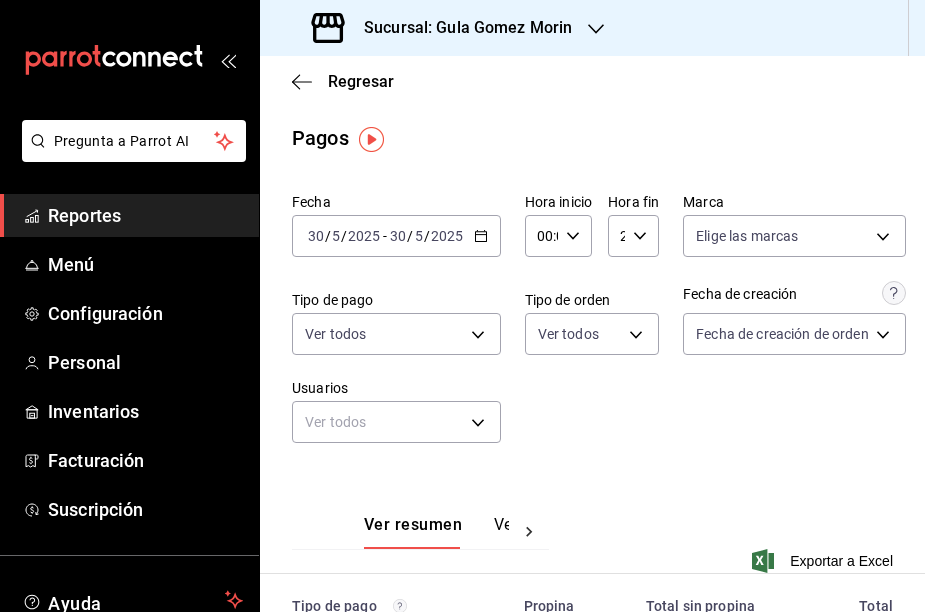 scroll, scrollTop: 0, scrollLeft: 0, axis: both 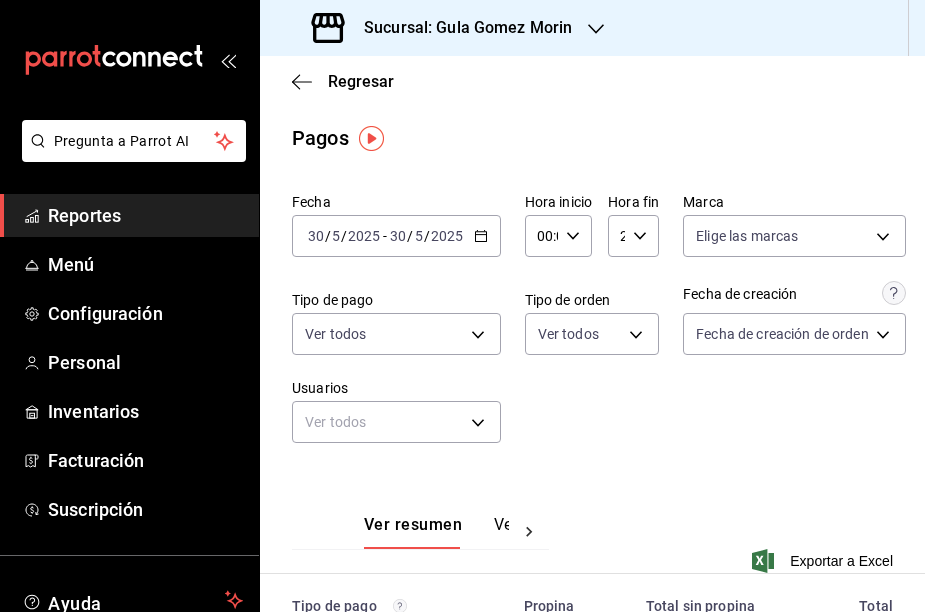 click 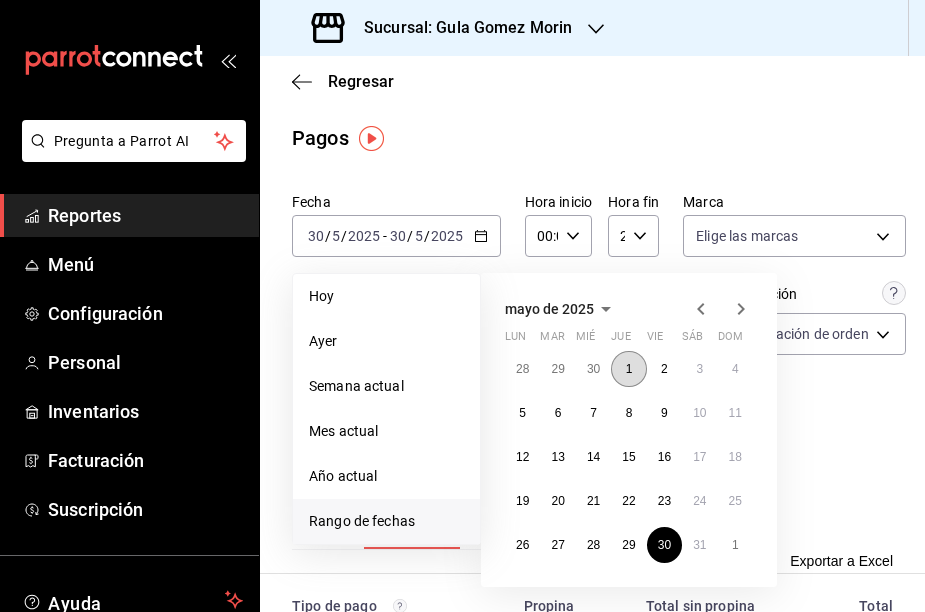 click on "1" at bounding box center (628, 369) 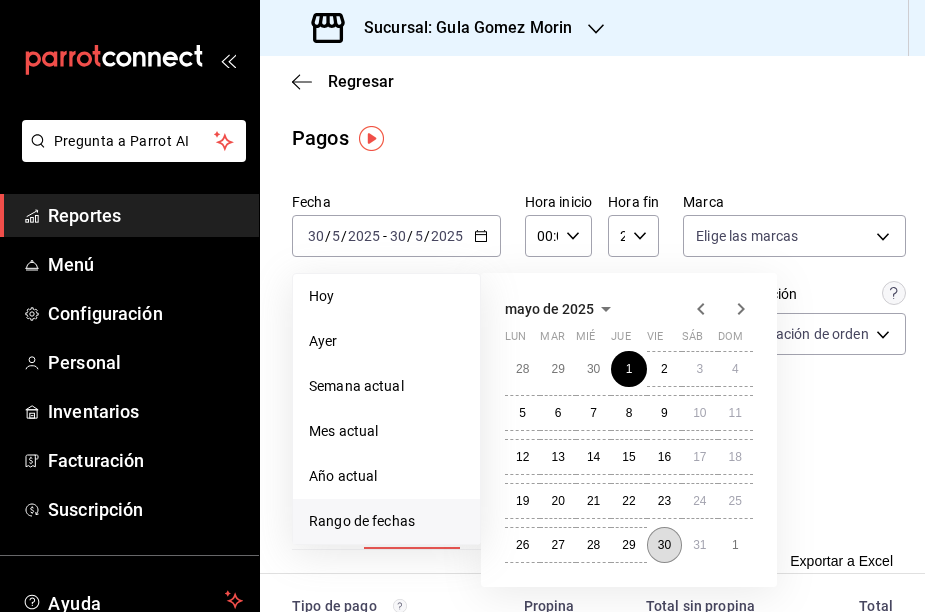 click on "30" at bounding box center (664, 545) 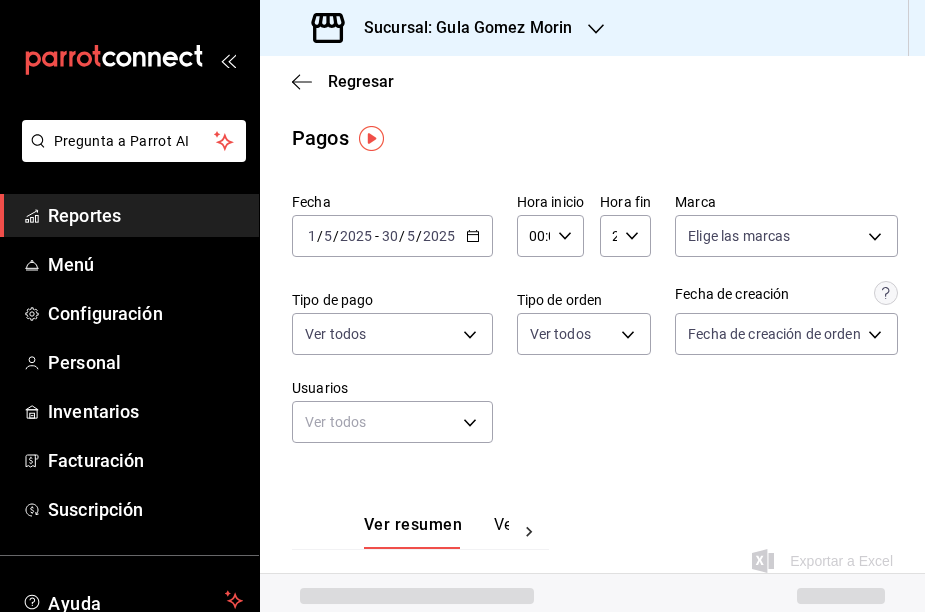 click 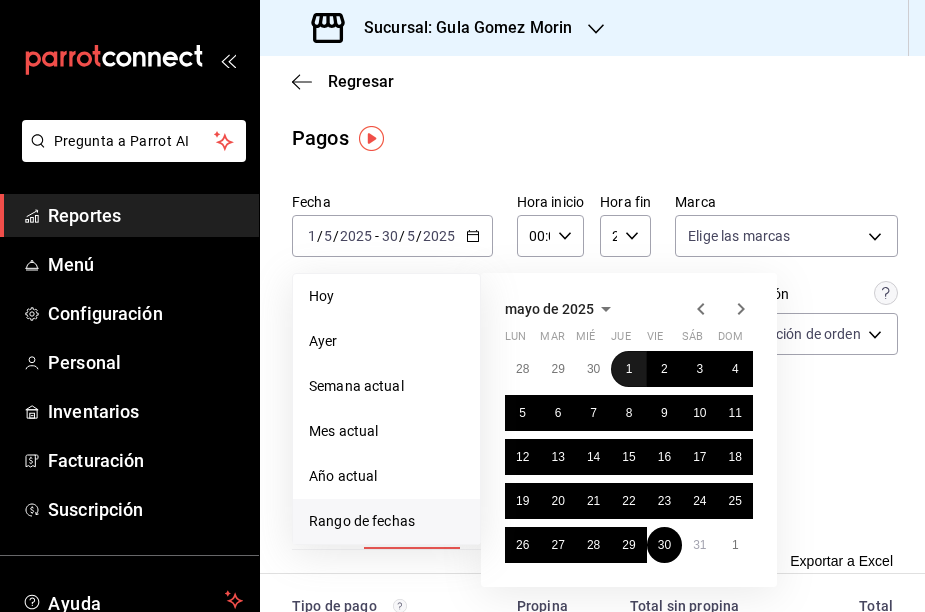 click on "1" at bounding box center [628, 369] 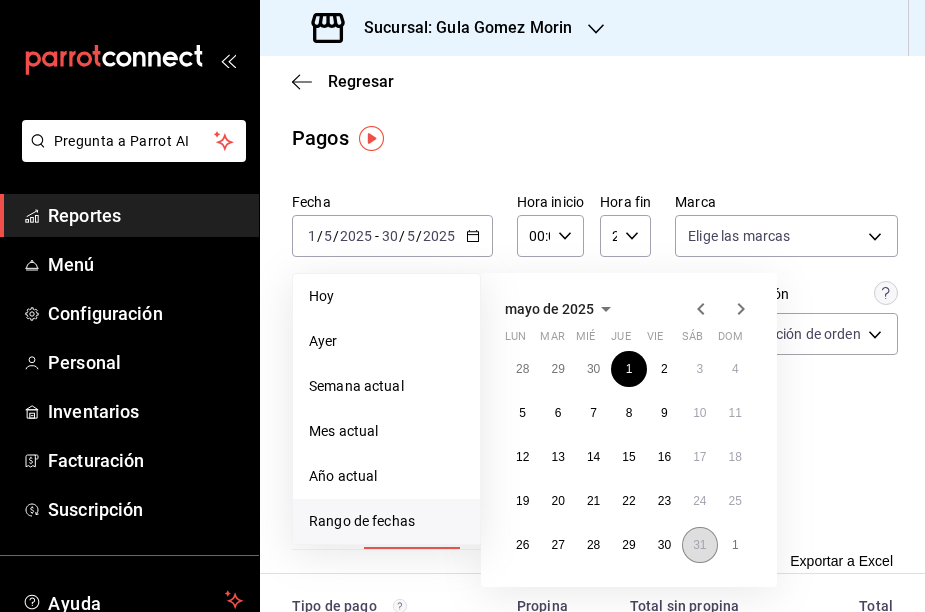 click on "31" at bounding box center (699, 545) 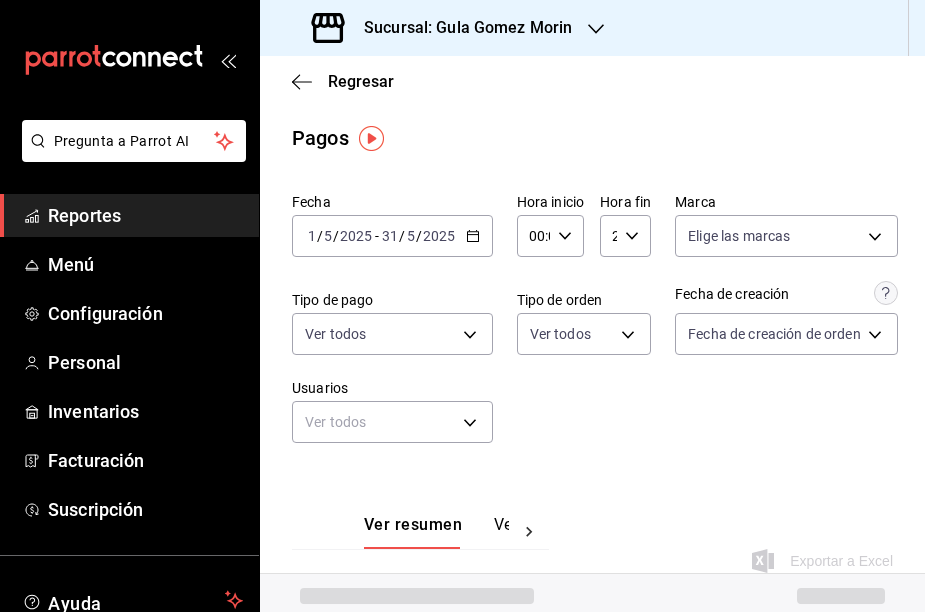 click on "Ver resumen Ver pagos Exportar a Excel" at bounding box center [592, 532] 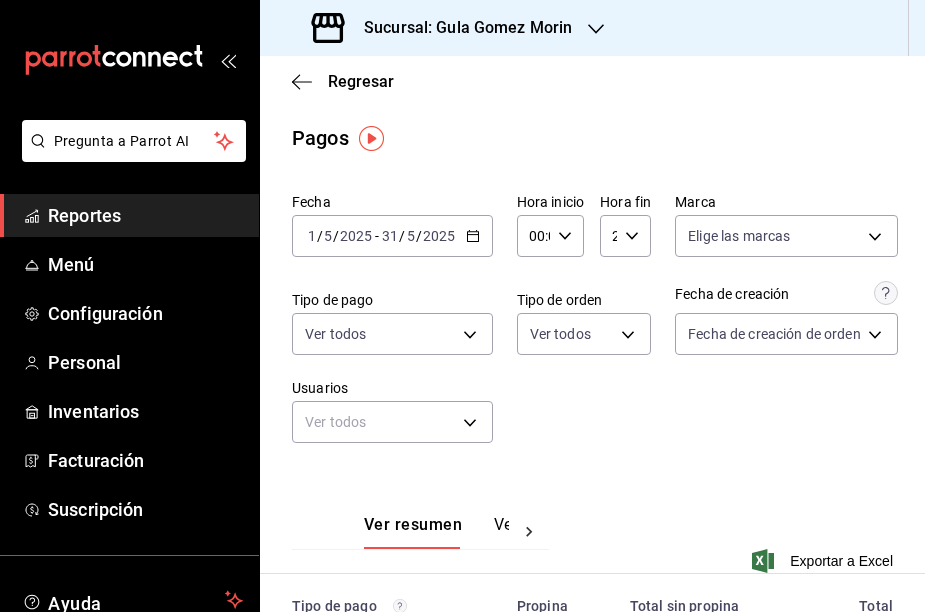 scroll, scrollTop: 0, scrollLeft: 0, axis: both 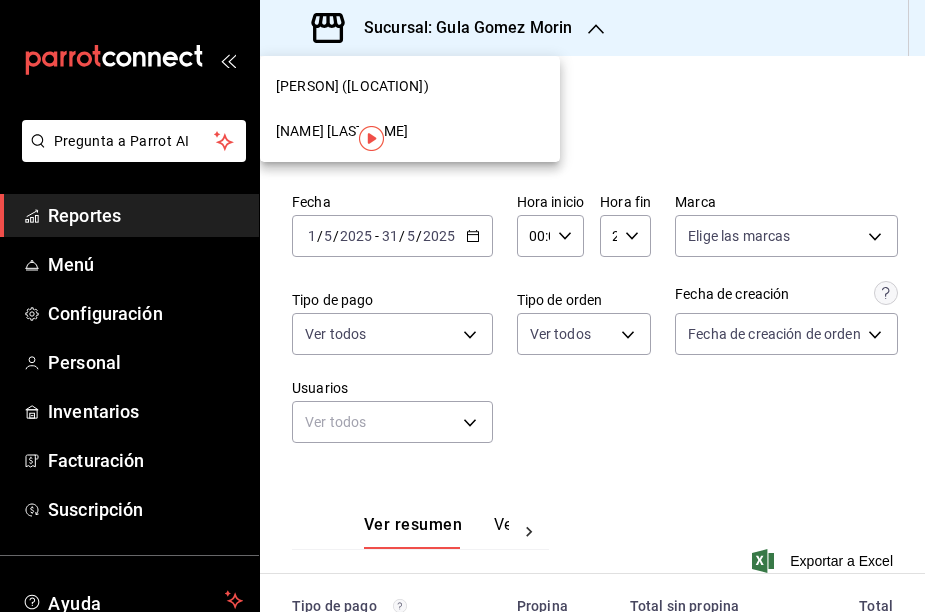 click on "[PERSON] ([LOCATION])" at bounding box center (352, 86) 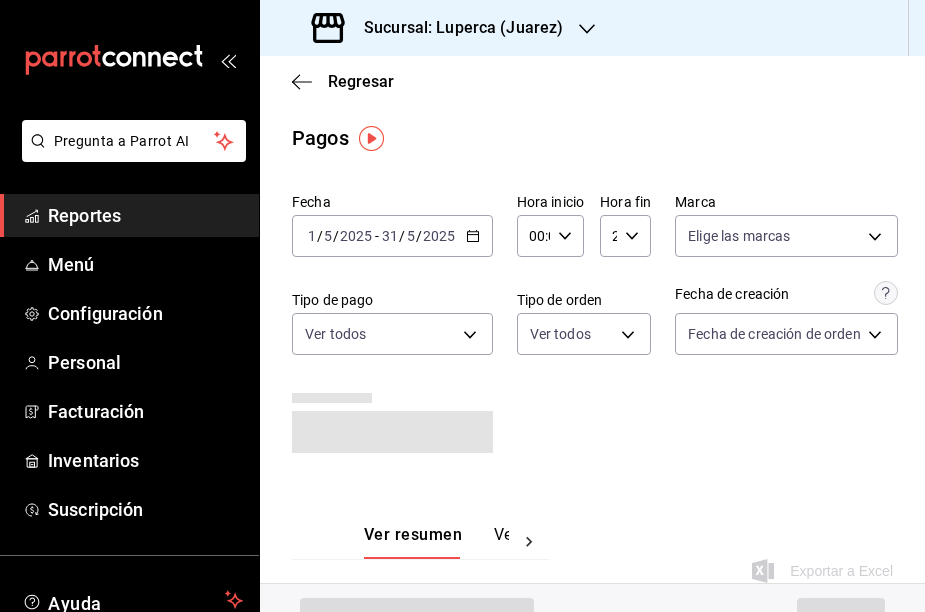 click on "Fecha [DATE] [DATE] - [DATE] [DATE] Hora inicio 00:00 Hora inicio Hora fin 23:59 Hora fin Marca Elige las marcas Tipo de pago Ver todos Tipo de orden Ver todos Fecha de creación   Fecha de creación de orden ORDER" at bounding box center (592, 331) 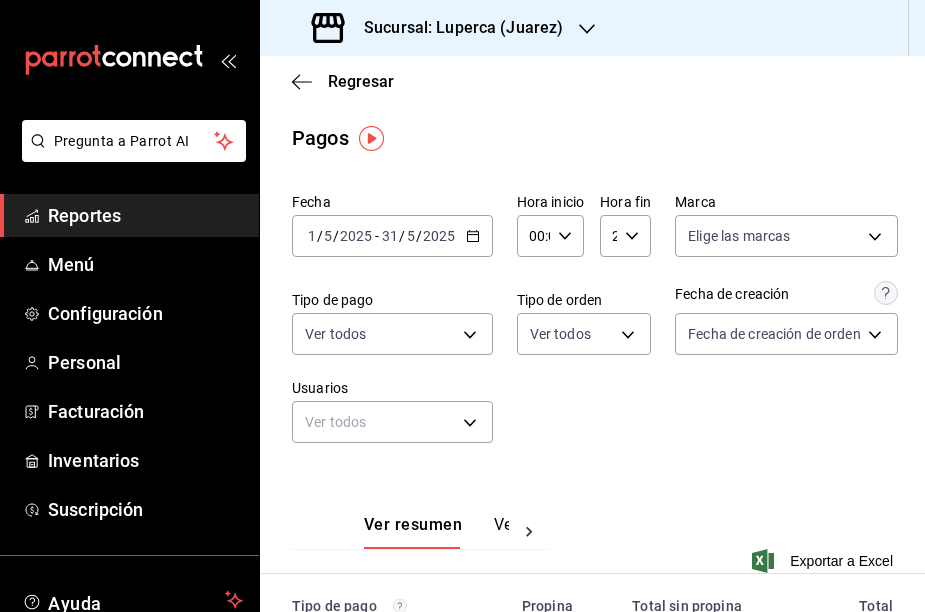 scroll, scrollTop: 0, scrollLeft: 0, axis: both 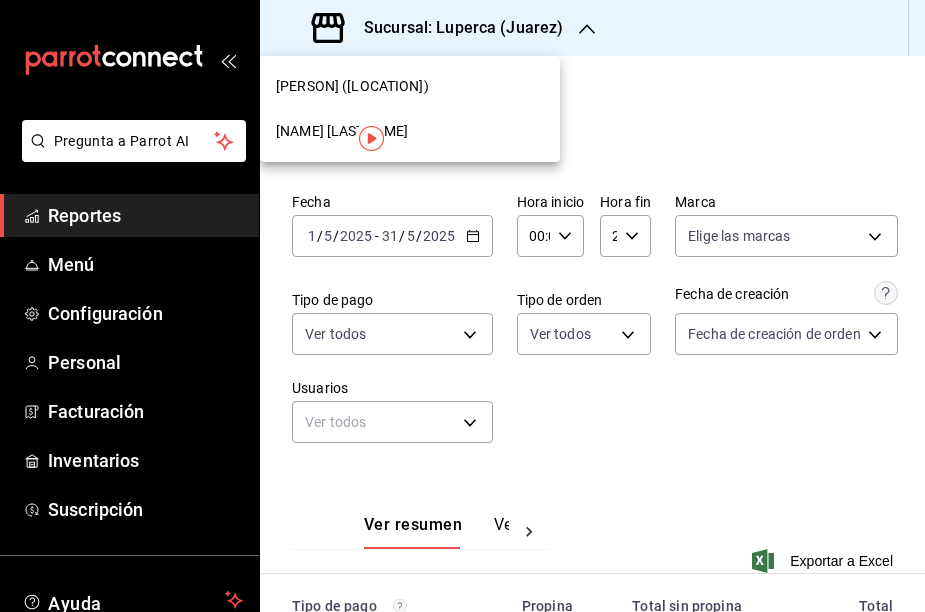 click on "[NAME] [LASTNAME]" at bounding box center (342, 131) 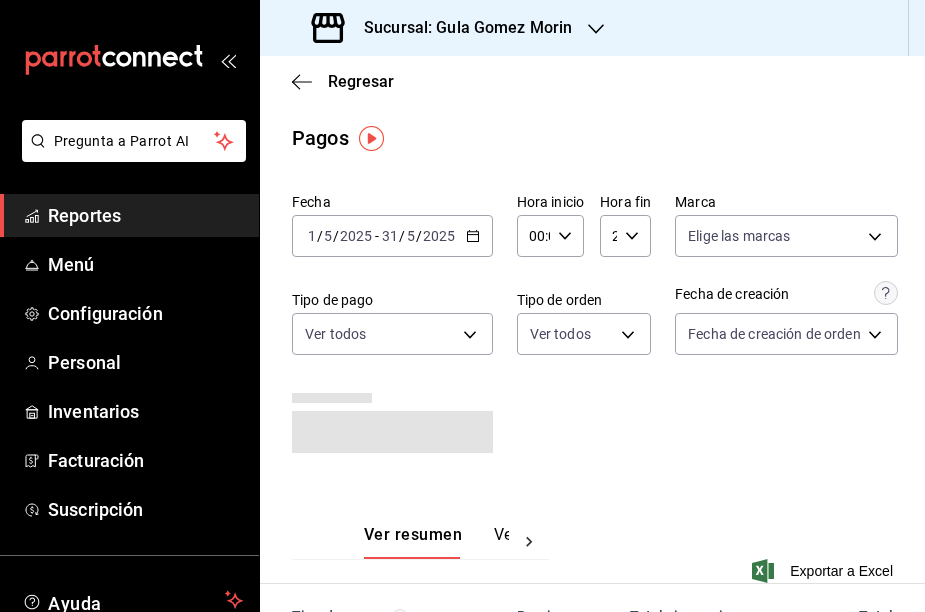 click 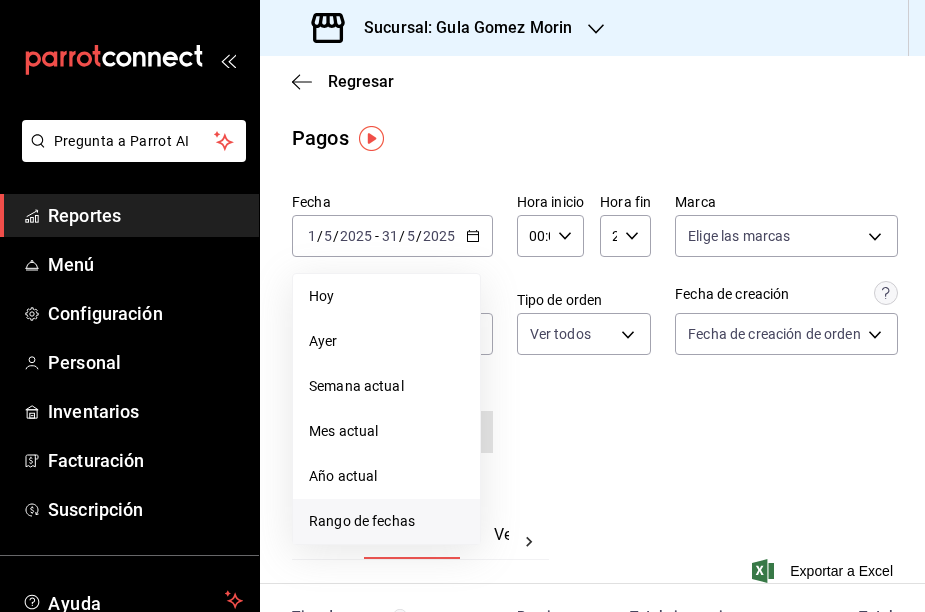 click on "Rango de fechas" at bounding box center (386, 521) 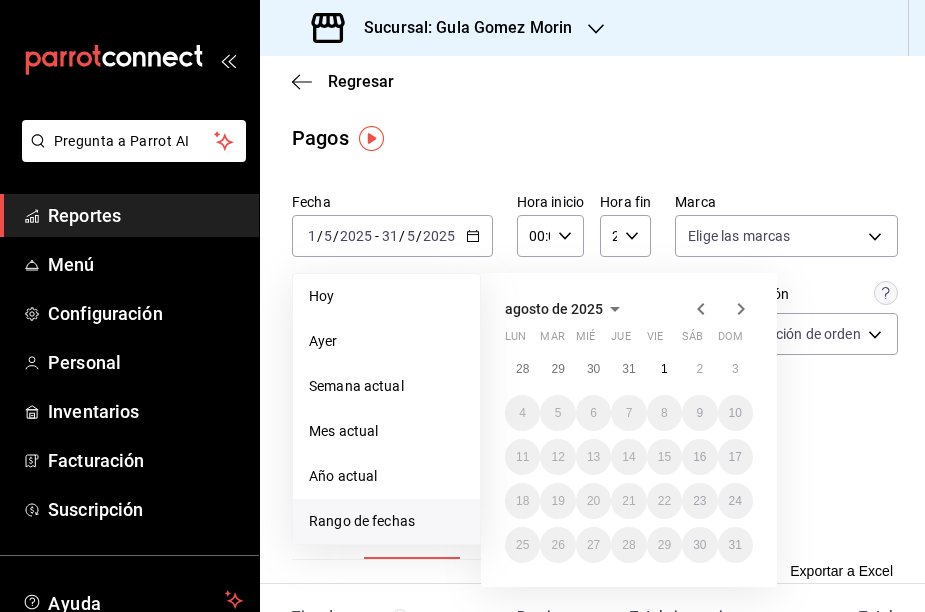 click on "agosto de 2025" at bounding box center (566, 309) 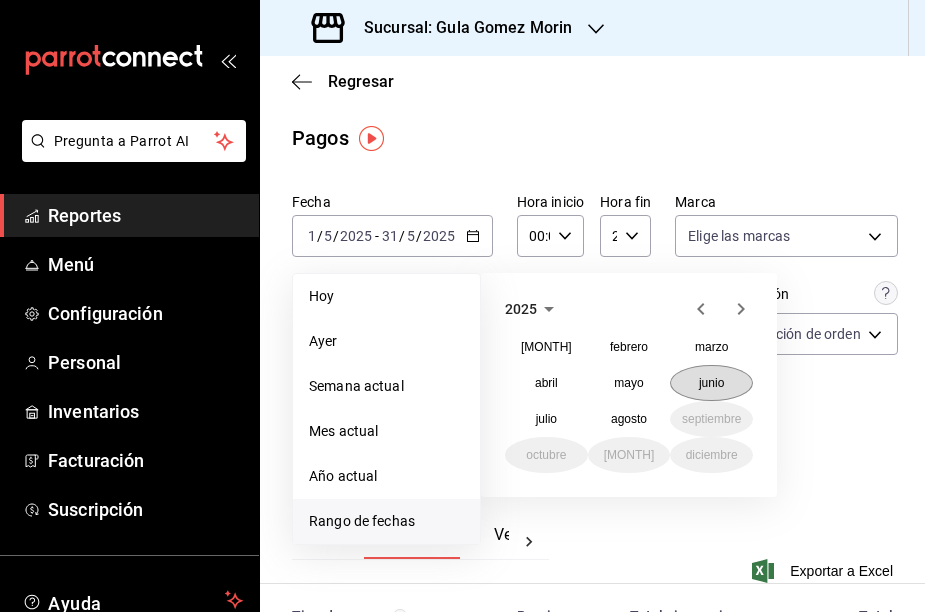 click on "junio" at bounding box center [711, 383] 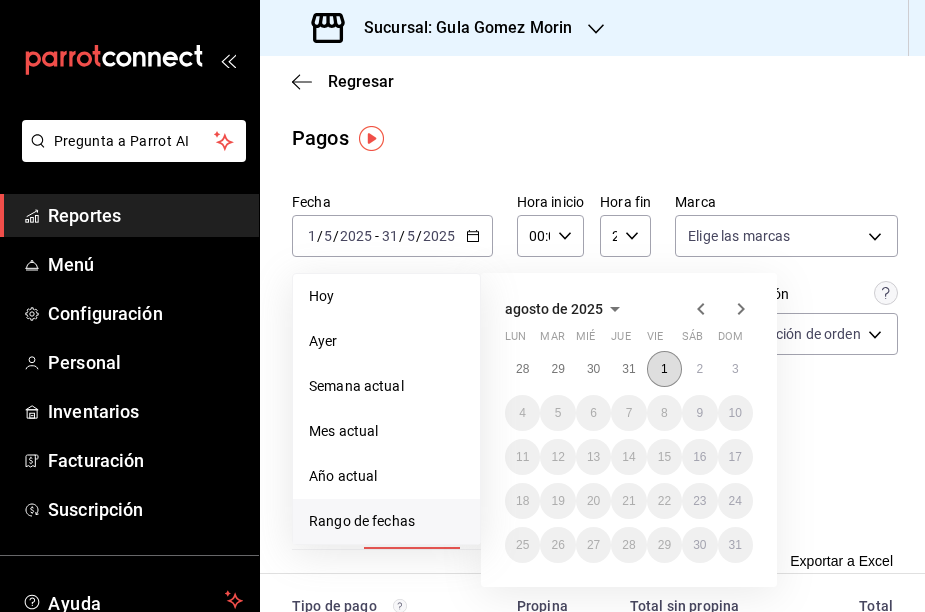 click on "1" at bounding box center [664, 369] 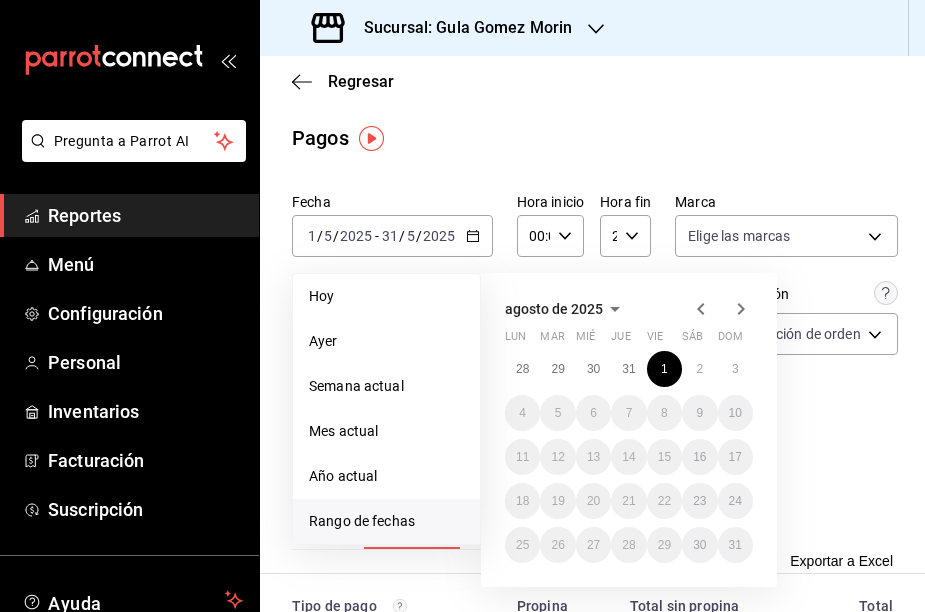 click on "Fecha [DATE] [DATE] - [DATE] [DATE] Hoy Ayer Semana actual Mes actual Año actual Rango de fechas agosto de [YEAR] lun mar mié jue vie sáb dom 28 29 30 31 1 2 3 4 5 6 7 8 9 10 11 12 13 14 15 16 17 18 19 20 21 22 23 24 25 26 27 28 29 30 31 Hora inicio 00:00 Hora inicio Hora fin 23:59 Hora fin Marca Elige las marcas Tipo de pago Ver todos Tipo de orden Ver todos Fecha de creación   Fecha de creación de orden ORDER Usuarios Ver todos null" at bounding box center (592, 326) 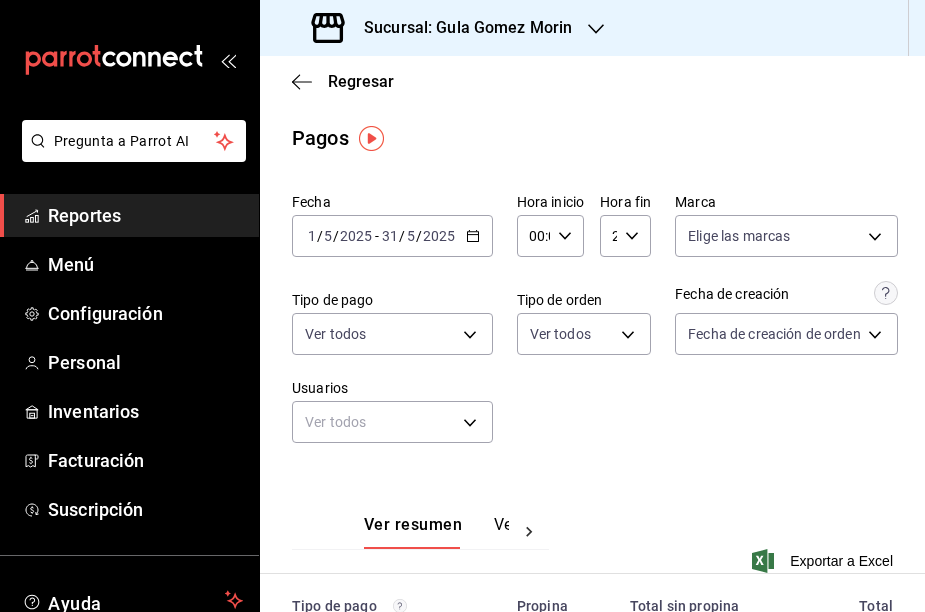 click on "[DATE] [DATE] - [DATE] [DATE]" at bounding box center (392, 236) 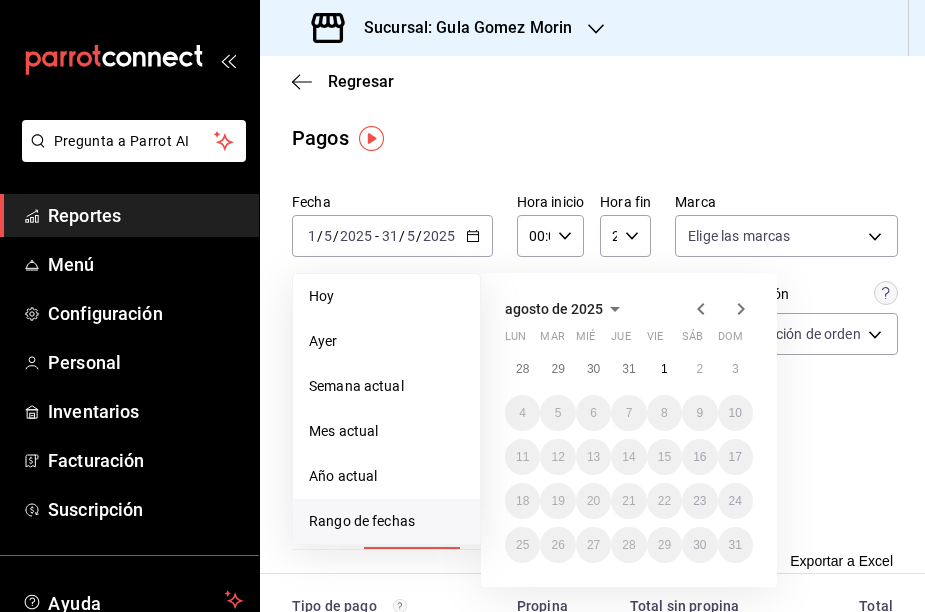 click 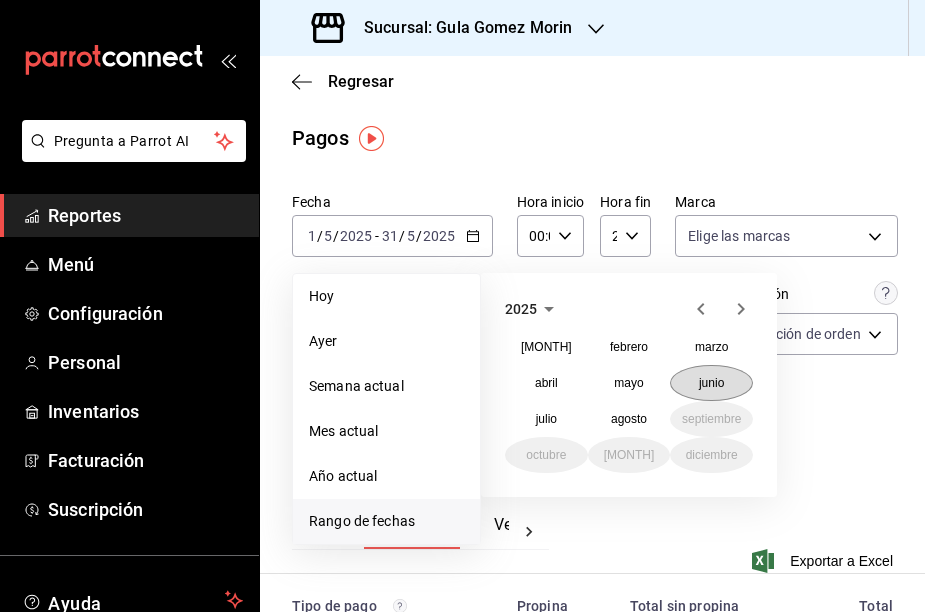 click on "junio" at bounding box center (711, 383) 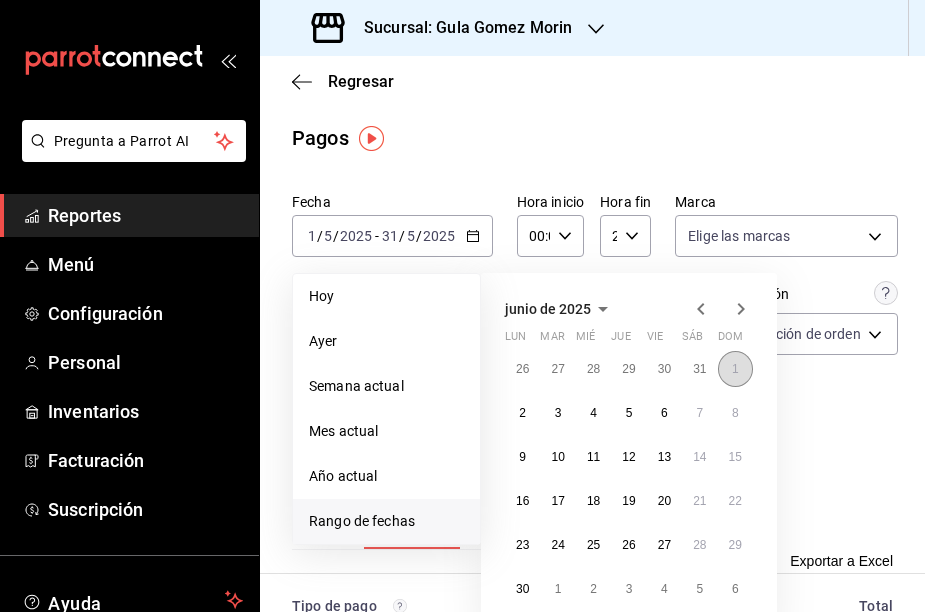 click on "1" at bounding box center [735, 369] 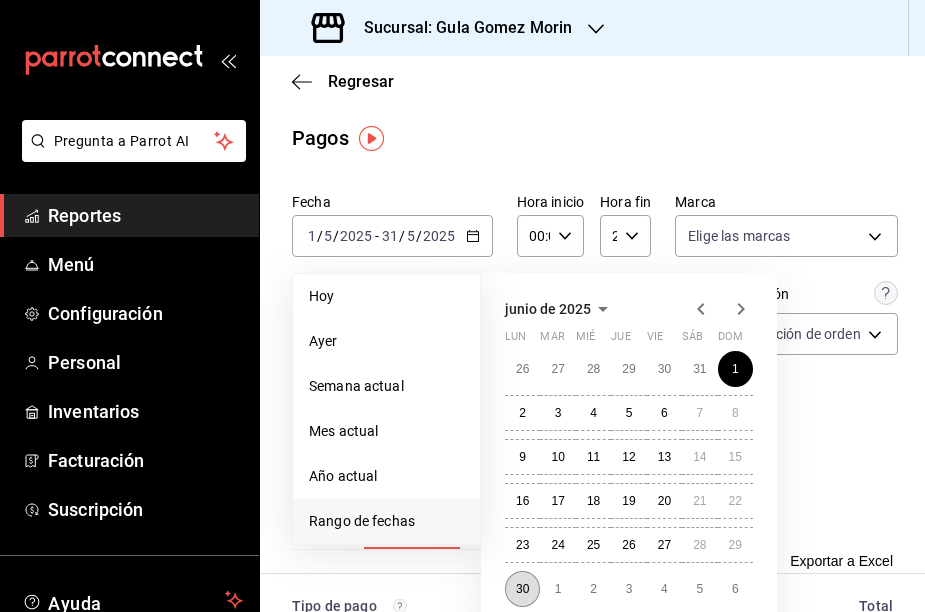 click on "30" at bounding box center [522, 589] 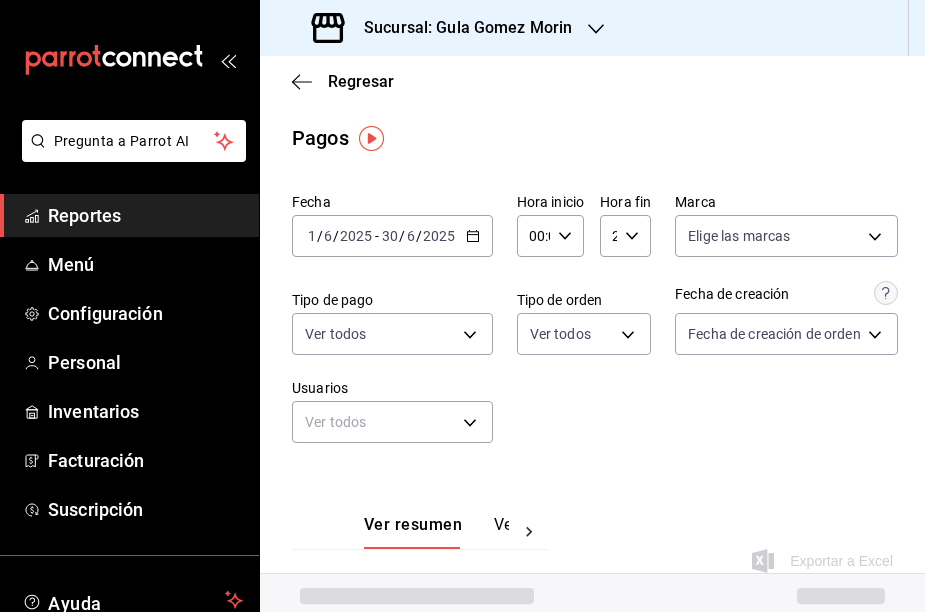 click on "Fecha [DATE] [DATE] - [DATE] [DATE] Hora inicio 00:00 Hora inicio Hora fin 23:59 Hora fin Marca Elige las marcas Tipo de pago Ver todos Tipo de orden Ver todos Fecha de creación   Fecha de creación de orden ORDER Usuarios Ver todos null" at bounding box center [592, 326] 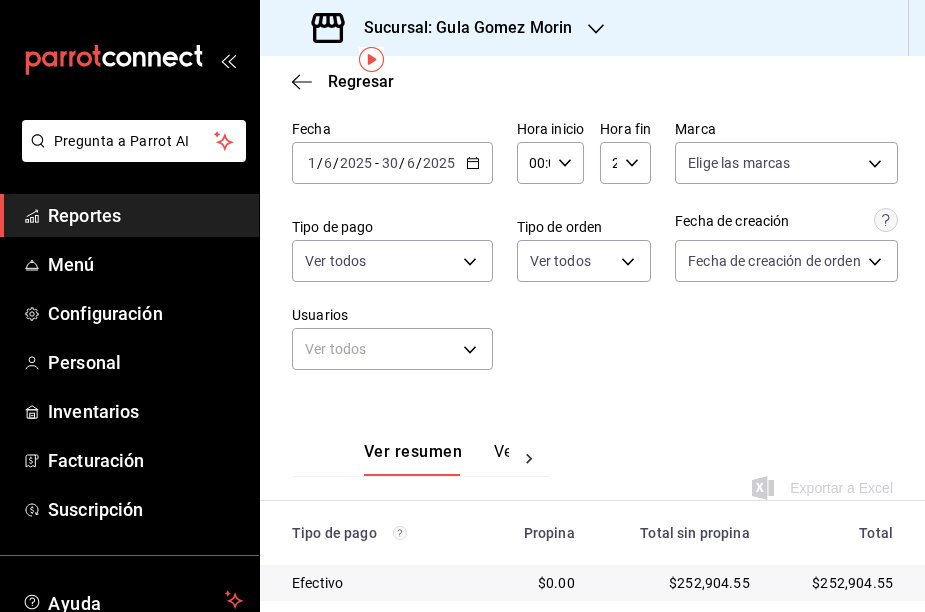 scroll, scrollTop: 96, scrollLeft: 0, axis: vertical 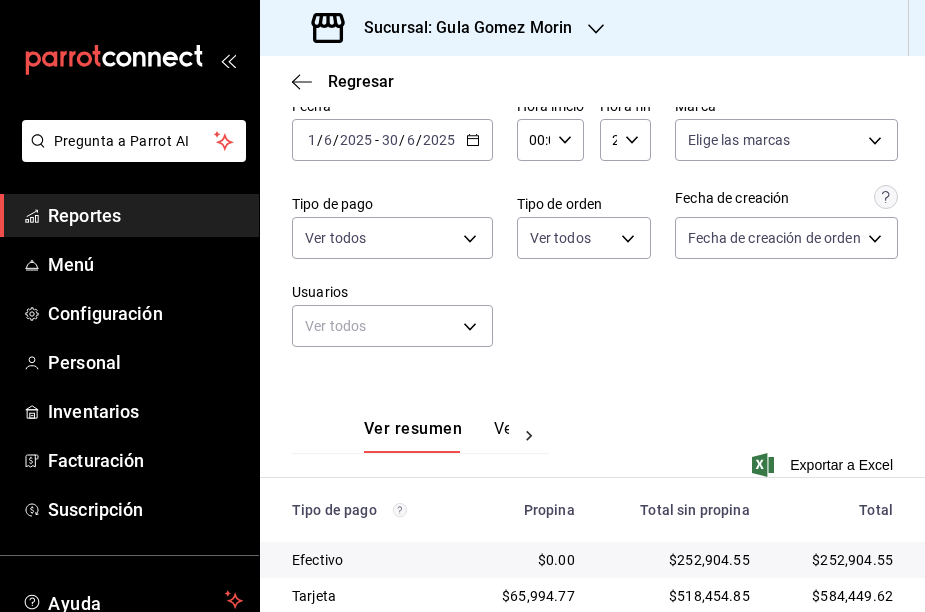 click on "Fecha [DATE] [DATE] - [DATE] [DATE] Hora inicio 00:00 Hora inicio Hora fin 23:59 Hora fin Marca Elige las marcas Tipo de pago Ver todos Tipo de orden Ver todos Fecha de creación   Fecha de creación de orden ORDER Usuarios Ver todos null" at bounding box center (592, 230) 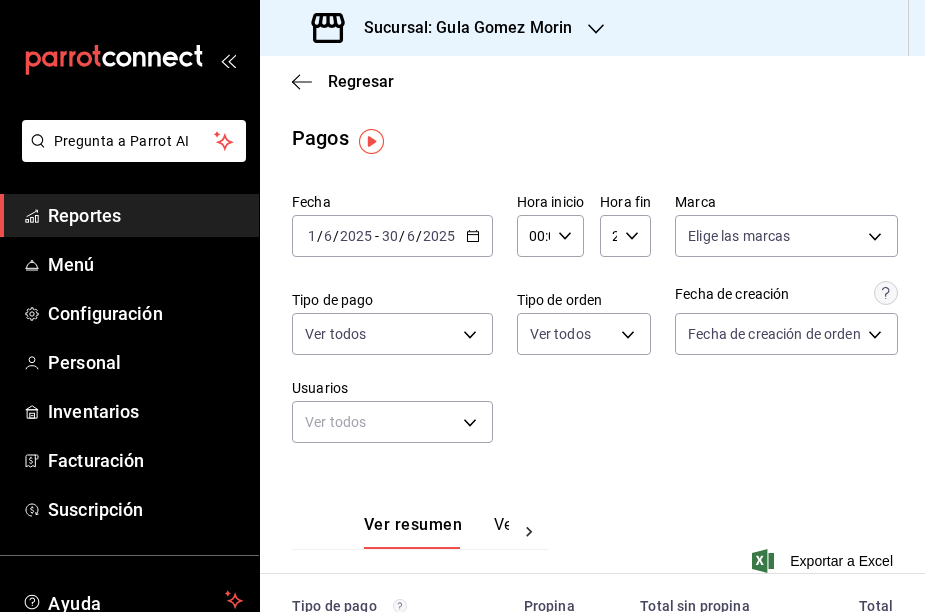scroll, scrollTop: 0, scrollLeft: 0, axis: both 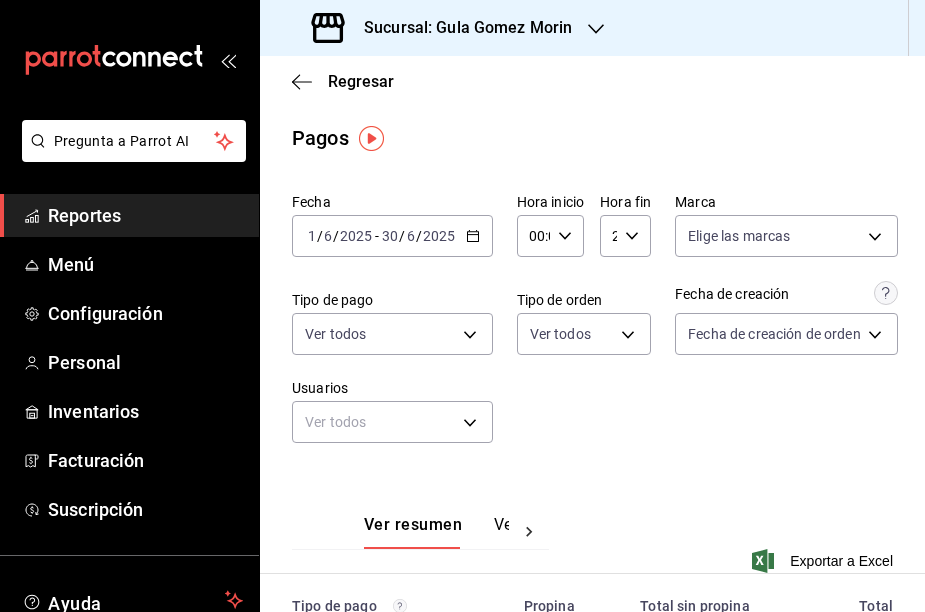 click on "Sucursal: Gula Gomez Morin" at bounding box center (460, 28) 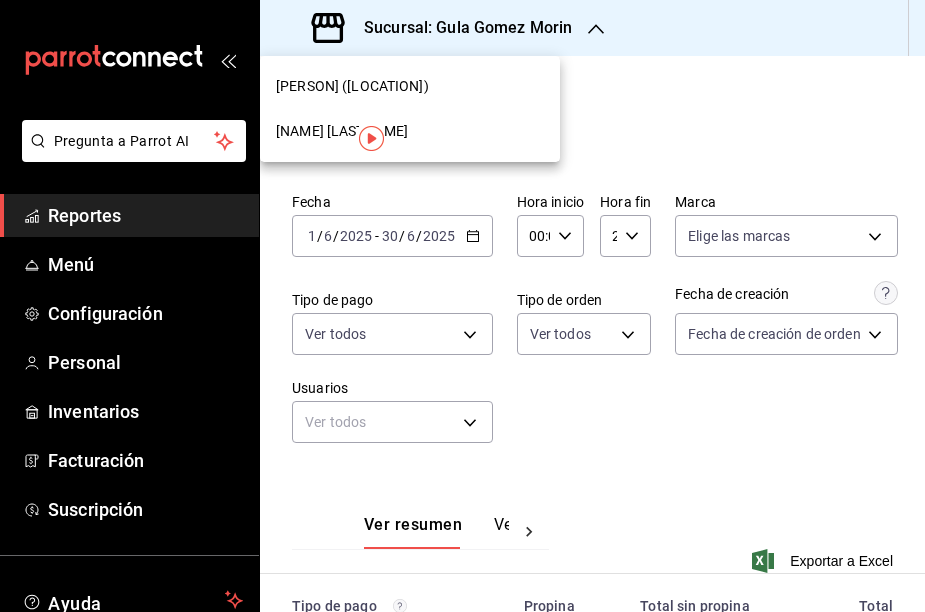 click on "[PERSON] ([LOCATION])" at bounding box center [352, 86] 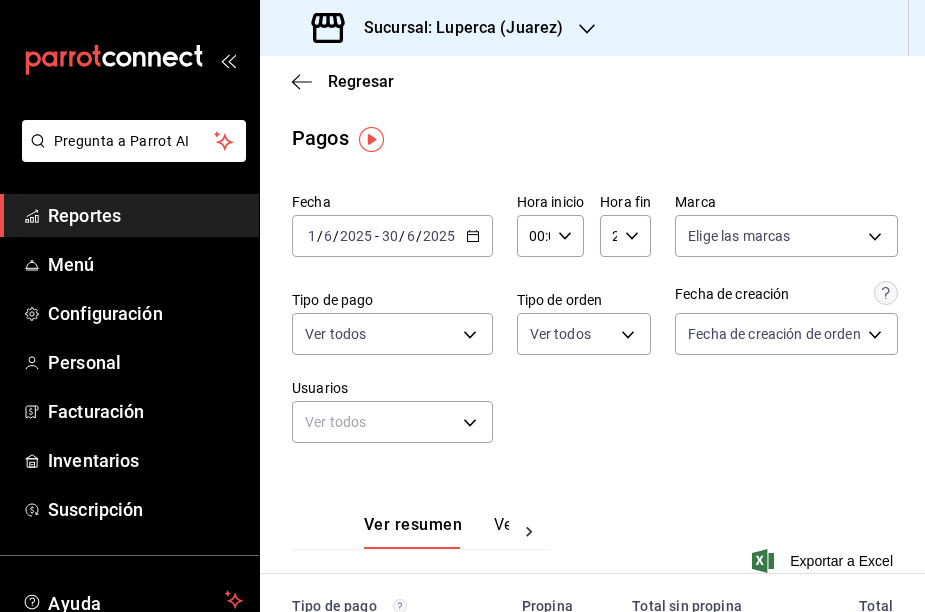 scroll, scrollTop: 0, scrollLeft: 0, axis: both 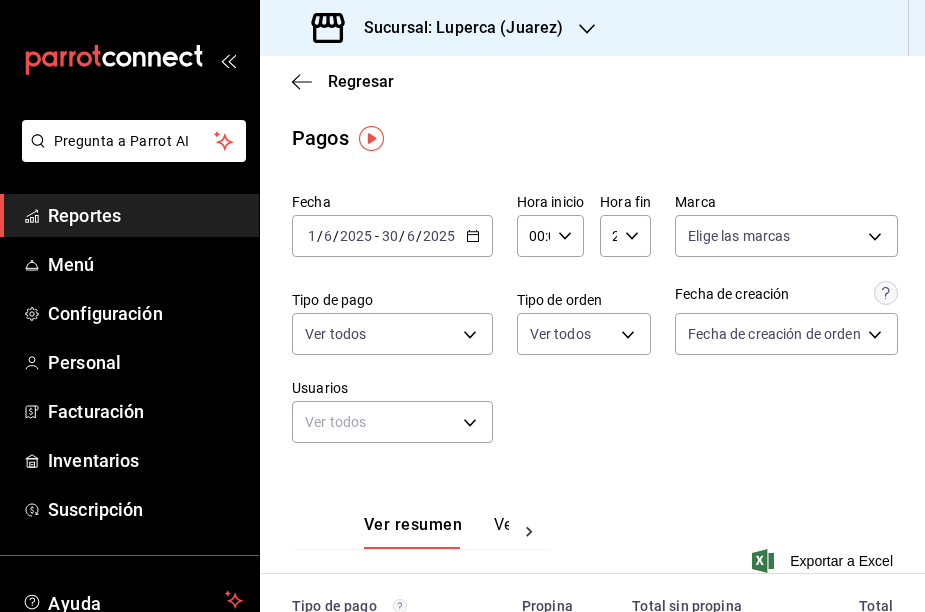 click on "Sucursal: Luperca (Juarez)" at bounding box center [455, 28] 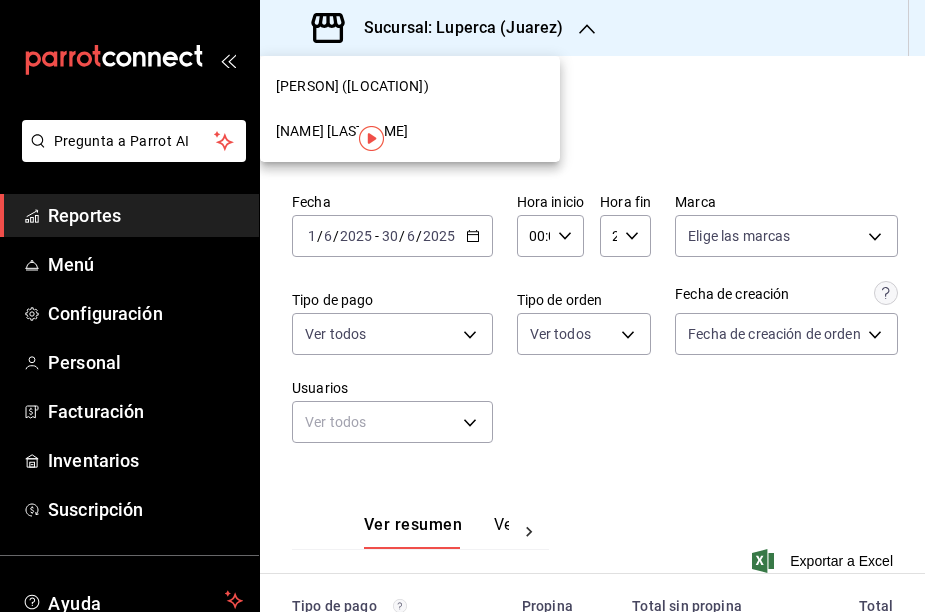 click on "[NAME] [LASTNAME]" at bounding box center (342, 131) 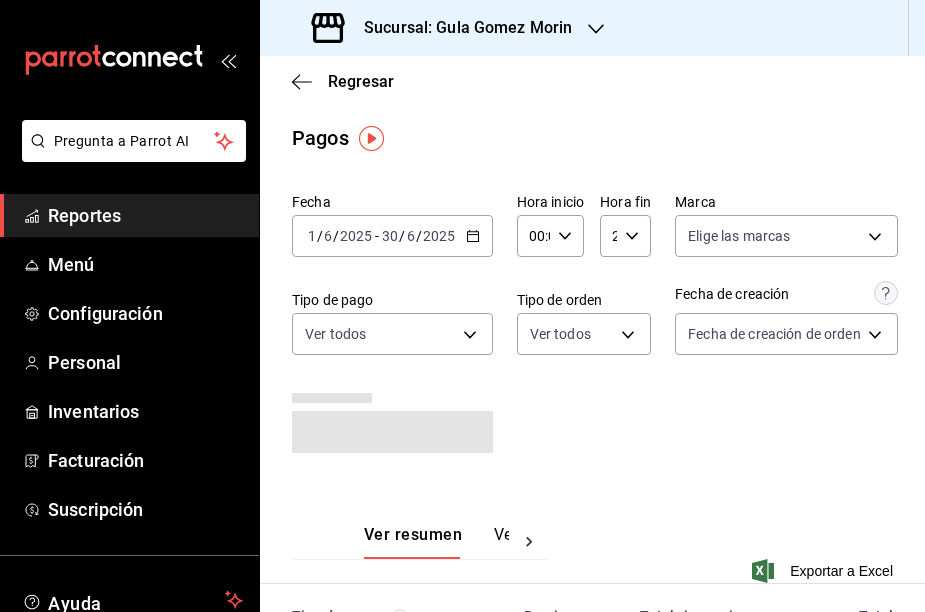click on "Fecha [DATE] [DATE] - [DATE] [DATE] Hora inicio 00:00 Hora inicio Hora fin 23:59 Hora fin Marca Elige las marcas Tipo de pago Ver todos Tipo de orden Ver todos Fecha de creación   Fecha de creación de orden ORDER" at bounding box center [592, 331] 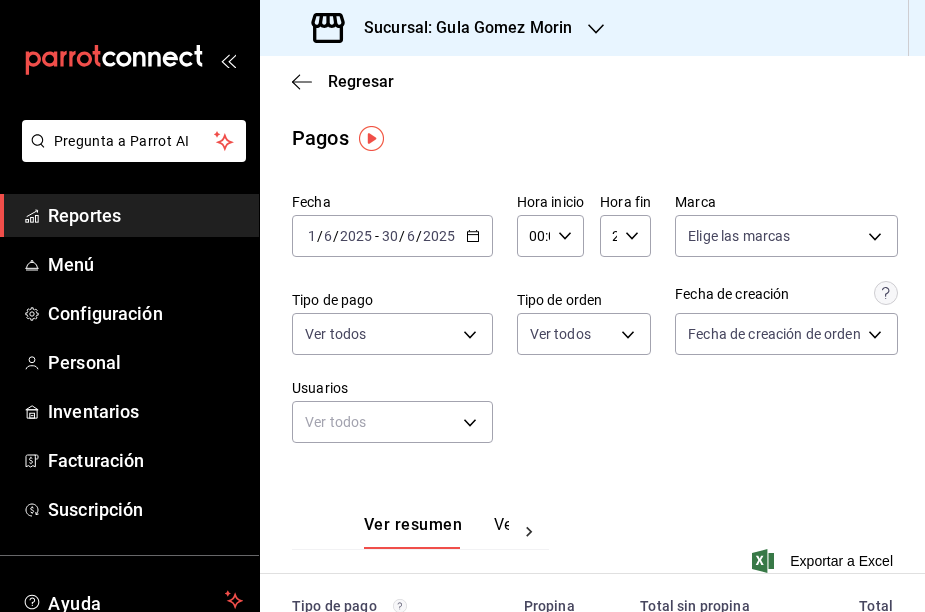 scroll, scrollTop: 0, scrollLeft: 0, axis: both 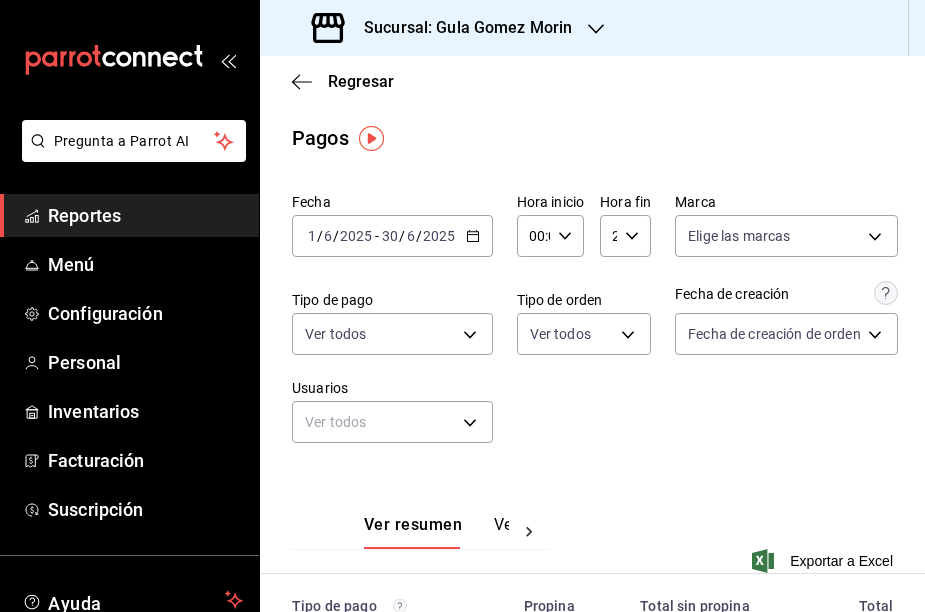 click on "[DATE] [DATE] - [DATE] [DATE]" at bounding box center (392, 236) 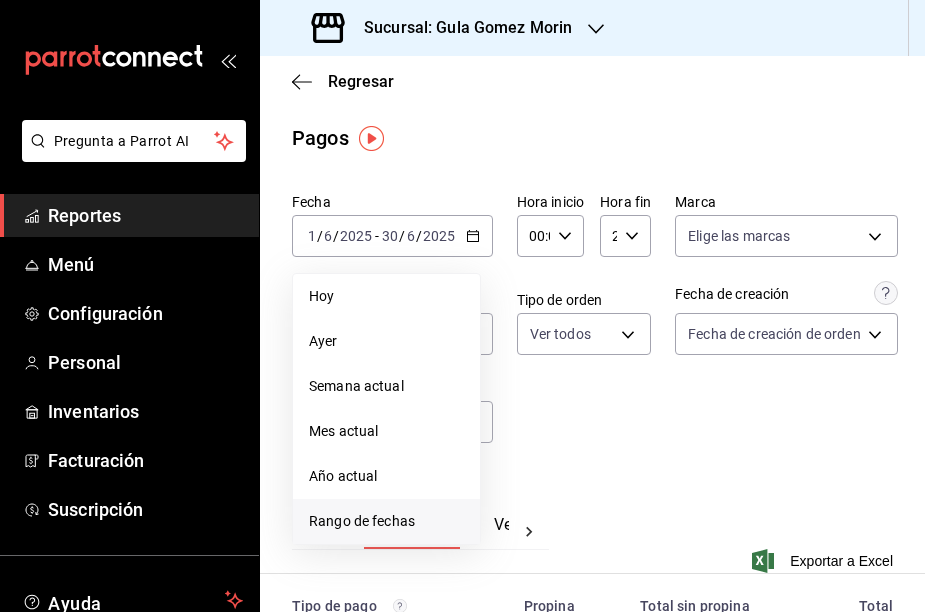 click on "Rango de fechas" at bounding box center [386, 521] 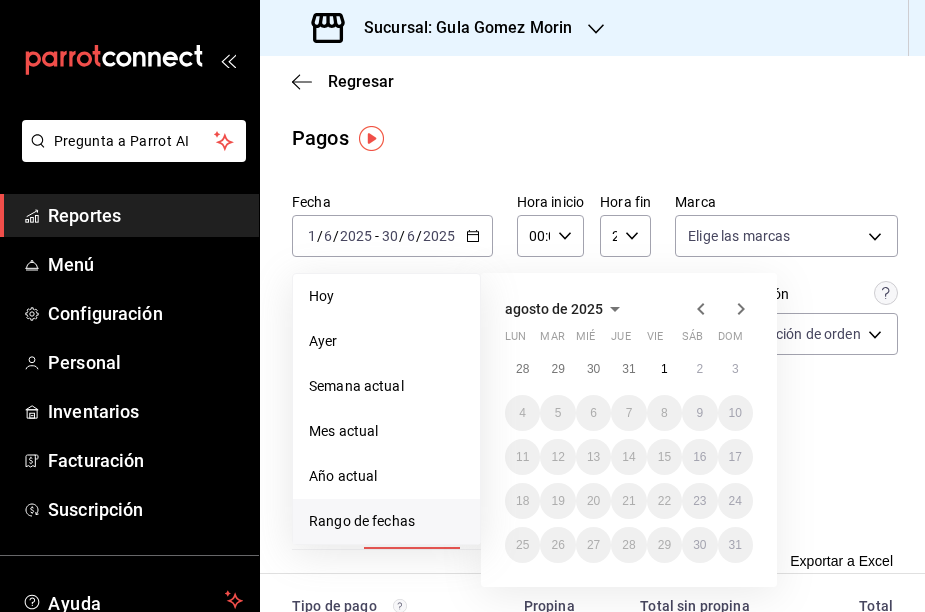 click on "agosto de 2025" at bounding box center [554, 309] 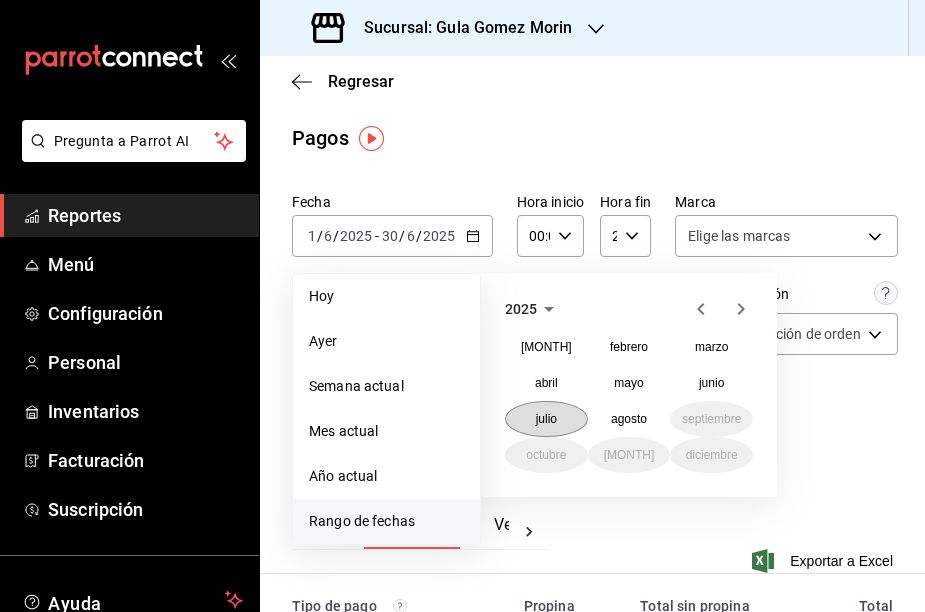 click on "julio" at bounding box center (546, 419) 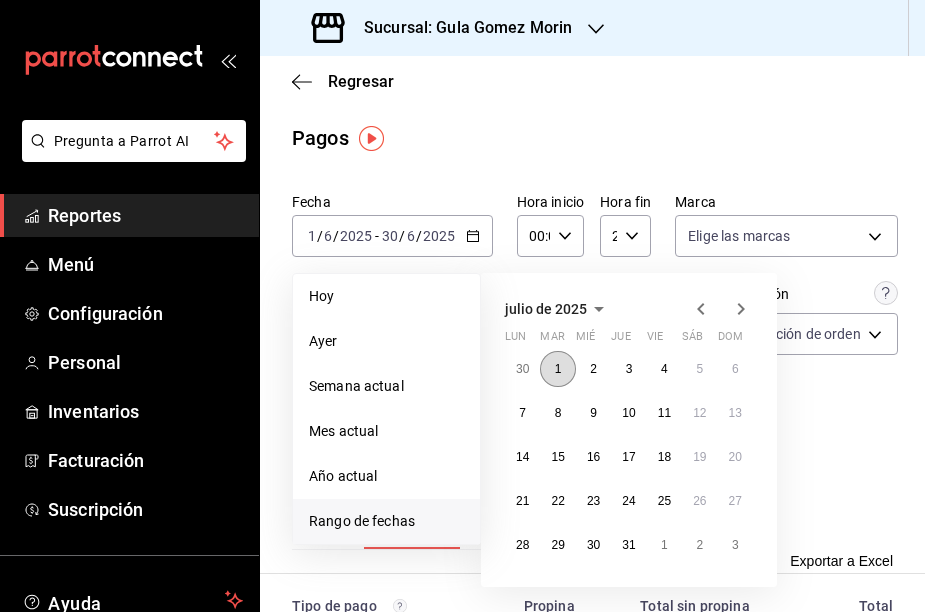 click on "1" at bounding box center [557, 369] 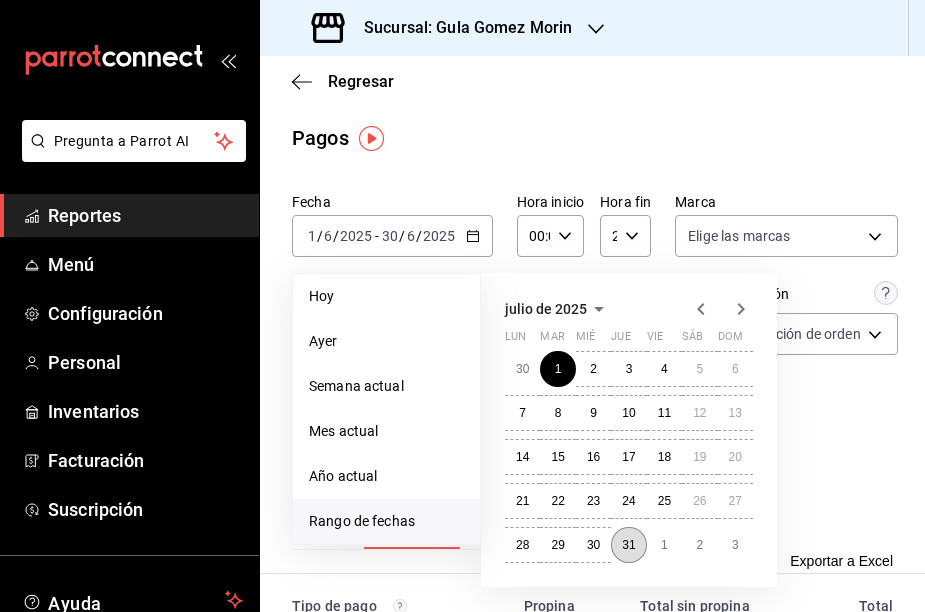 click on "31" at bounding box center (628, 545) 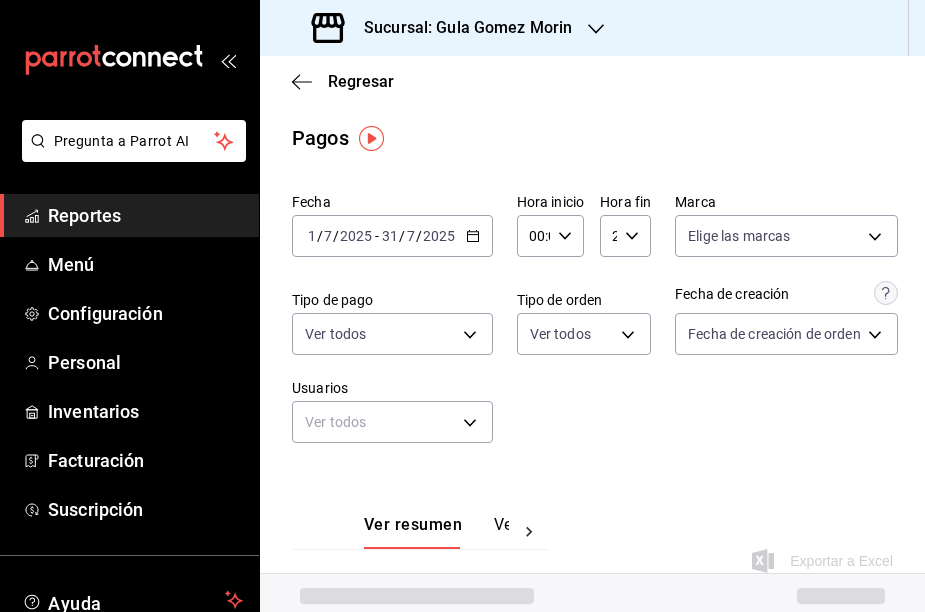 click on "Fecha [DATE] [DATE] - [DATE] [DATE] Hora inicio 00:00 Hora inicio Hora fin 23:59 Hora fin Marca Elige las marcas Tipo de pago Ver todos Tipo de orden Ver todos Fecha de creación   Fecha de creación de orden ORDER Usuarios Ver todos null" at bounding box center (592, 326) 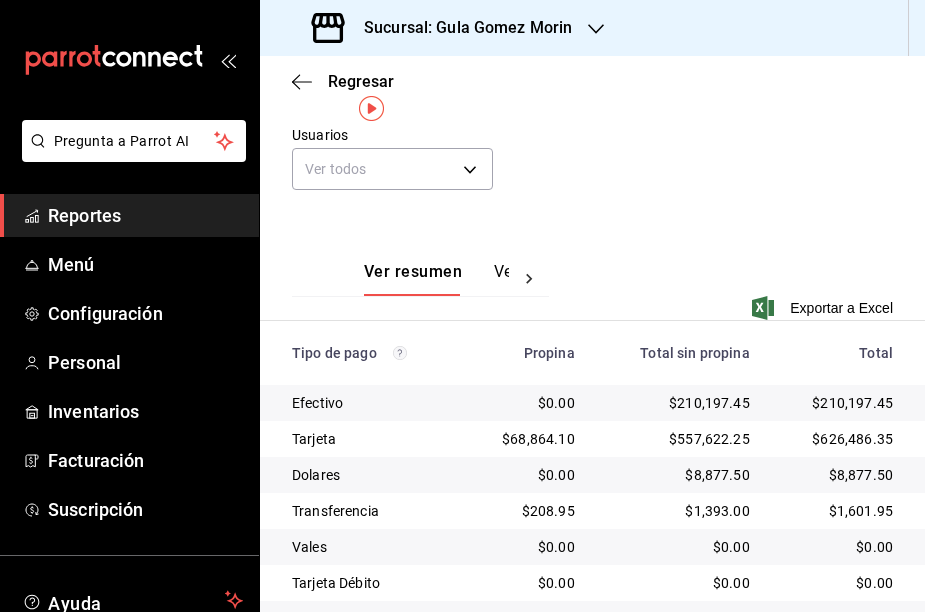 scroll, scrollTop: 310, scrollLeft: 0, axis: vertical 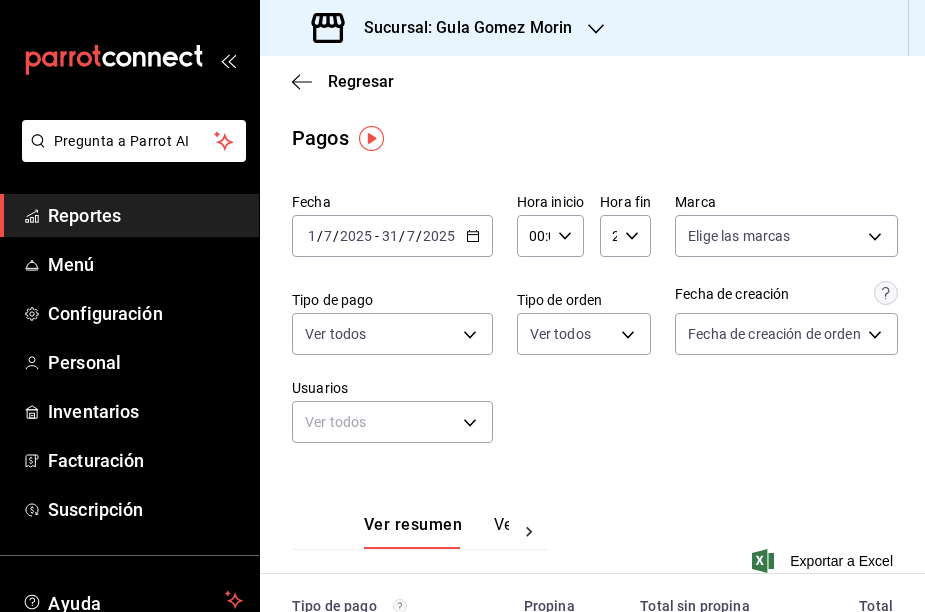 click on "2025-07-01 1 / 7 / 2025 - 2025-07-31 31 / 7 / 2025" at bounding box center (392, 236) 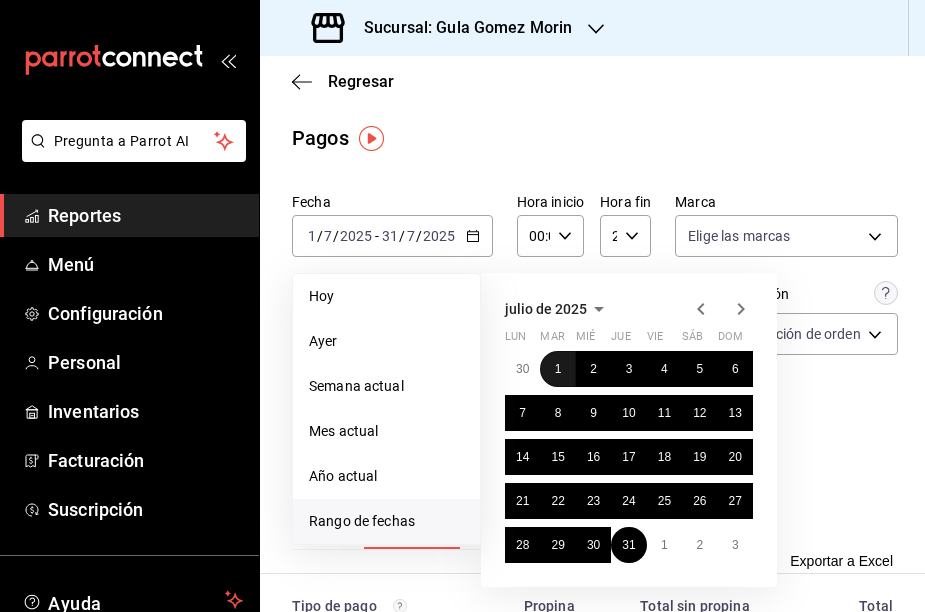 click on "1" at bounding box center [557, 369] 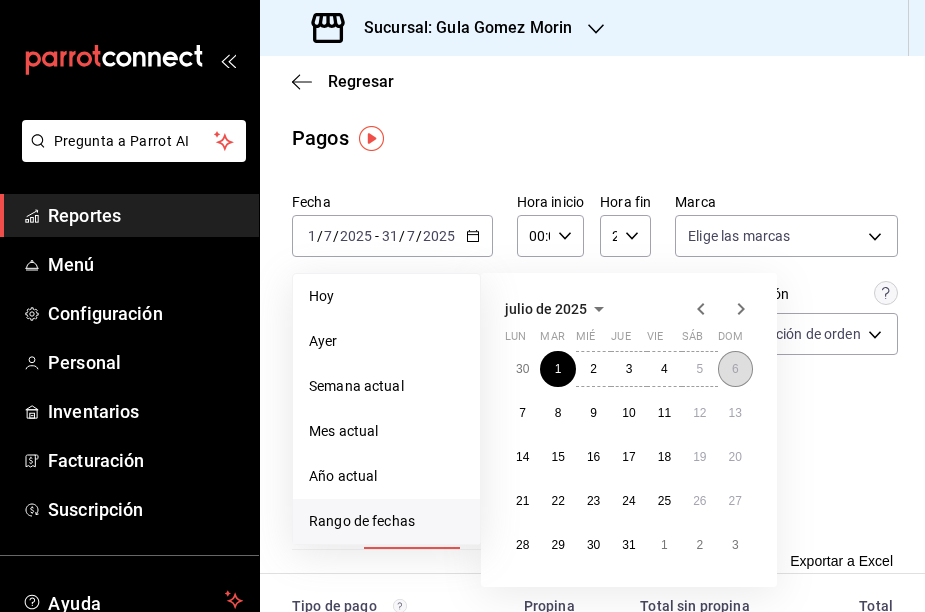 click on "6" at bounding box center [735, 369] 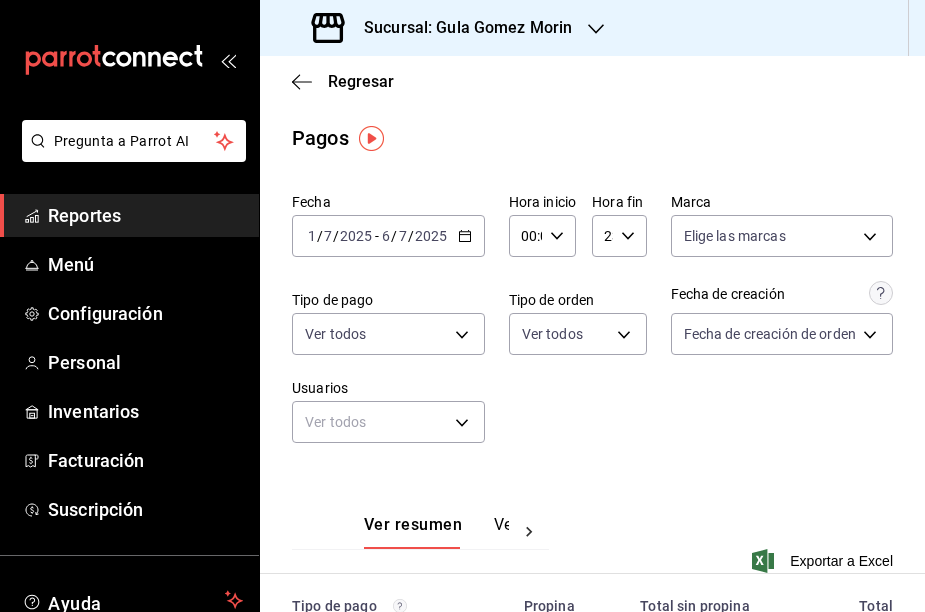 click on "Fecha [DATE] [DATE] - [DATE] [DATE] Hora inicio 00:00 Hora inicio Hora fin 23:59 Hora fin Marca Elige las marcas Tipo de pago Ver todos Tipo de orden Ver todos Fecha de creación   Fecha de creación de orden ORDER Usuarios Ver todos null" at bounding box center [592, 326] 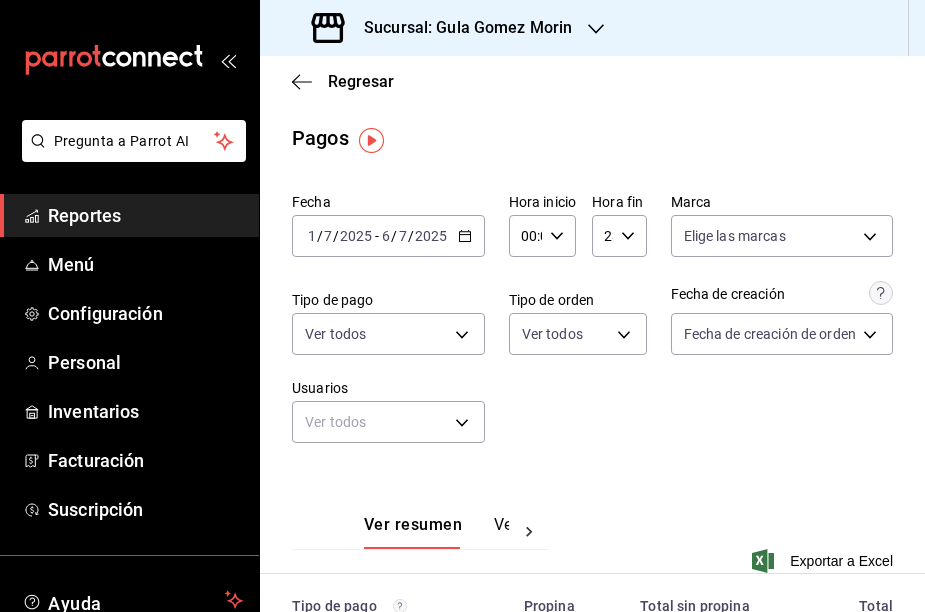 scroll, scrollTop: 0, scrollLeft: 0, axis: both 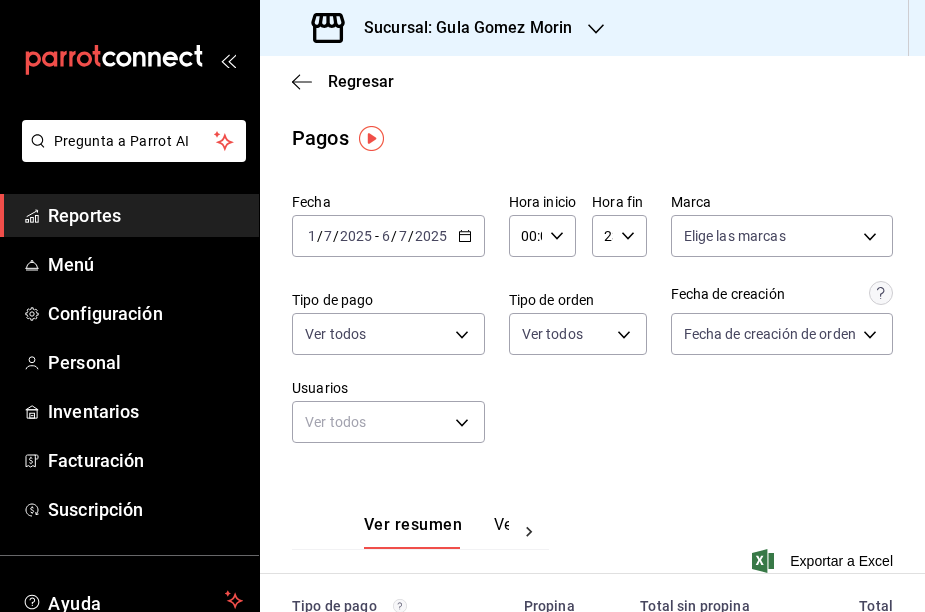 click 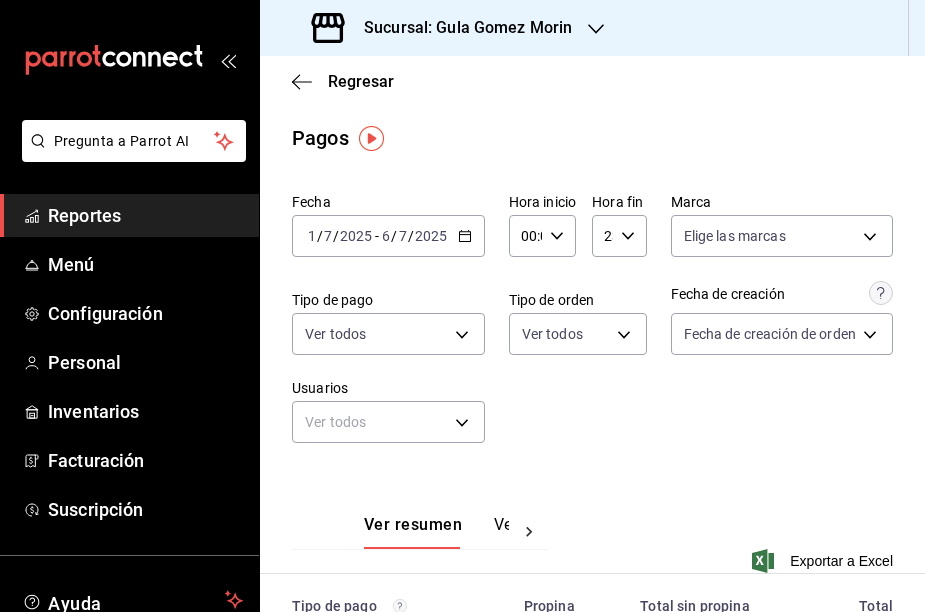 click 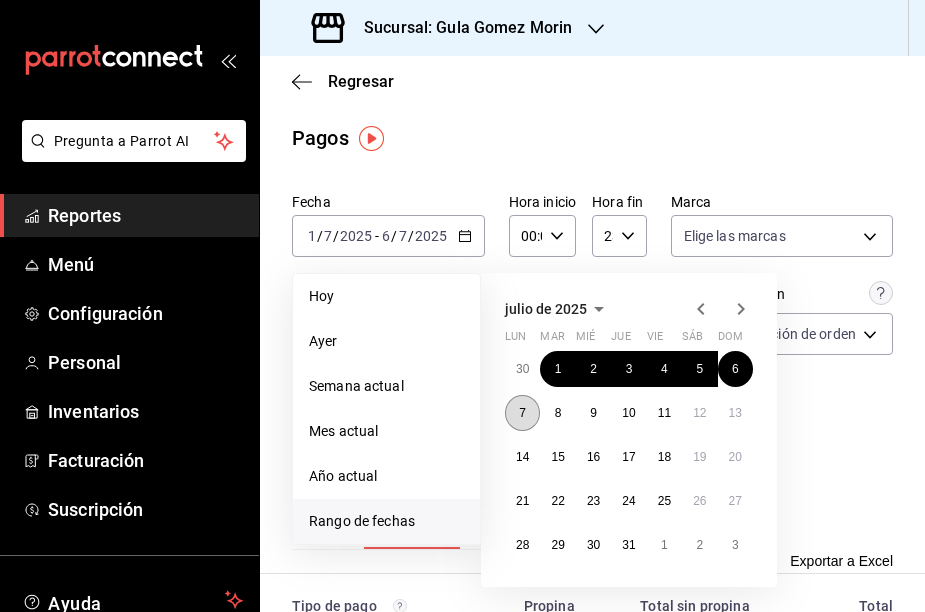 click on "7" at bounding box center [522, 413] 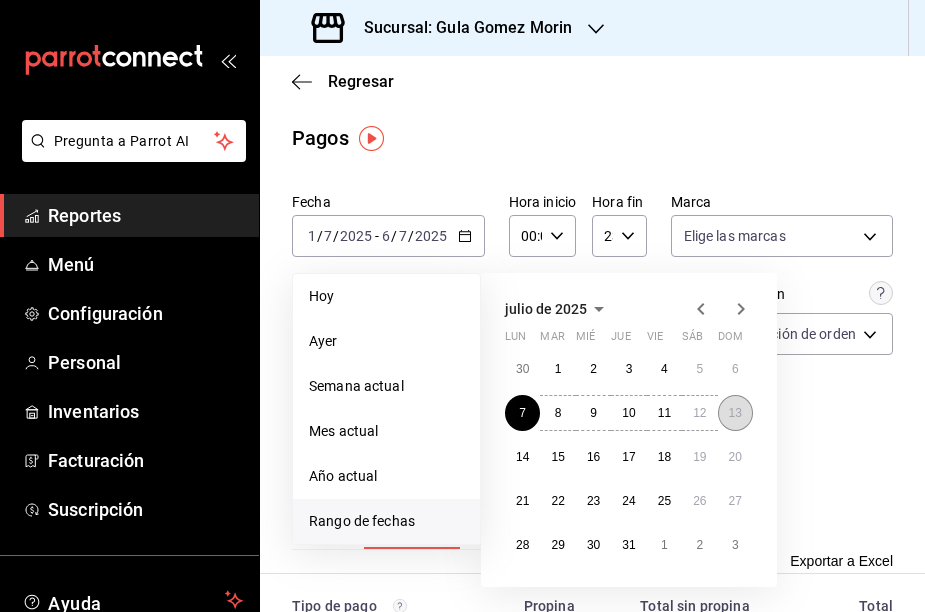 click on "13" at bounding box center [735, 413] 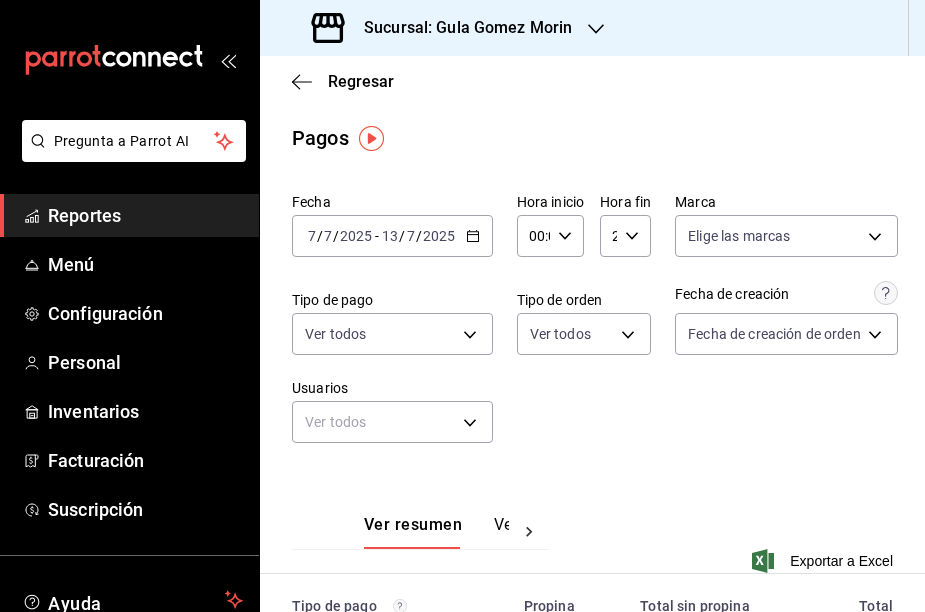 click on "Fecha [DATE] [DATE] - [DATE] [DATE] Hora inicio 00:00 Hora inicio Hora fin 23:59 Hora fin Marca Elige las marcas Tipo de pago Ver todos Tipo de orden Ver todos Fecha de creación   Fecha de creación de orden ORDER Usuarios Ver todos null" at bounding box center (592, 326) 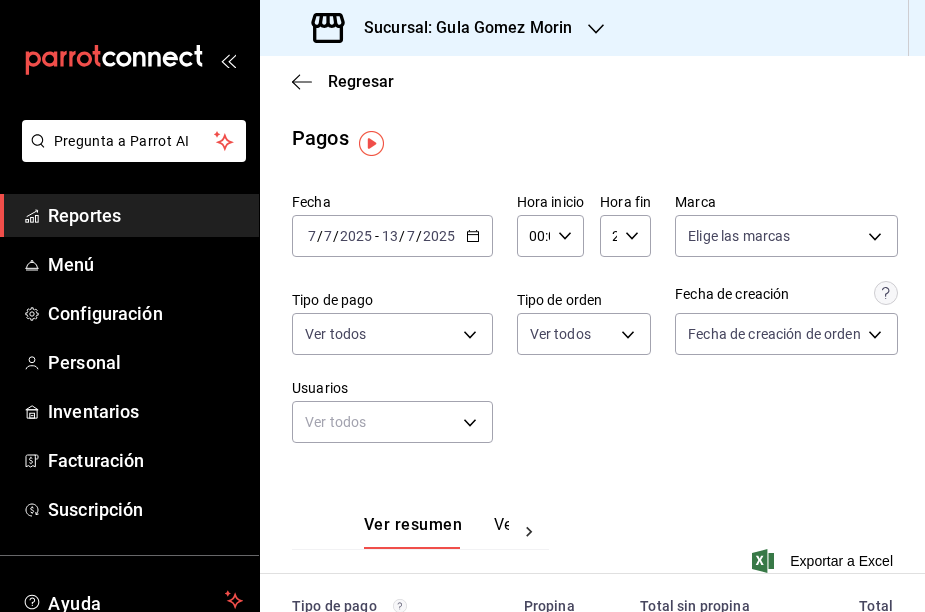scroll, scrollTop: -1, scrollLeft: 0, axis: vertical 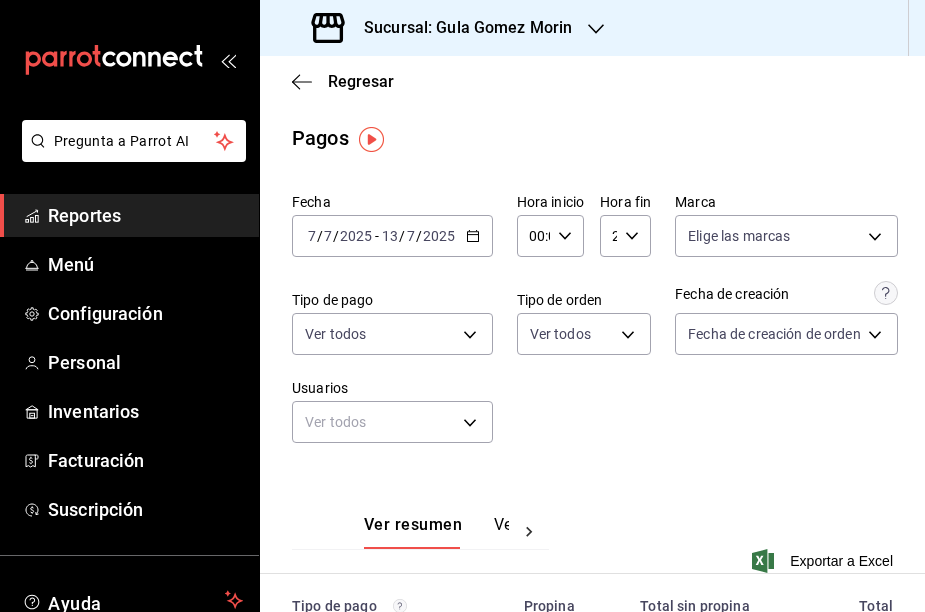 click on "[DATE] [DATE] - [DATE] [DATE]" at bounding box center [392, 236] 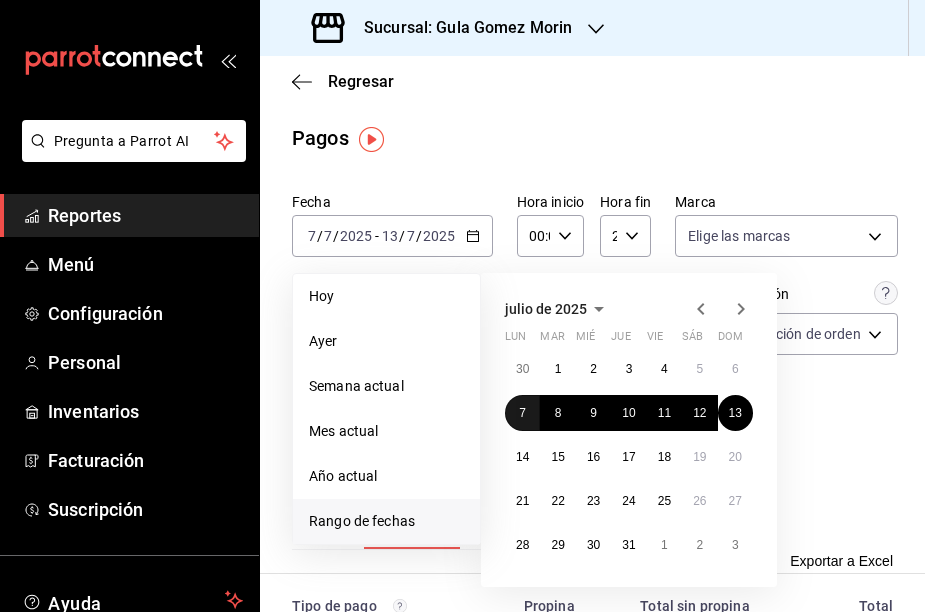 click on "7" at bounding box center [522, 413] 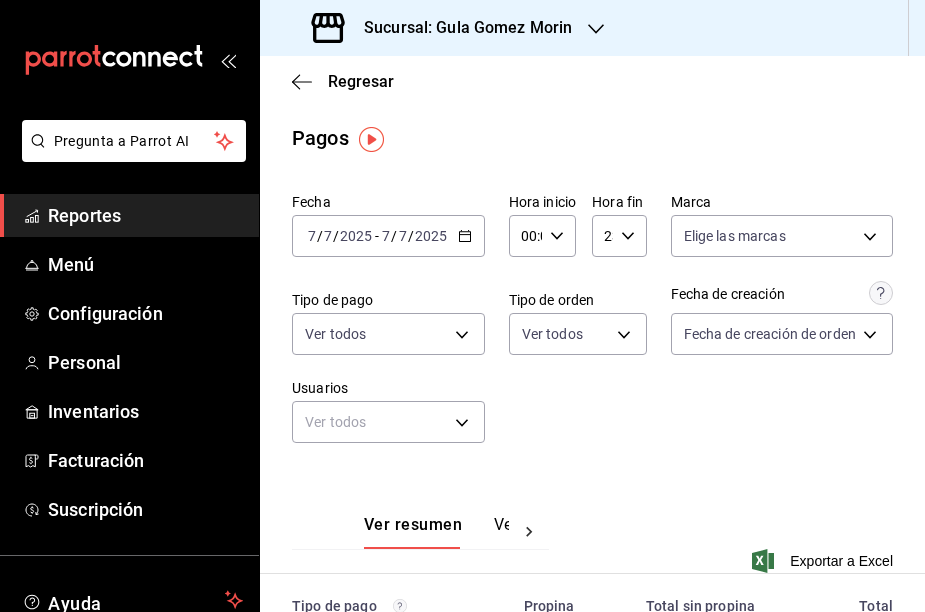 click on "Fecha [DATE] [DATE] - [DATE] [DATE] Hora inicio 00:00 Hora inicio Hora fin 23:59 Hora fin Marca Elige las marcas Tipo de pago Ver todos Tipo de orden Ver todos Fecha de creación   Fecha de creación de orden ORDER Usuarios Ver todos null" at bounding box center (592, 326) 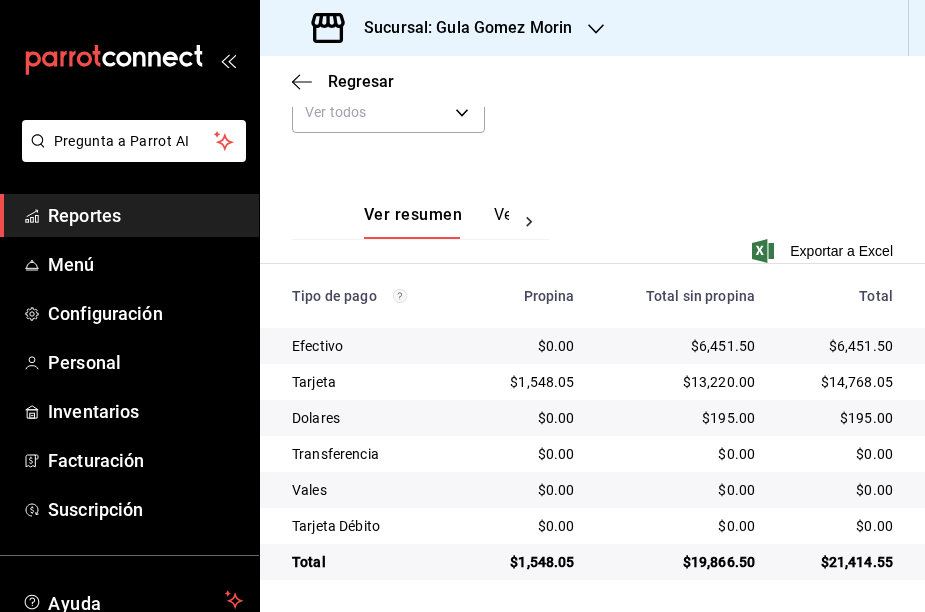 scroll, scrollTop: 0, scrollLeft: 0, axis: both 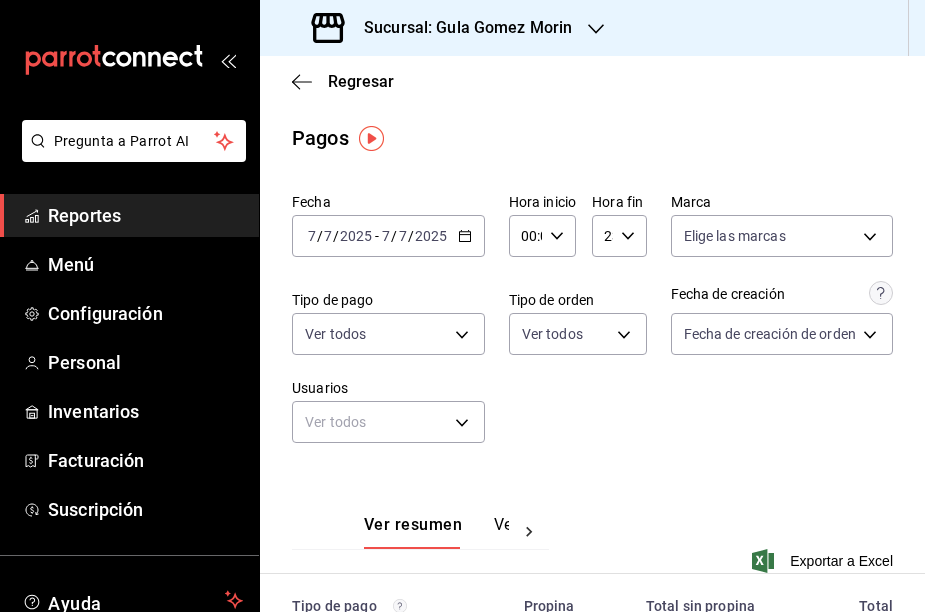 click on "Fecha [DATE] [DATE] - [DATE] [DATE] Hora inicio 00:00 Hora inicio Hora fin 23:59 Hora fin Marca Elige las marcas Tipo de pago Ver todos Tipo de orden Ver todos Fecha de creación   Fecha de creación de orden ORDER Usuarios Ver todos null" at bounding box center (592, 326) 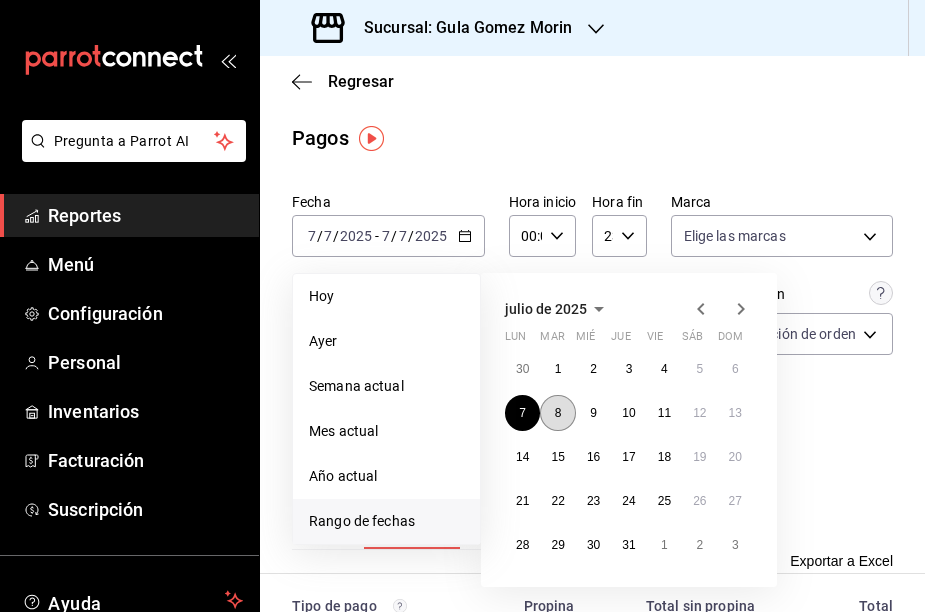click on "8" at bounding box center [557, 413] 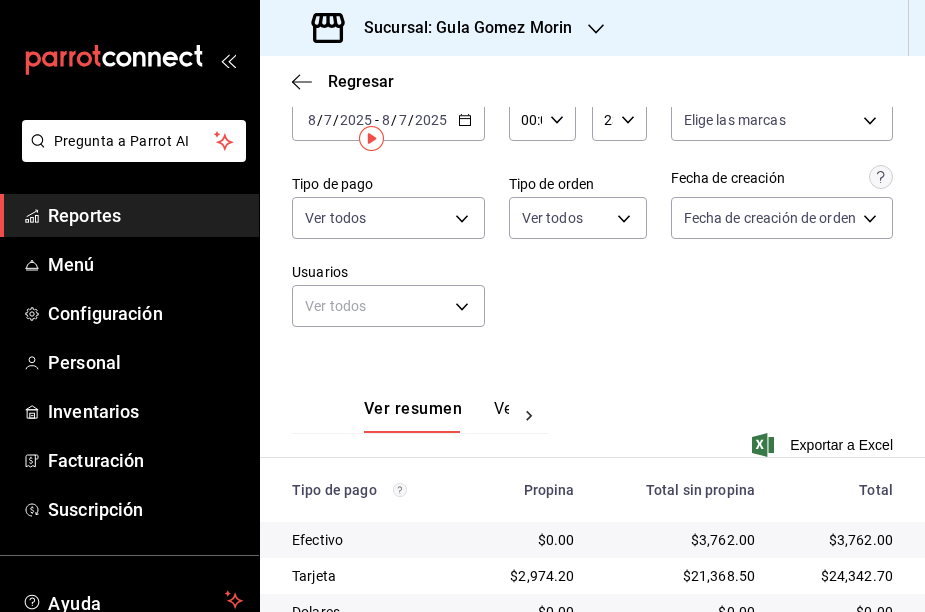 scroll, scrollTop: 0, scrollLeft: 0, axis: both 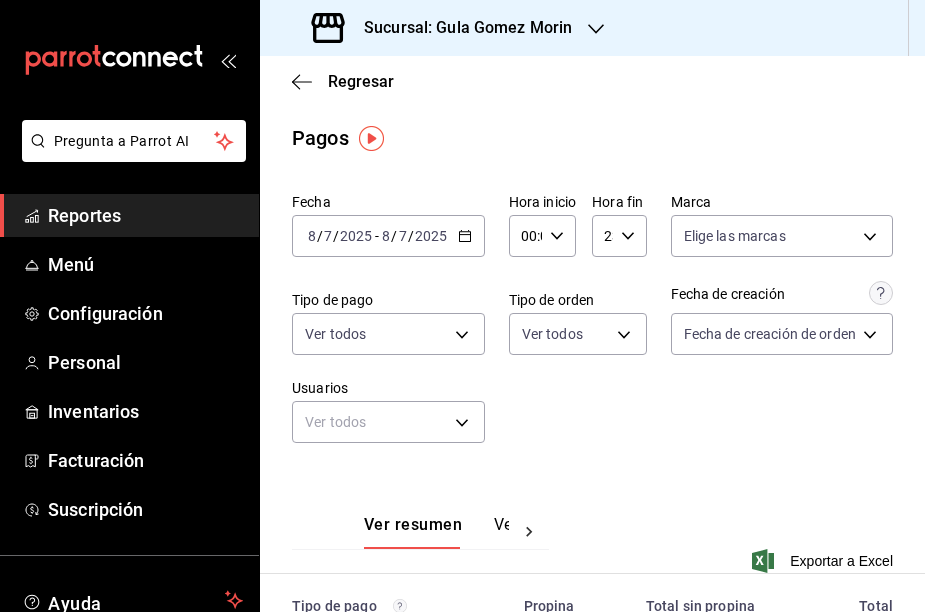 click on "[DATE] [DATE] - [DATE] [DATE]" at bounding box center (388, 236) 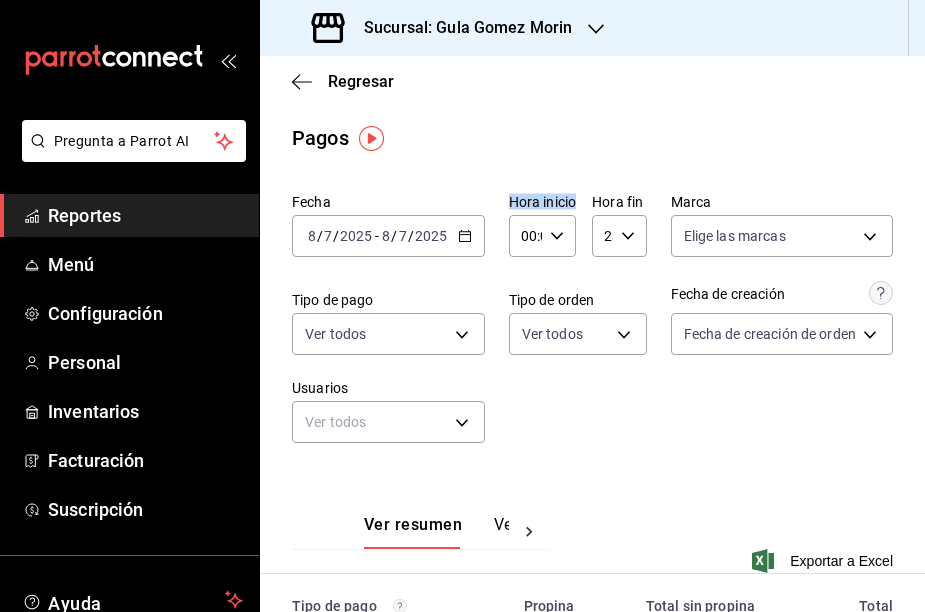 click on "[DATE] [DATE] - [DATE] [DATE]" at bounding box center (388, 236) 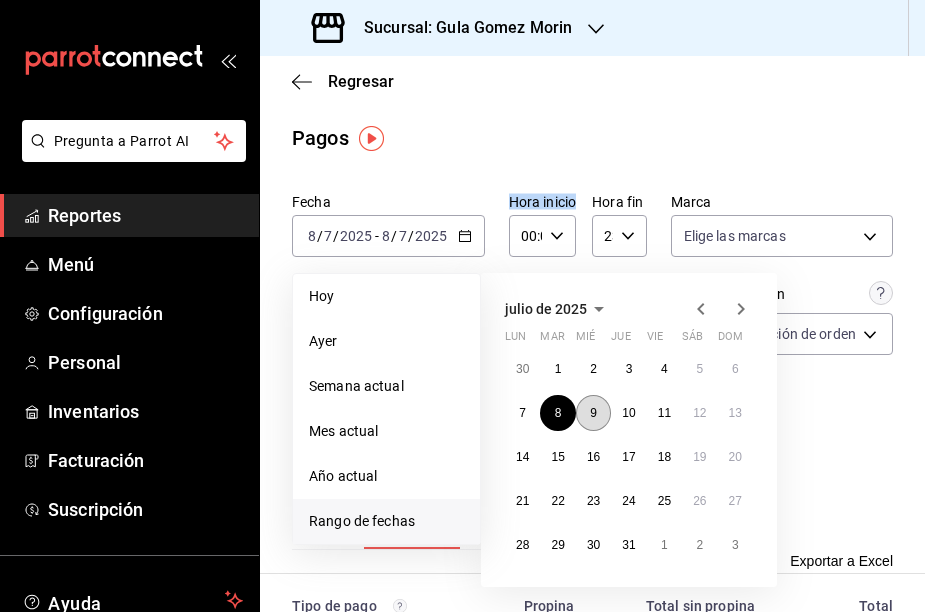 click on "9" at bounding box center [593, 413] 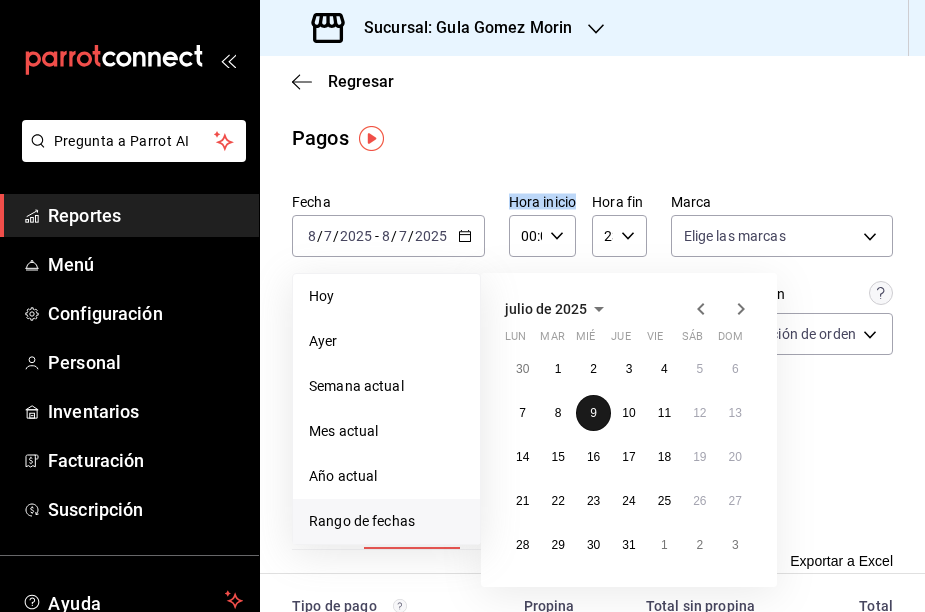click on "9" at bounding box center [593, 413] 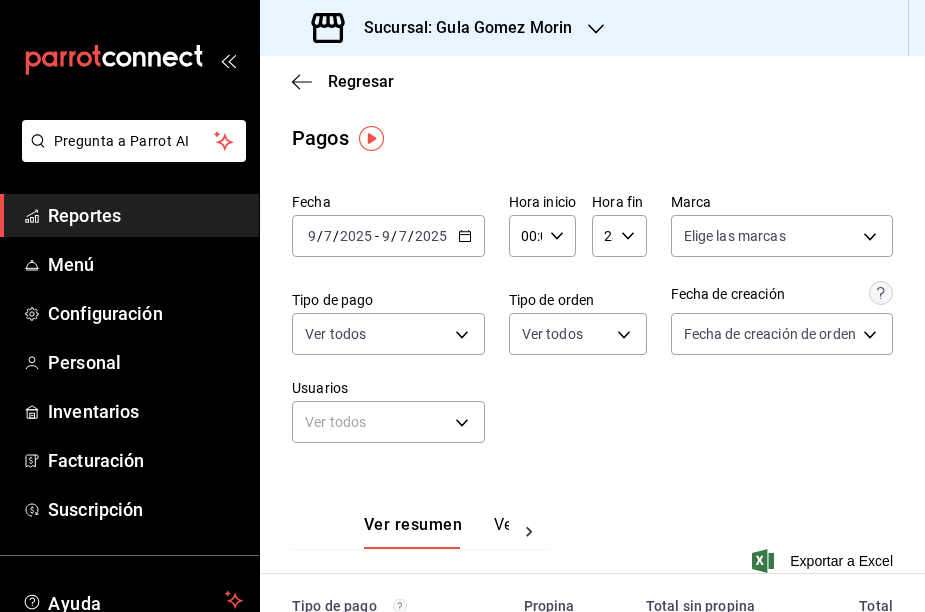 click on "Fecha [DATE] [DATE] - [DATE] [DATE] Hora inicio 00:00 Hora inicio Hora fin 23:59 Hora fin Marca Elige las marcas Tipo de pago Ver todos Tipo de orden Ver todos Fecha de creación   Fecha de creación de orden ORDER Usuarios Ver todos null" at bounding box center (592, 326) 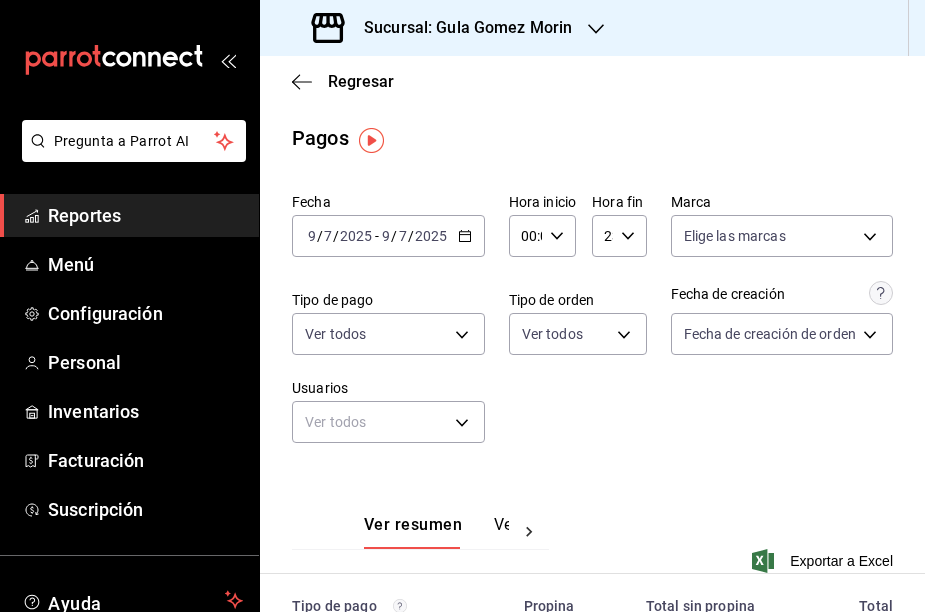 scroll, scrollTop: 0, scrollLeft: 0, axis: both 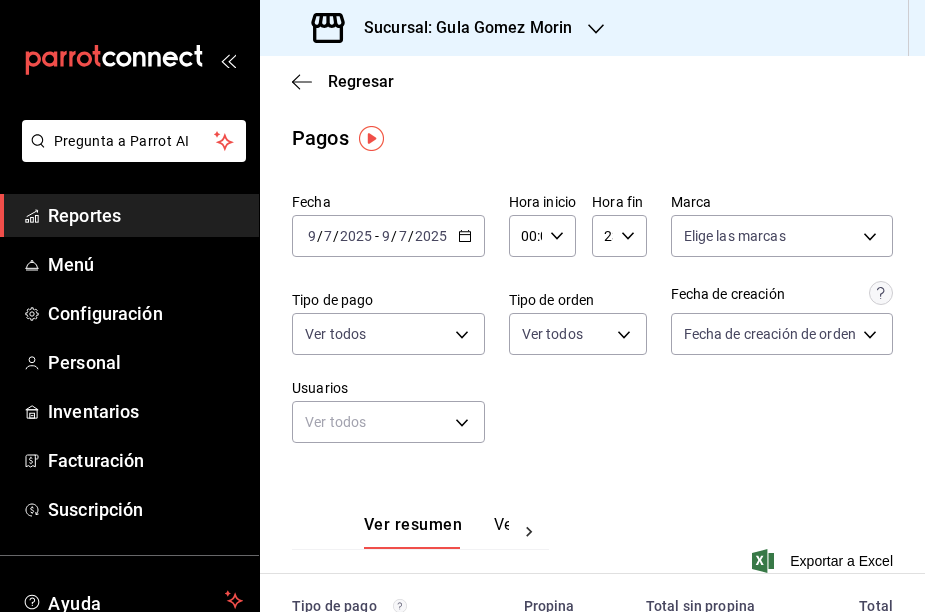 click on "Sucursal: Gula Gomez Morin" at bounding box center [444, 28] 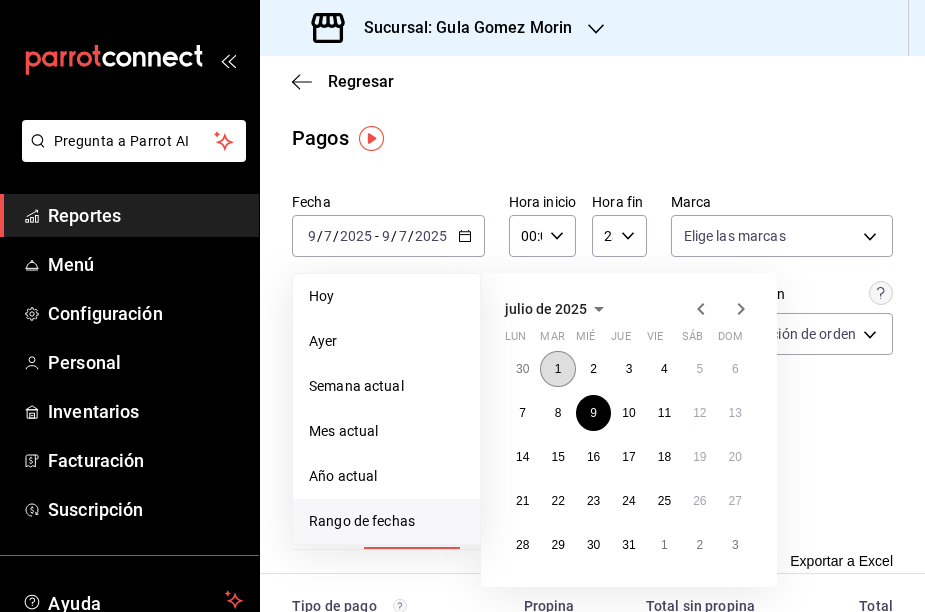 click on "1" at bounding box center (558, 369) 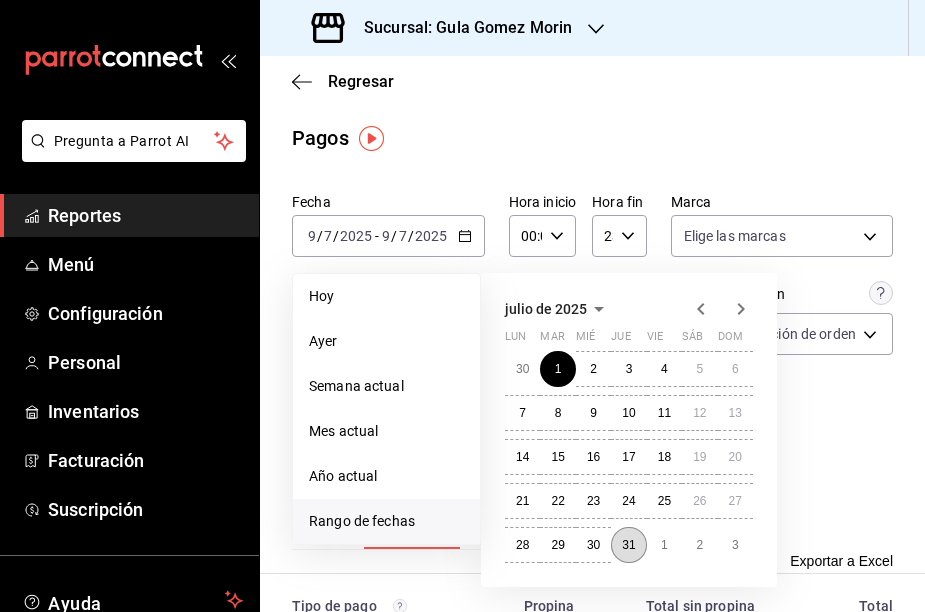 click on "31" at bounding box center [628, 545] 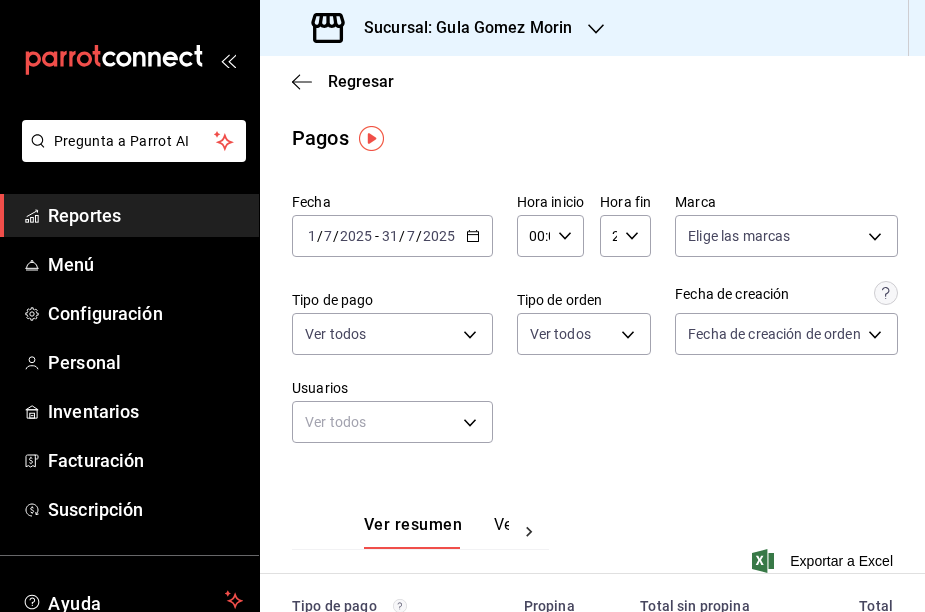 click on "Fecha [DATE] [DATE] - [DATE] [DATE] Hora inicio 00:00 Hora inicio Hora fin 23:59 Hora fin Marca Elige las marcas Tipo de pago Ver todos Tipo de orden Ver todos Fecha de creación   Fecha de creación de orden ORDER Usuarios Ver todos null" at bounding box center [592, 326] 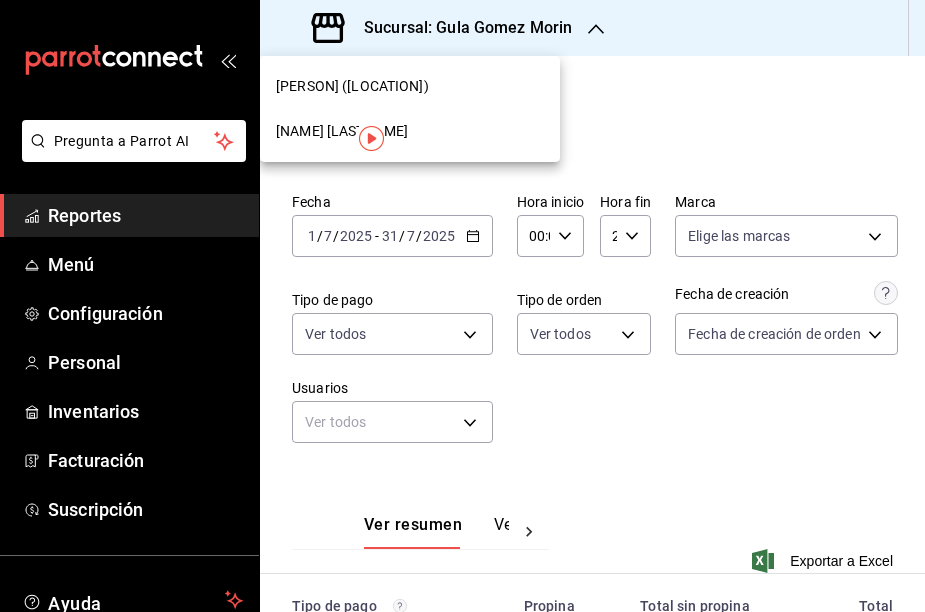 click on "[PERSON] ([LOCATION])" at bounding box center [352, 86] 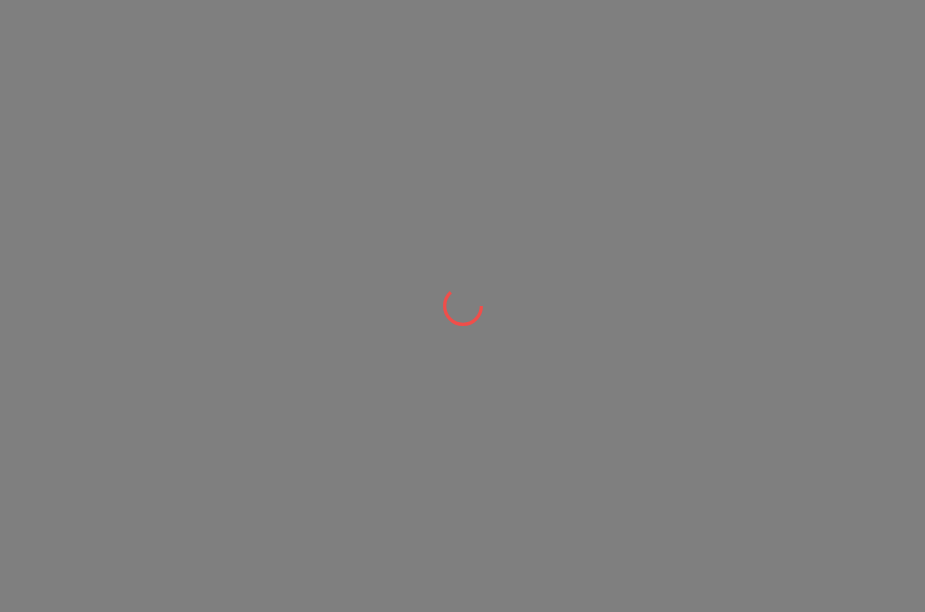 scroll, scrollTop: 0, scrollLeft: 0, axis: both 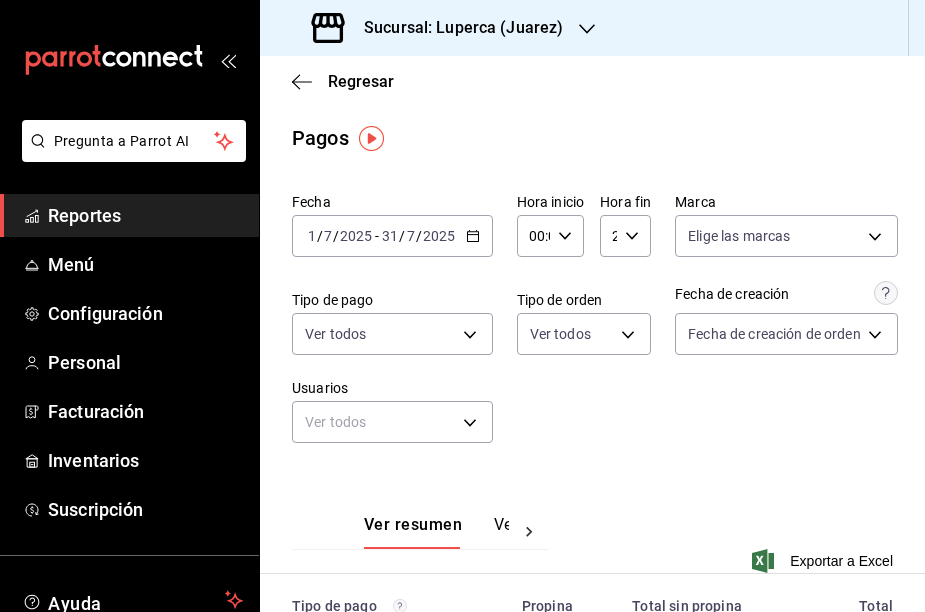 click 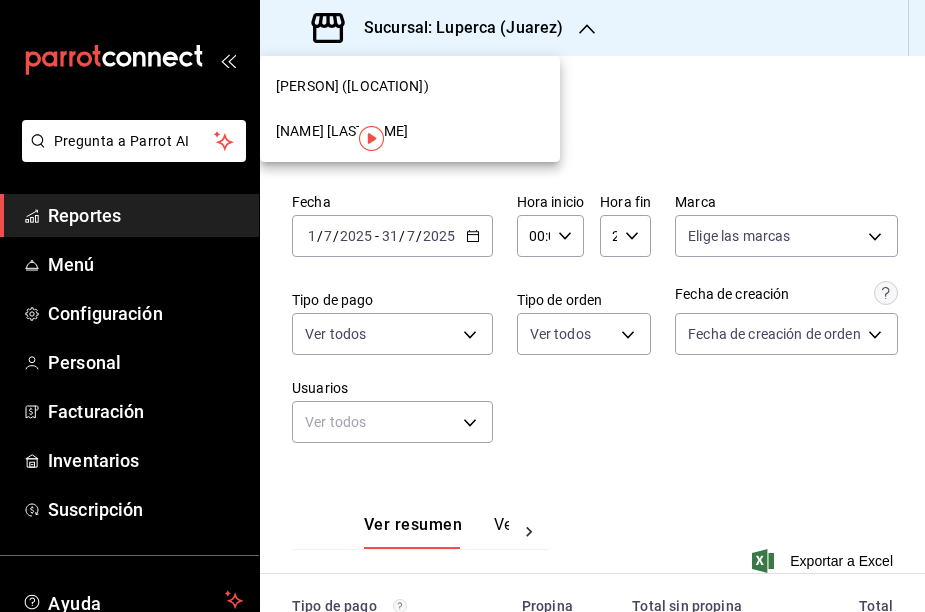 click on "[NAME] [LASTNAME]" at bounding box center (342, 131) 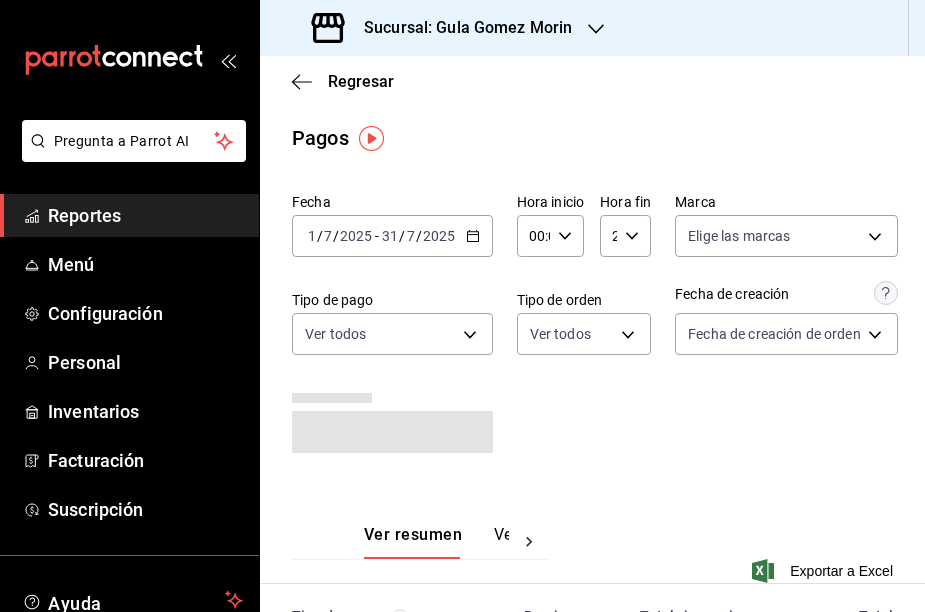 click 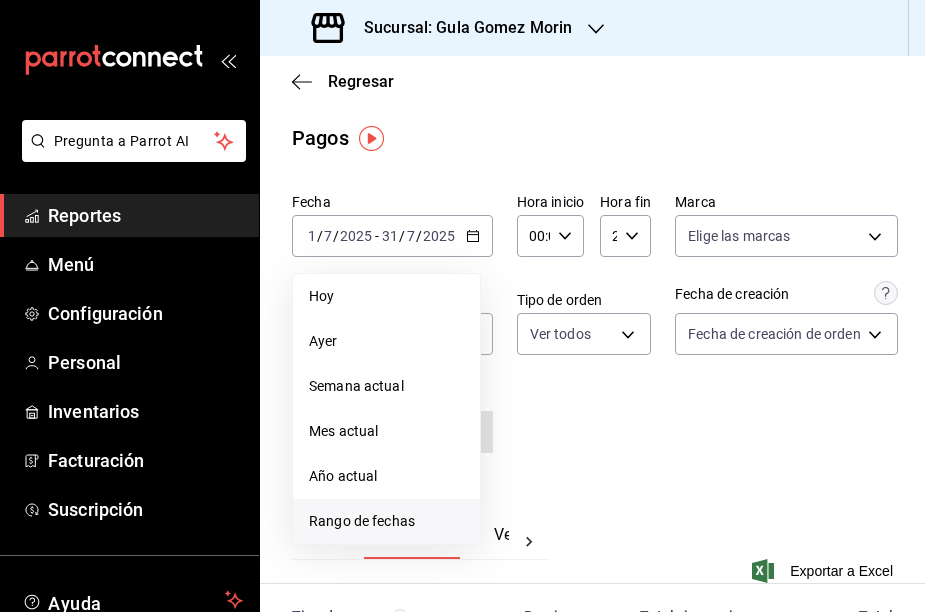click on "Rango de fechas" at bounding box center (386, 521) 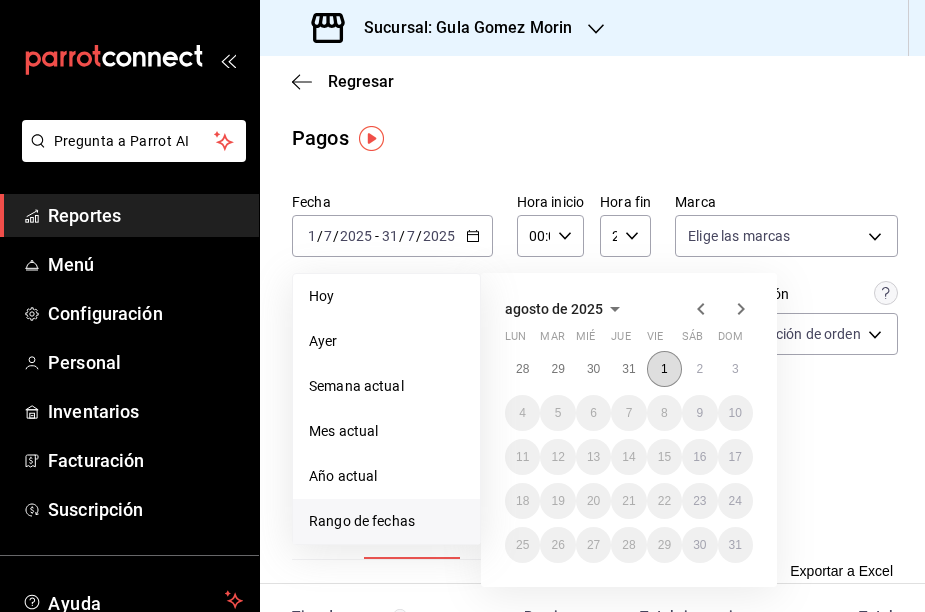 click on "1" at bounding box center (664, 369) 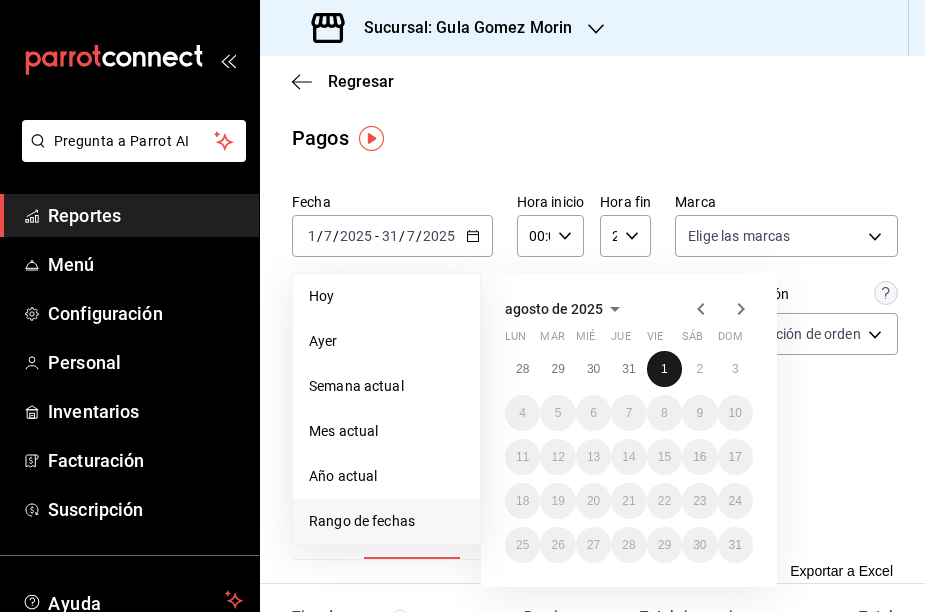 click on "1" at bounding box center [664, 369] 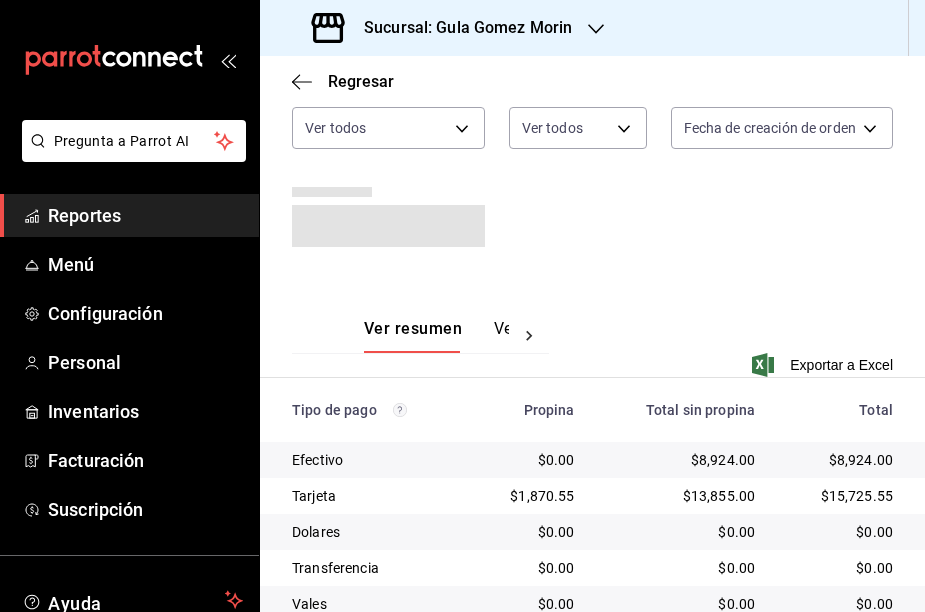 scroll, scrollTop: 321, scrollLeft: 0, axis: vertical 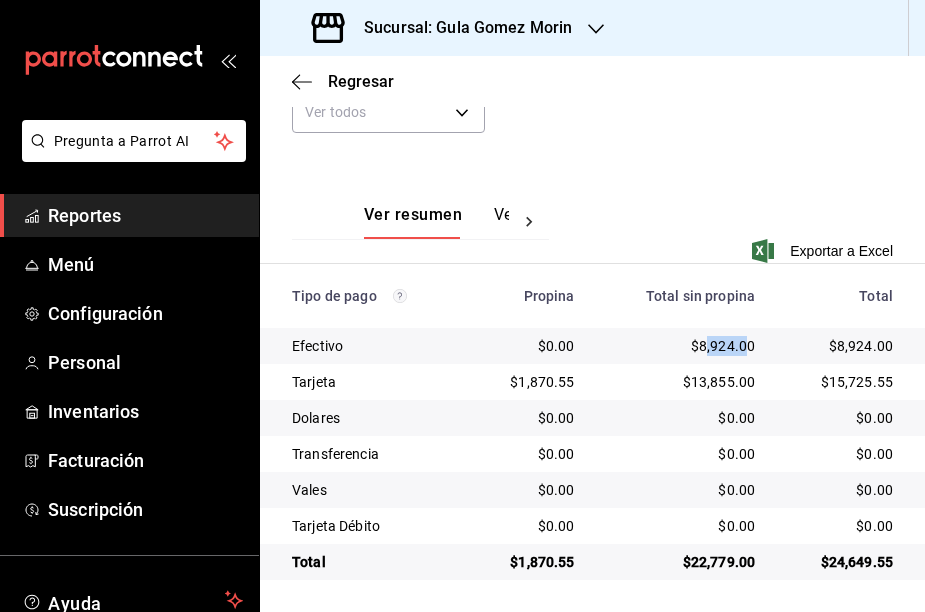 drag, startPoint x: 701, startPoint y: 347, endPoint x: 745, endPoint y: 344, distance: 44.102154 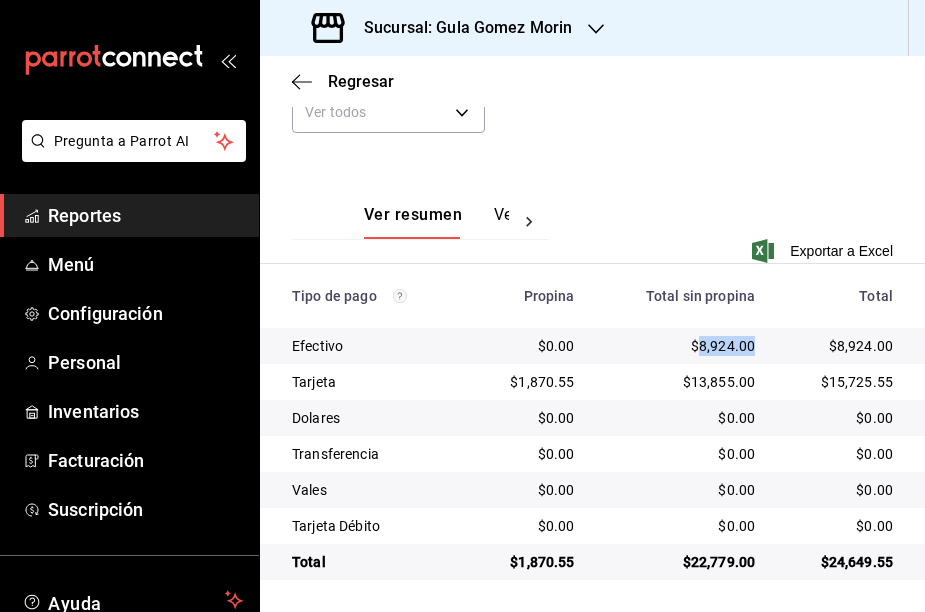 drag, startPoint x: 698, startPoint y: 341, endPoint x: 754, endPoint y: 340, distance: 56.008926 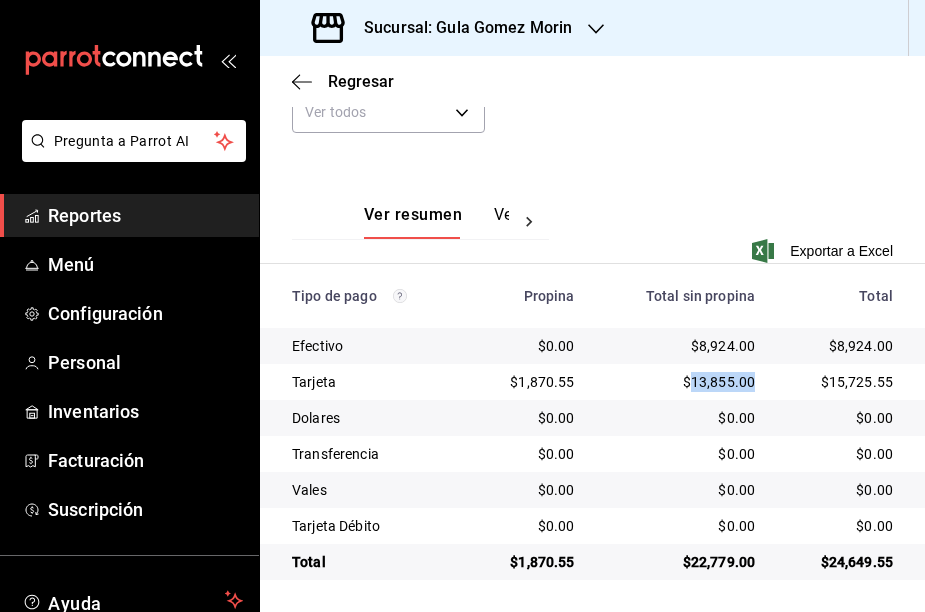drag, startPoint x: 688, startPoint y: 378, endPoint x: 761, endPoint y: 380, distance: 73.02739 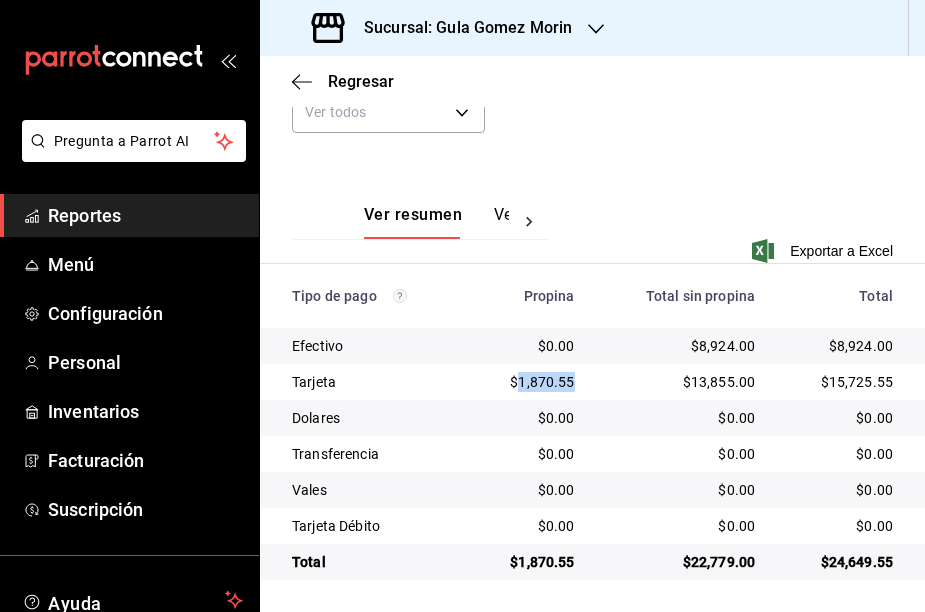 drag, startPoint x: 523, startPoint y: 383, endPoint x: 584, endPoint y: 382, distance: 61.008198 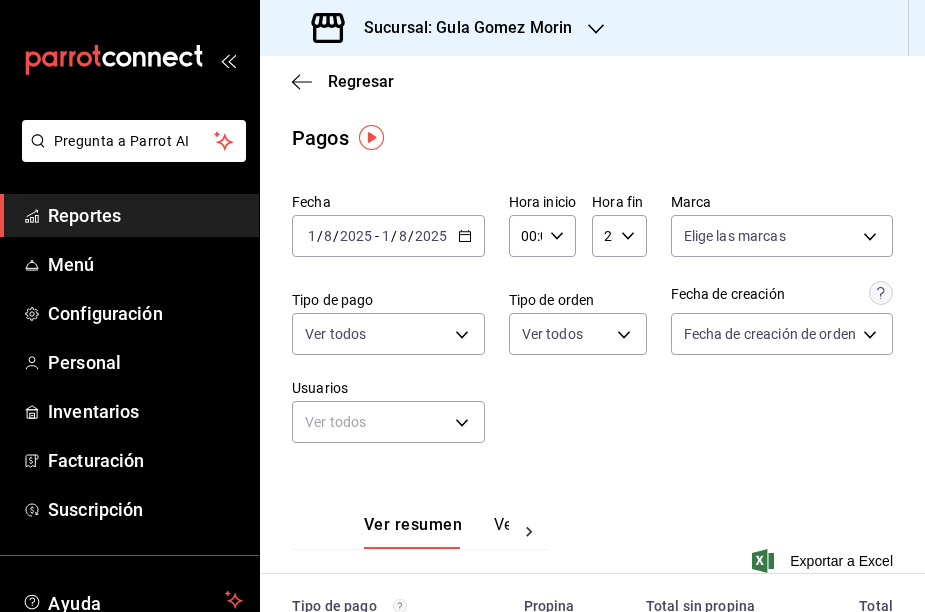 scroll, scrollTop: 54, scrollLeft: 0, axis: vertical 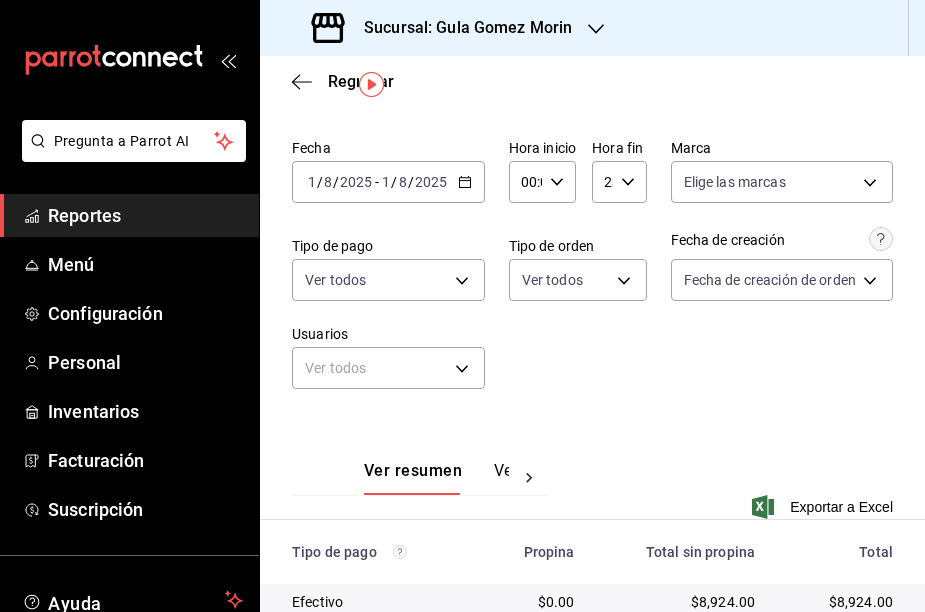 click 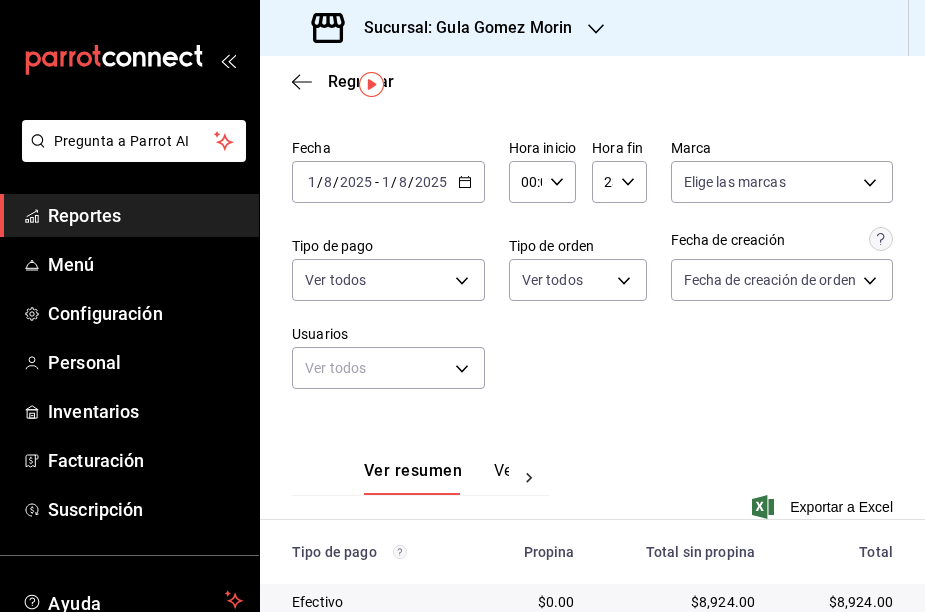 click 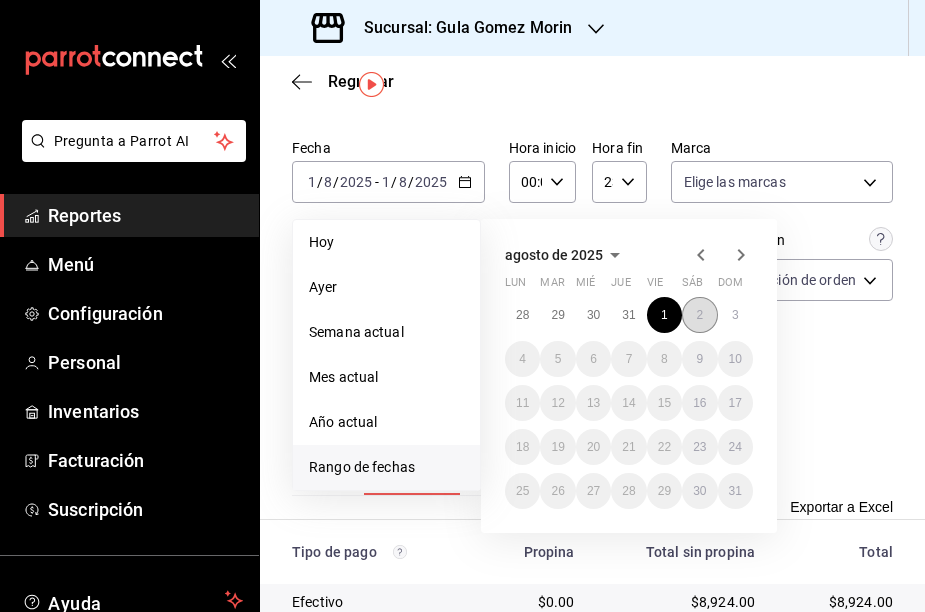 click on "2" at bounding box center [699, 315] 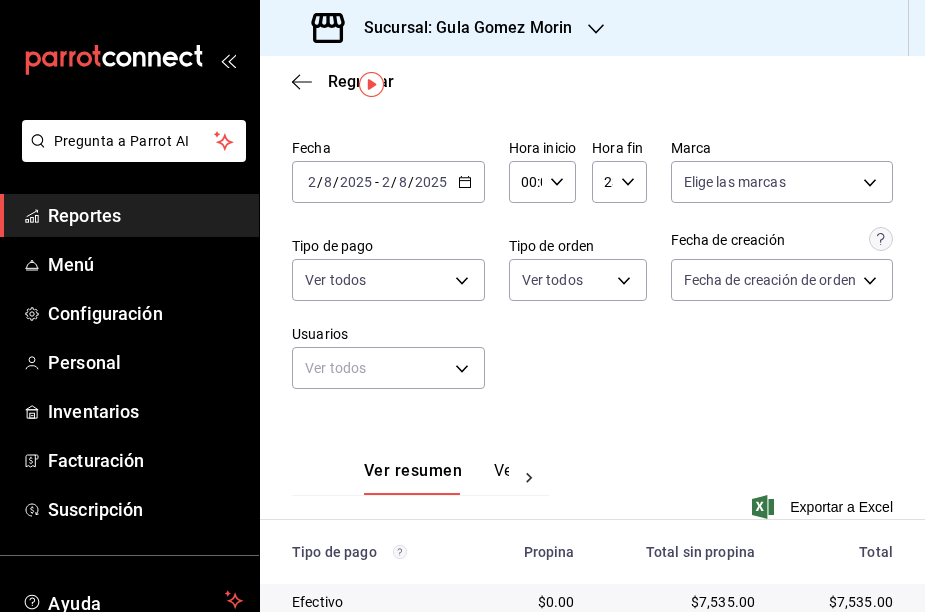 click on "Fecha [DATE] [DATE] - [DATE] [DATE] Hora inicio 00:00 Hora inicio Hora fin 23:59 Hora fin Marca Elige las marcas Tipo de pago Ver todos Tipo de orden Ver todos Fecha de creación   Fecha de creación de orden ORDER Usuarios Ver todos null" at bounding box center [592, 272] 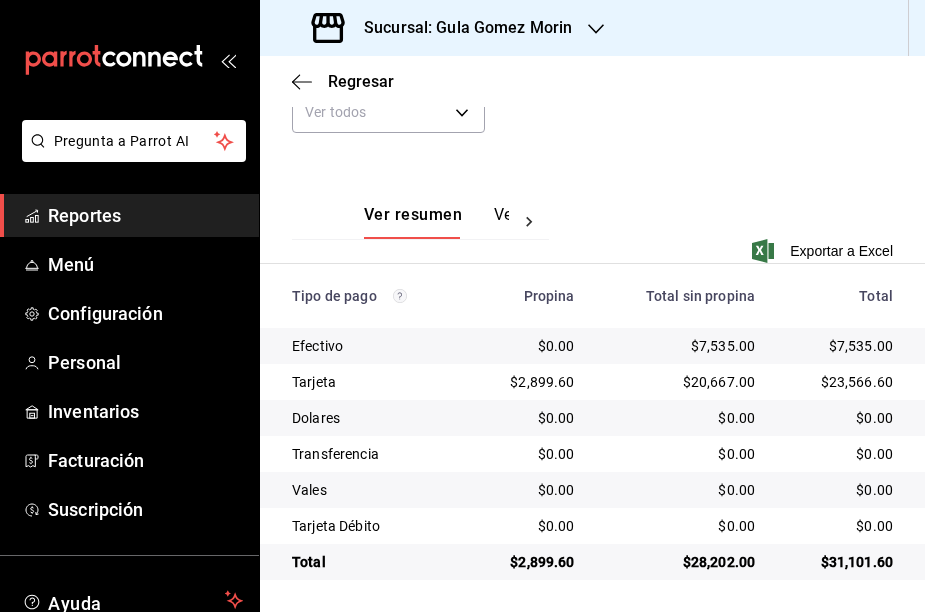scroll, scrollTop: 310, scrollLeft: 0, axis: vertical 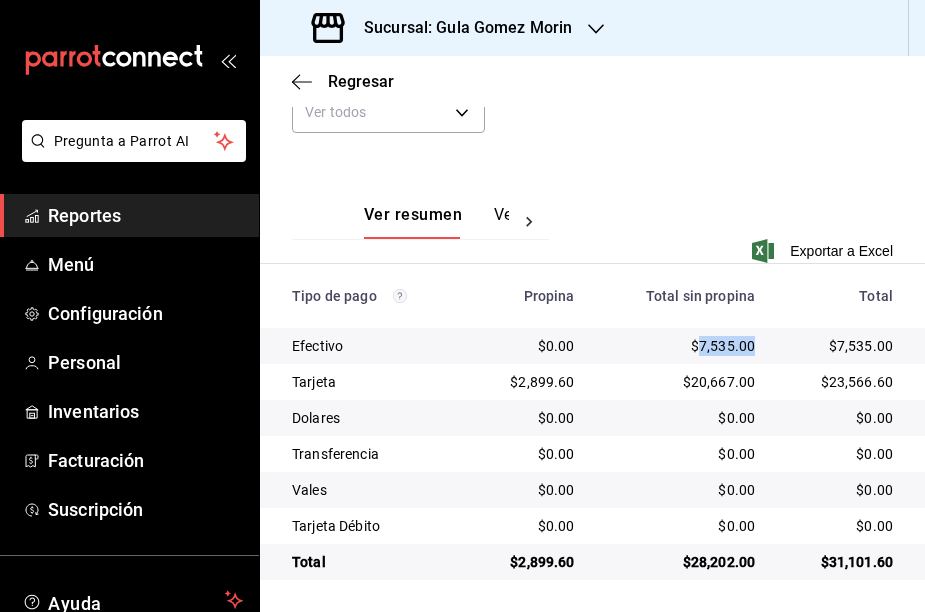 drag, startPoint x: 697, startPoint y: 345, endPoint x: 758, endPoint y: 344, distance: 61.008198 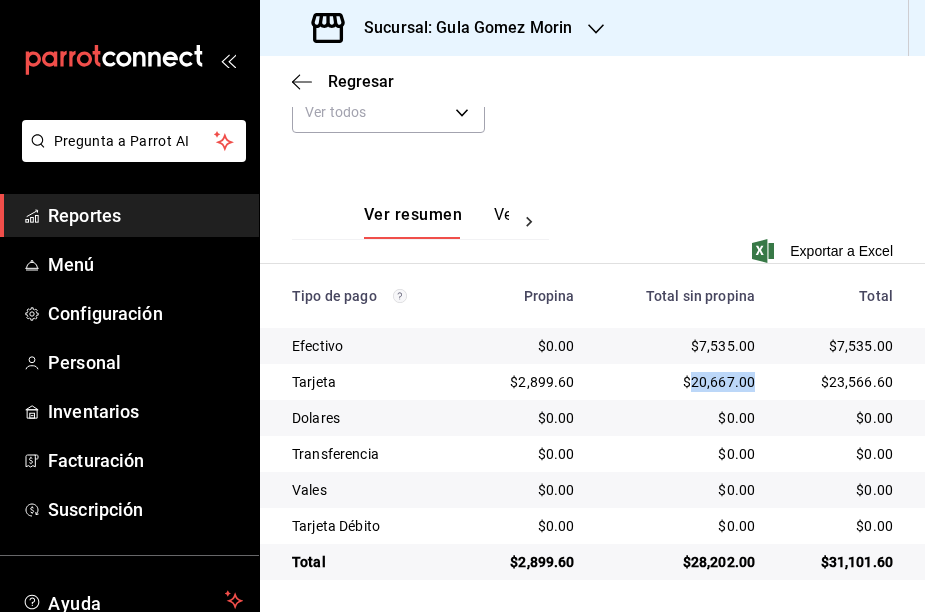 drag, startPoint x: 689, startPoint y: 380, endPoint x: 761, endPoint y: 381, distance: 72.00694 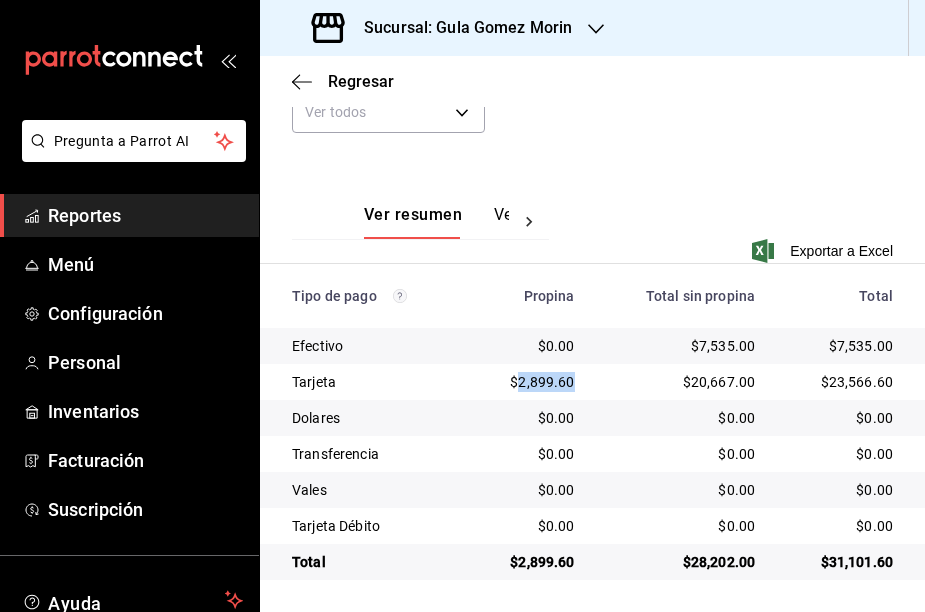 drag, startPoint x: 523, startPoint y: 382, endPoint x: 581, endPoint y: 379, distance: 58.077534 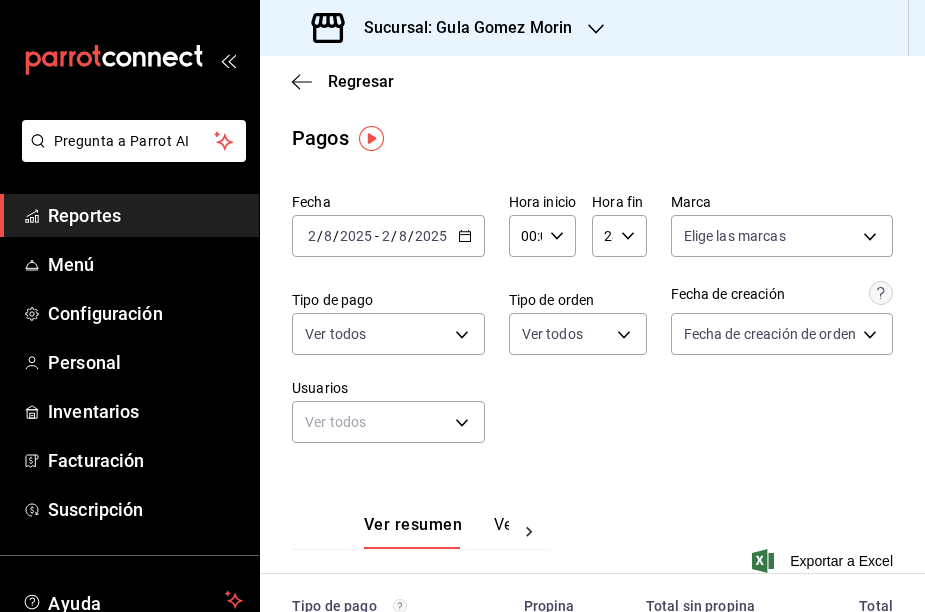 scroll, scrollTop: 0, scrollLeft: 0, axis: both 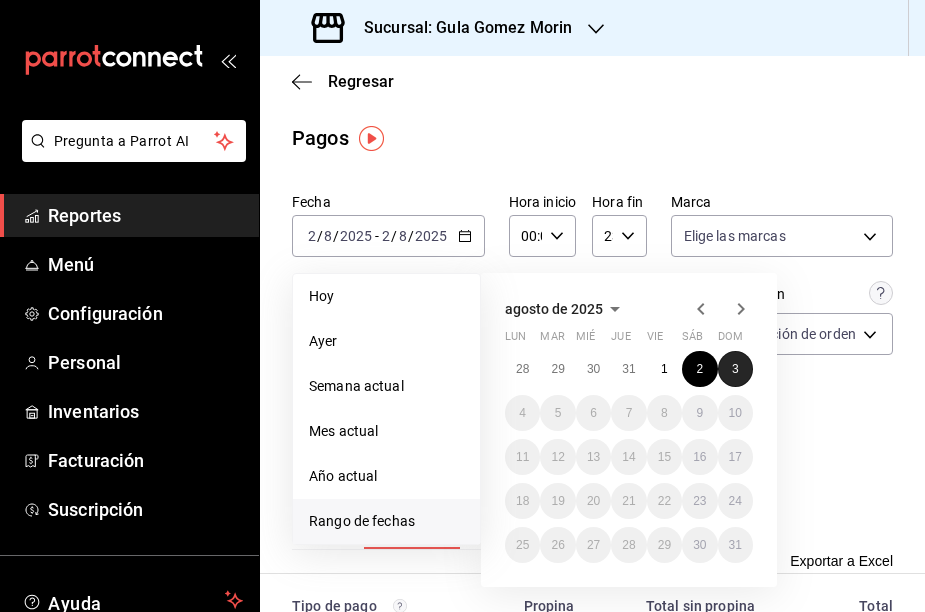 click on "3" at bounding box center (735, 369) 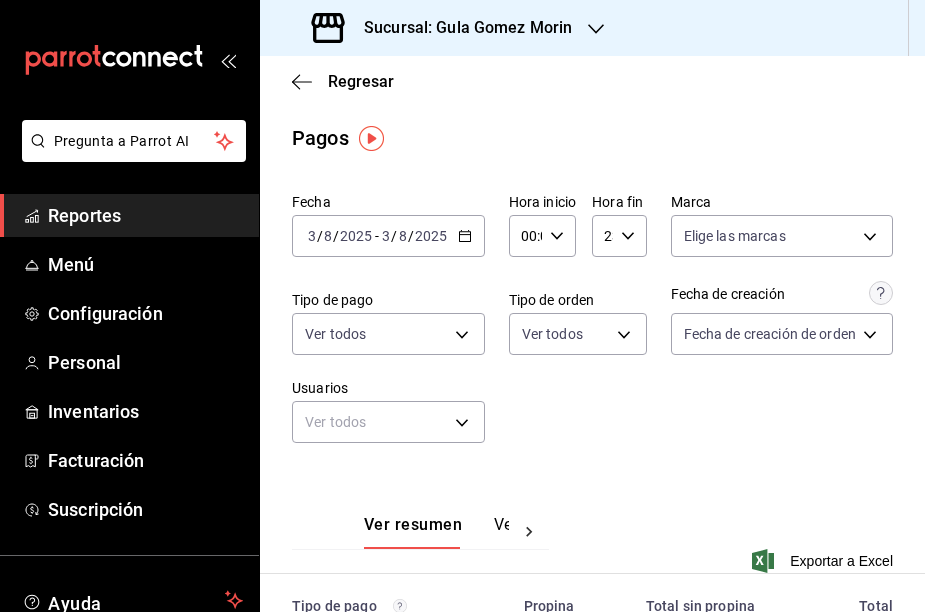 click on "Fecha [DATE] [DATE] - [DATE] [DATE] Hora inicio 00:00 Hora inicio Hora fin 23:59 Hora fin Marca Elige las marcas Tipo de pago Ver todos Tipo de orden Ver todos Fecha de creación   Fecha de creación de orden ORDER Usuarios Ver todos null" at bounding box center (592, 326) 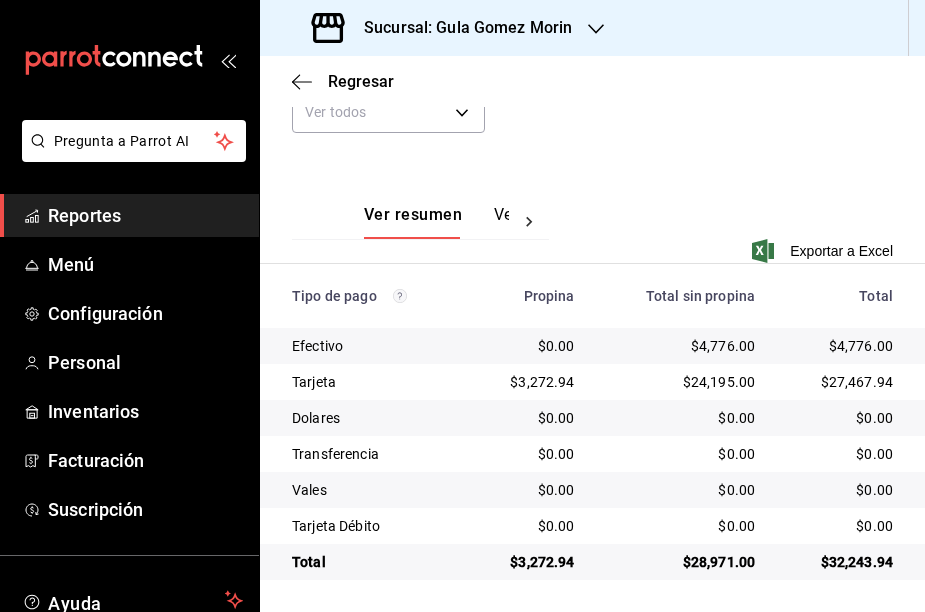 scroll, scrollTop: 310, scrollLeft: 0, axis: vertical 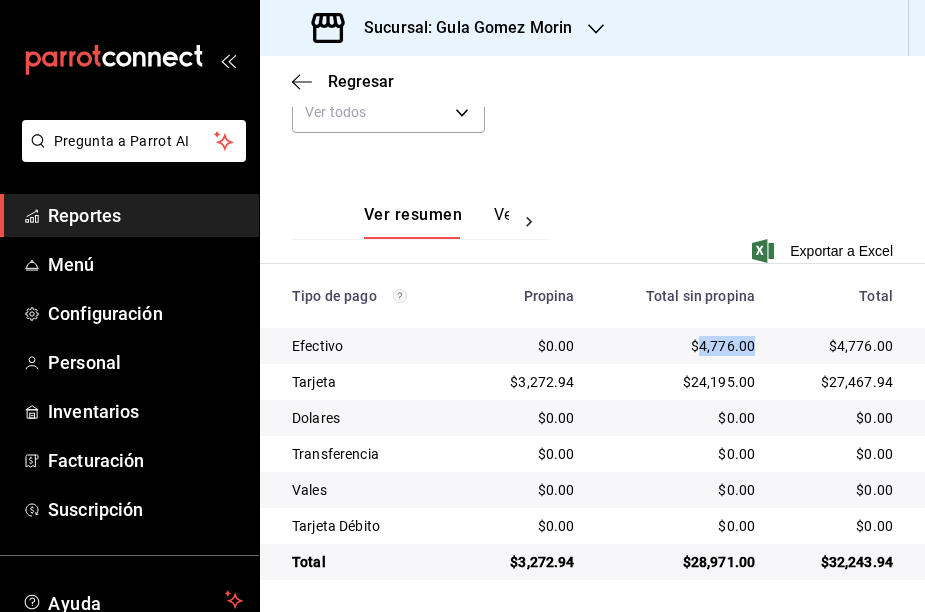 drag, startPoint x: 697, startPoint y: 345, endPoint x: 750, endPoint y: 344, distance: 53.009434 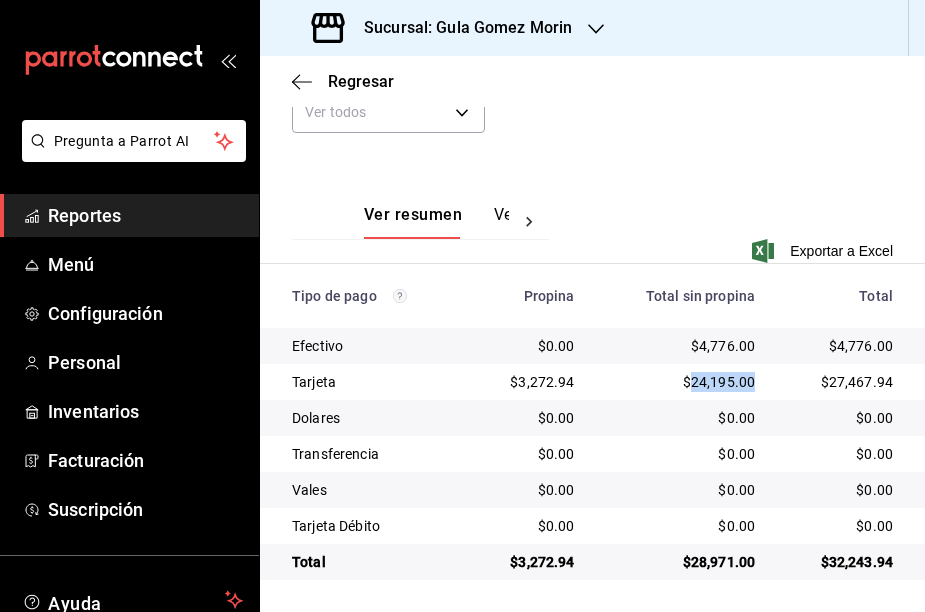 drag, startPoint x: 689, startPoint y: 383, endPoint x: 758, endPoint y: 377, distance: 69.260376 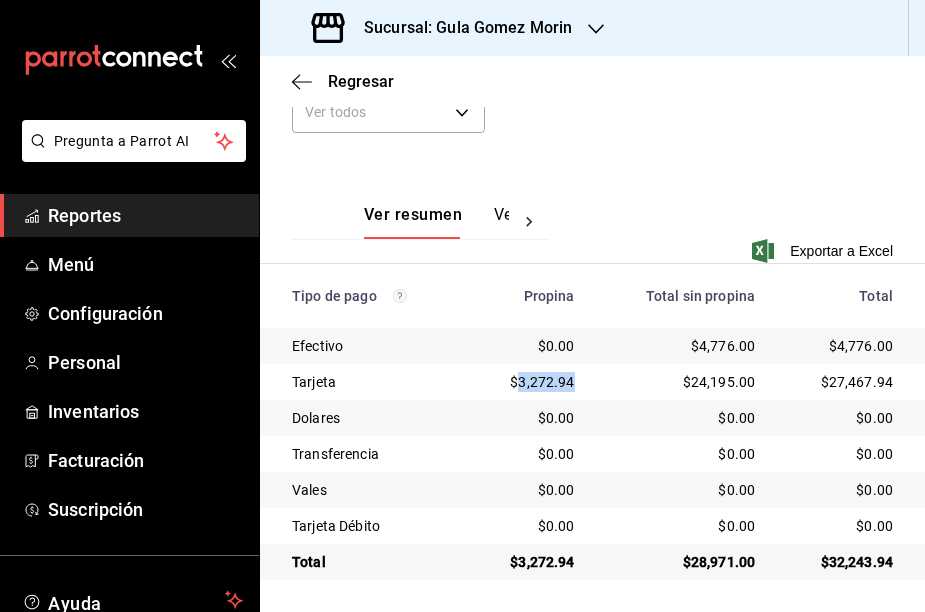 drag, startPoint x: 519, startPoint y: 378, endPoint x: 584, endPoint y: 380, distance: 65.03076 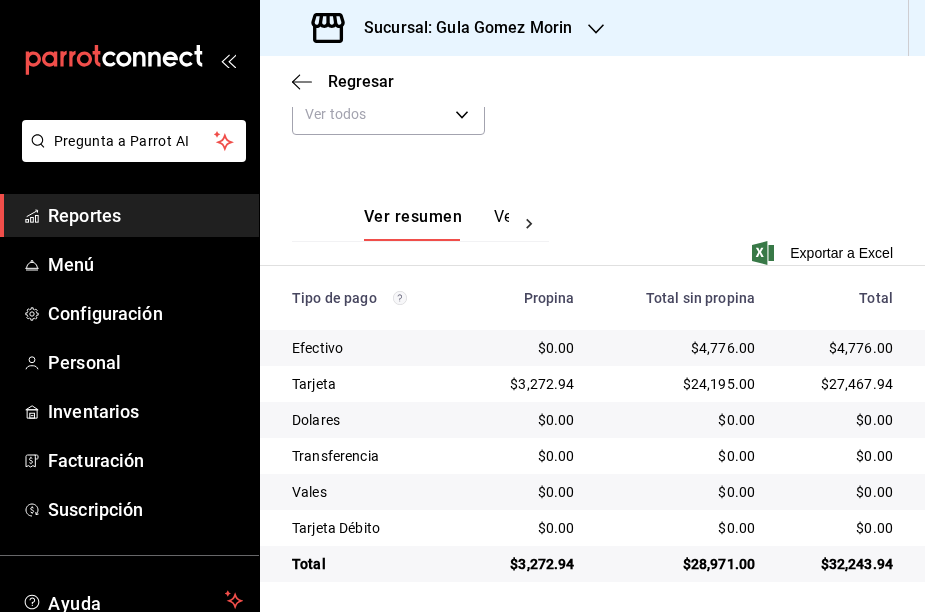 click on "Sucursal: Gula Gomez Morin" at bounding box center (444, 28) 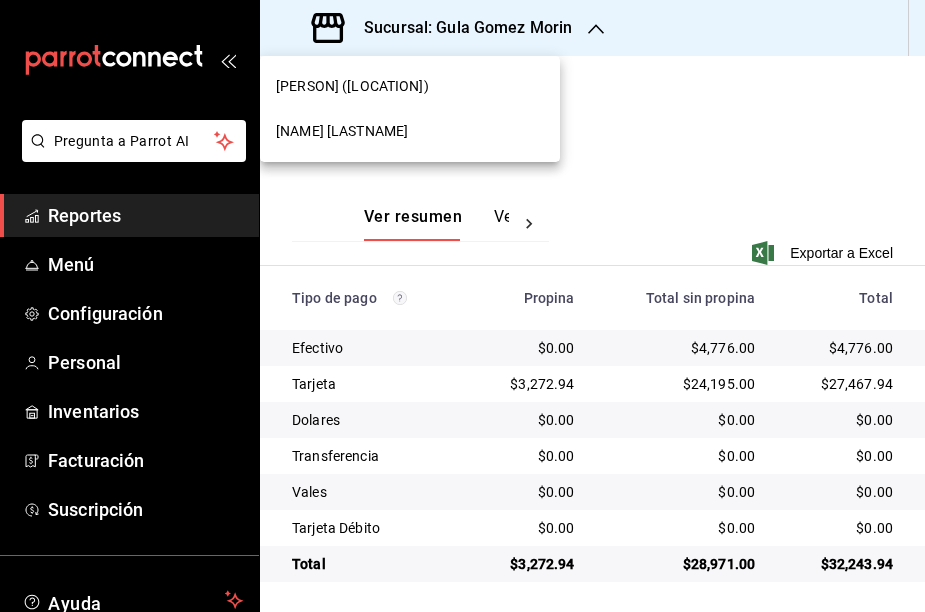 click on "[PERSON] ([LOCATION])" at bounding box center [352, 86] 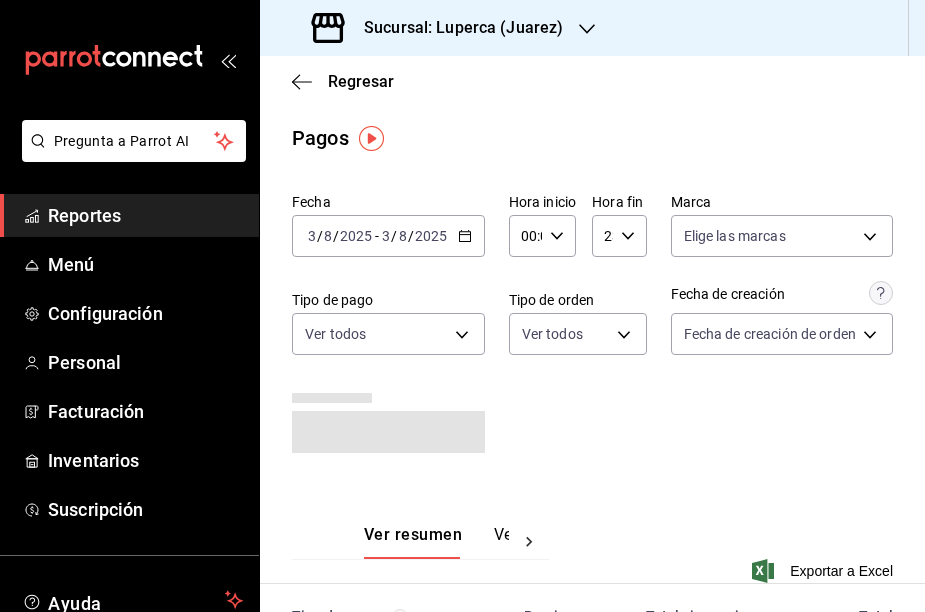 click 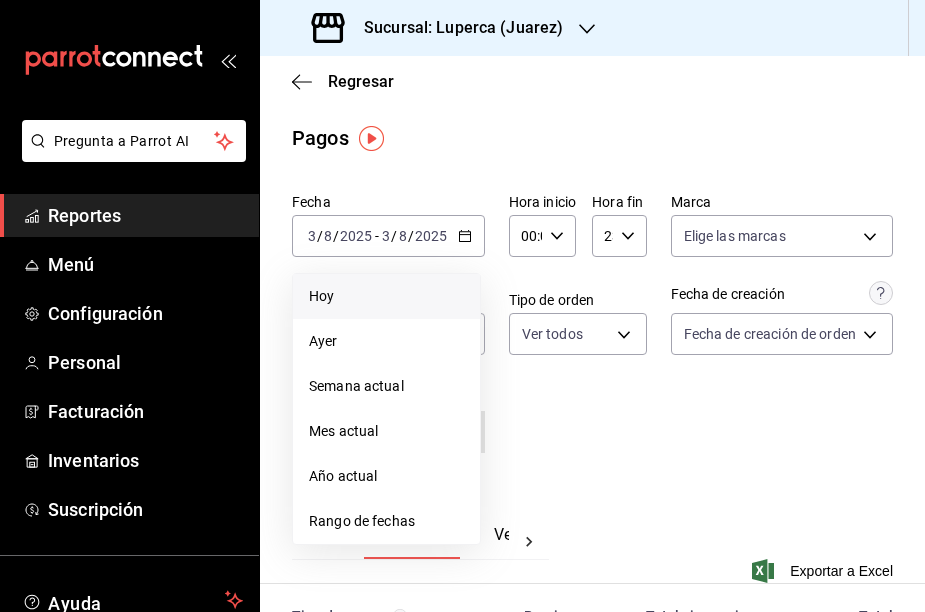 click on "Hoy" at bounding box center (386, 296) 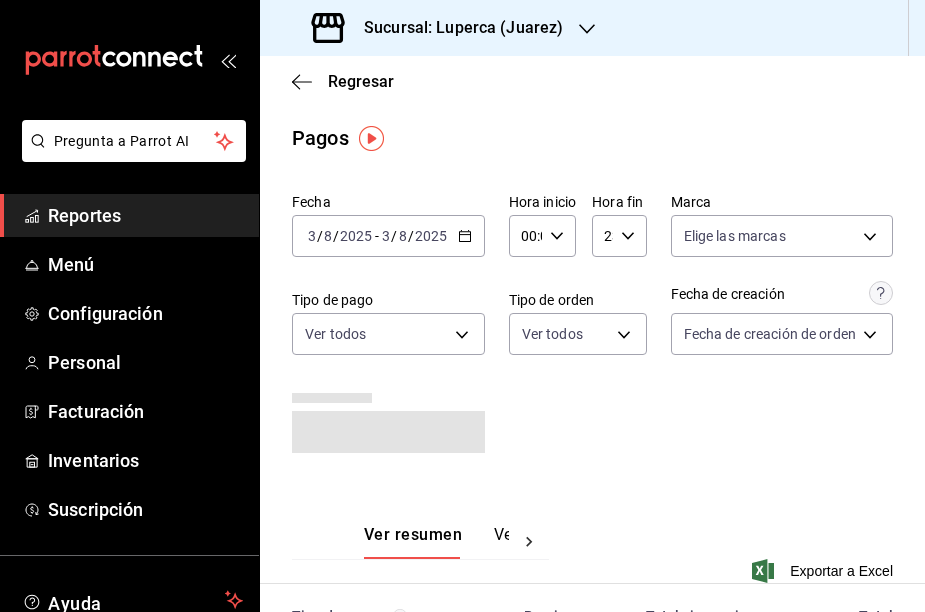 click on "2025-08-03 3 / 8 / 2025 - 2025-08-03 3 / 8 / 2025" at bounding box center [388, 236] 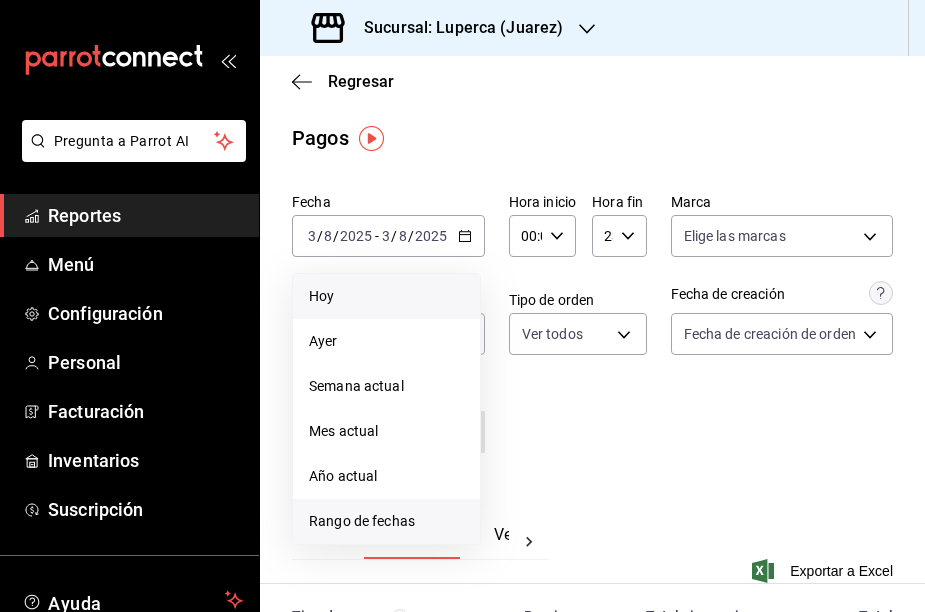 click on "Rango de fechas" at bounding box center (386, 521) 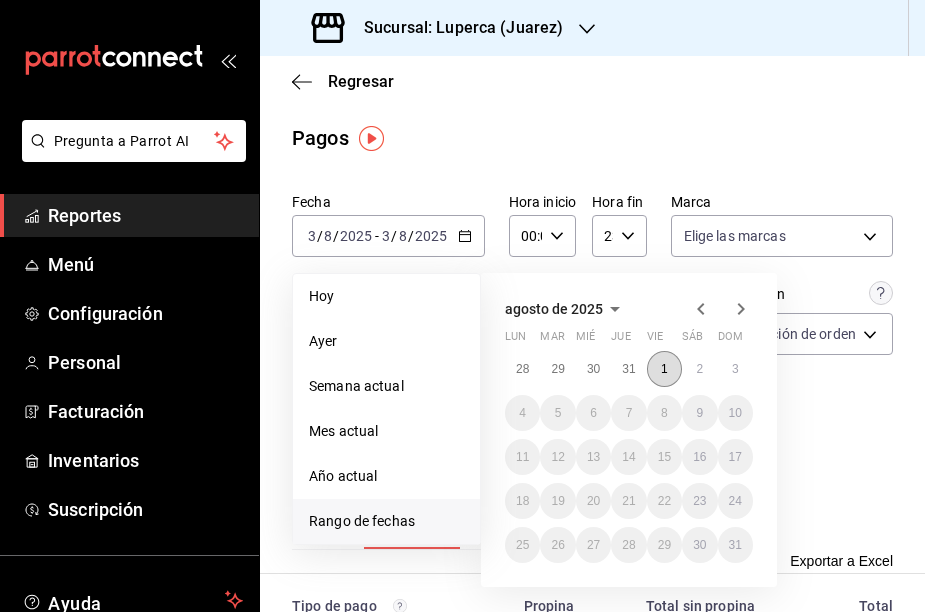 click on "1" at bounding box center [664, 369] 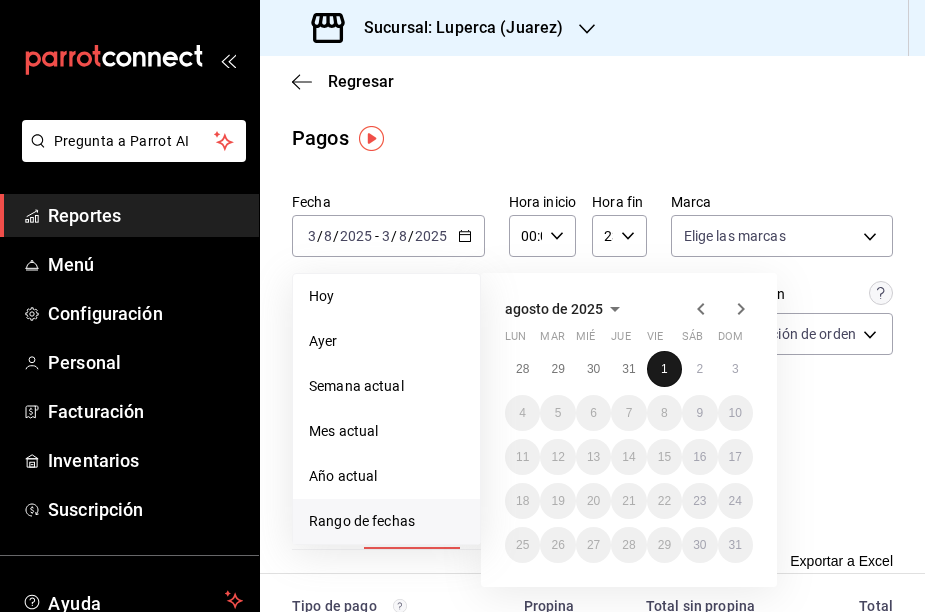 click on "1" at bounding box center (664, 369) 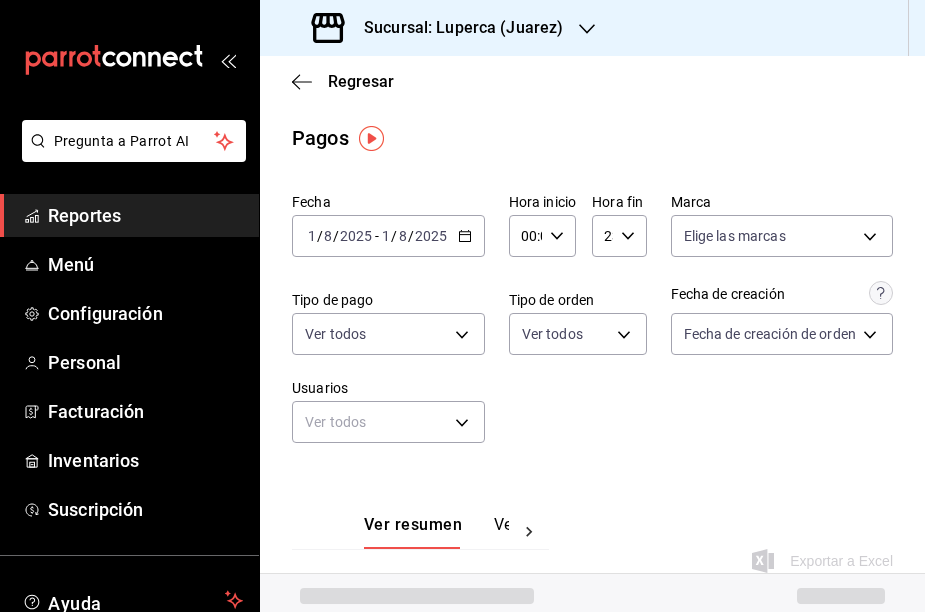 click on "Fecha [DATE] [DATE] - [DATE] [DATE] Hora inicio 00:00 Hora inicio Hora fin 23:59 Hora fin Marca Elige las marcas Tipo de pago Ver todos Tipo de orden Ver todos Fecha de creación   Fecha de creación de orden ORDER Usuarios Ver todos null" at bounding box center (592, 326) 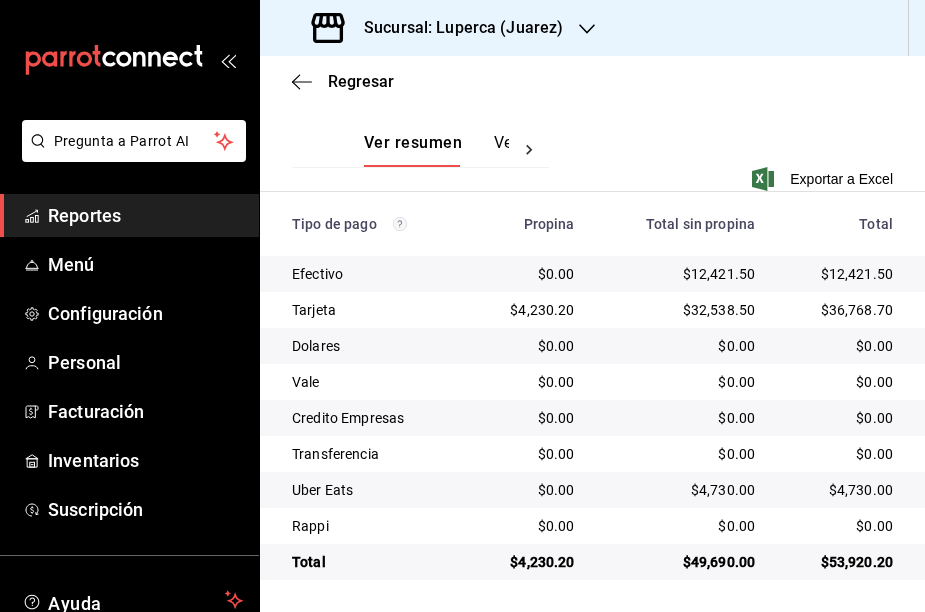 scroll, scrollTop: 382, scrollLeft: 0, axis: vertical 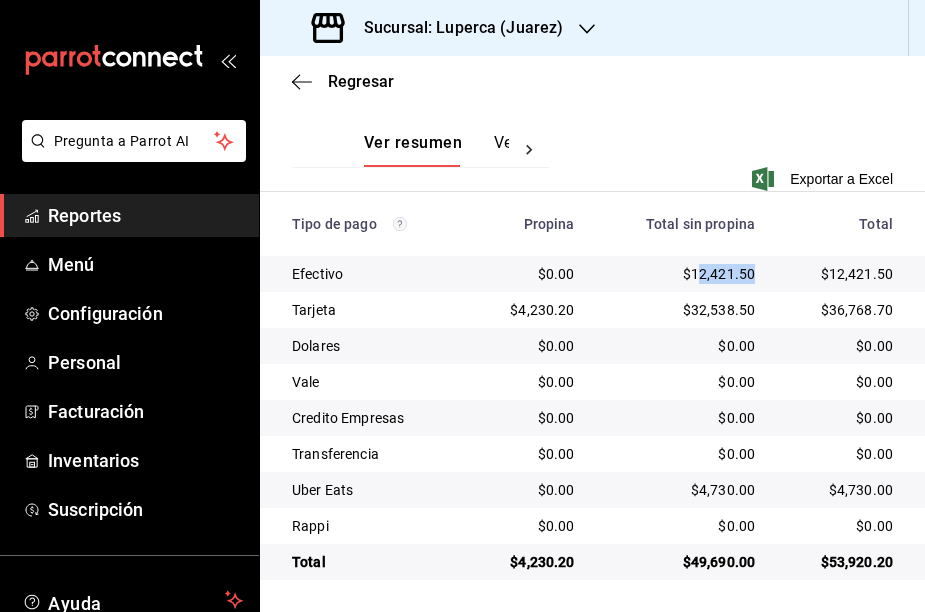 drag, startPoint x: 693, startPoint y: 271, endPoint x: 759, endPoint y: 269, distance: 66.0303 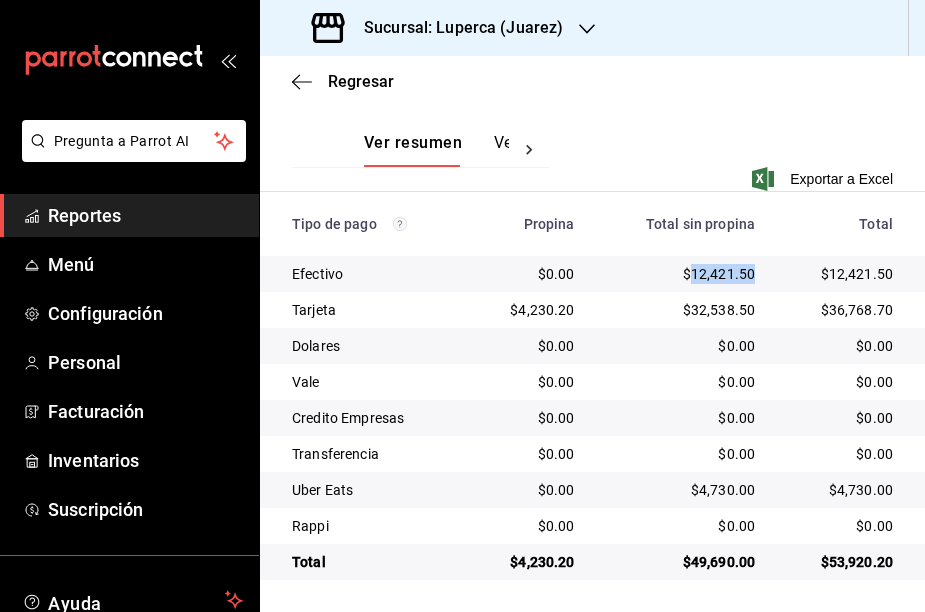 drag, startPoint x: 690, startPoint y: 271, endPoint x: 754, endPoint y: 273, distance: 64.03124 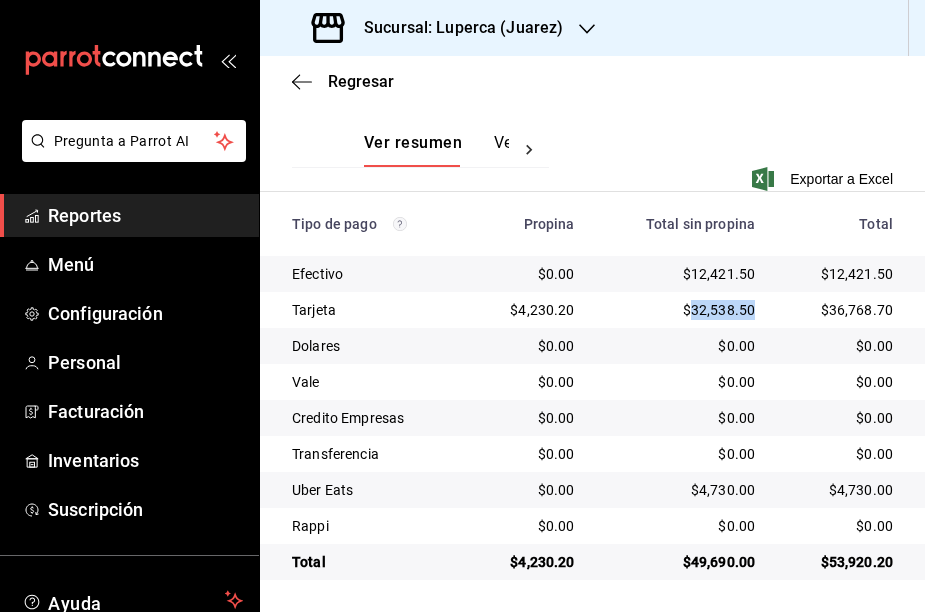 drag, startPoint x: 690, startPoint y: 310, endPoint x: 753, endPoint y: 307, distance: 63.07139 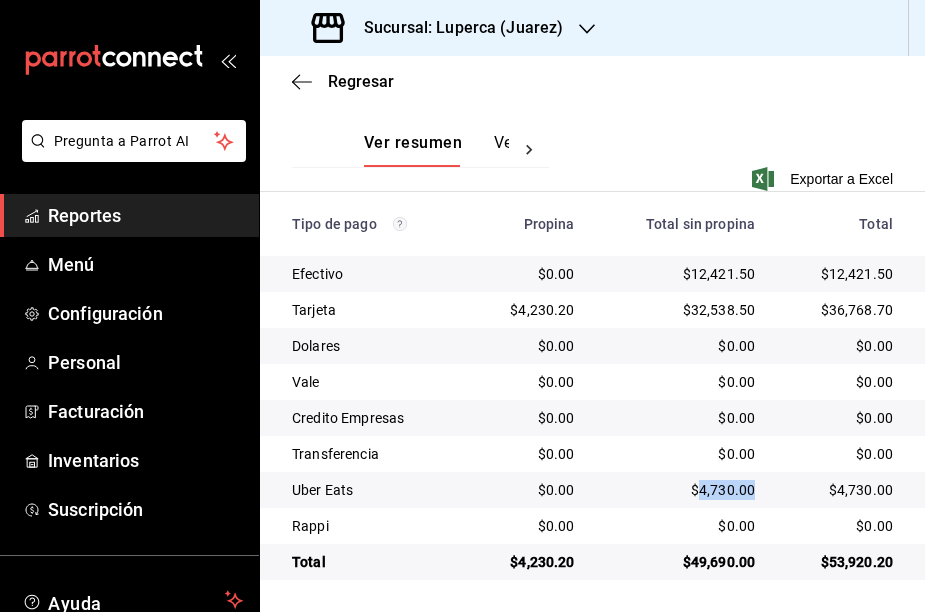 drag, startPoint x: 697, startPoint y: 487, endPoint x: 748, endPoint y: 486, distance: 51.009804 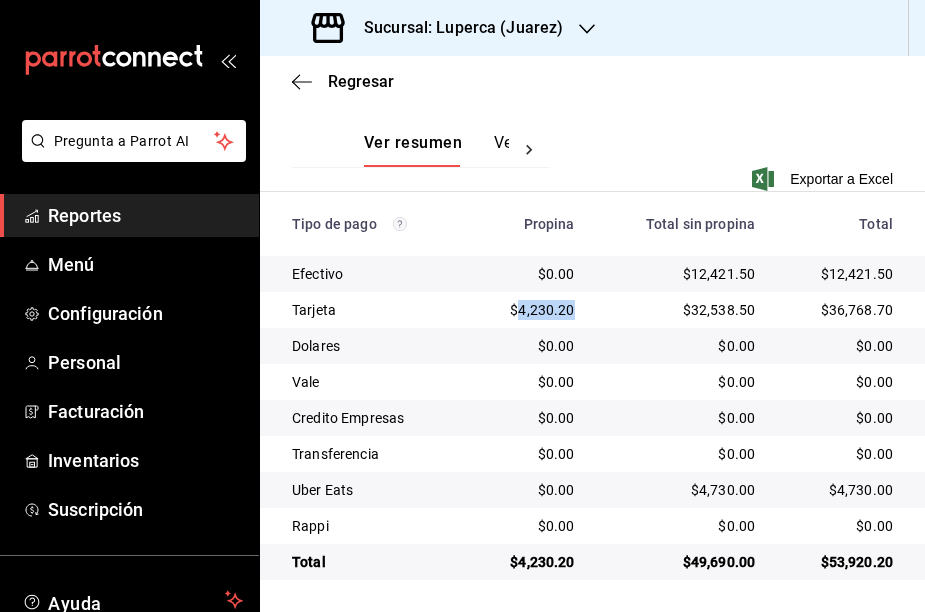 drag, startPoint x: 522, startPoint y: 309, endPoint x: 583, endPoint y: 302, distance: 61.400326 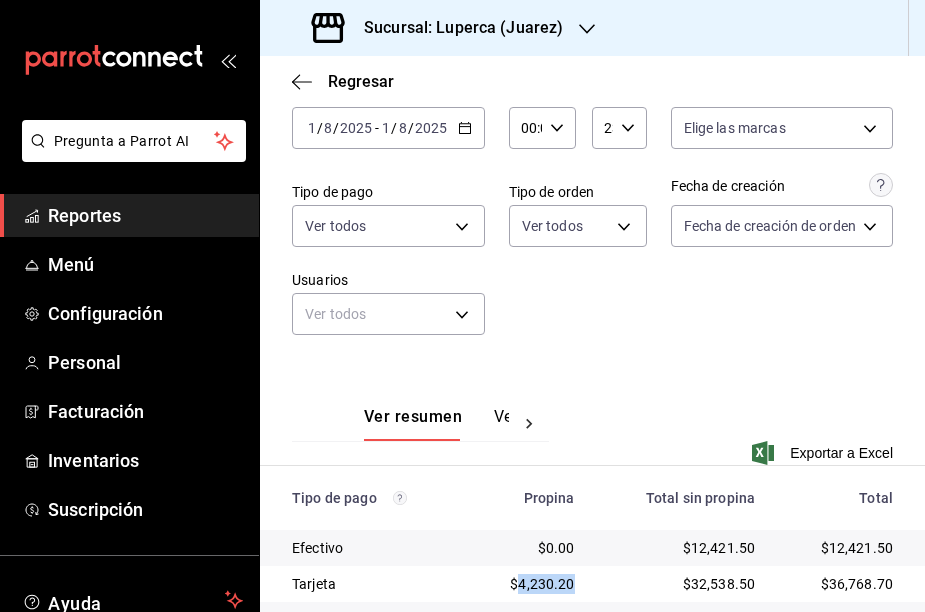 click 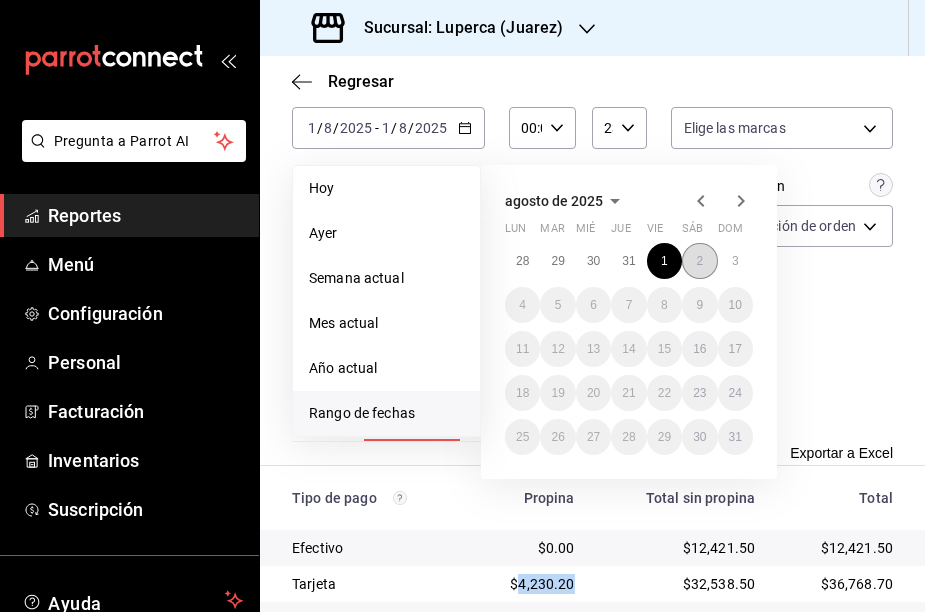 click on "2" at bounding box center (699, 261) 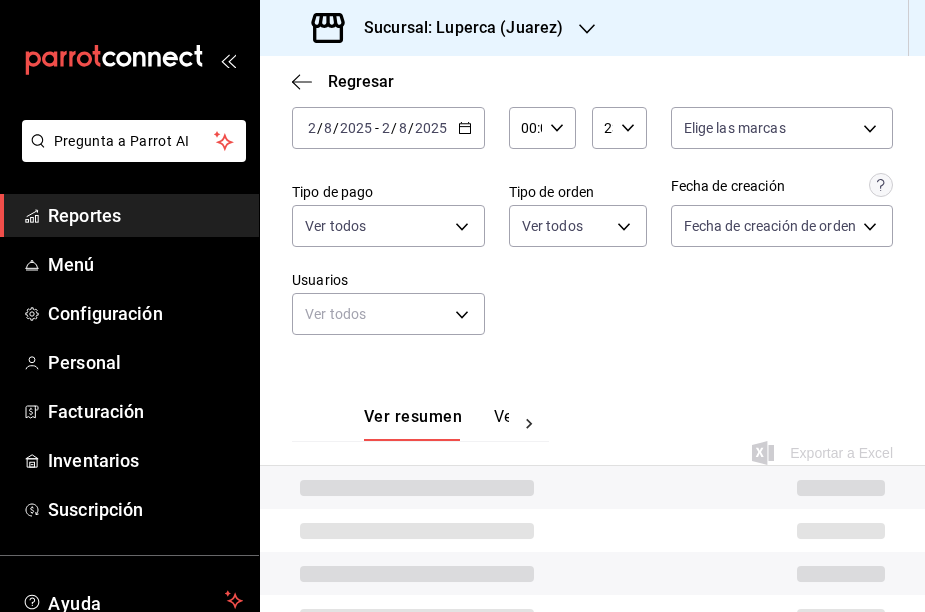 click on "Fecha [DATE] [DATE] - [DATE] [DATE] Hora inicio 00:00 Hora inicio Hora fin 23:59 Hora fin Marca Elige las marcas Tipo de pago Ver todos Tipo de orden Ver todos Fecha de creación   Fecha de creación de orden ORDER Usuarios Ver todos null" at bounding box center (592, 218) 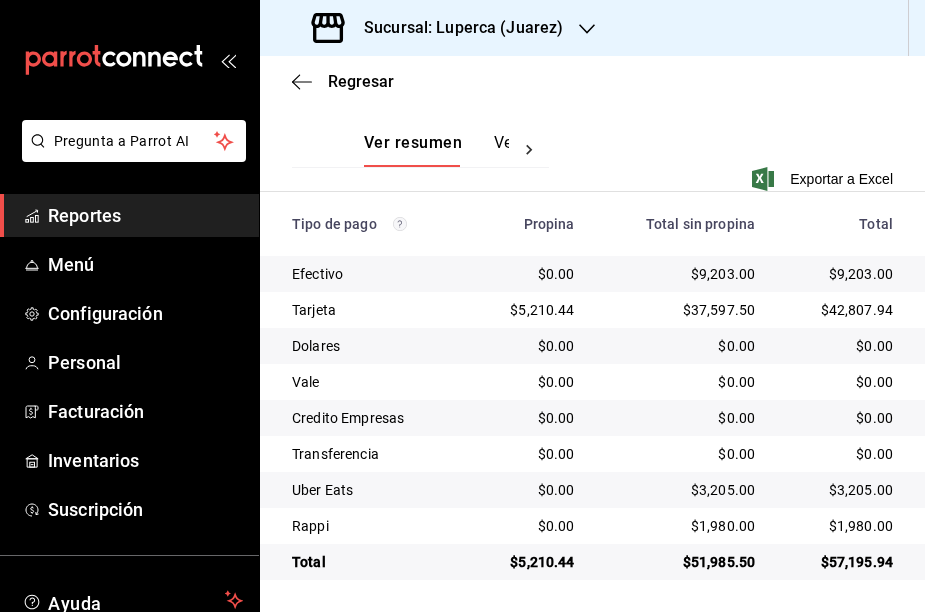 scroll, scrollTop: 382, scrollLeft: 0, axis: vertical 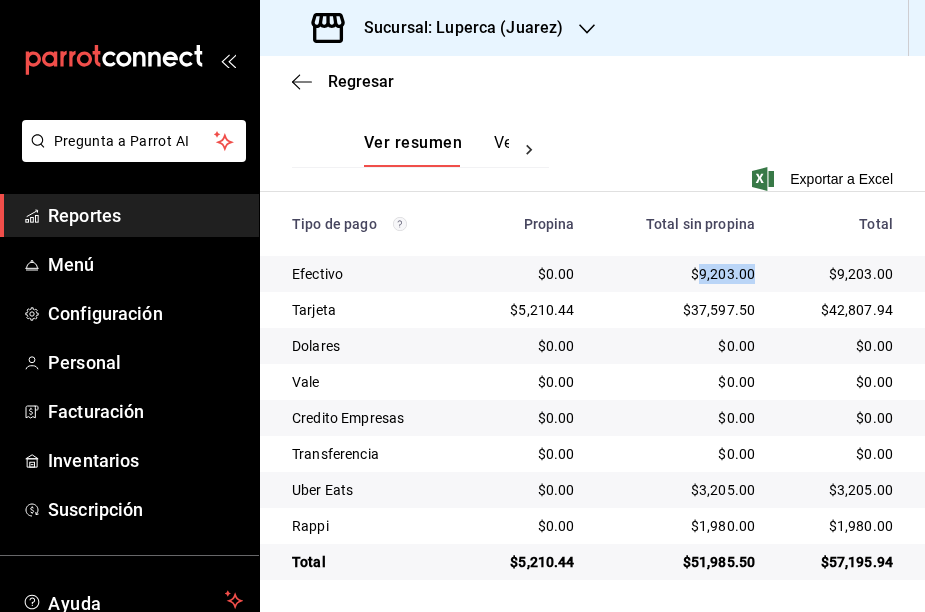 drag, startPoint x: 699, startPoint y: 272, endPoint x: 759, endPoint y: 273, distance: 60.00833 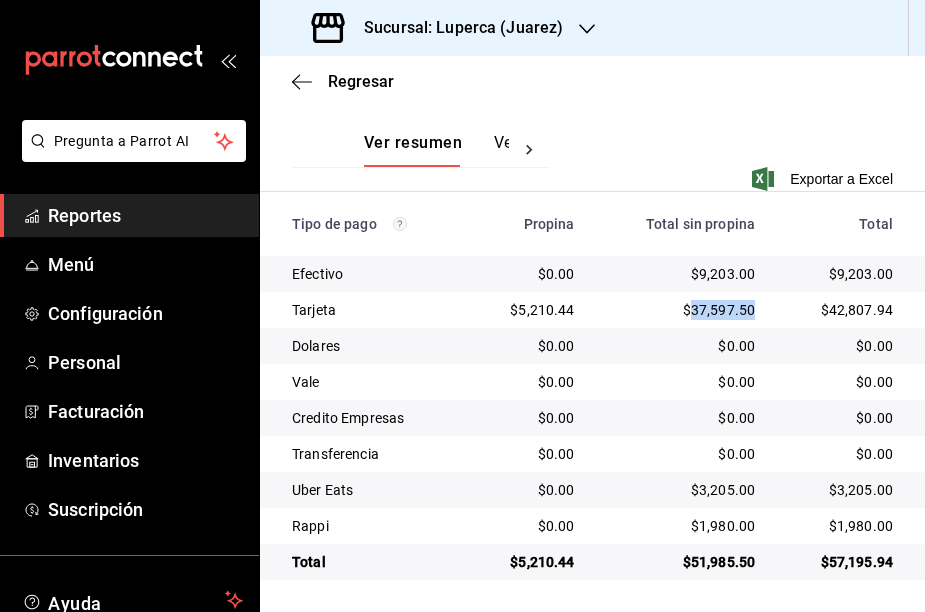 drag, startPoint x: 690, startPoint y: 309, endPoint x: 751, endPoint y: 297, distance: 62.169125 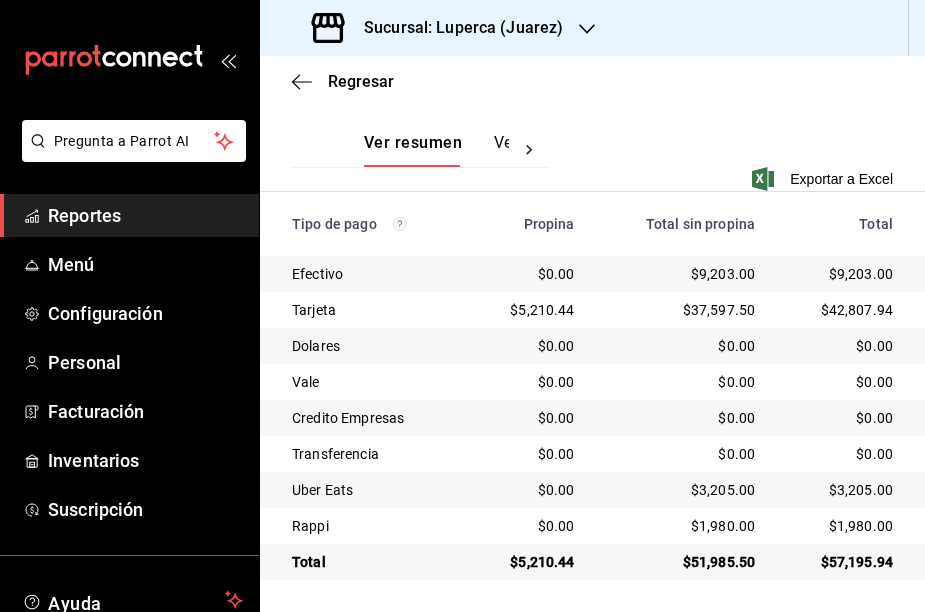 click on "$37,597.50" at bounding box center [681, 310] 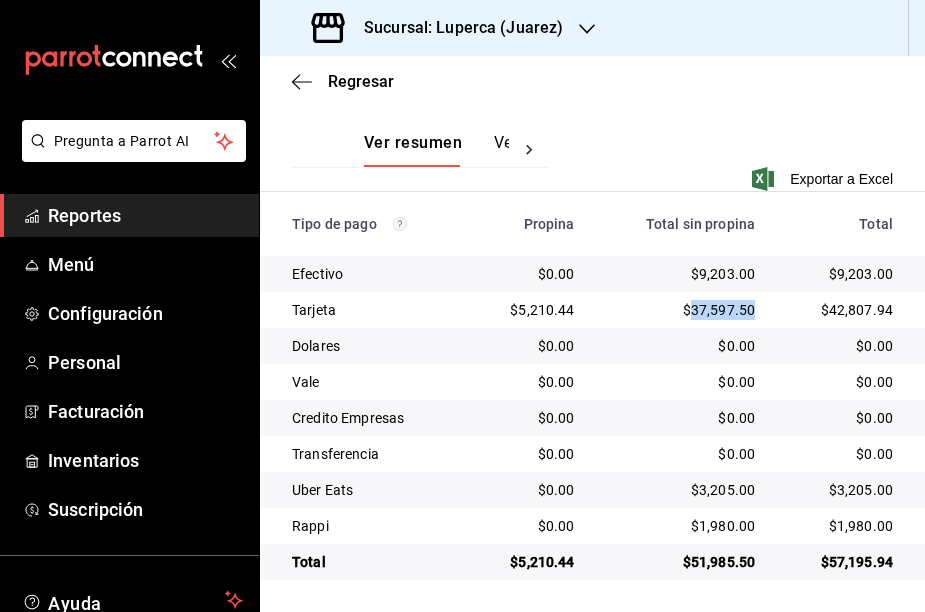 drag, startPoint x: 688, startPoint y: 305, endPoint x: 751, endPoint y: 305, distance: 63 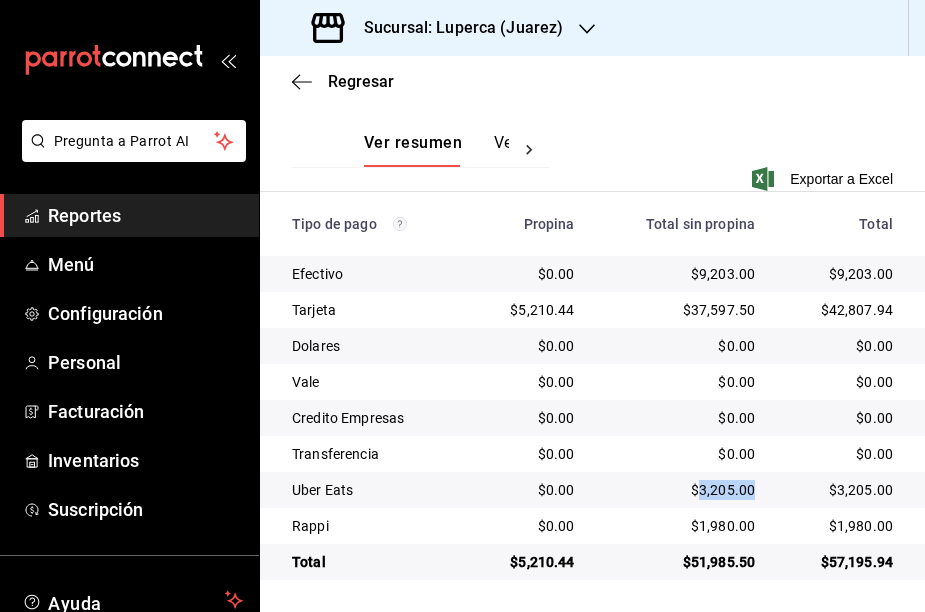 drag, startPoint x: 700, startPoint y: 487, endPoint x: 761, endPoint y: 491, distance: 61.13101 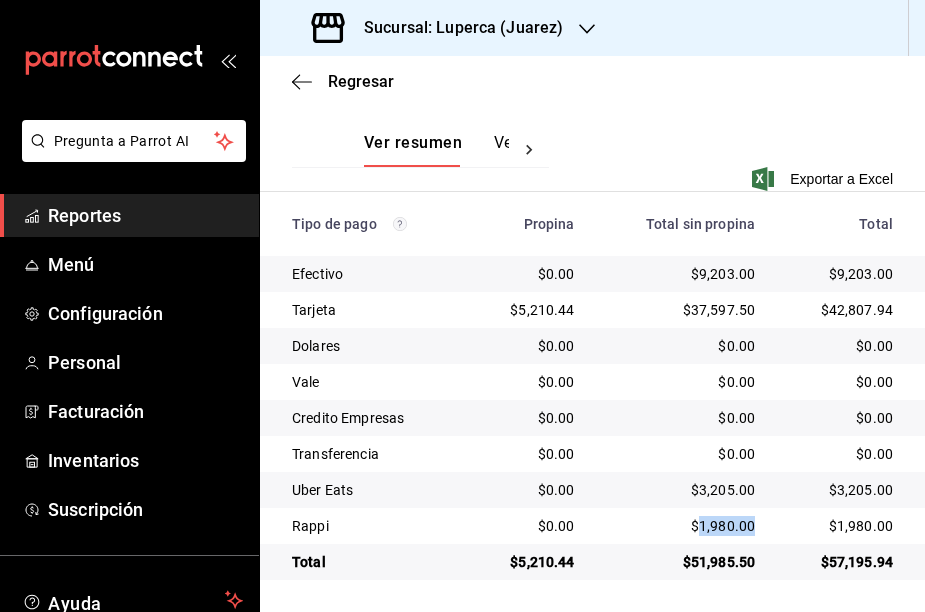 drag, startPoint x: 700, startPoint y: 526, endPoint x: 749, endPoint y: 522, distance: 49.162994 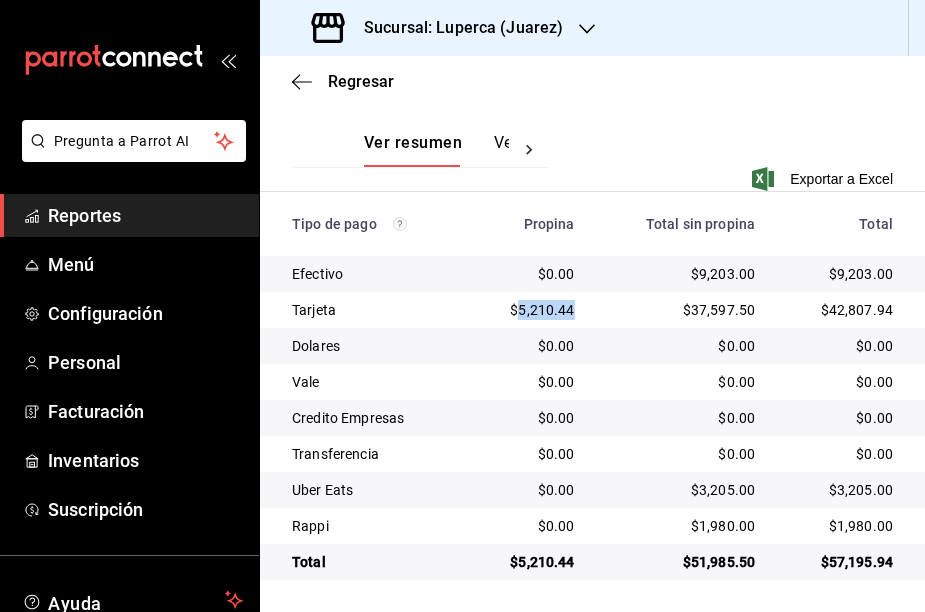 drag, startPoint x: 520, startPoint y: 311, endPoint x: 572, endPoint y: 308, distance: 52.086468 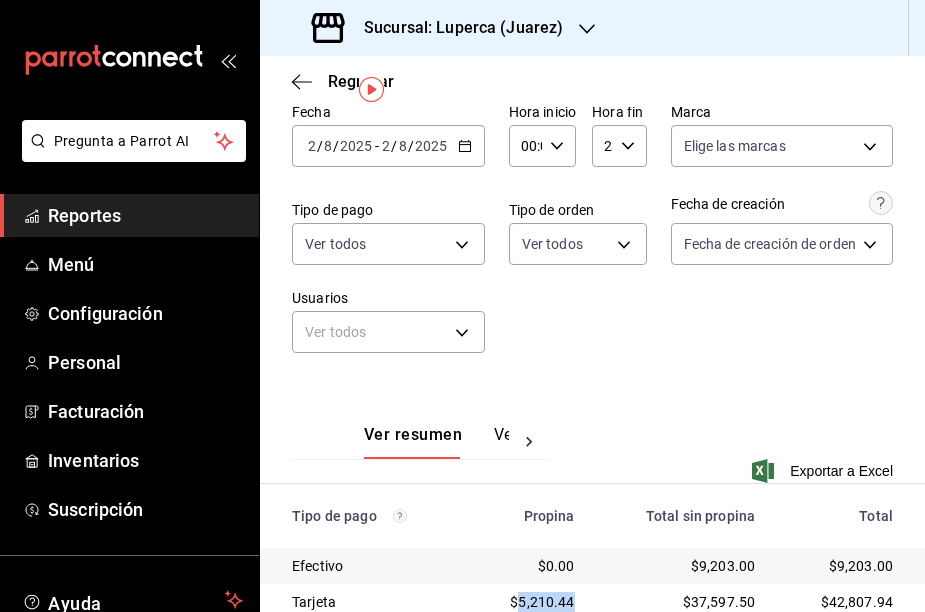 scroll, scrollTop: 49, scrollLeft: 0, axis: vertical 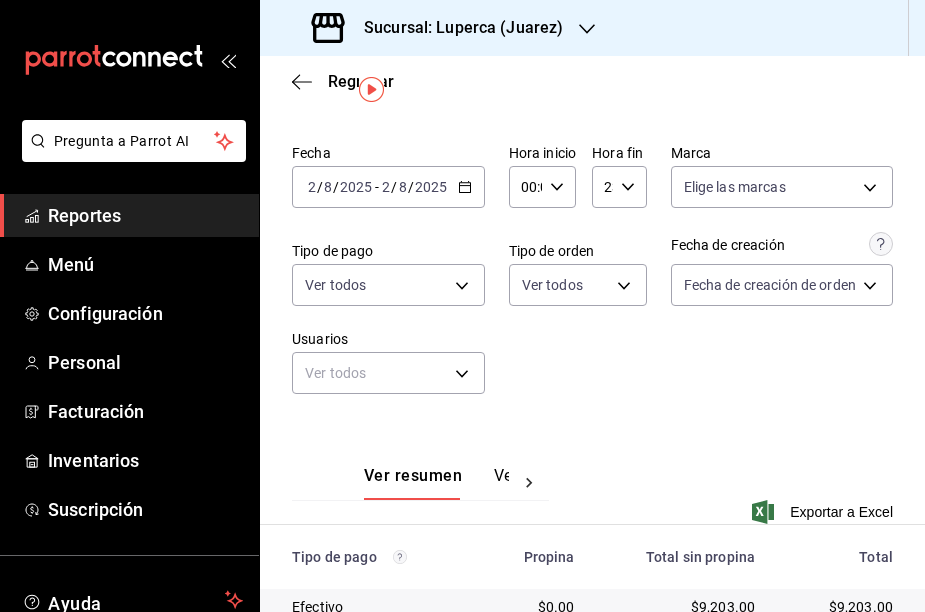 click on "2025-08-02 2 / 8 / 2025 - 2025-08-02 2 / 8 / 2025" at bounding box center (388, 187) 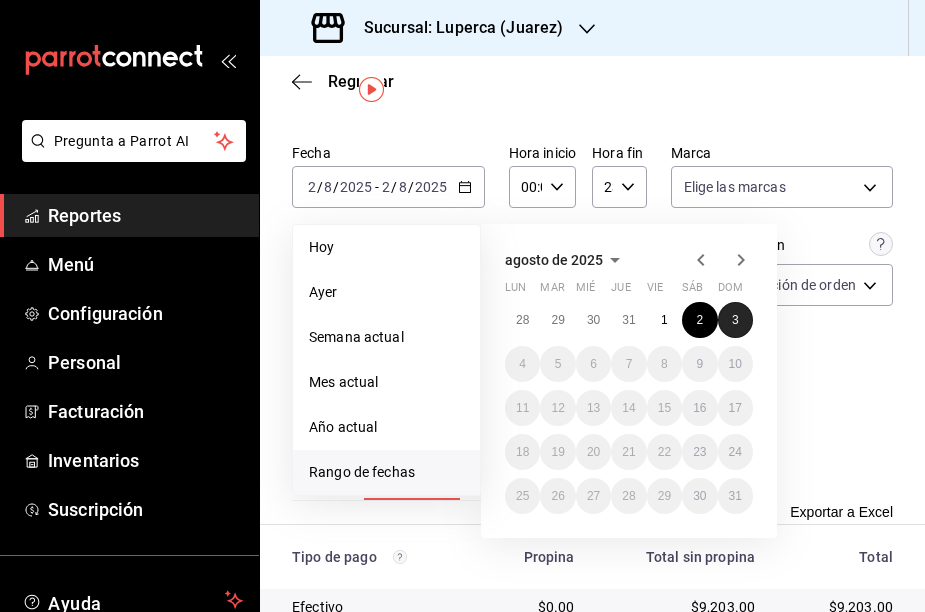 click on "3" at bounding box center [735, 320] 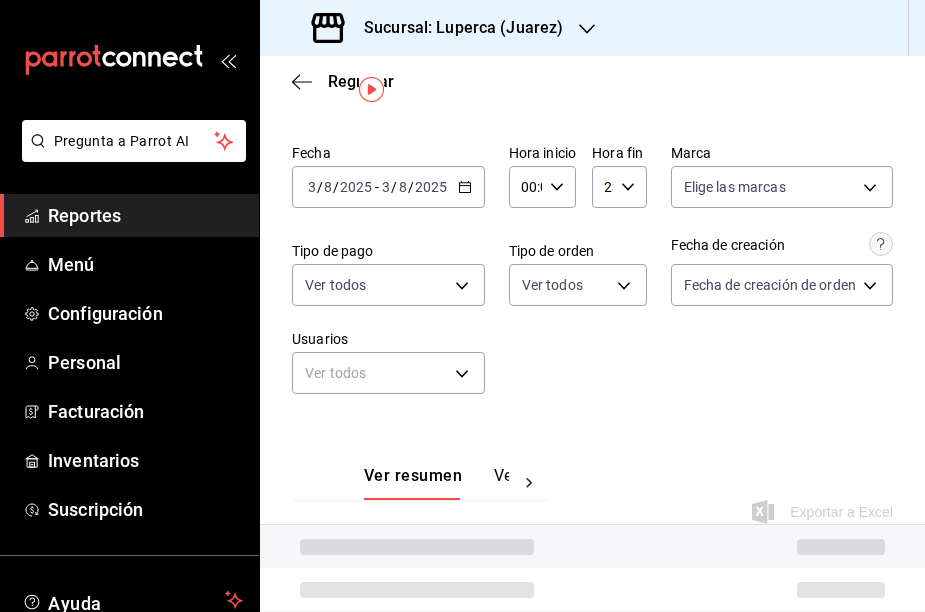 click on "Fecha [DATE] [DATE] - [DATE] [DATE] Hora inicio 00:00 Hora inicio Hora fin 23:59 Hora fin Marca Elige las marcas Tipo de pago Ver todos Tipo de orden Ver todos Fecha de creación   Fecha de creación de orden ORDER Usuarios Ver todos null" at bounding box center (592, 277) 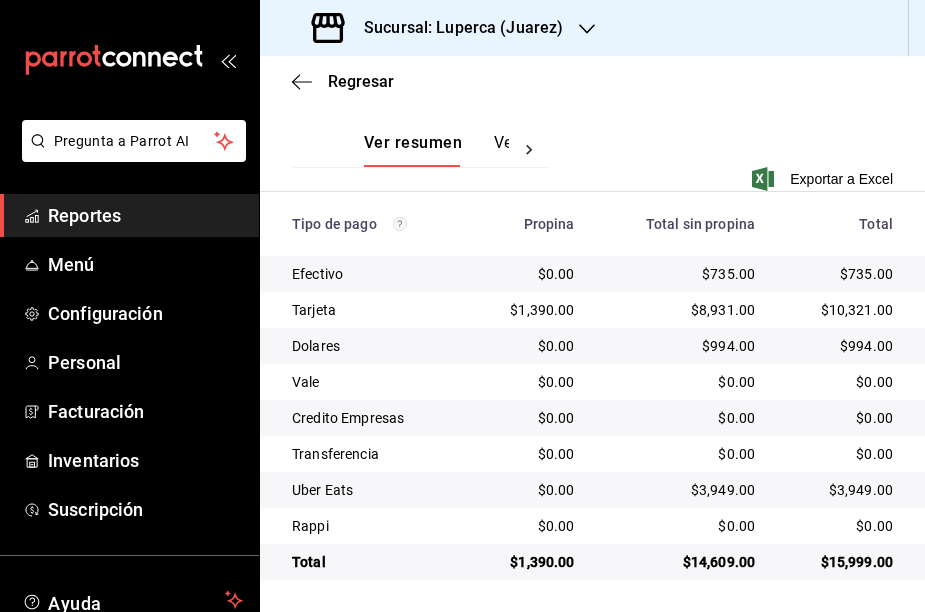 scroll, scrollTop: 382, scrollLeft: 0, axis: vertical 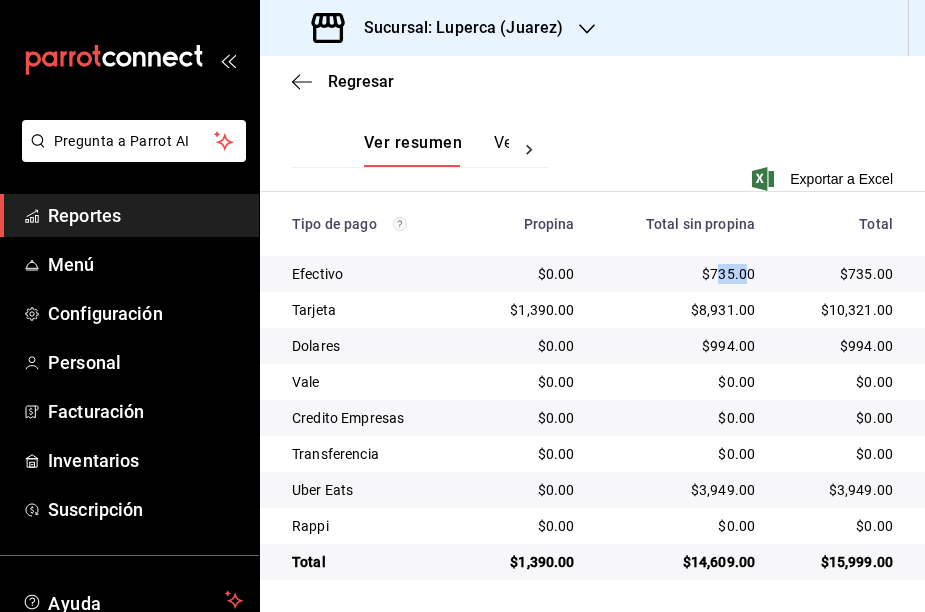 drag, startPoint x: 713, startPoint y: 278, endPoint x: 747, endPoint y: 278, distance: 34 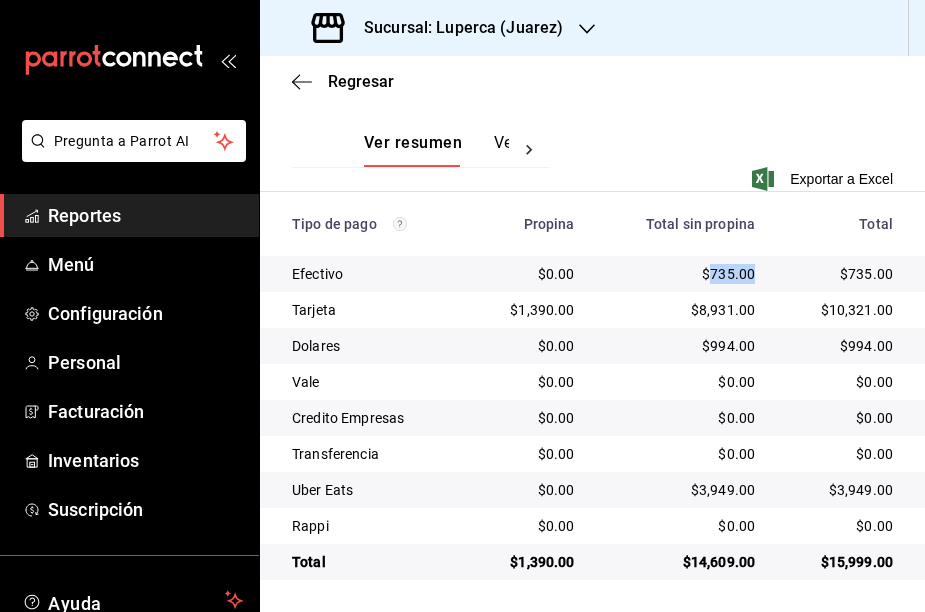 drag, startPoint x: 709, startPoint y: 270, endPoint x: 752, endPoint y: 271, distance: 43.011627 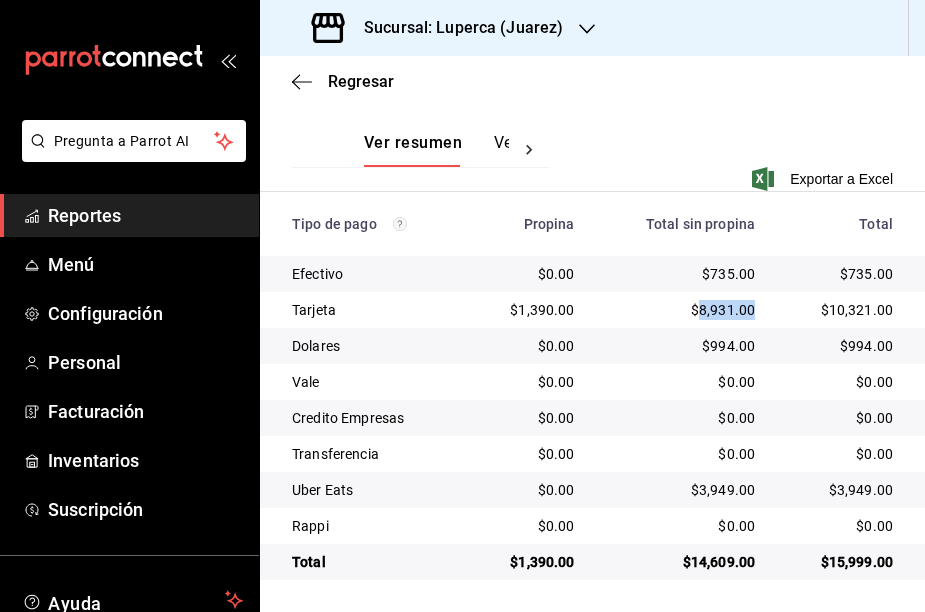 drag, startPoint x: 698, startPoint y: 309, endPoint x: 761, endPoint y: 307, distance: 63.03174 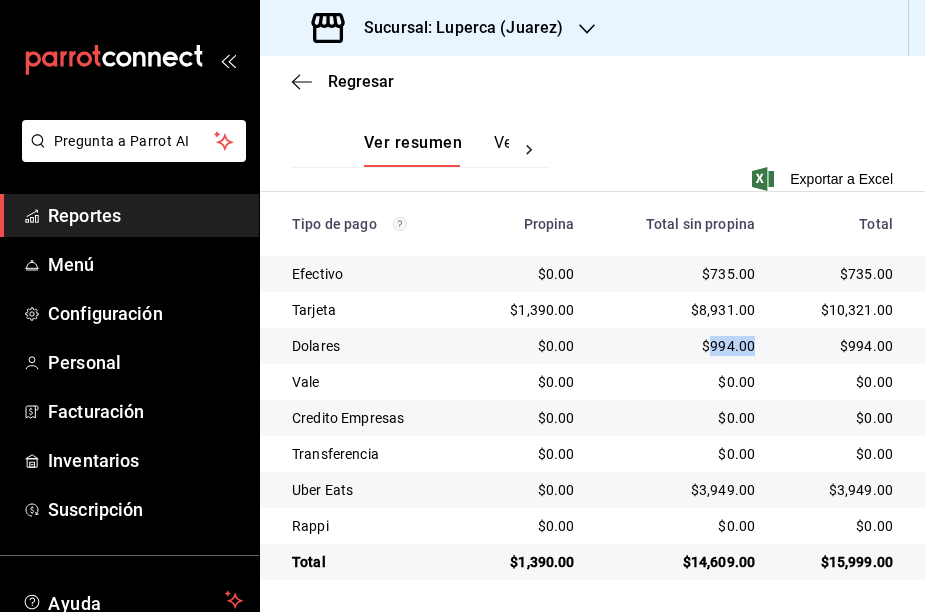 drag, startPoint x: 708, startPoint y: 344, endPoint x: 756, endPoint y: 344, distance: 48 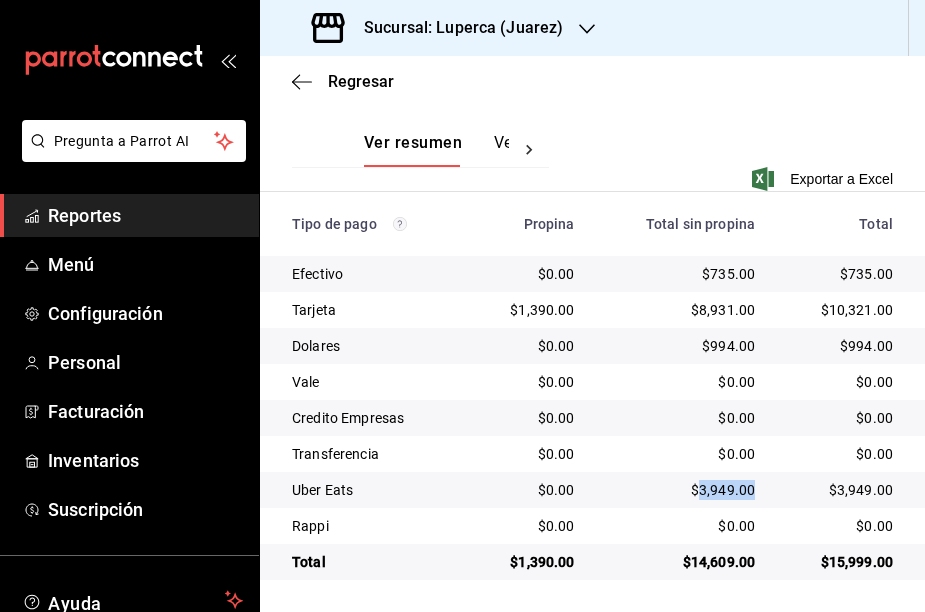 drag, startPoint x: 695, startPoint y: 489, endPoint x: 750, endPoint y: 483, distance: 55.326305 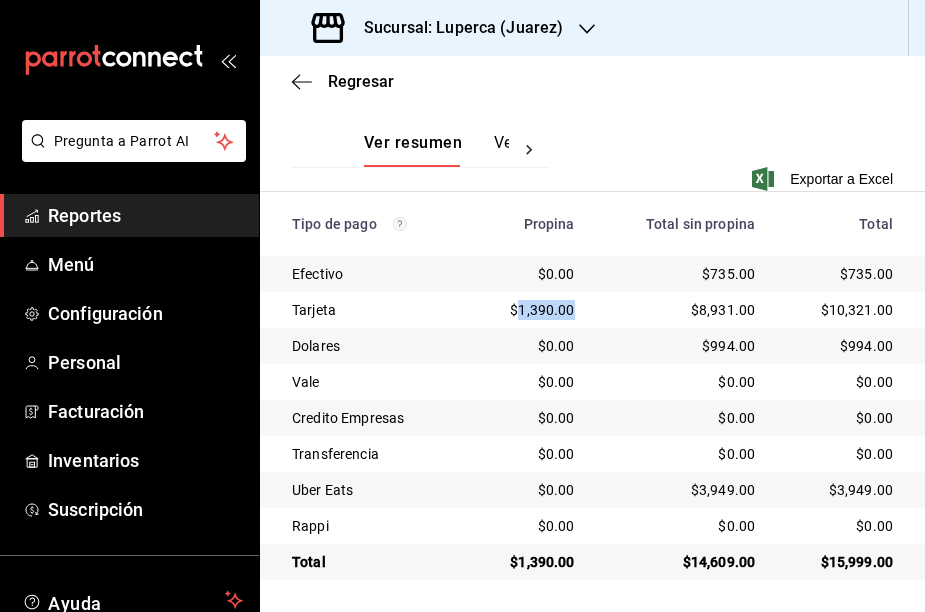 drag, startPoint x: 522, startPoint y: 306, endPoint x: 573, endPoint y: 304, distance: 51.0392 